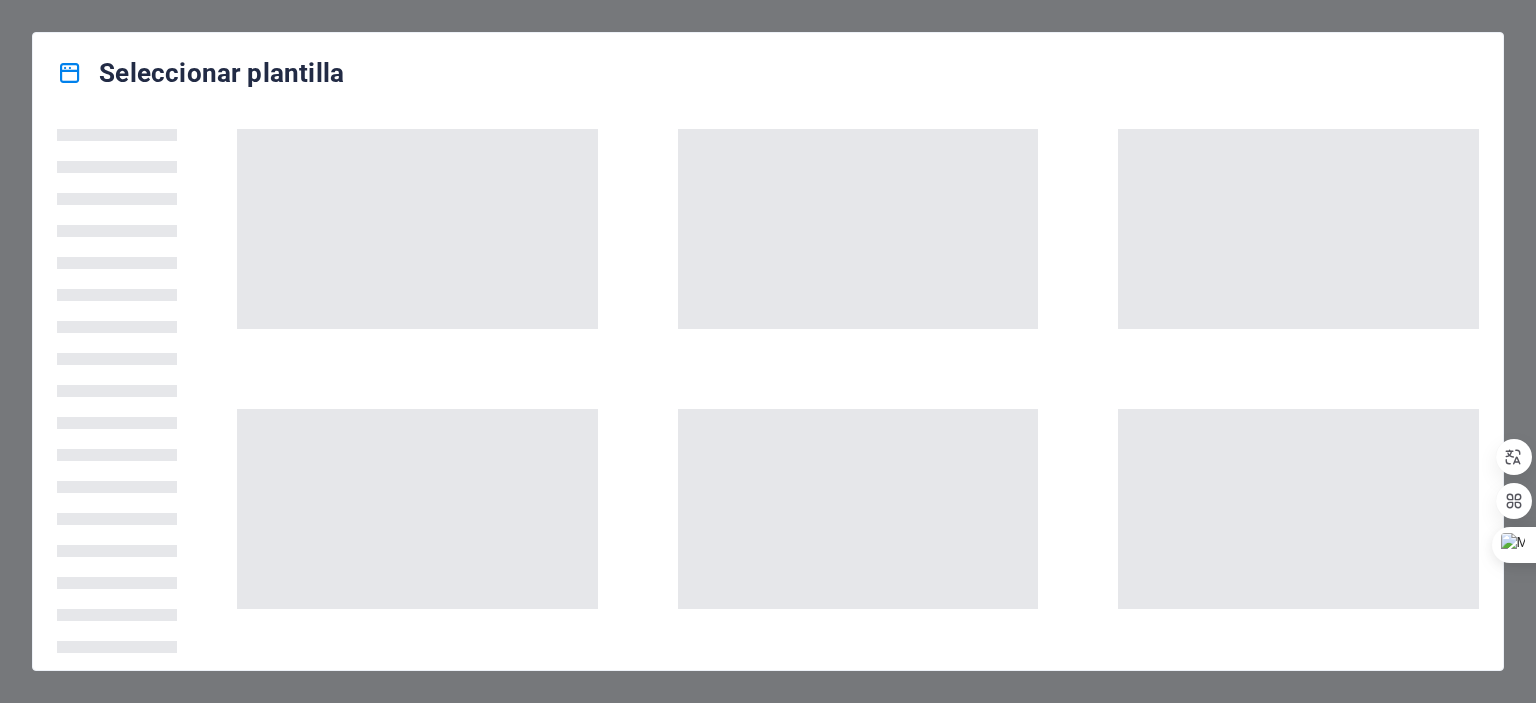 scroll, scrollTop: 0, scrollLeft: 0, axis: both 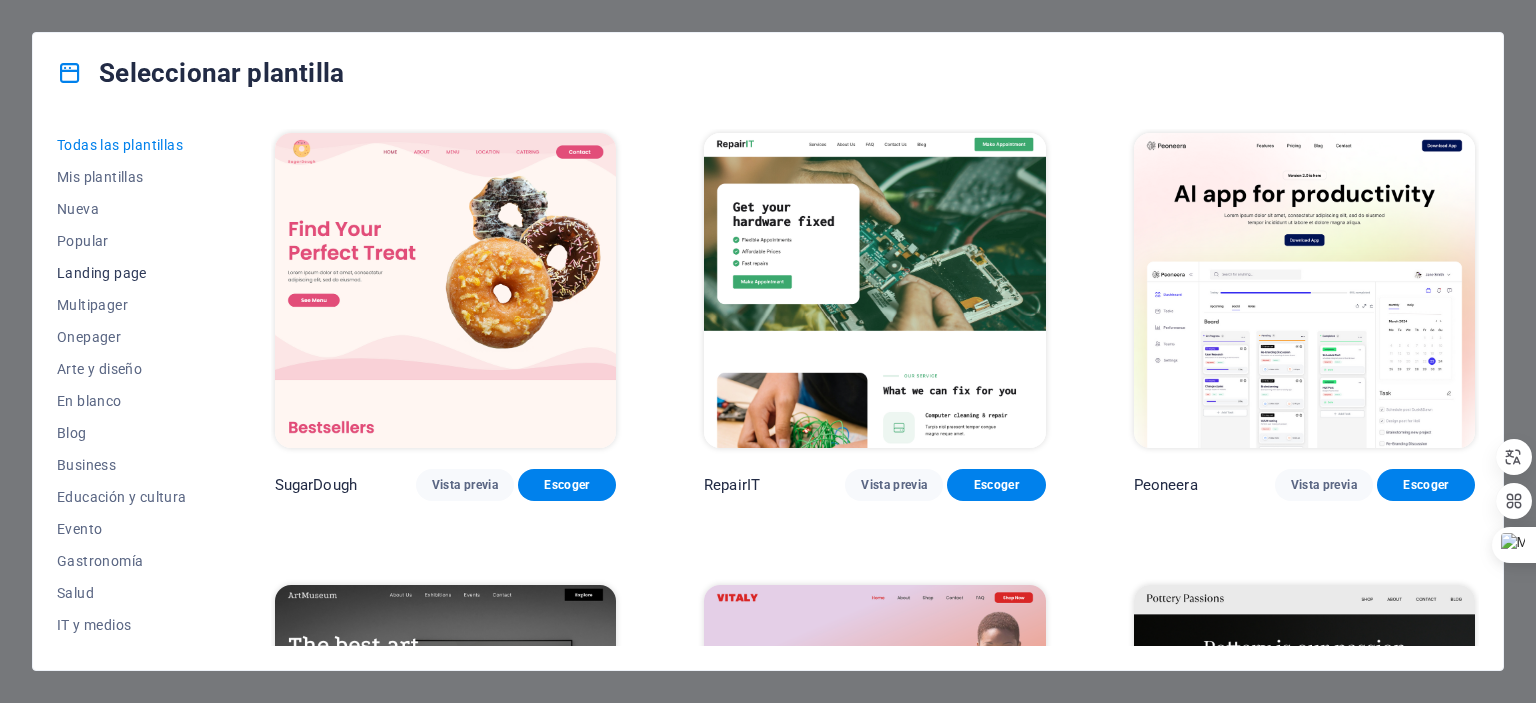 click on "Landing page" at bounding box center (122, 273) 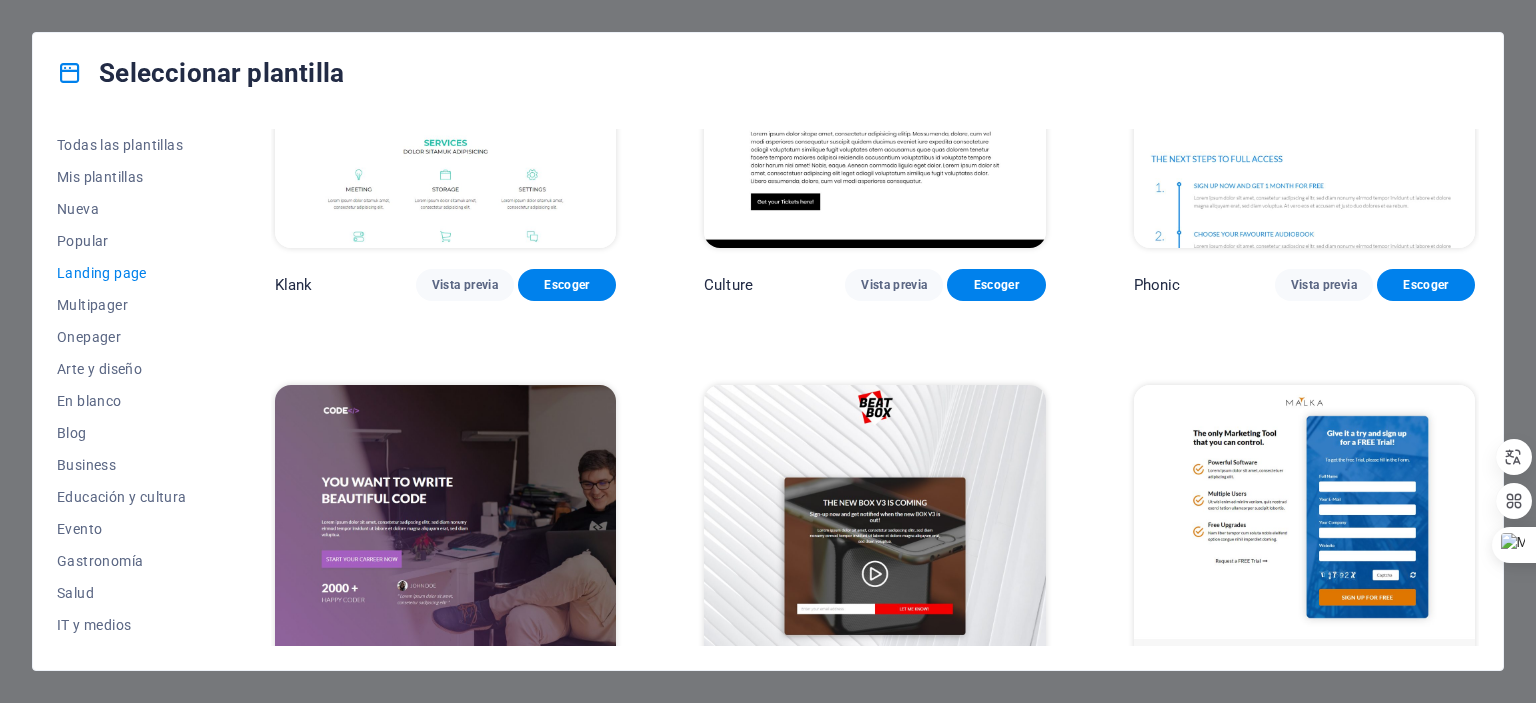 scroll, scrollTop: 0, scrollLeft: 0, axis: both 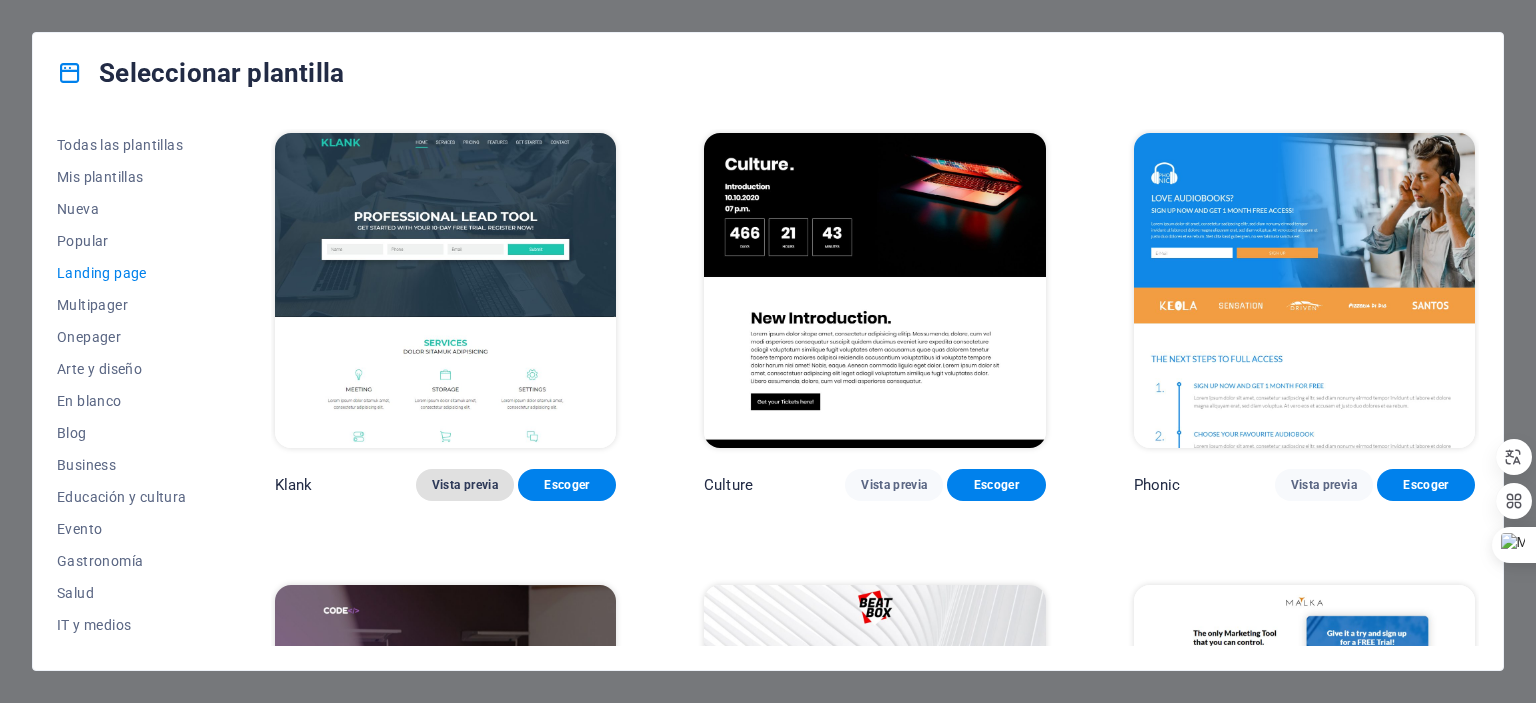 click on "Vista previa" at bounding box center (465, 485) 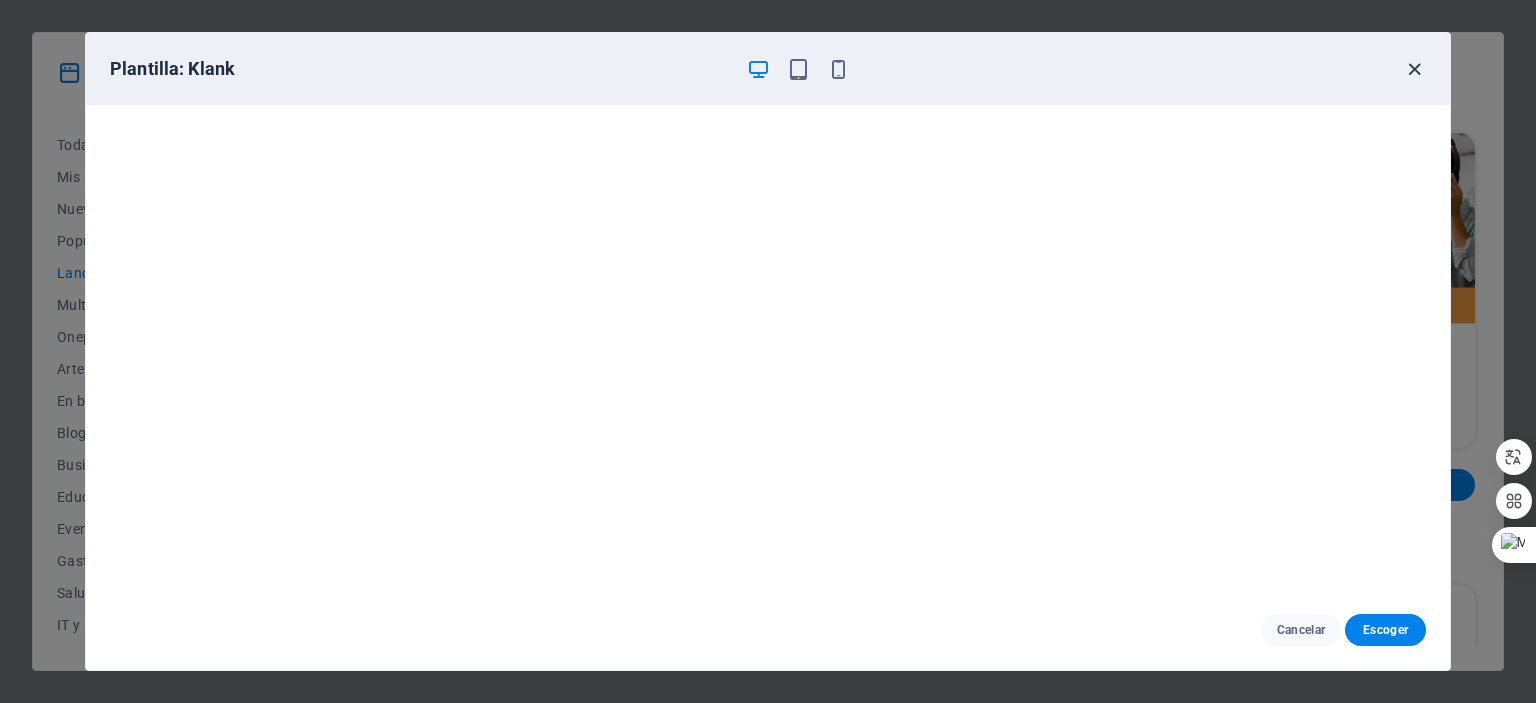 click at bounding box center [1414, 69] 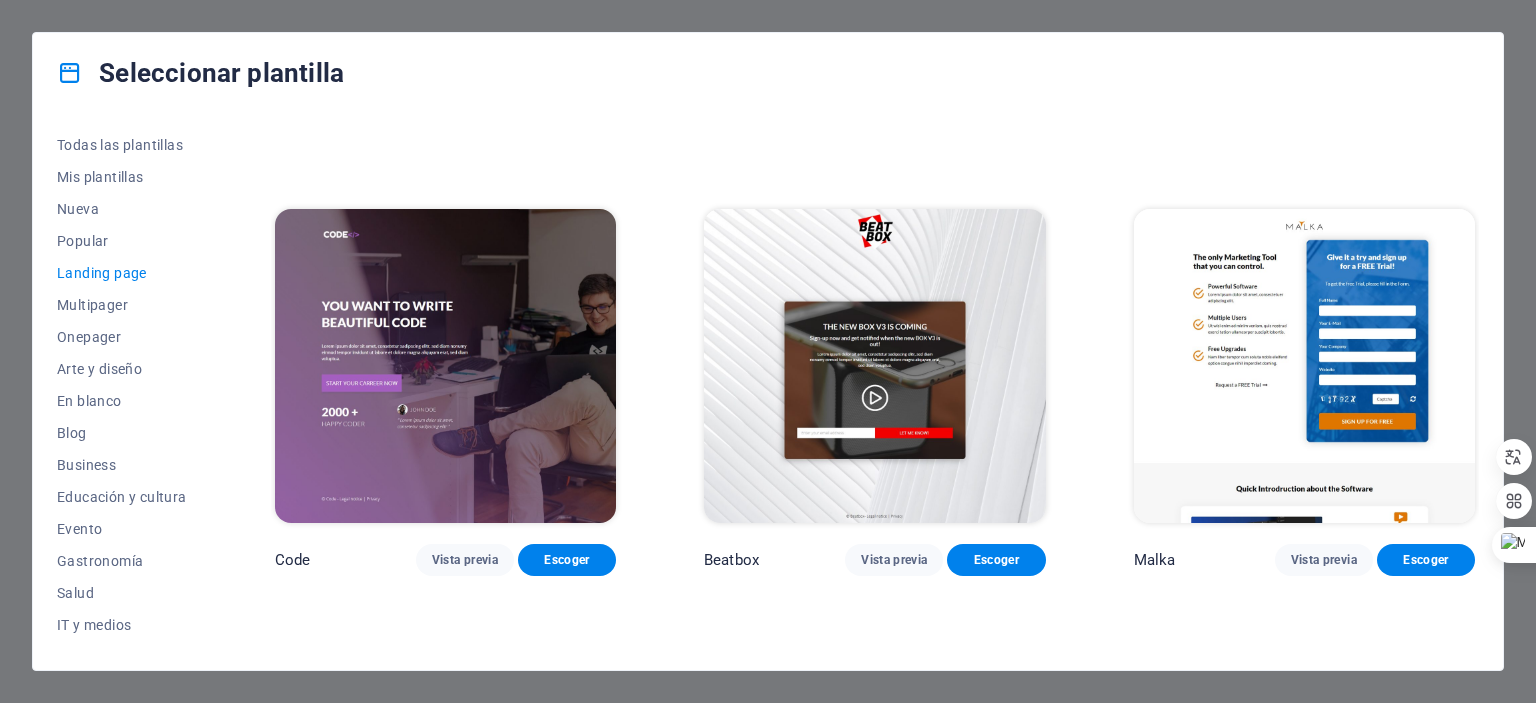 scroll, scrollTop: 400, scrollLeft: 0, axis: vertical 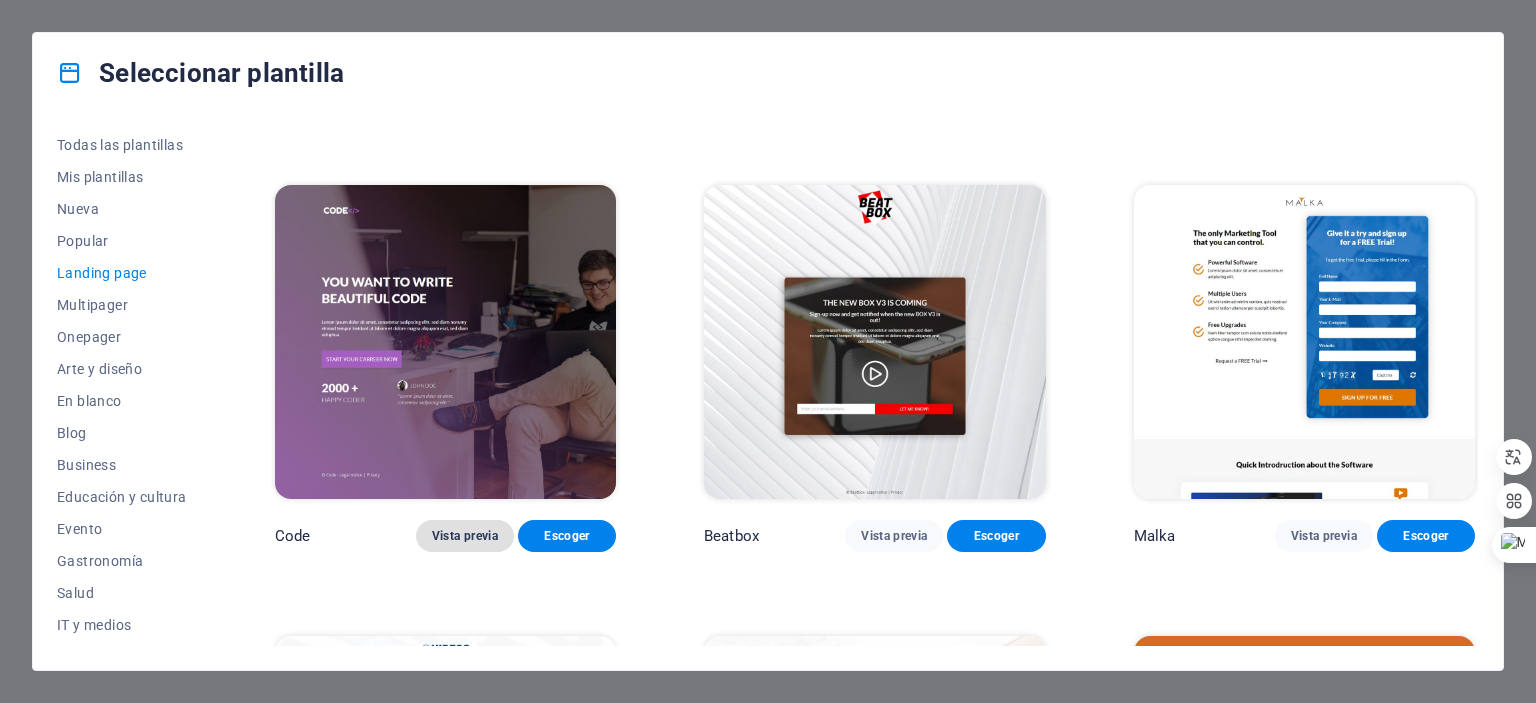 click on "Vista previa" at bounding box center (465, 536) 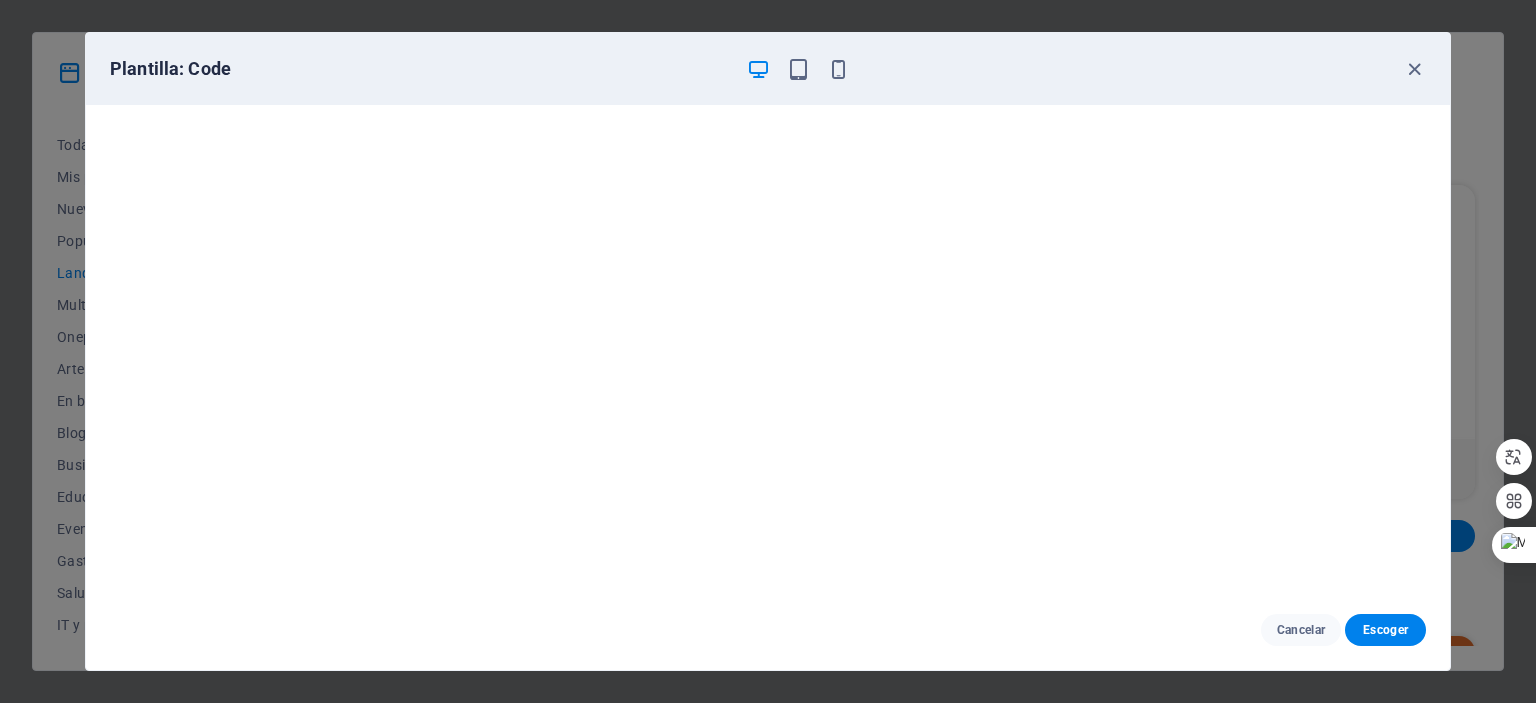 scroll, scrollTop: 5, scrollLeft: 0, axis: vertical 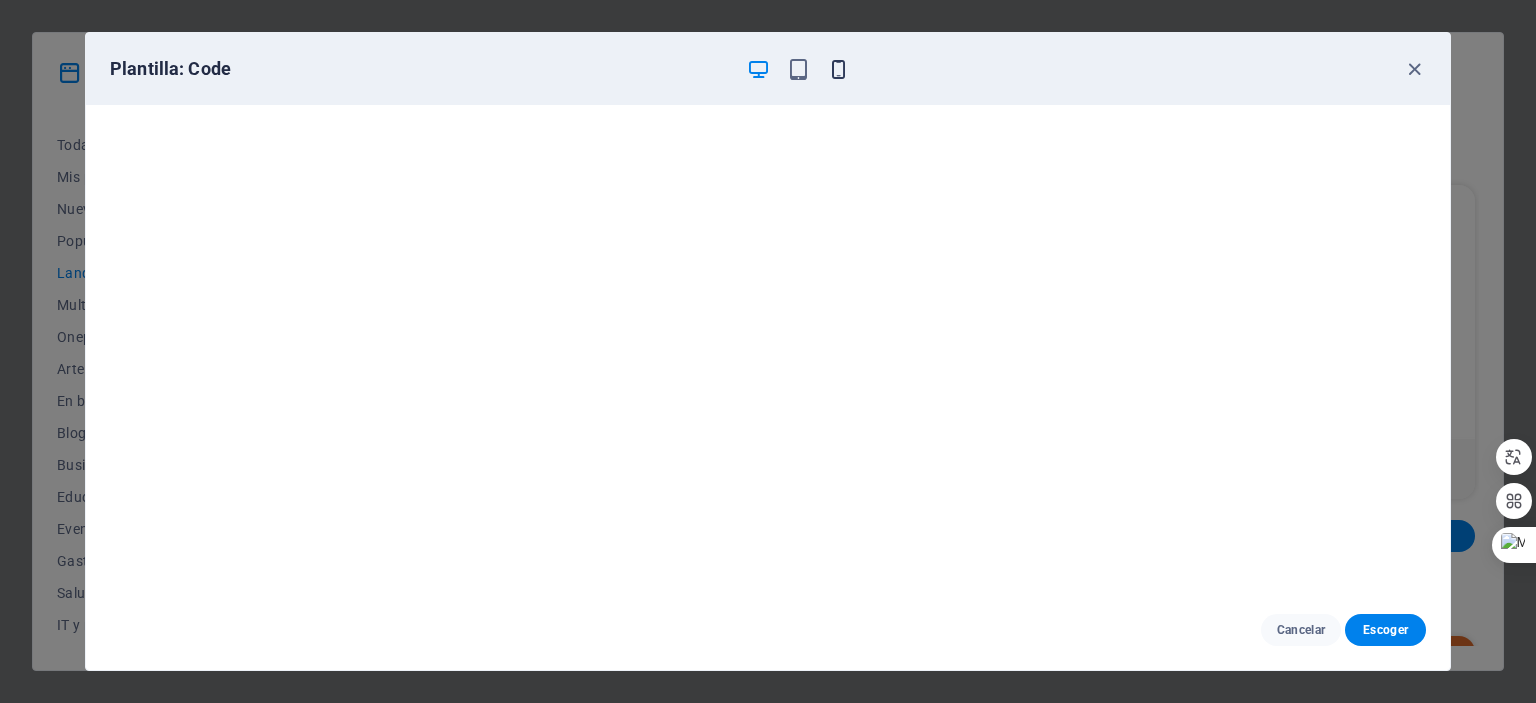 click at bounding box center [838, 69] 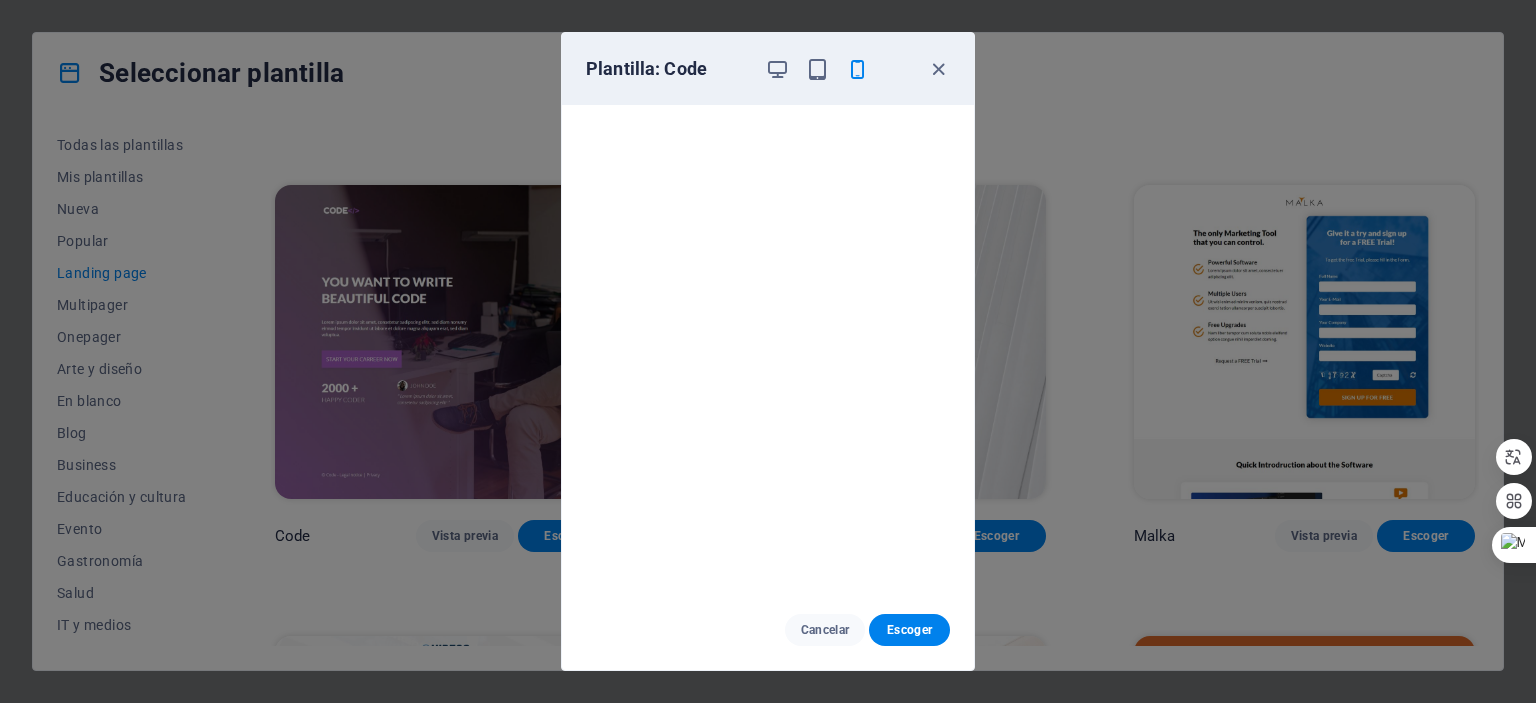 scroll, scrollTop: 0, scrollLeft: 0, axis: both 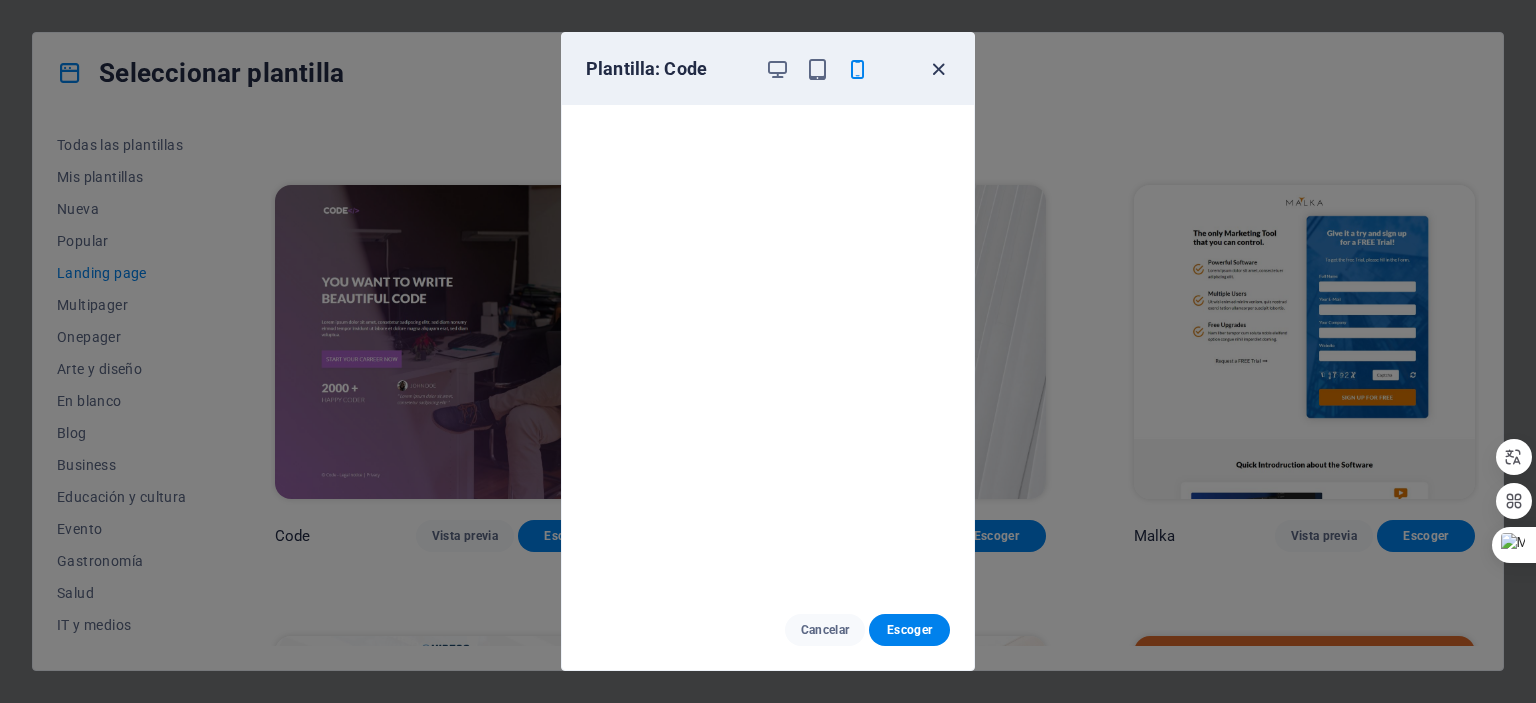 click at bounding box center [938, 69] 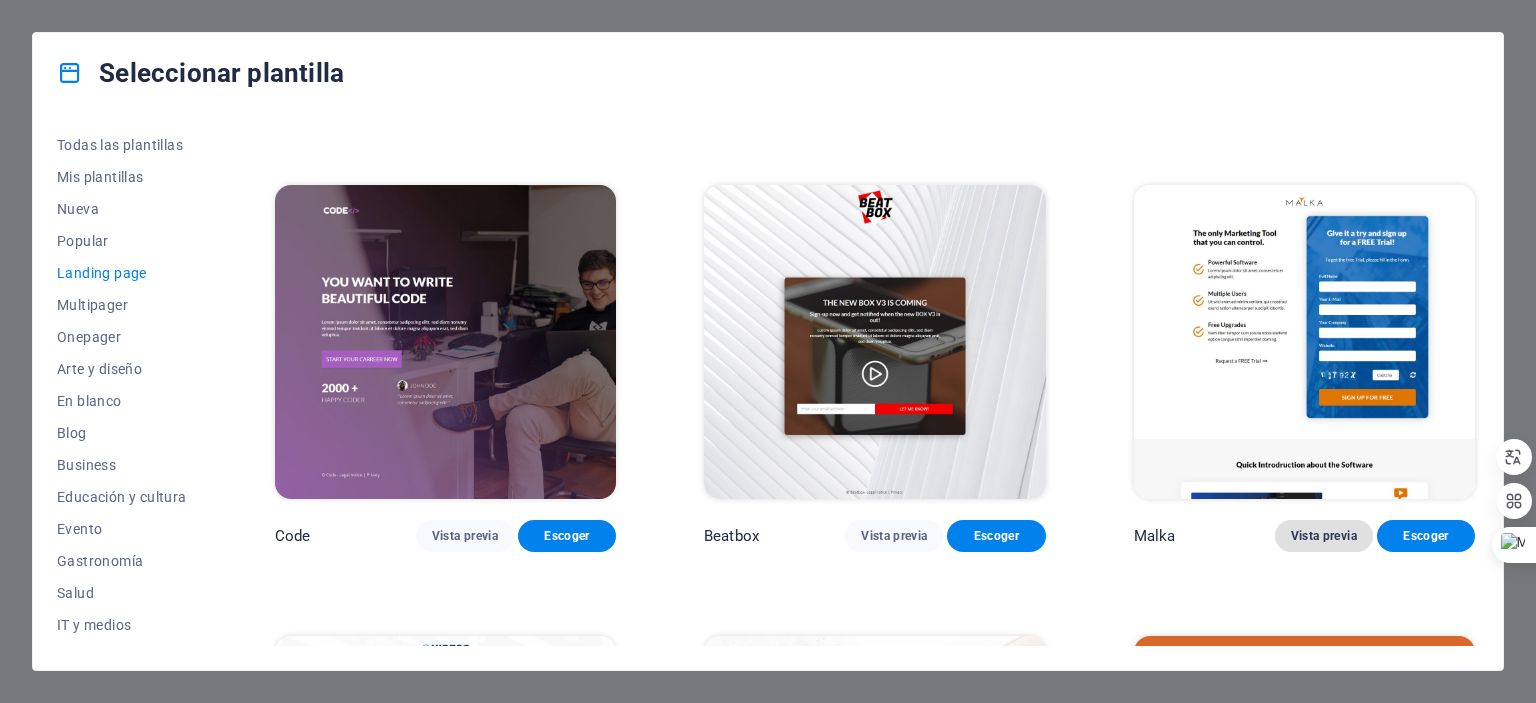 click on "Vista previa" at bounding box center [1324, 536] 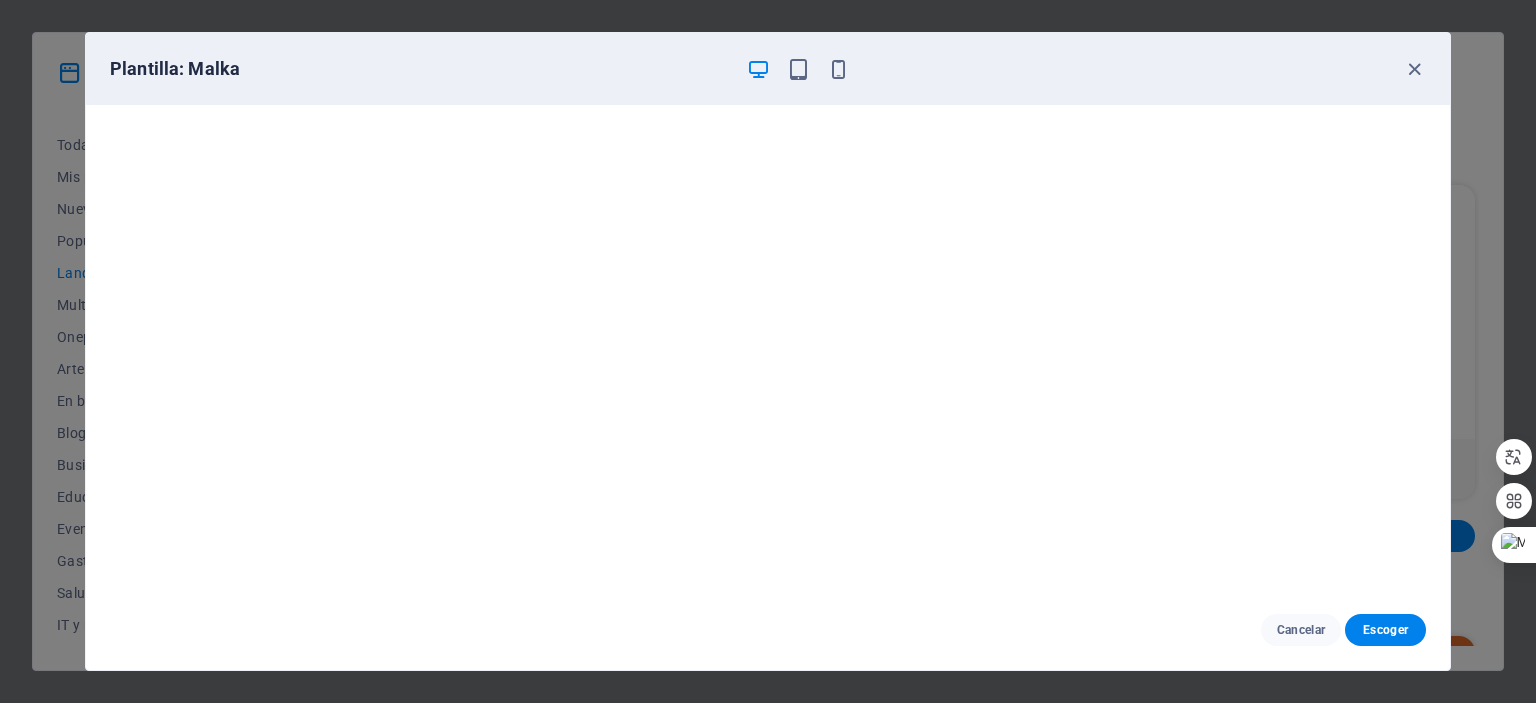 scroll, scrollTop: 0, scrollLeft: 0, axis: both 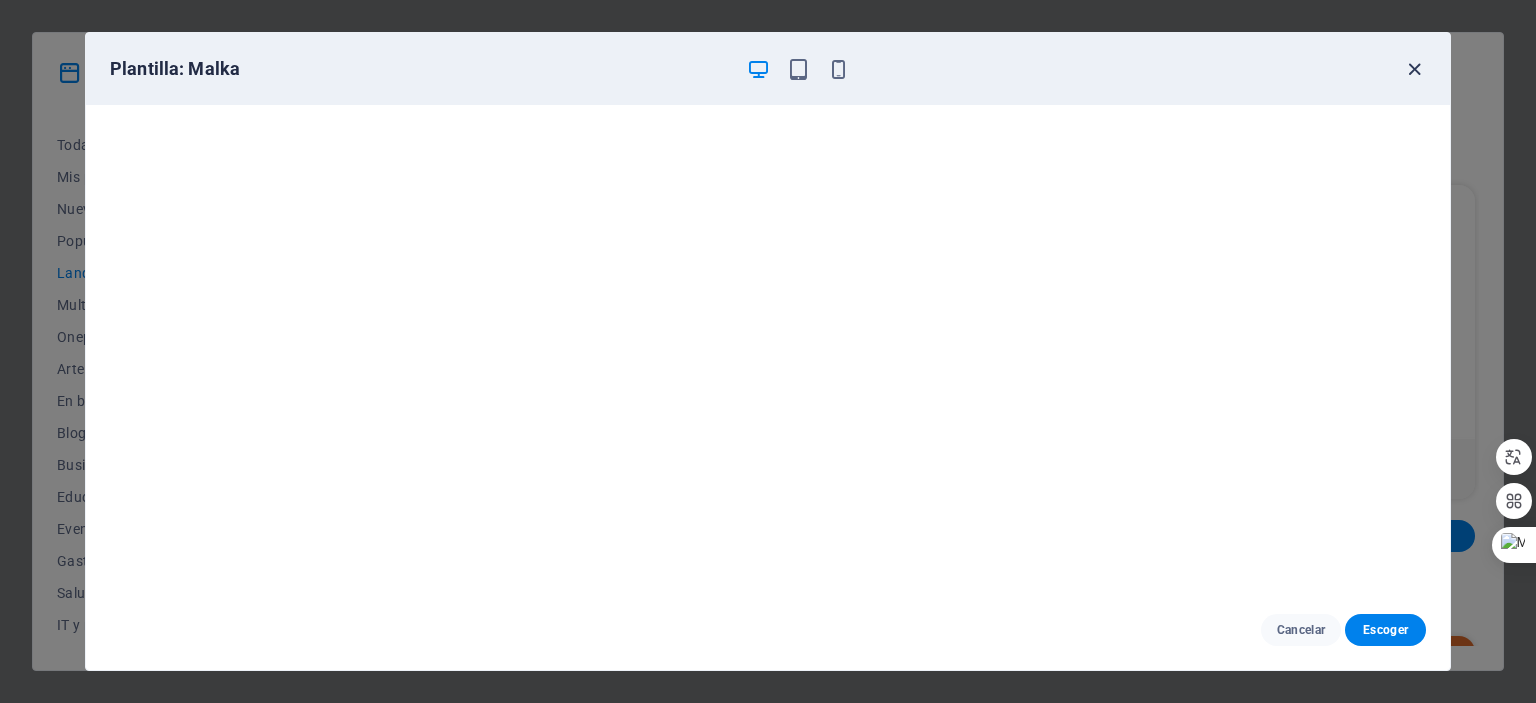 click at bounding box center (1414, 69) 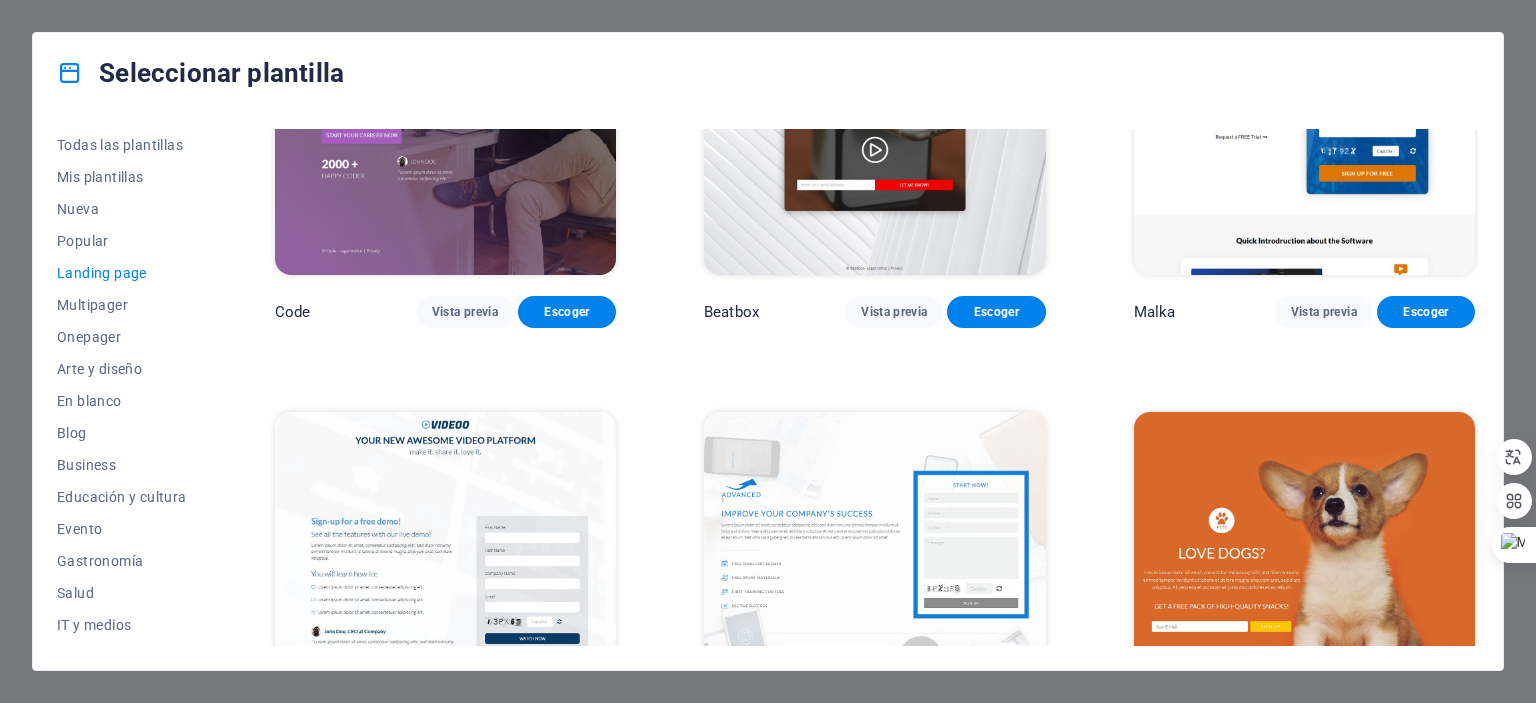 scroll, scrollTop: 800, scrollLeft: 0, axis: vertical 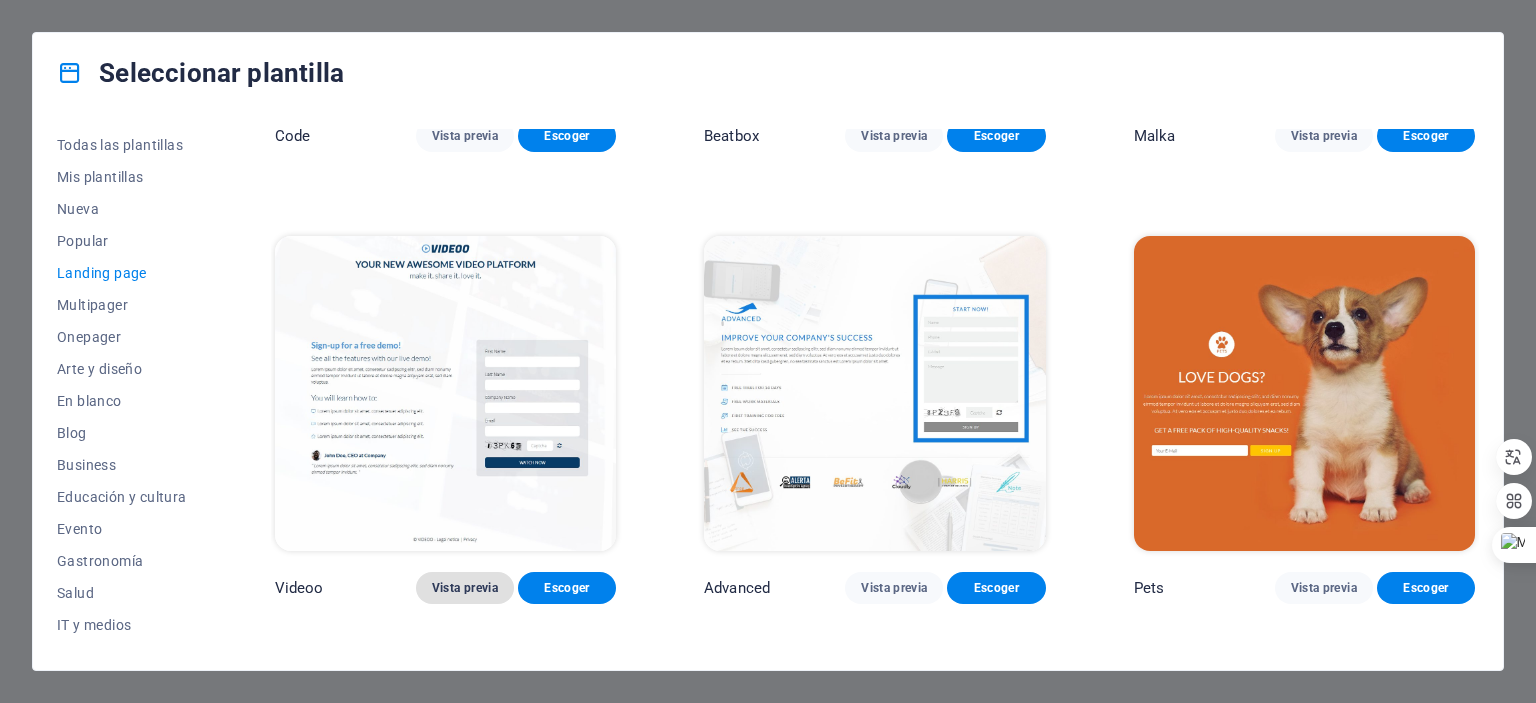 click on "Vista previa" at bounding box center [465, 588] 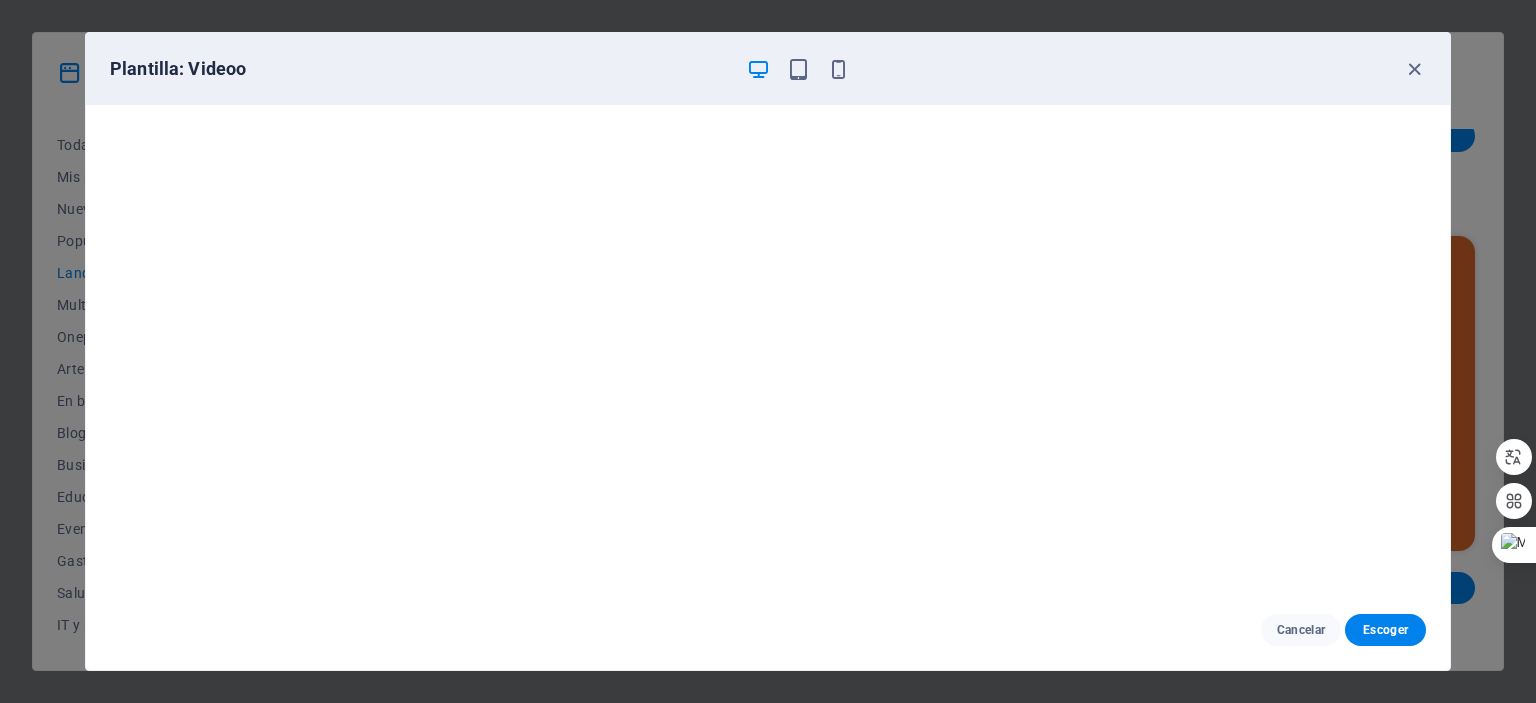 scroll, scrollTop: 0, scrollLeft: 0, axis: both 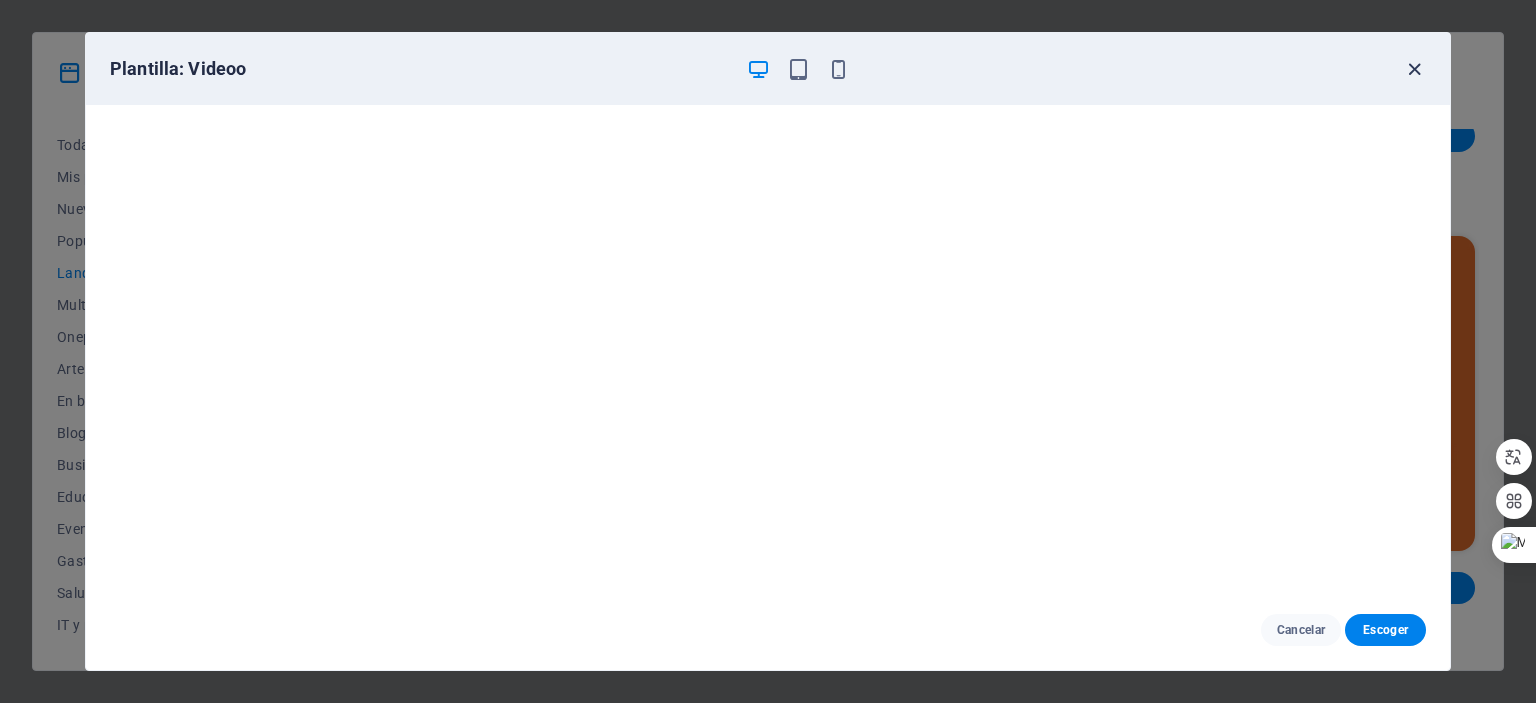 click at bounding box center [1414, 69] 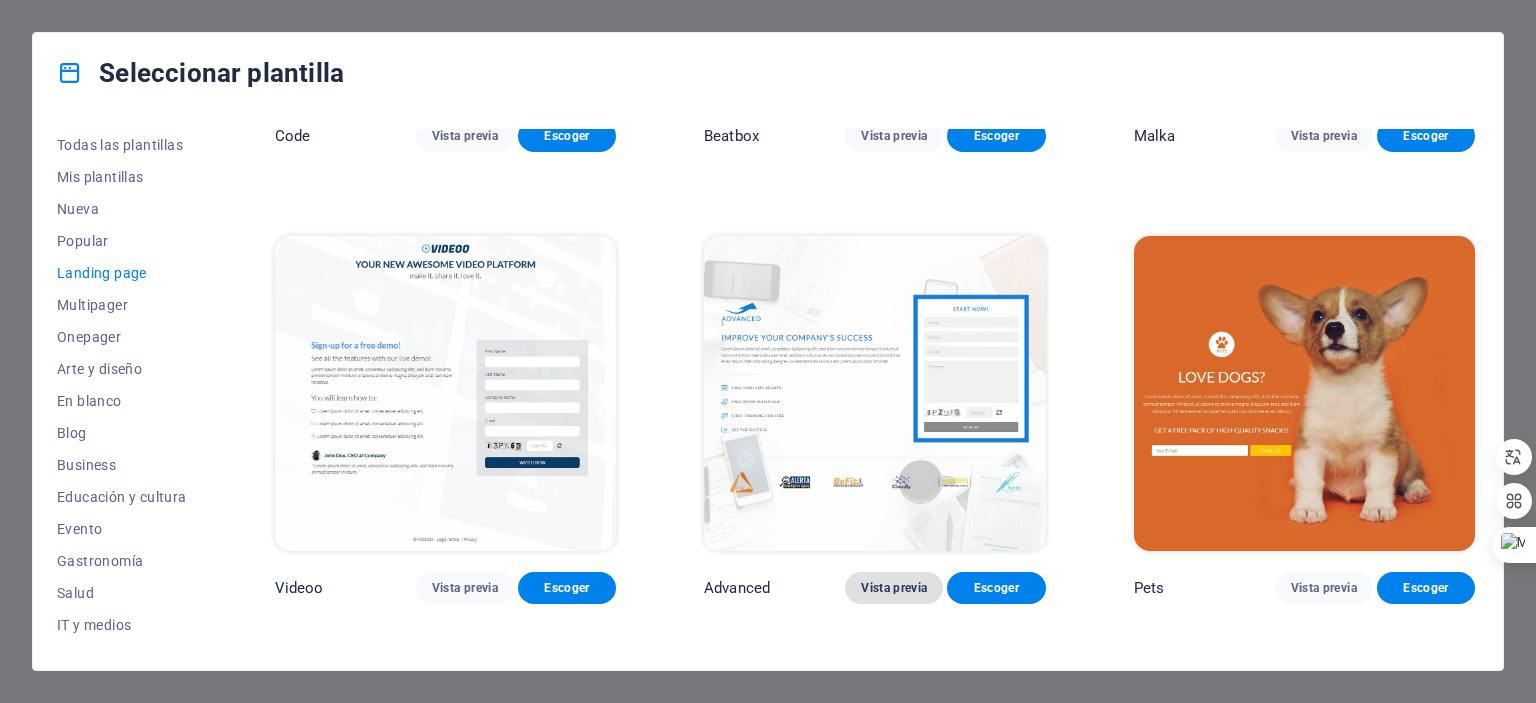 click on "Vista previa" at bounding box center (894, 588) 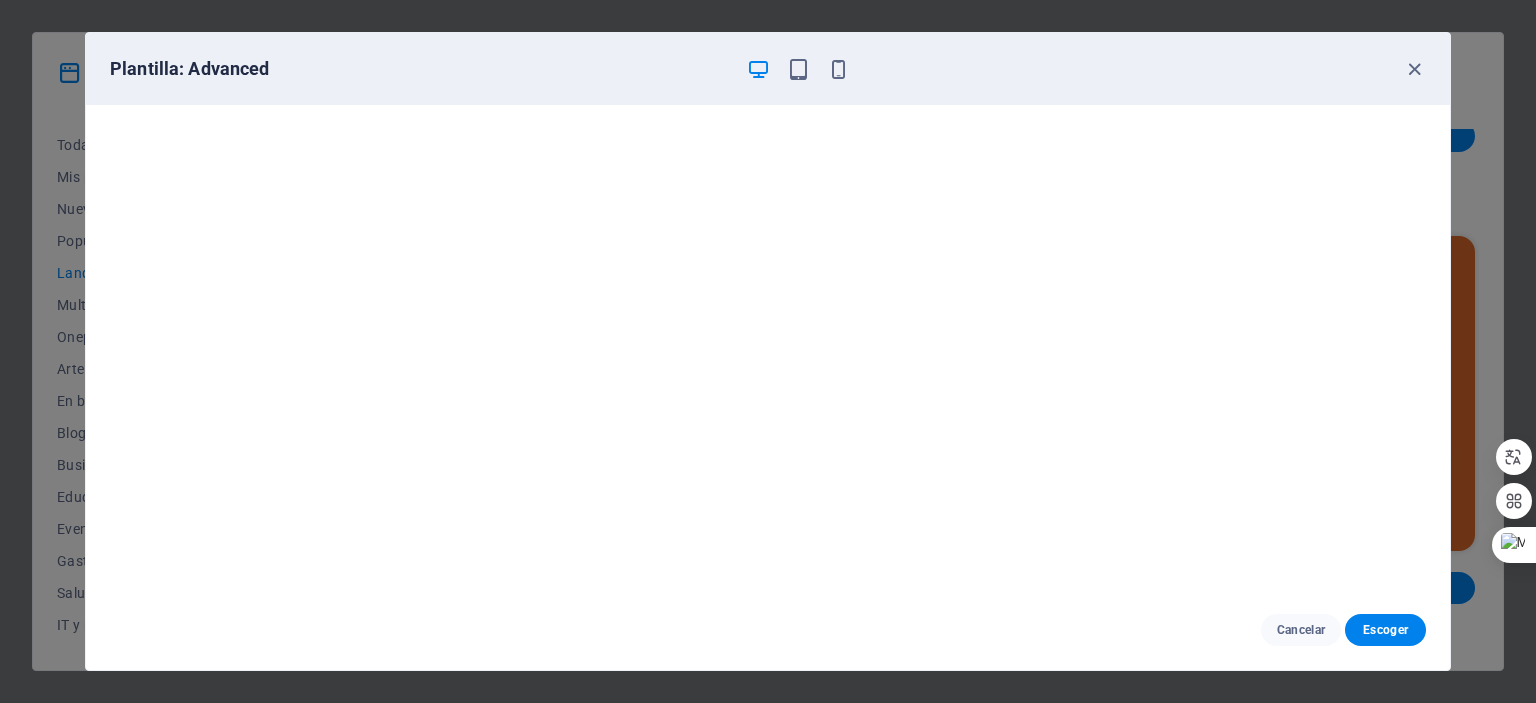 scroll, scrollTop: 0, scrollLeft: 0, axis: both 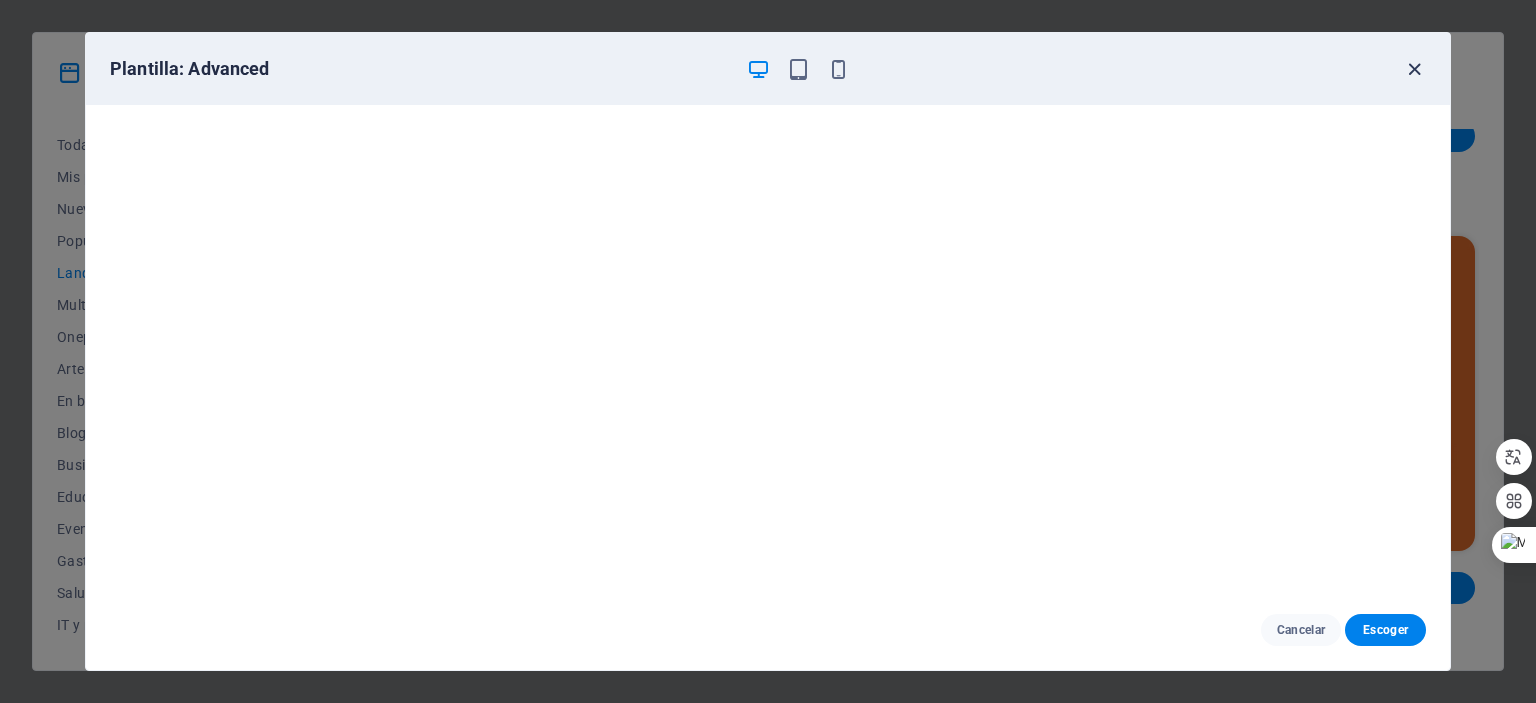click at bounding box center [1414, 69] 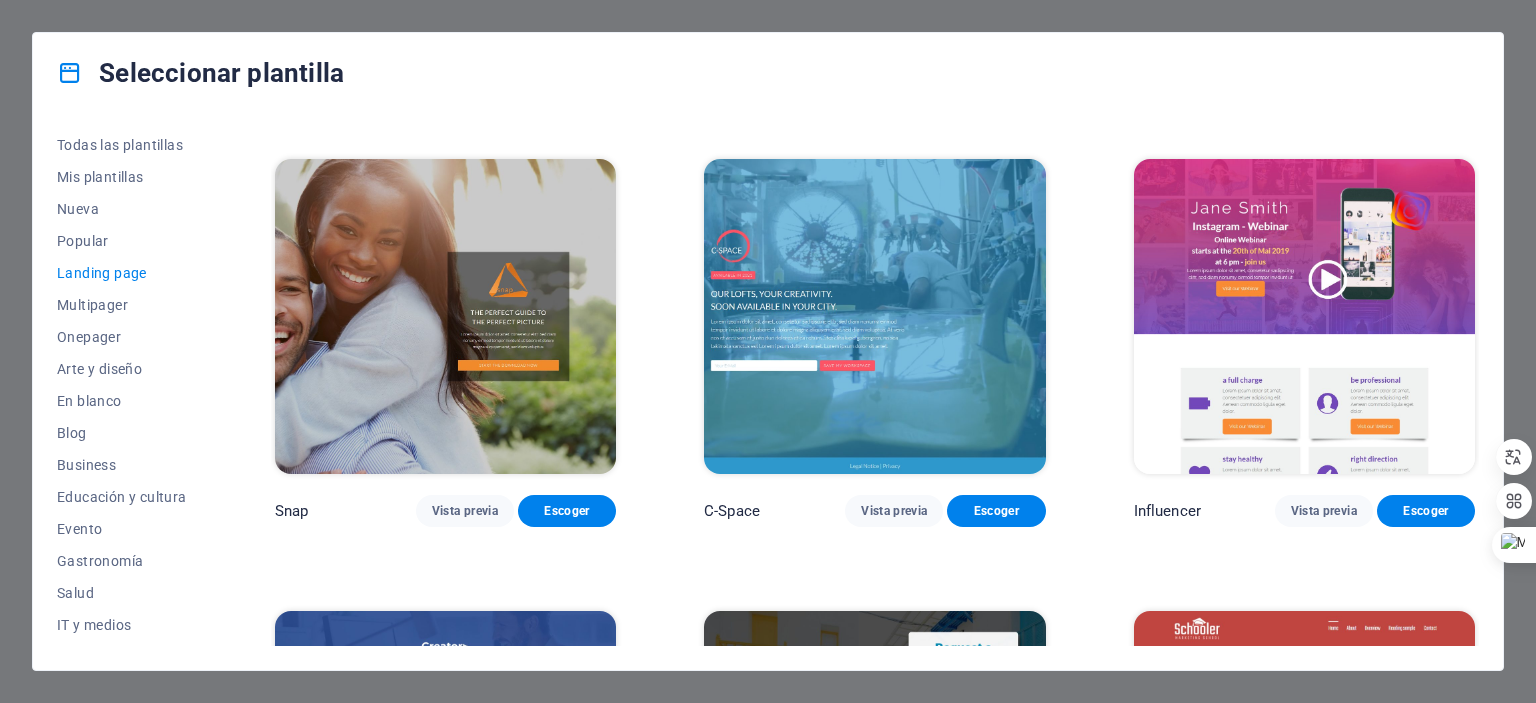 scroll, scrollTop: 1800, scrollLeft: 0, axis: vertical 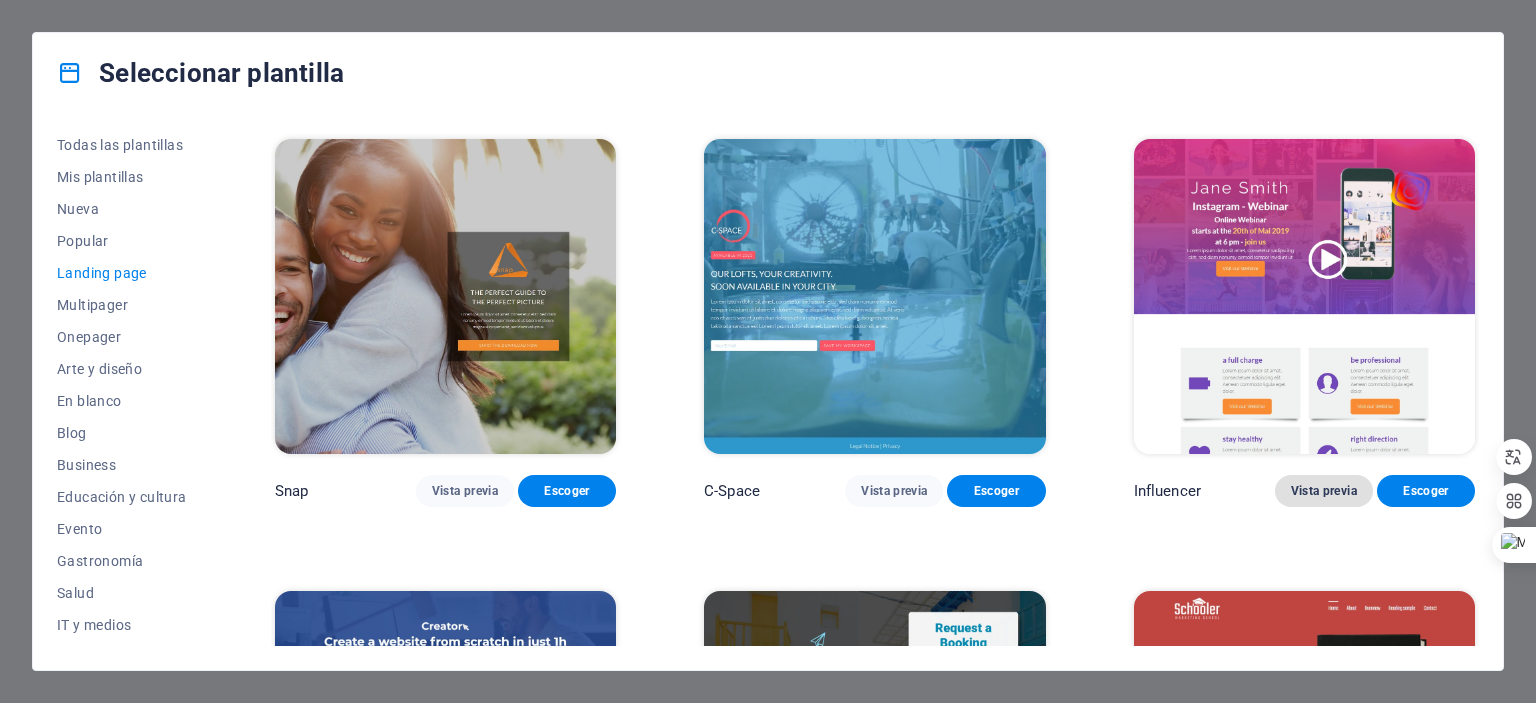 click on "Vista previa" at bounding box center (1324, 491) 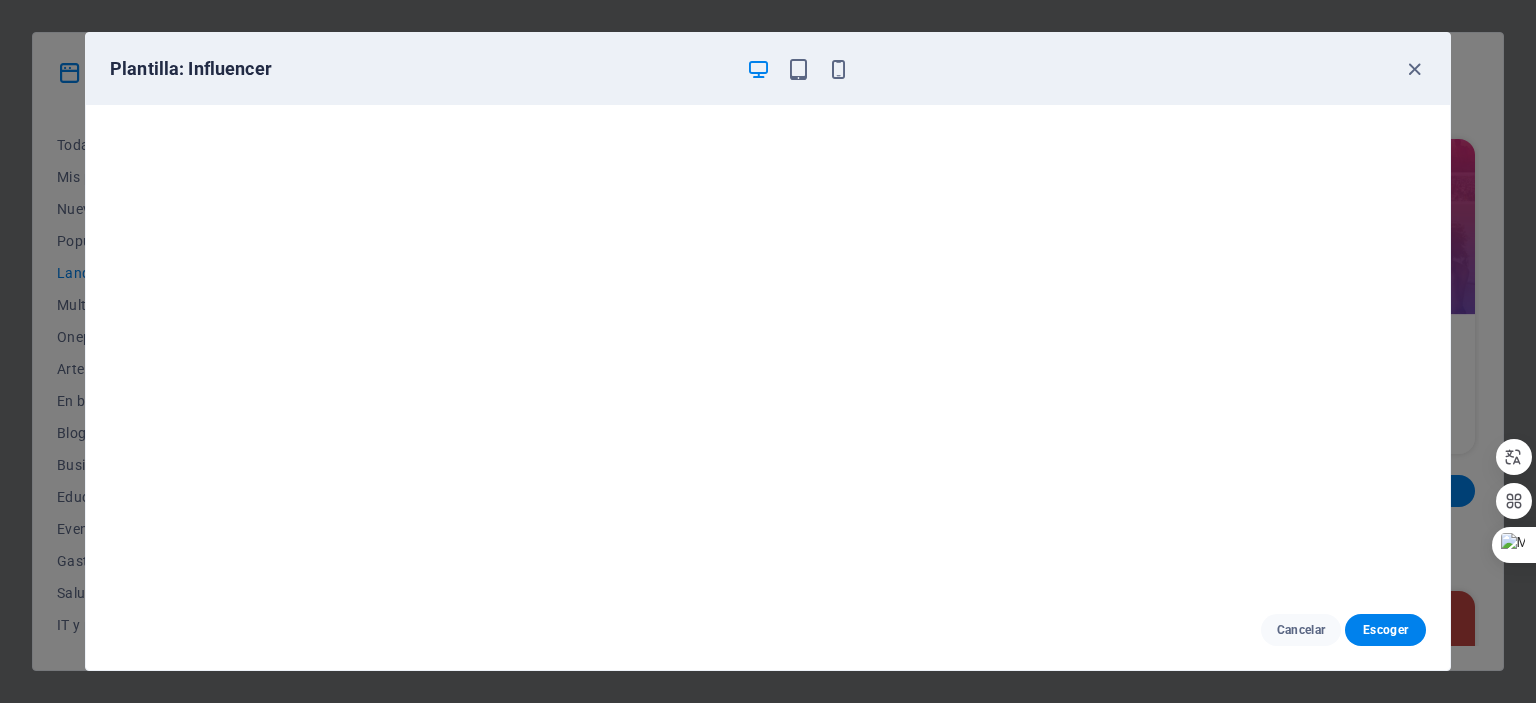 scroll, scrollTop: 5, scrollLeft: 0, axis: vertical 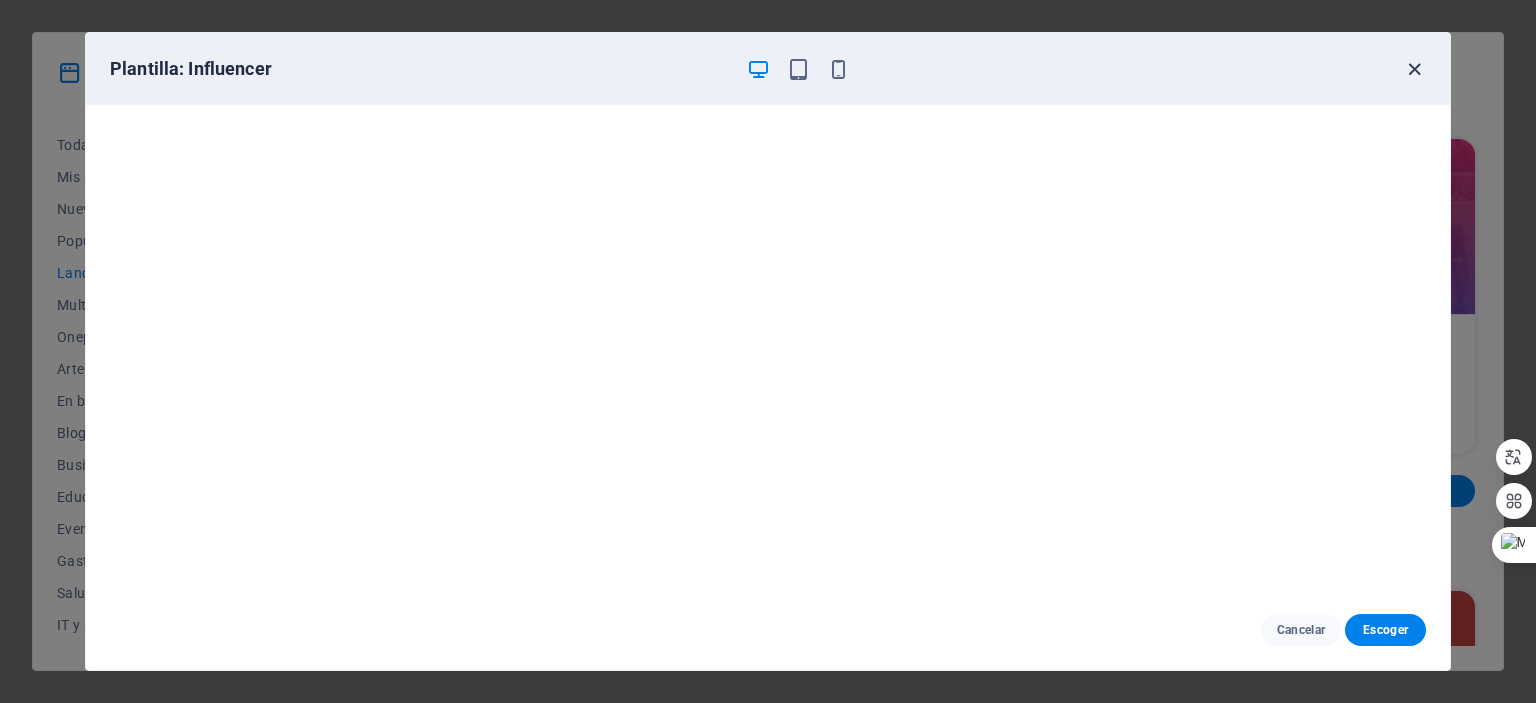 click at bounding box center (1414, 69) 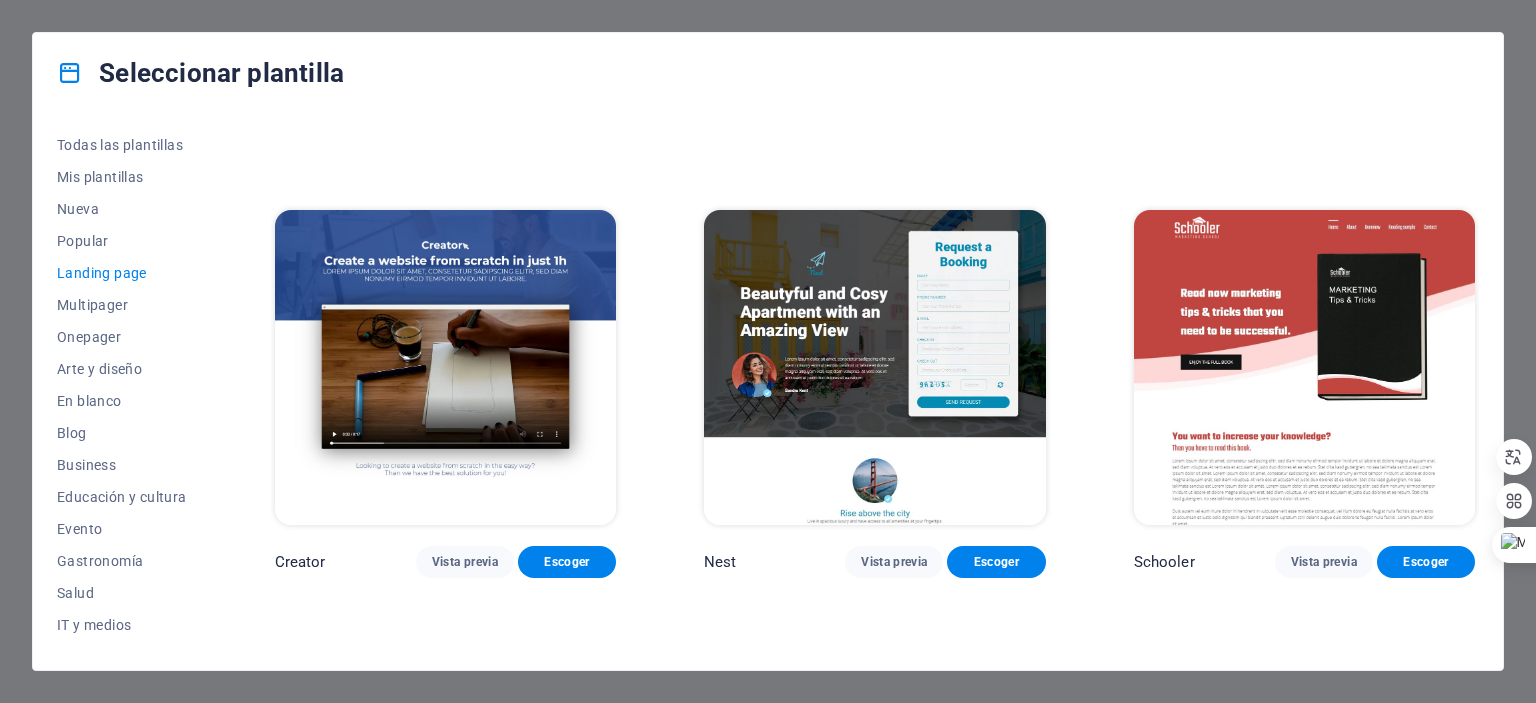 scroll, scrollTop: 2200, scrollLeft: 0, axis: vertical 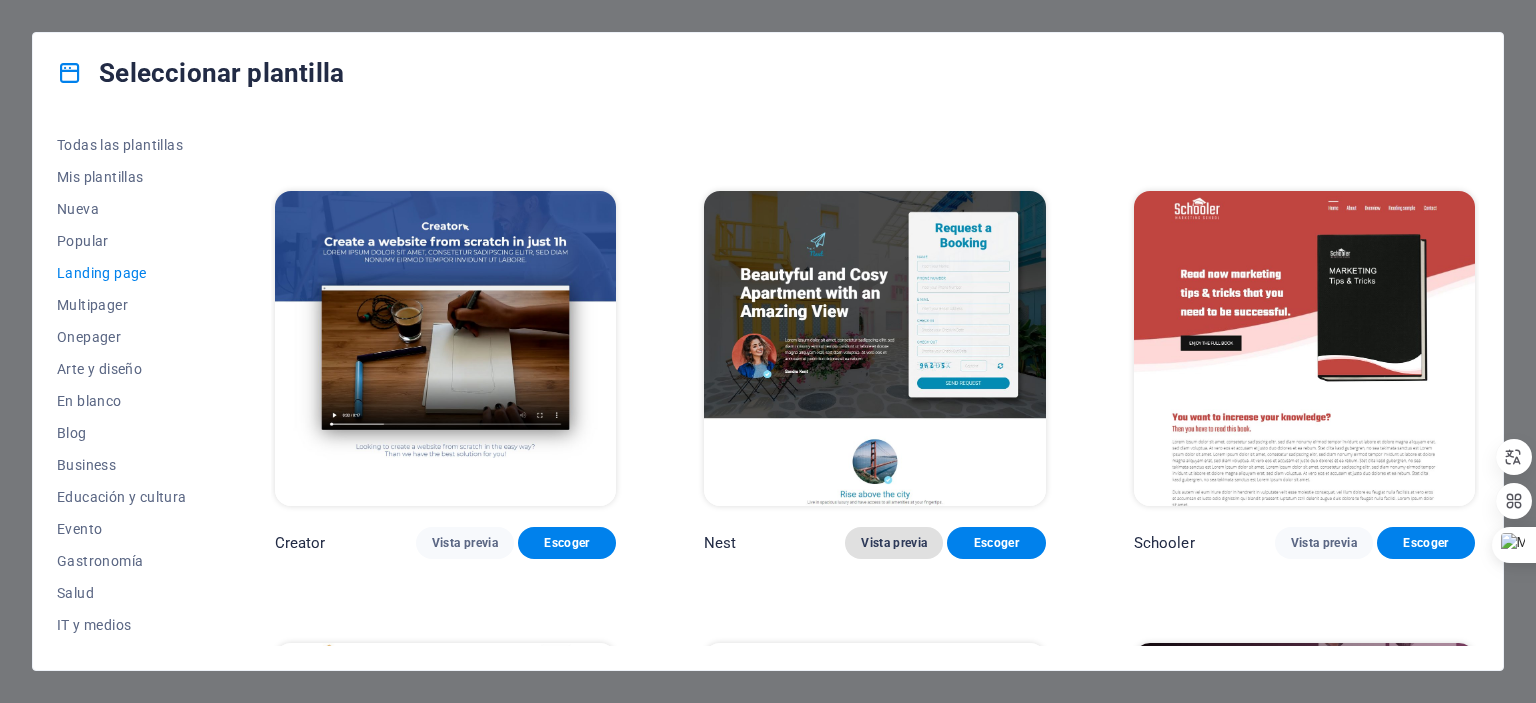 click on "Vista previa" at bounding box center (894, 543) 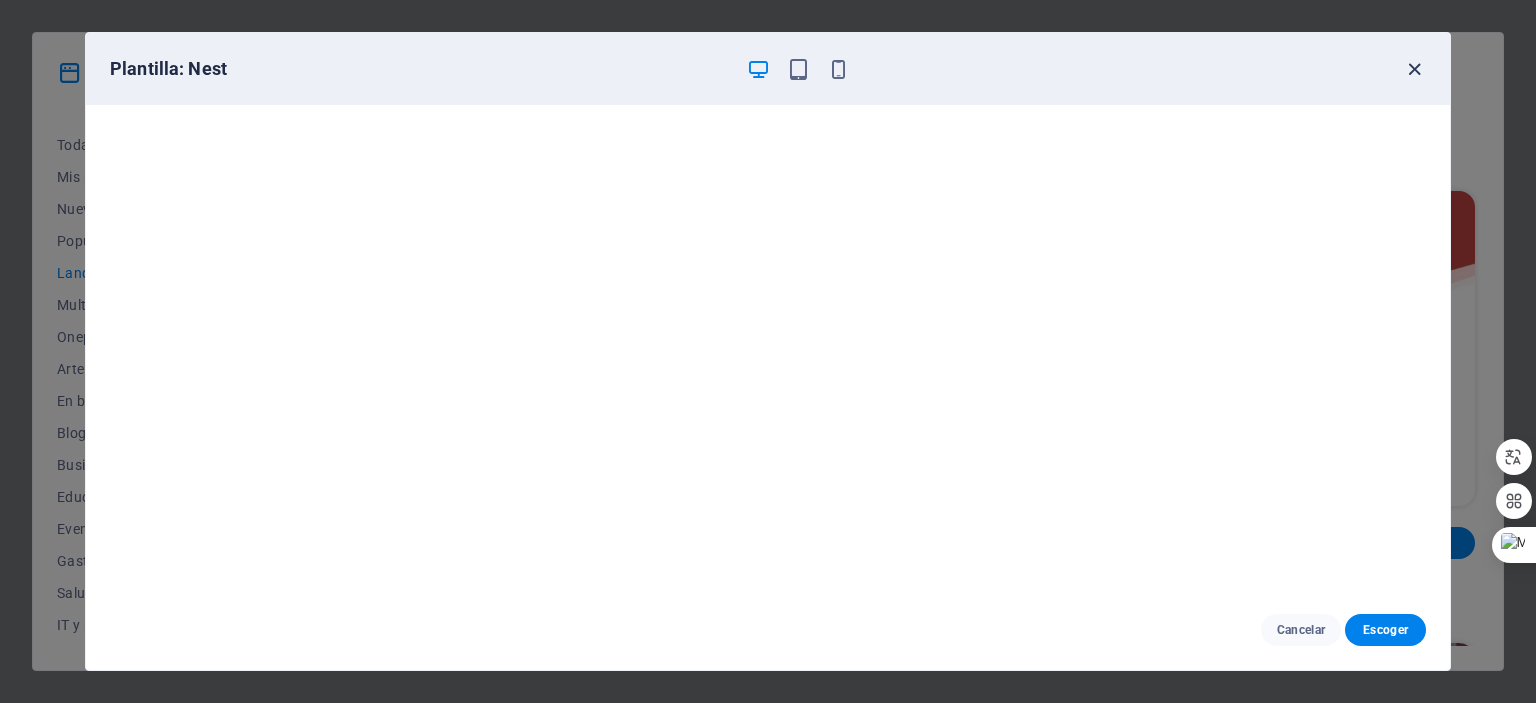 click at bounding box center (1414, 69) 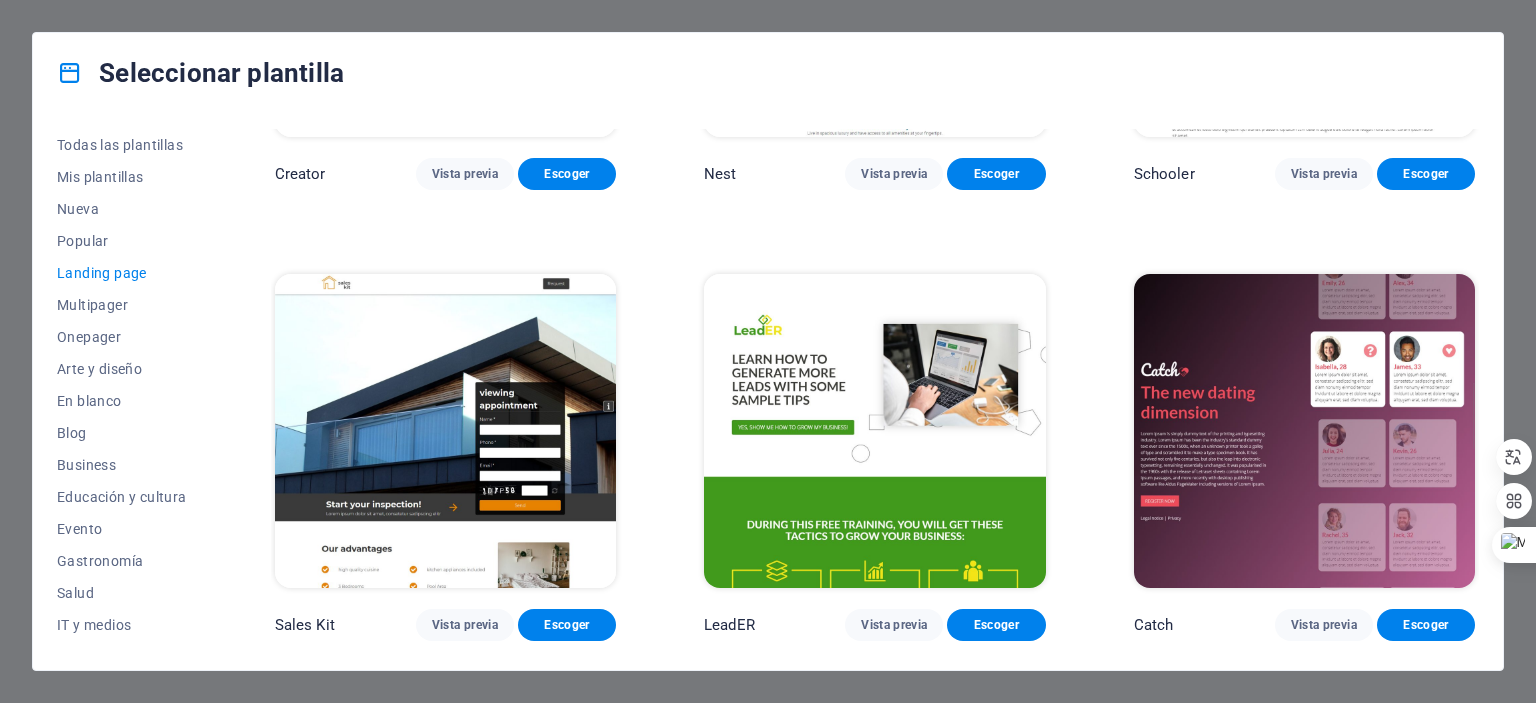scroll, scrollTop: 2600, scrollLeft: 0, axis: vertical 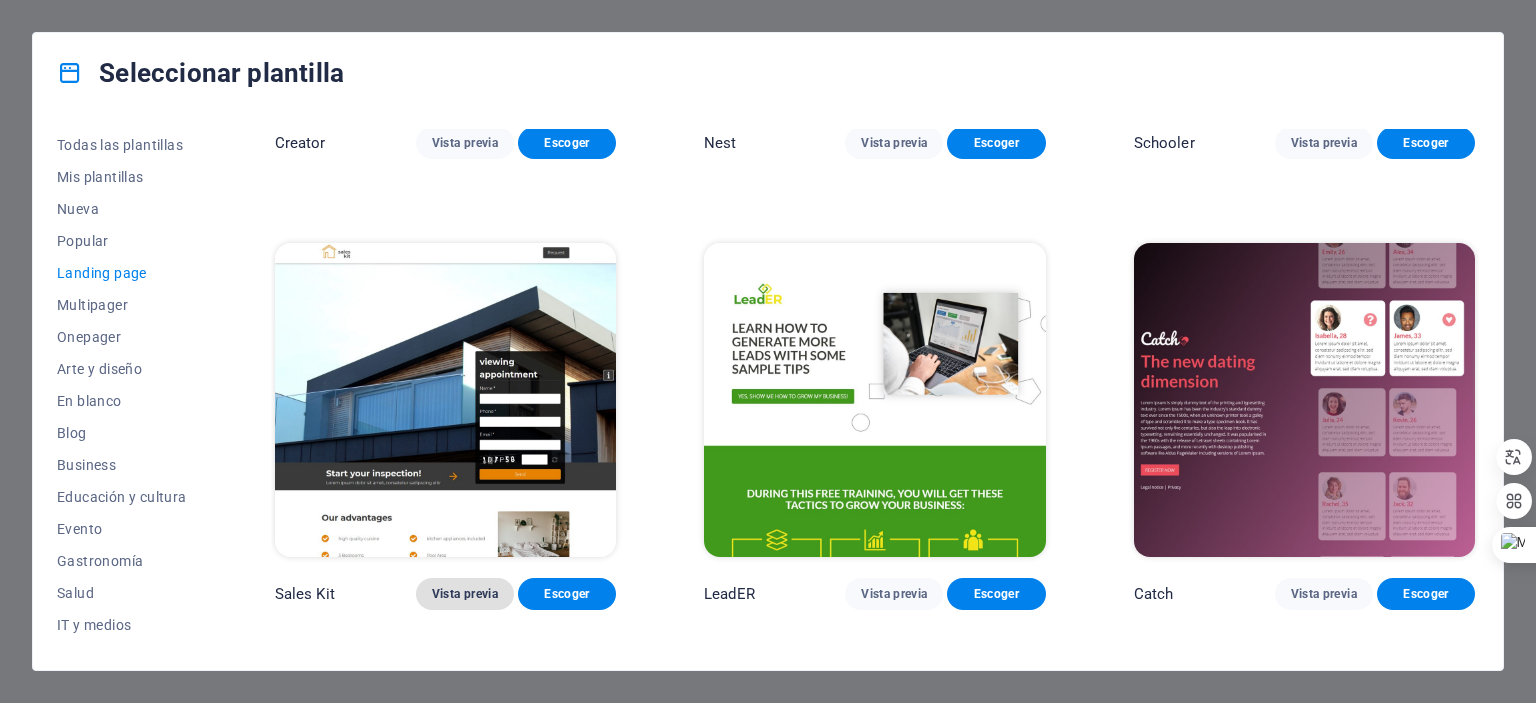 click on "Vista previa" at bounding box center (465, 594) 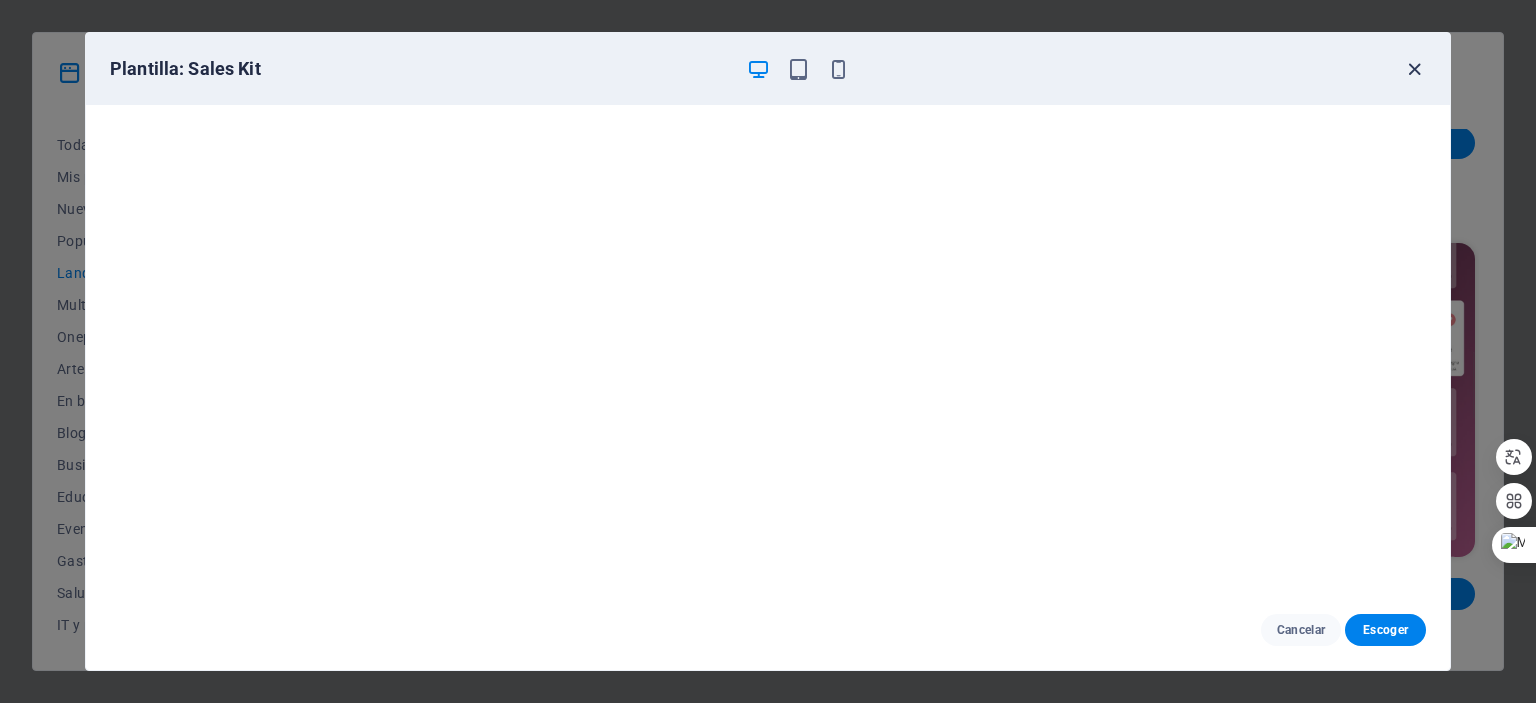 click at bounding box center [1414, 69] 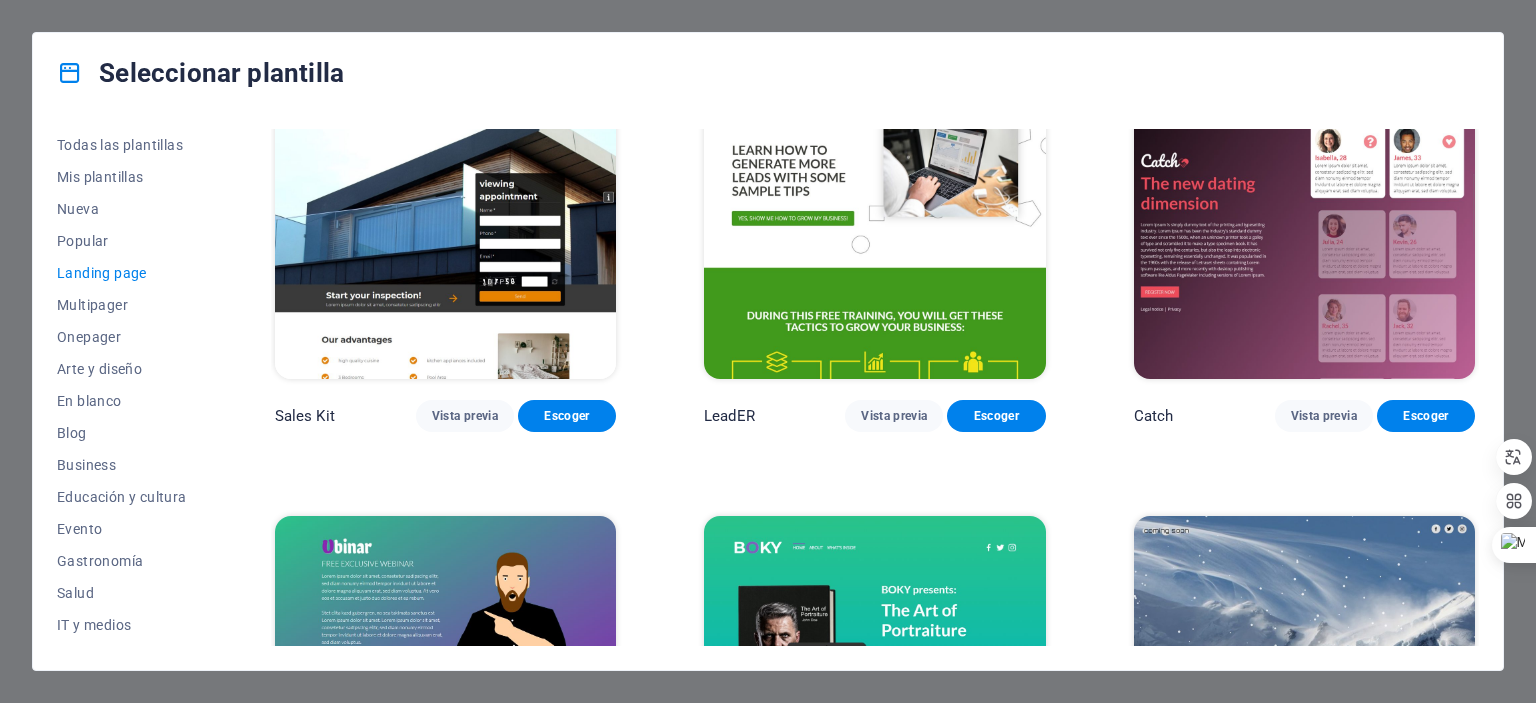 scroll, scrollTop: 2800, scrollLeft: 0, axis: vertical 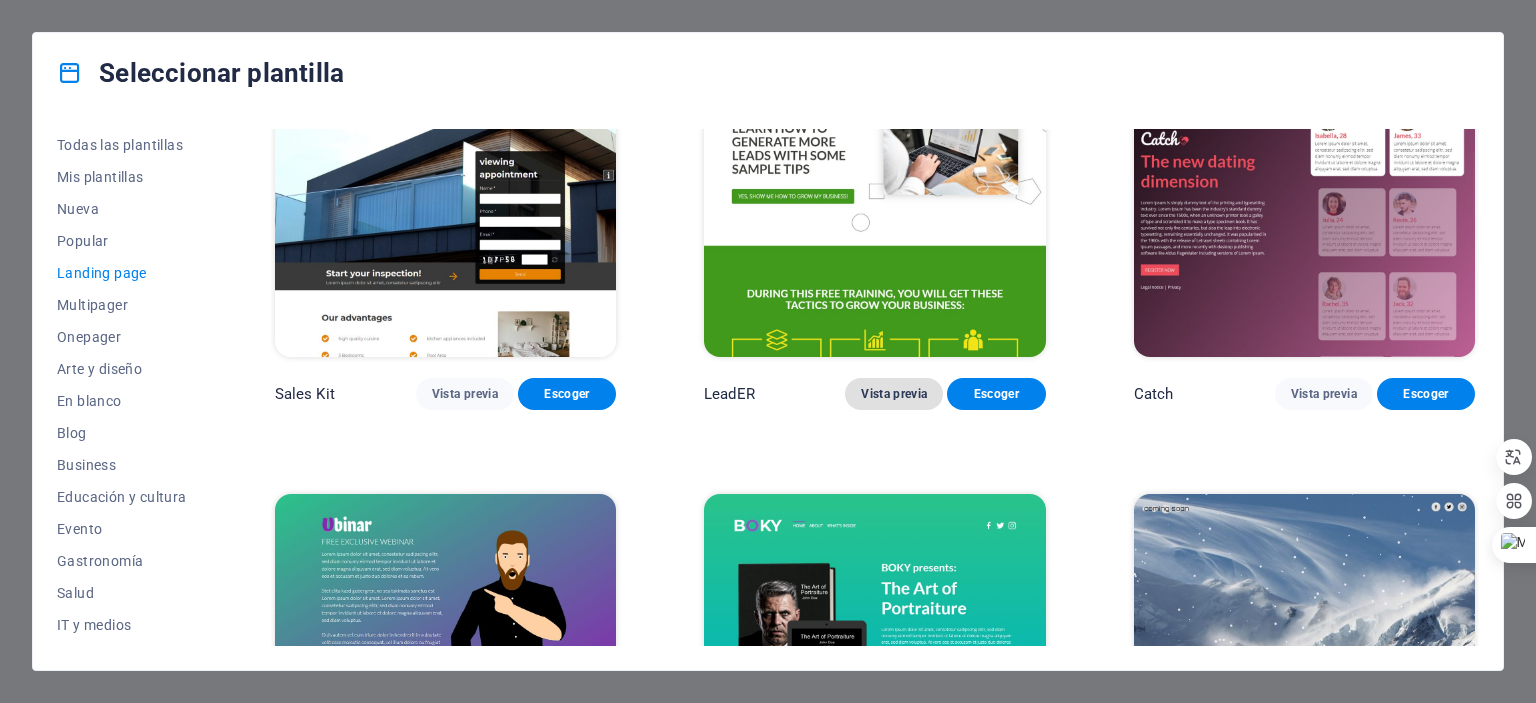 click on "Vista previa" at bounding box center [894, 394] 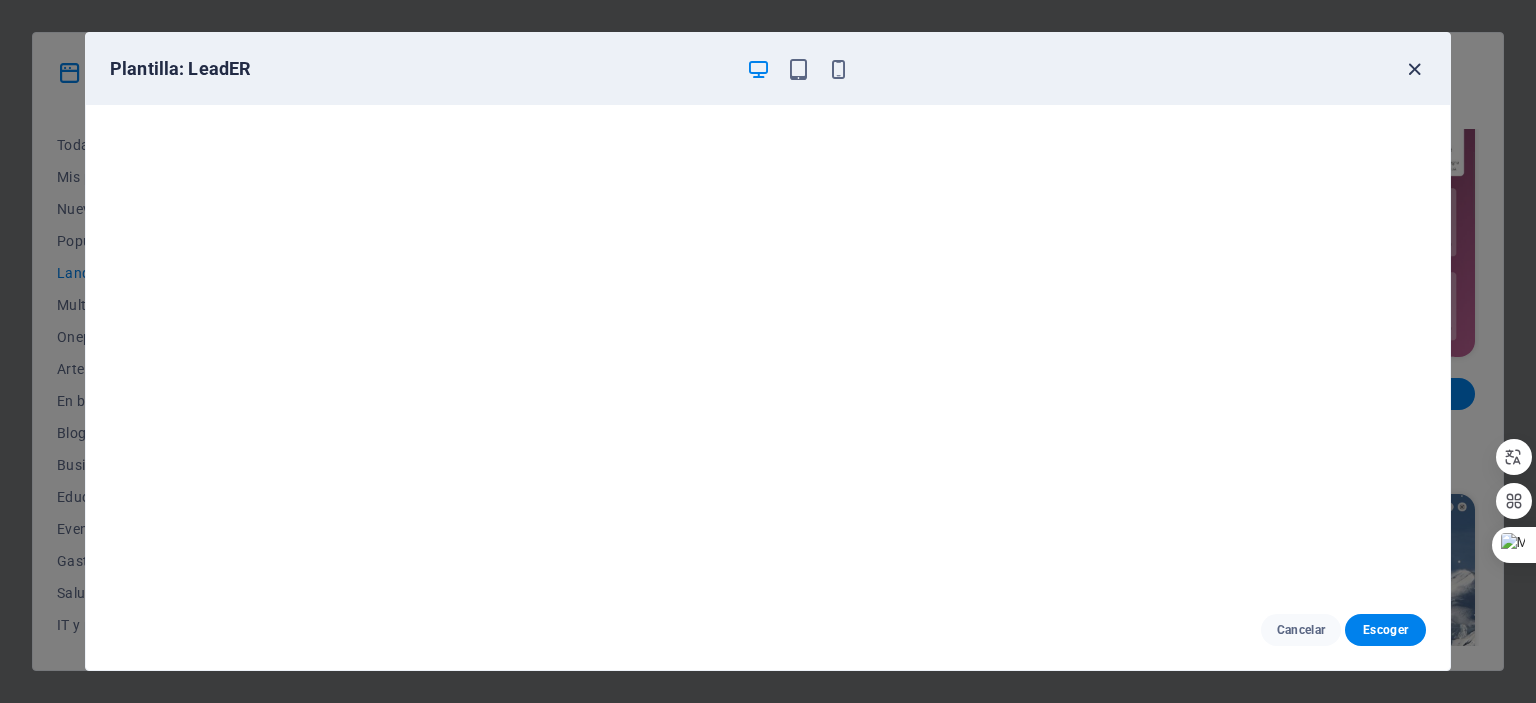 click at bounding box center [1414, 69] 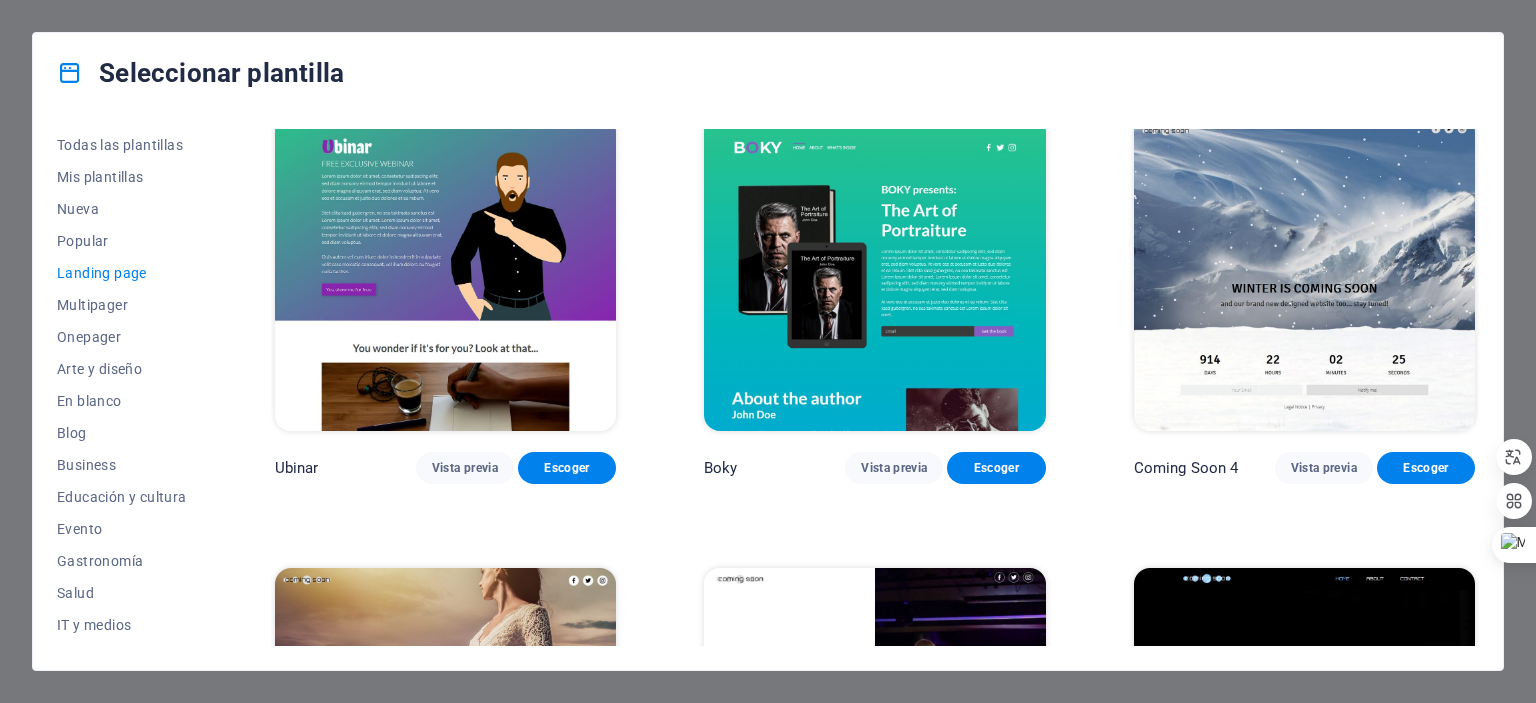 scroll, scrollTop: 3200, scrollLeft: 0, axis: vertical 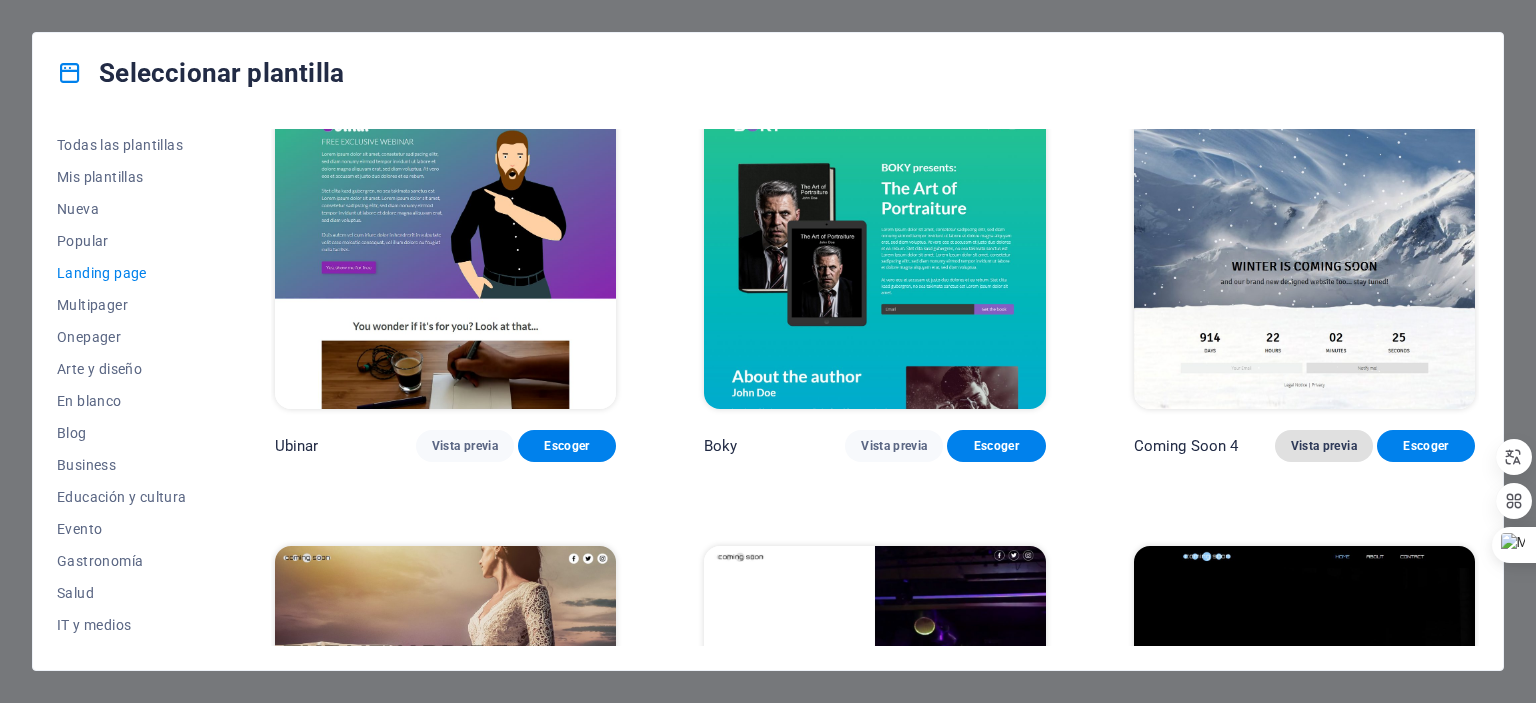 click on "Vista previa" at bounding box center (1324, 446) 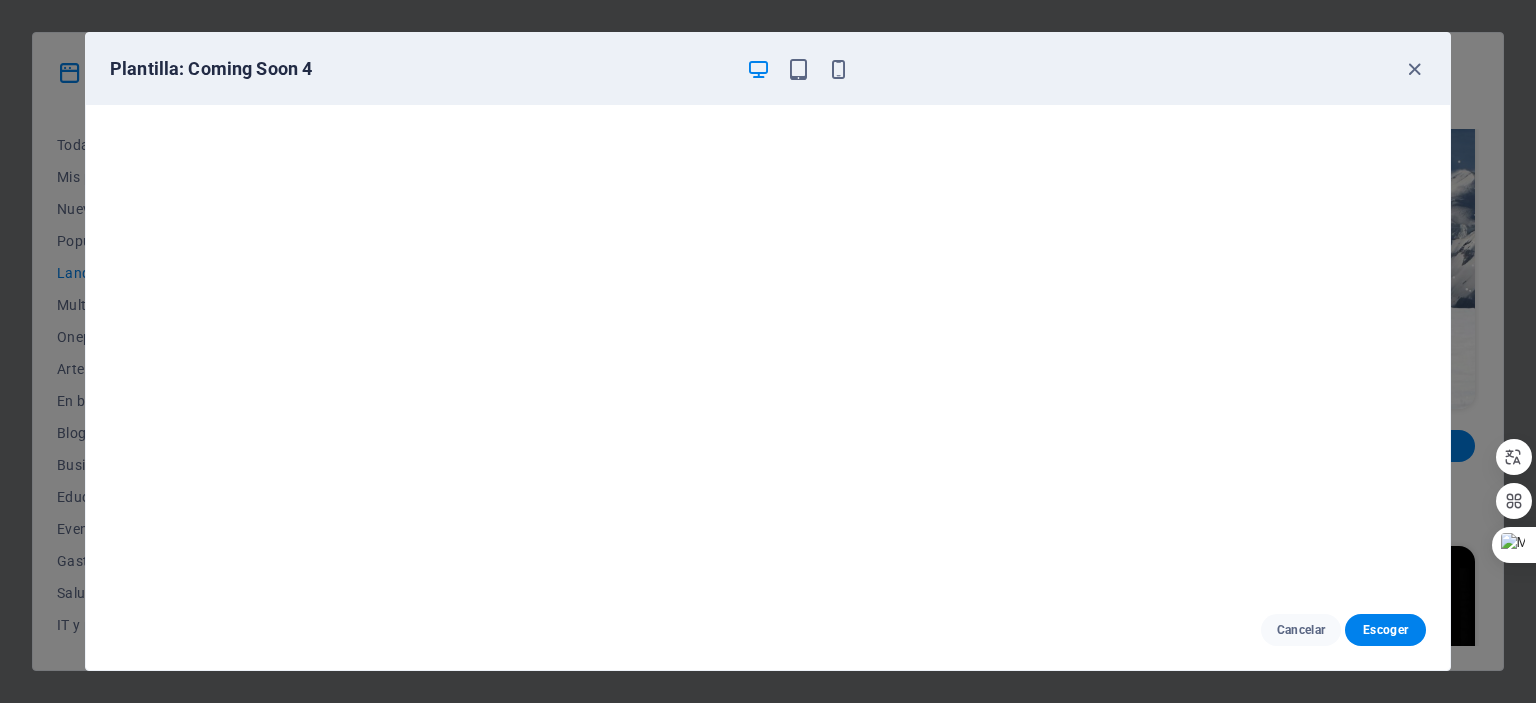 scroll, scrollTop: 5, scrollLeft: 0, axis: vertical 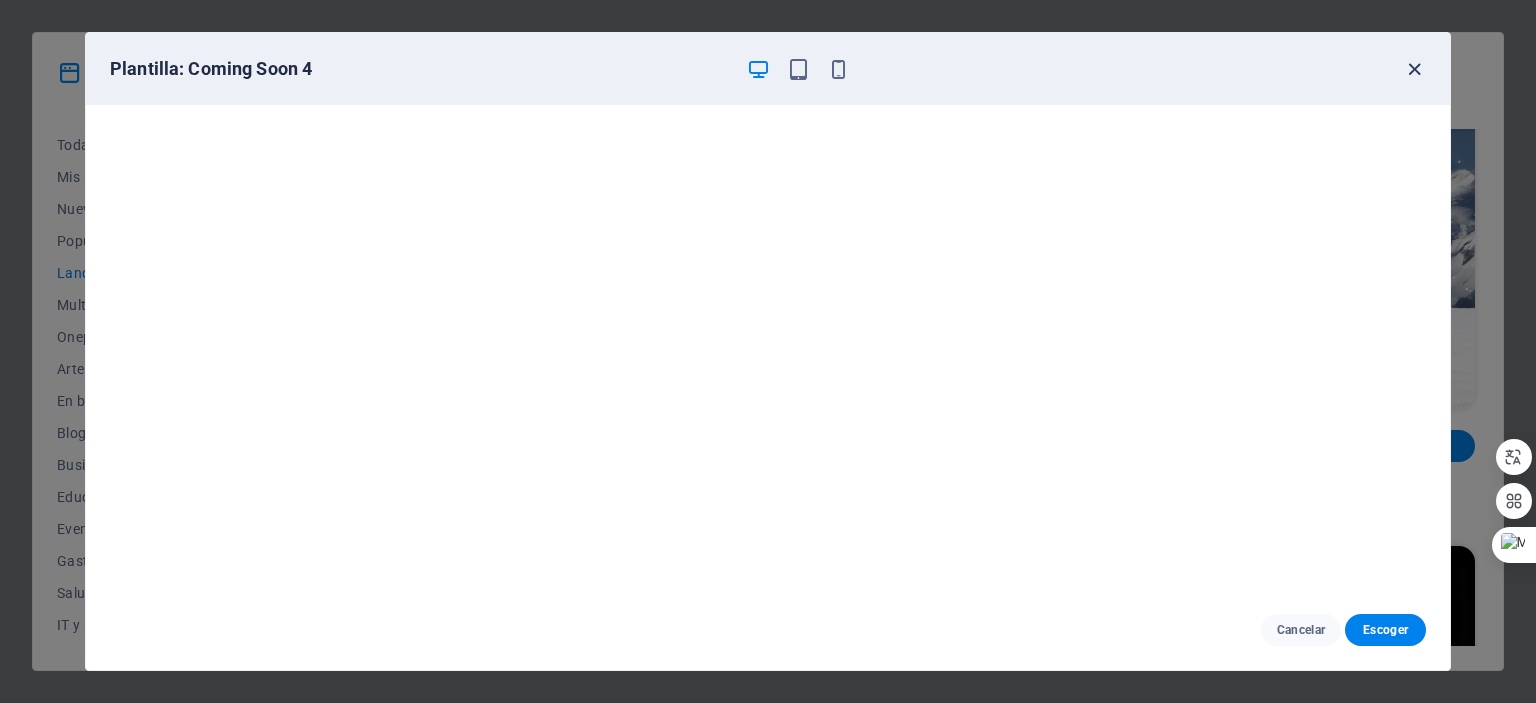 click at bounding box center (1414, 69) 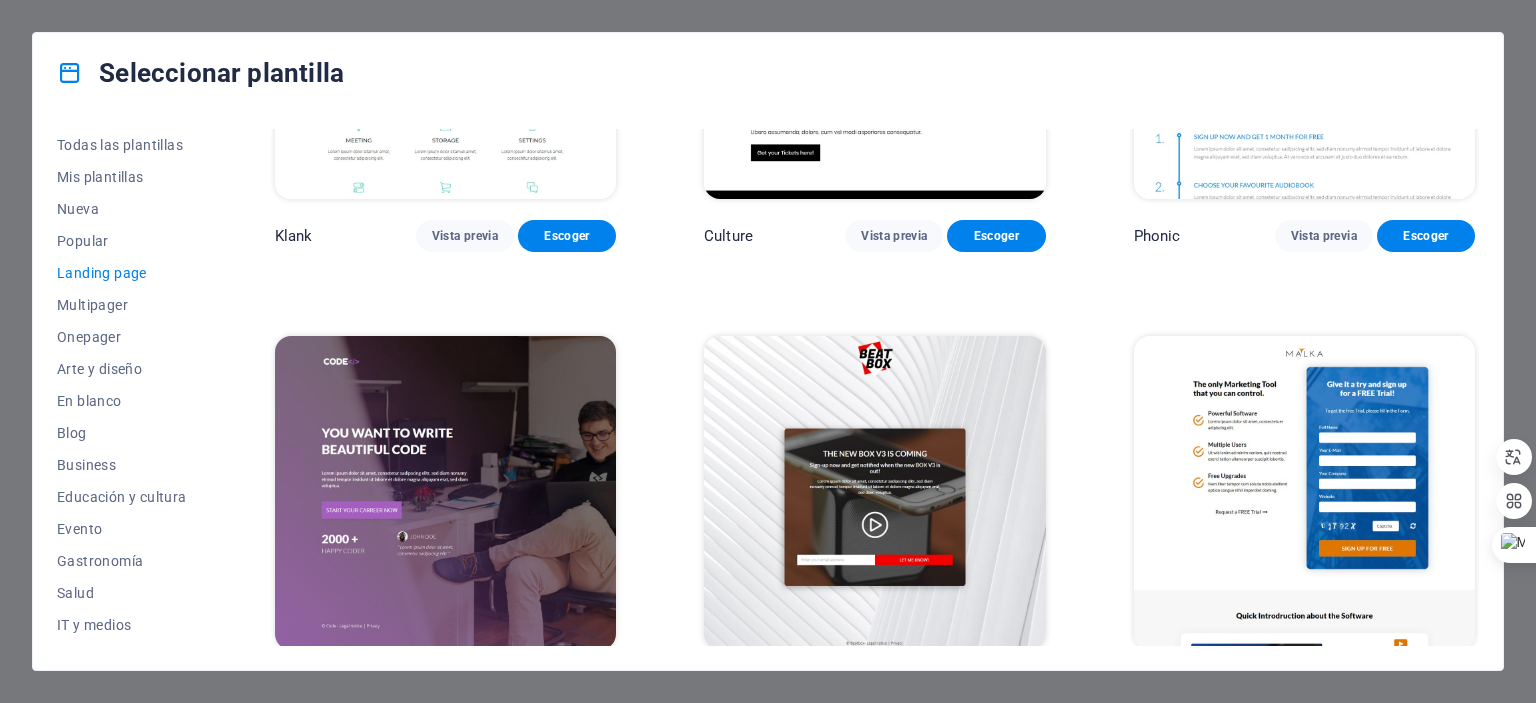 scroll, scrollTop: 449, scrollLeft: 0, axis: vertical 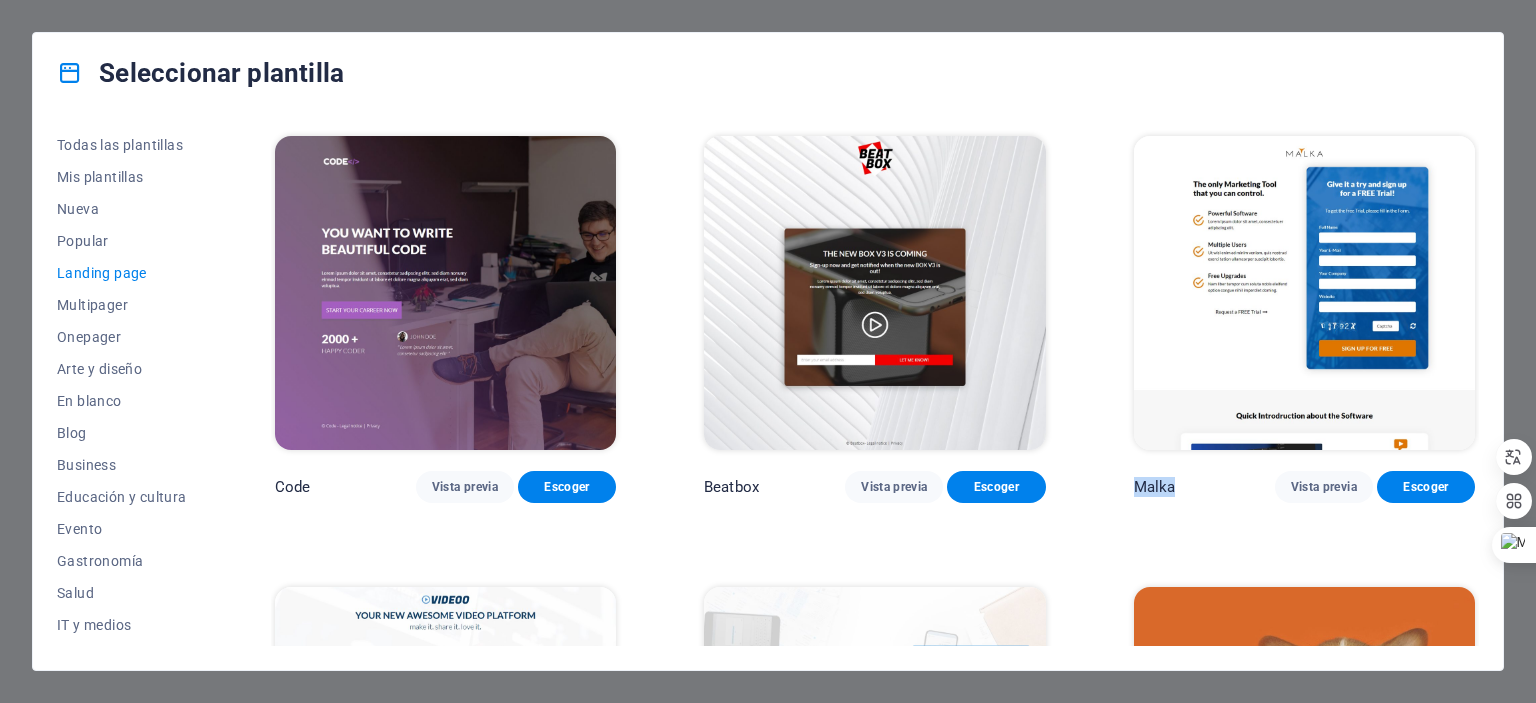 drag, startPoint x: 1187, startPoint y: 479, endPoint x: 1122, endPoint y: 487, distance: 65.490456 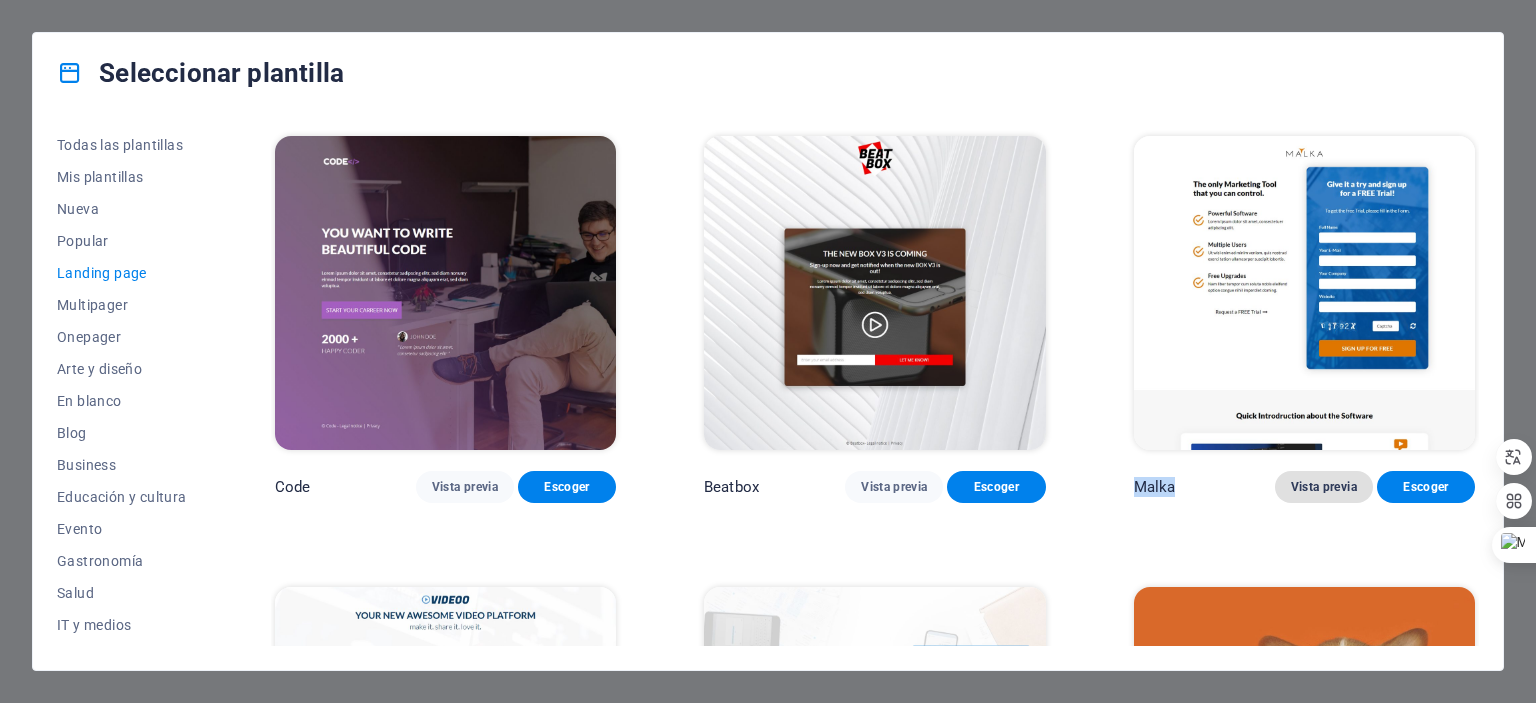 click on "Vista previa" at bounding box center (1324, 487) 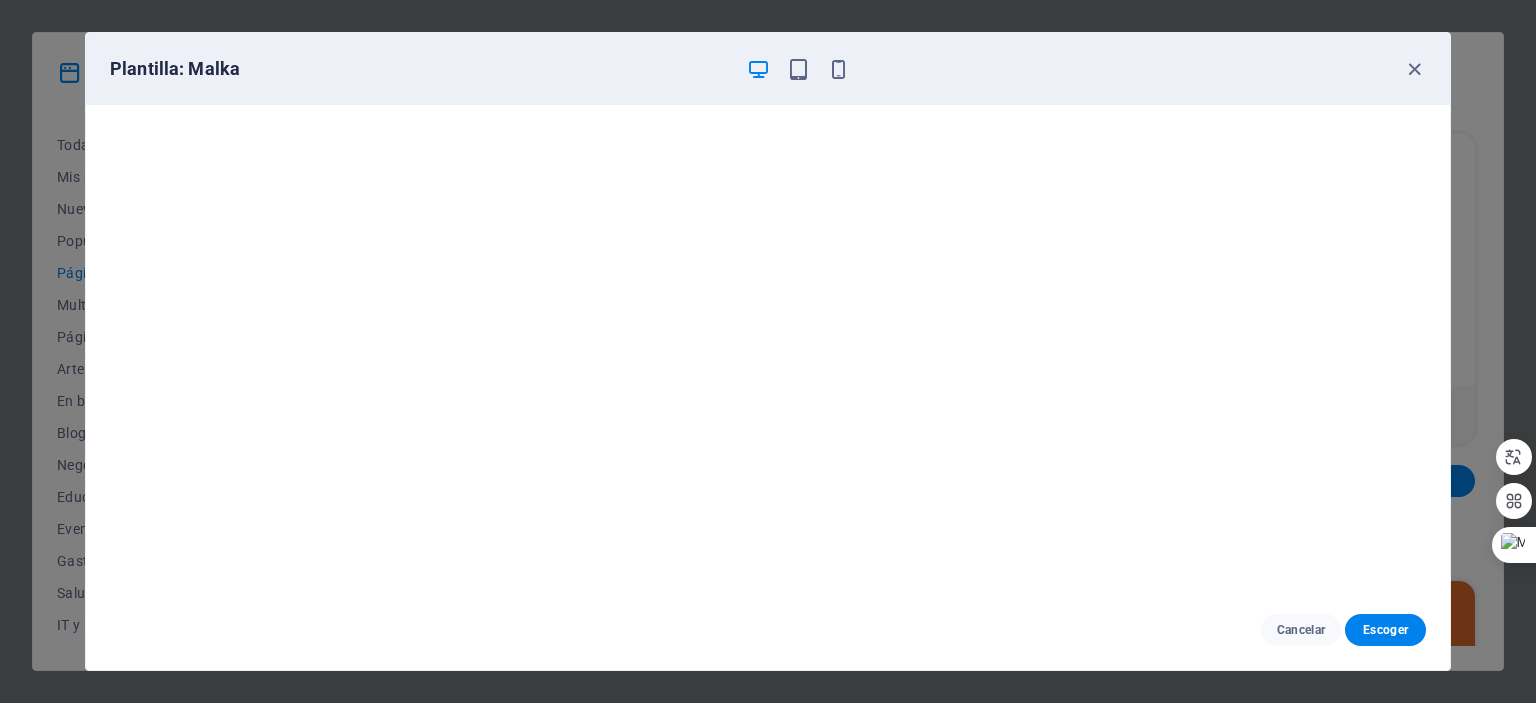 scroll, scrollTop: 447, scrollLeft: 0, axis: vertical 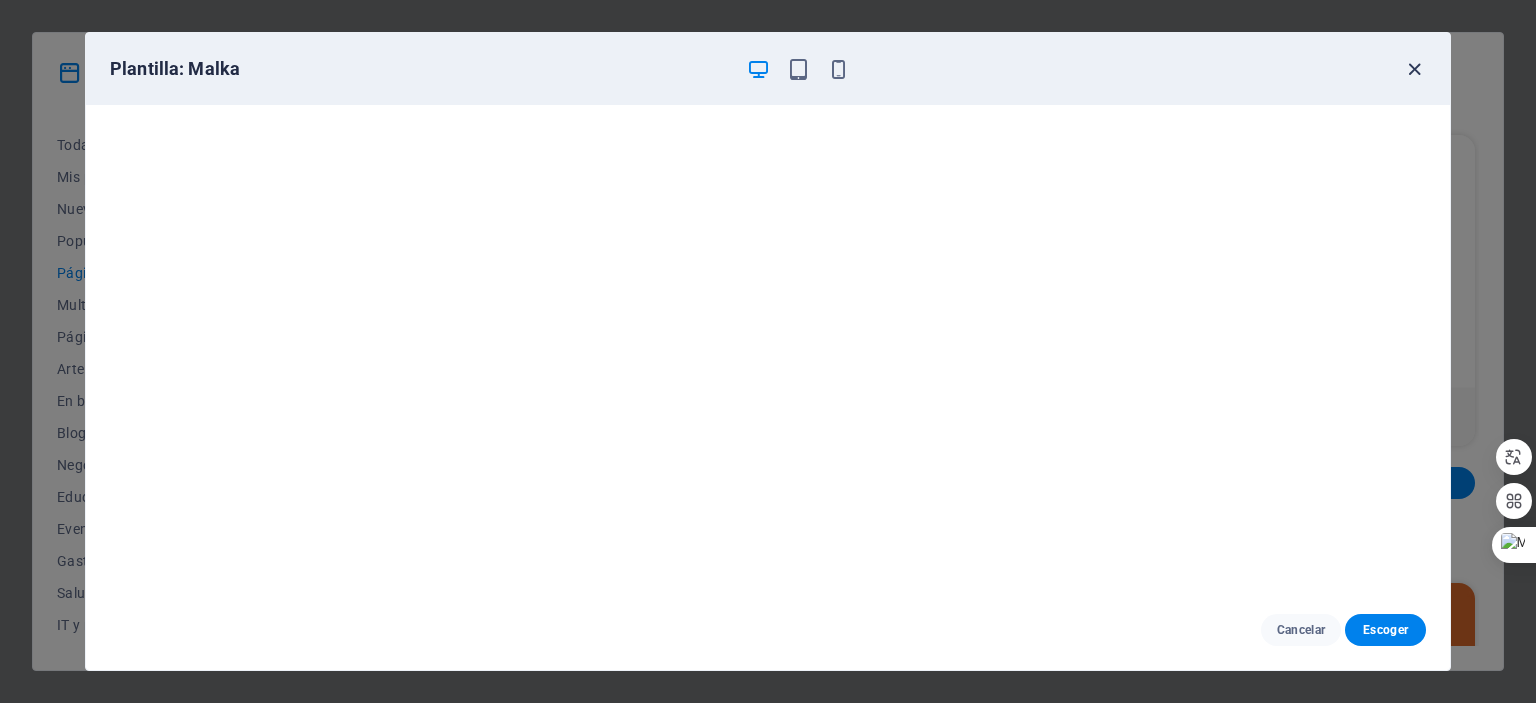 click at bounding box center [1414, 69] 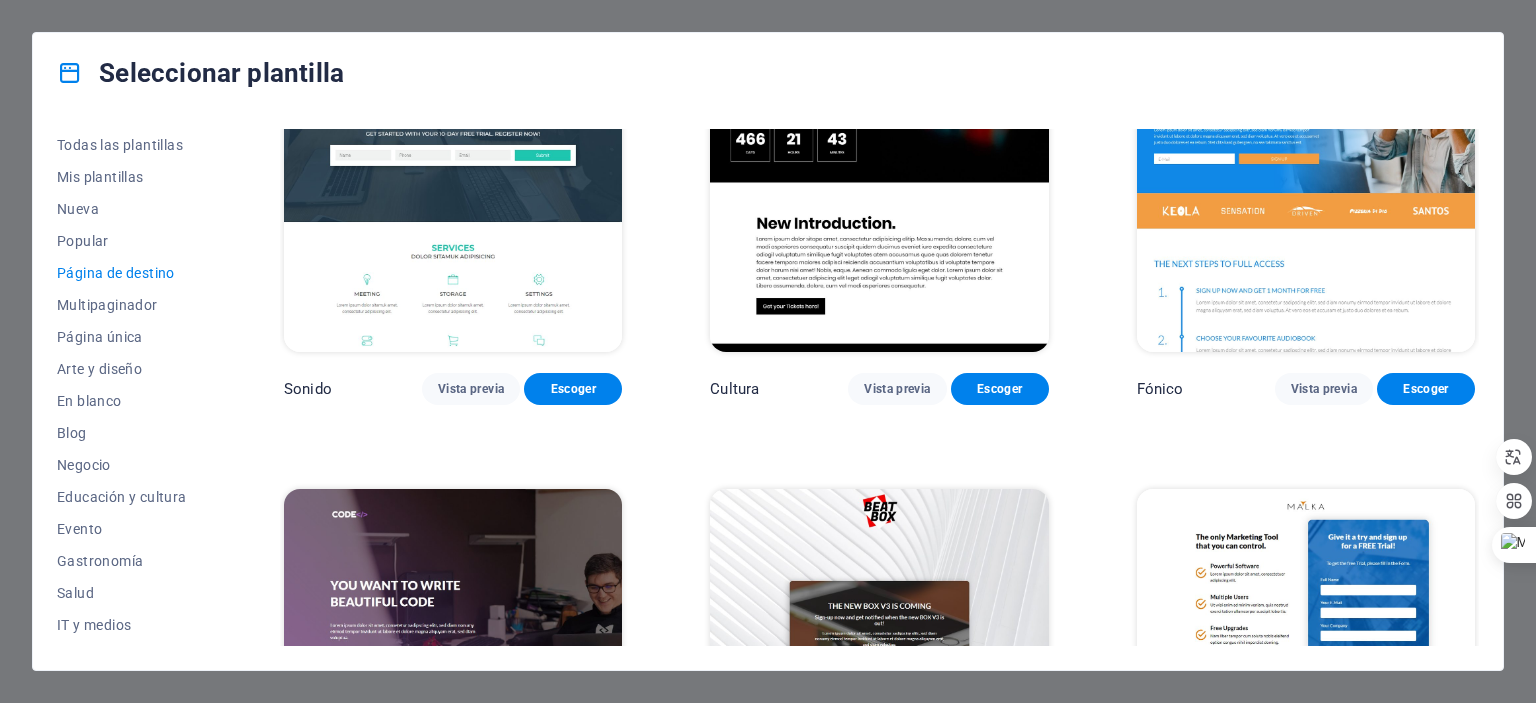 scroll, scrollTop: 0, scrollLeft: 0, axis: both 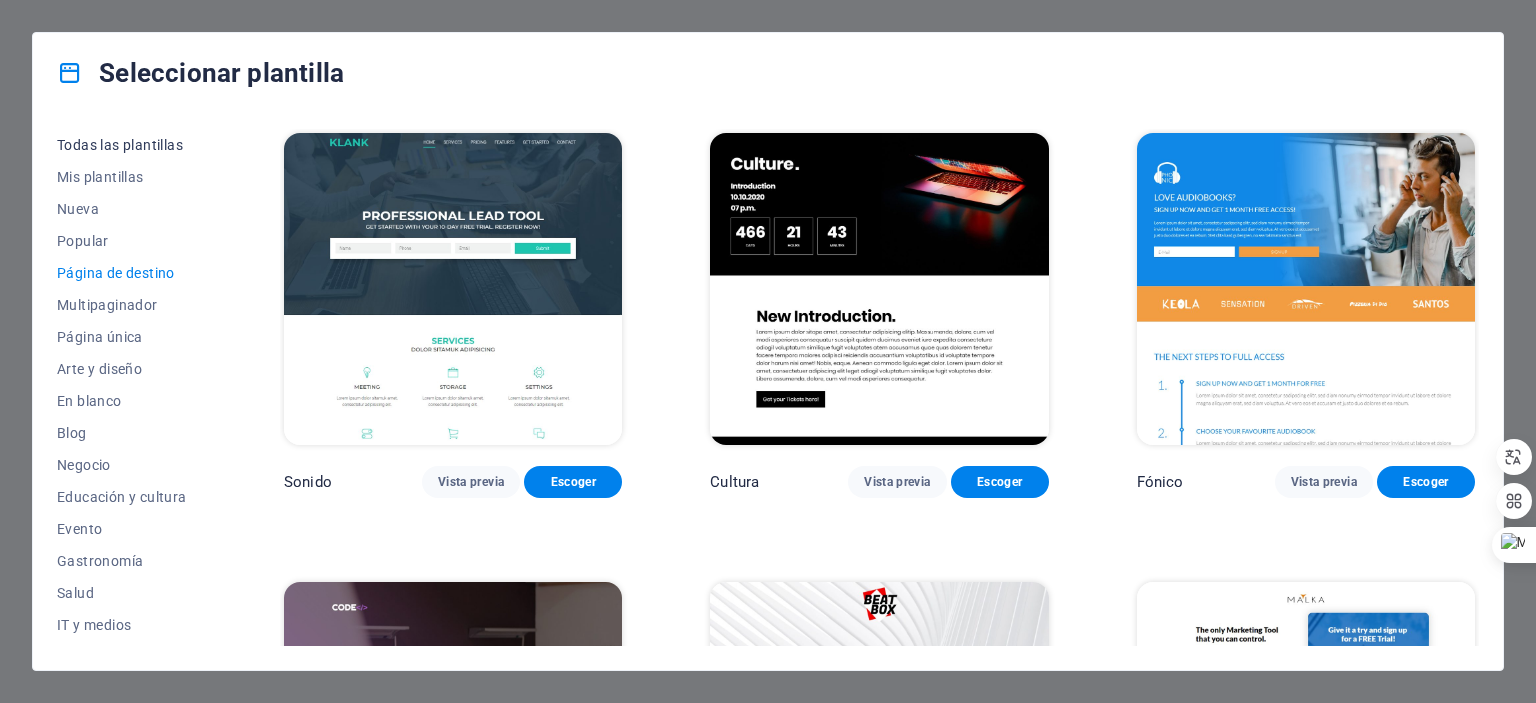 click on "Todas las plantillas" at bounding box center [120, 145] 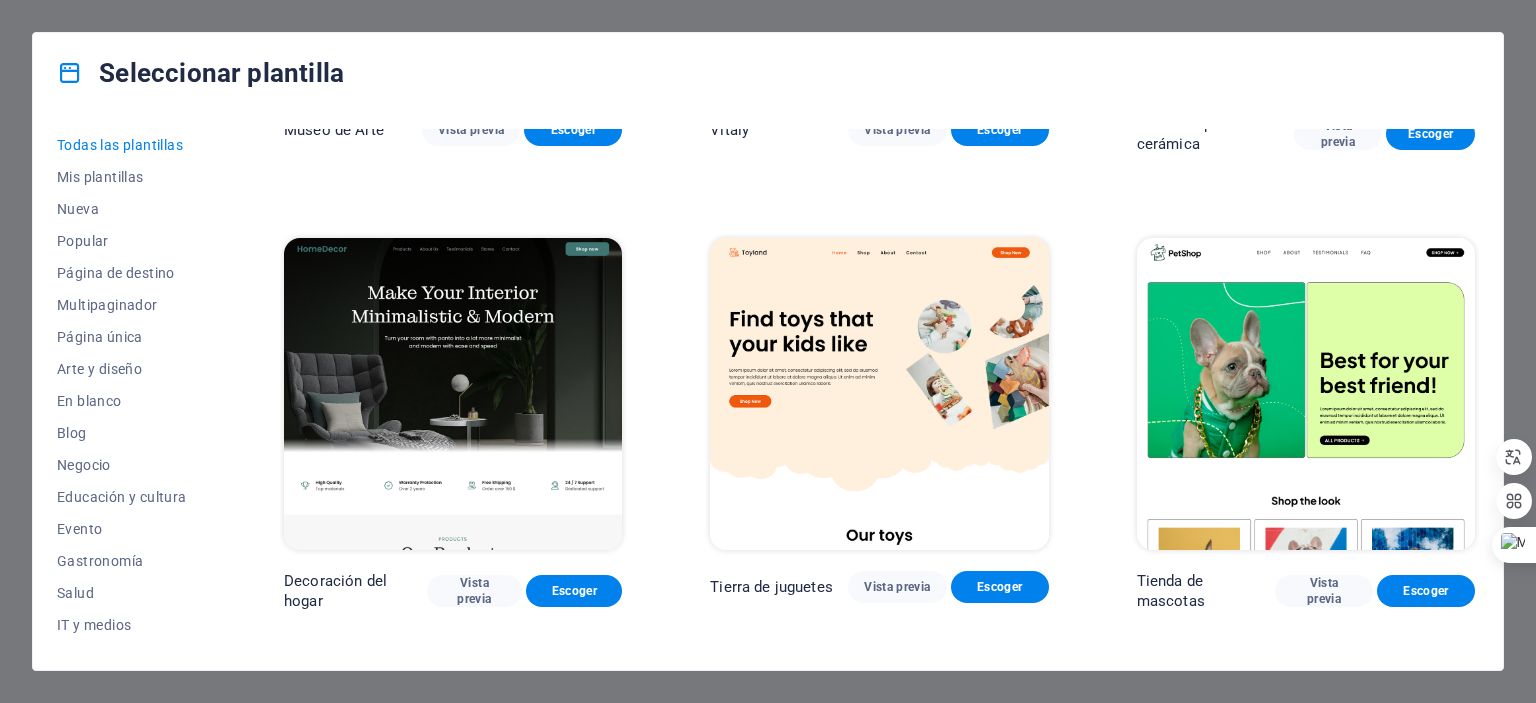 scroll, scrollTop: 1200, scrollLeft: 0, axis: vertical 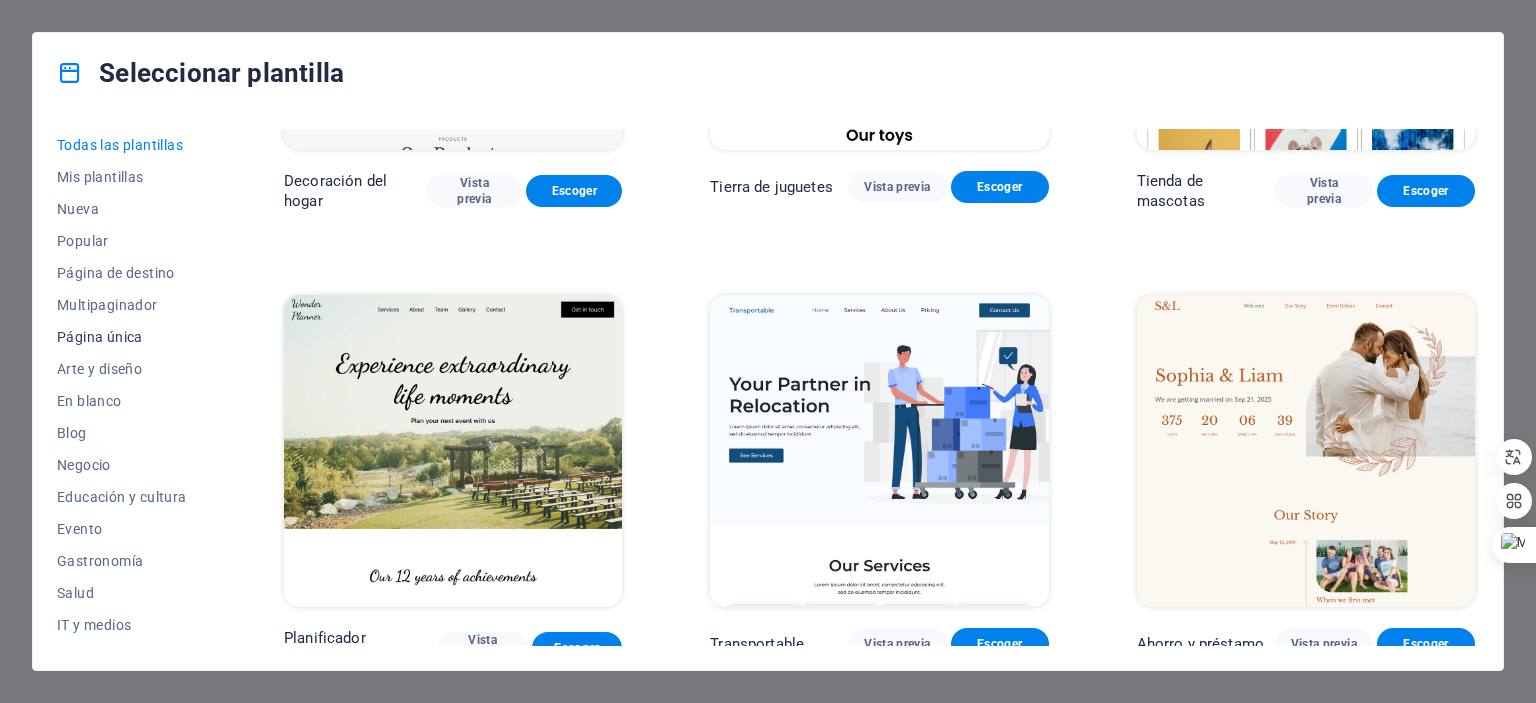 click on "Página única" at bounding box center [100, 337] 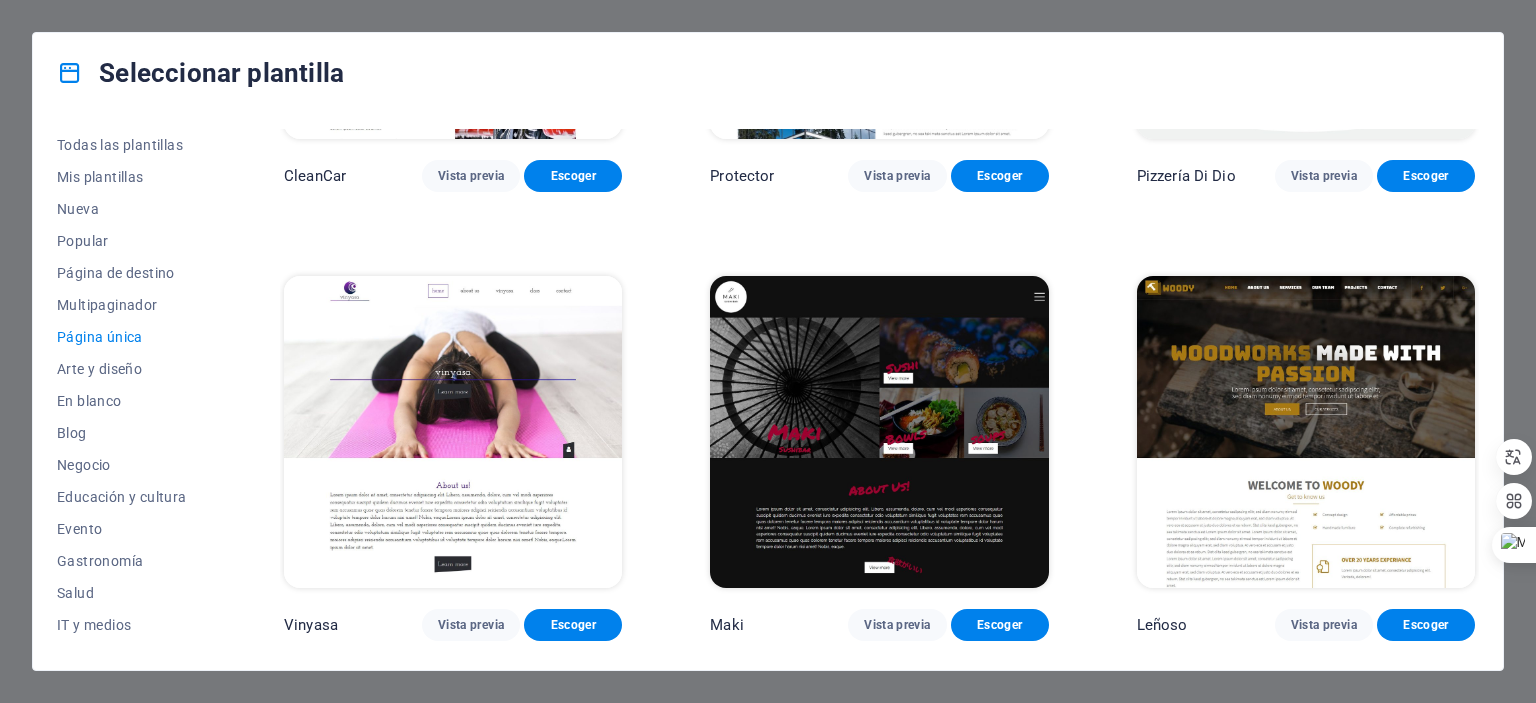 scroll, scrollTop: 4400, scrollLeft: 0, axis: vertical 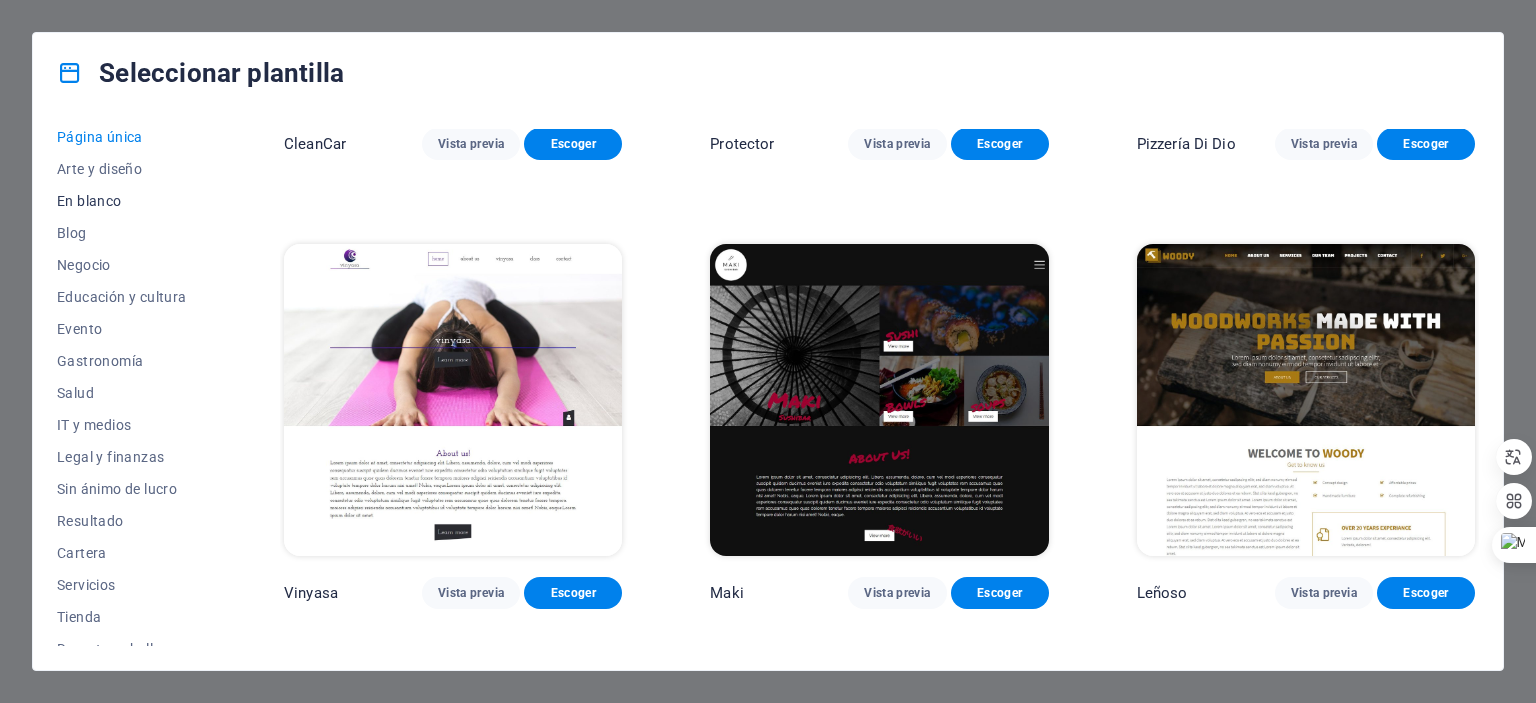 click on "En blanco" at bounding box center (126, 201) 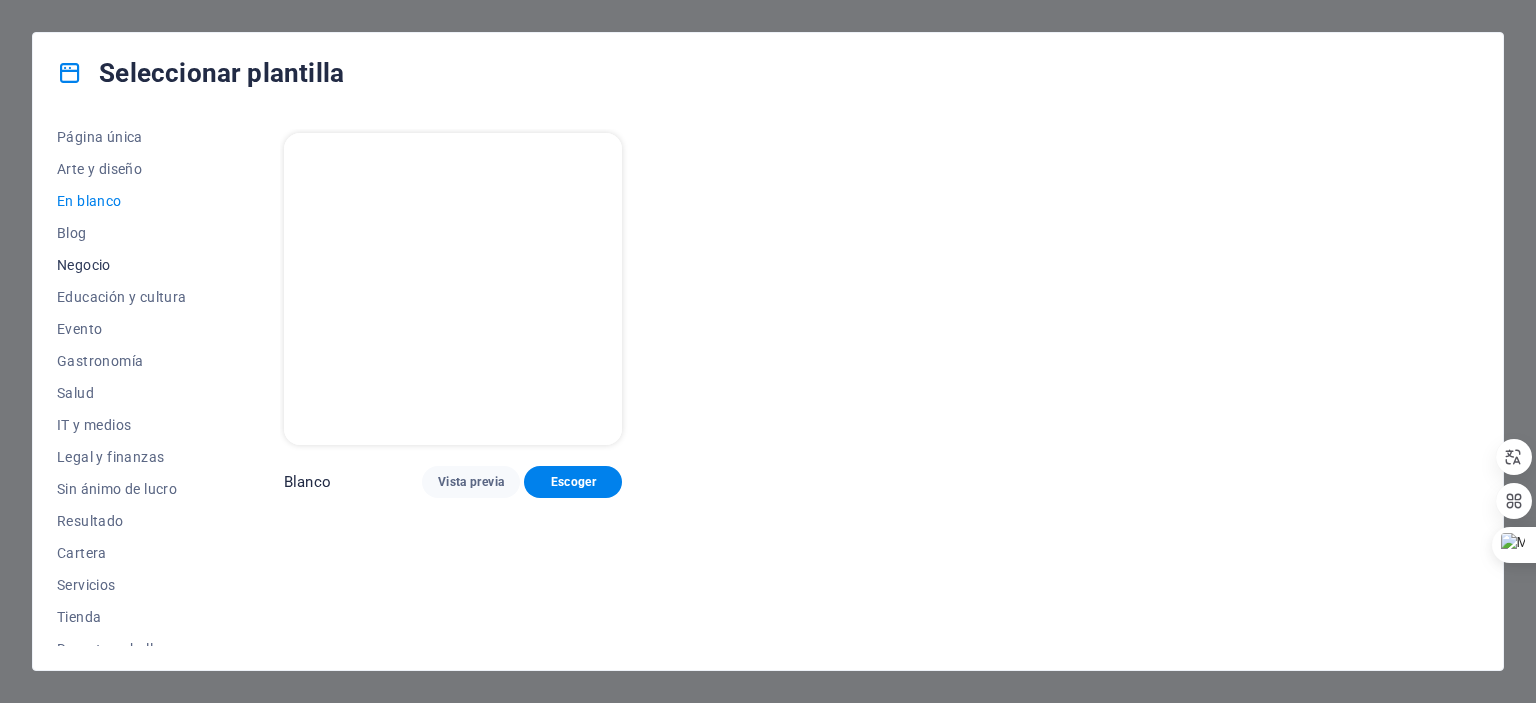 click on "Negocio" at bounding box center (126, 265) 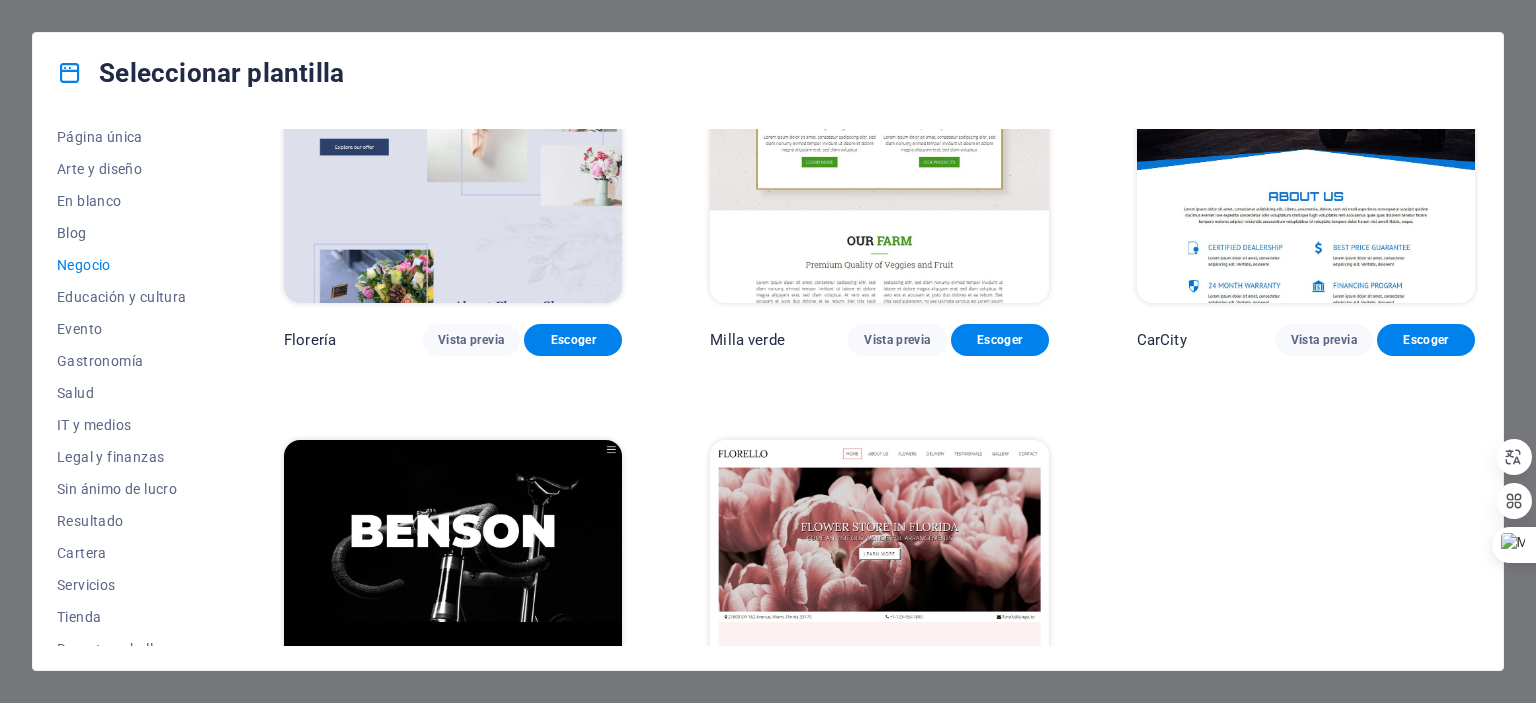 scroll, scrollTop: 752, scrollLeft: 0, axis: vertical 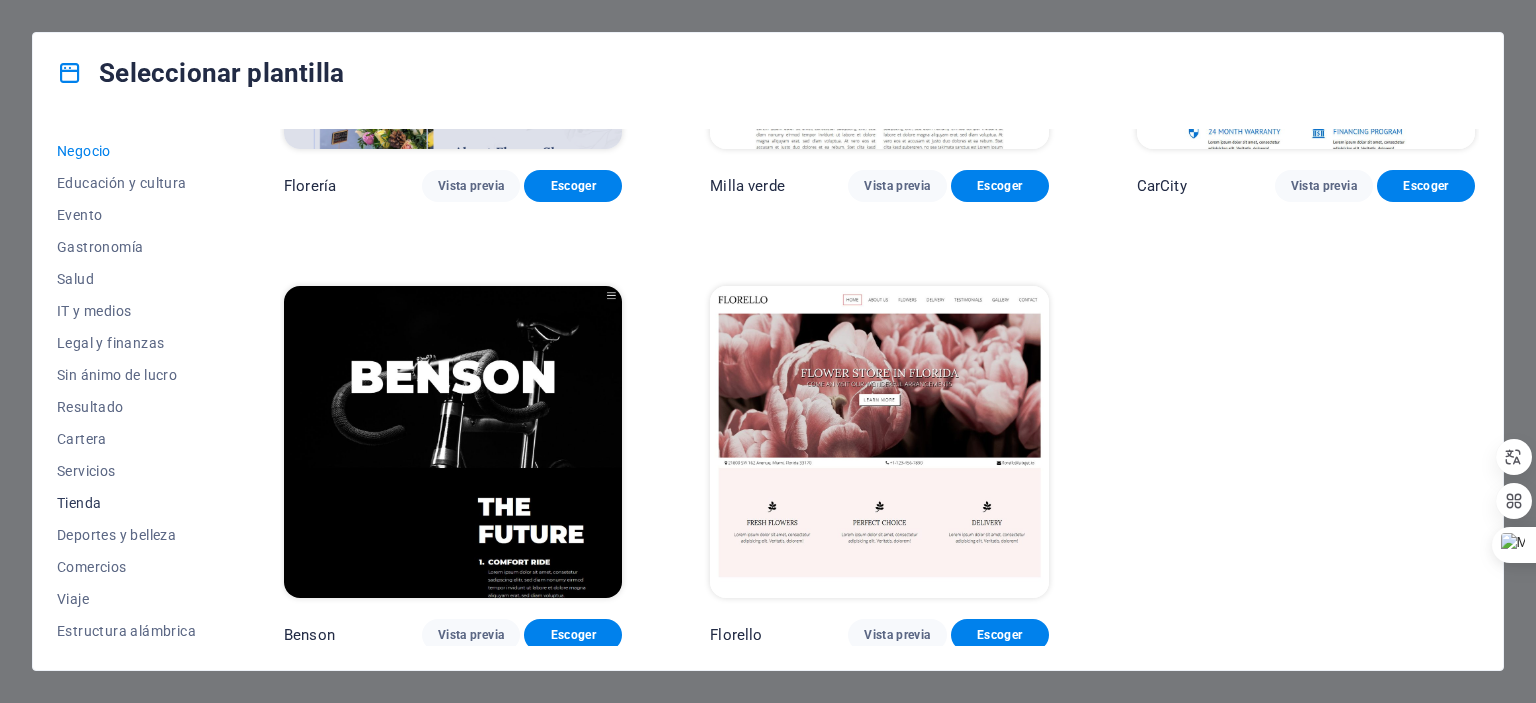 click on "Tienda" at bounding box center (79, 503) 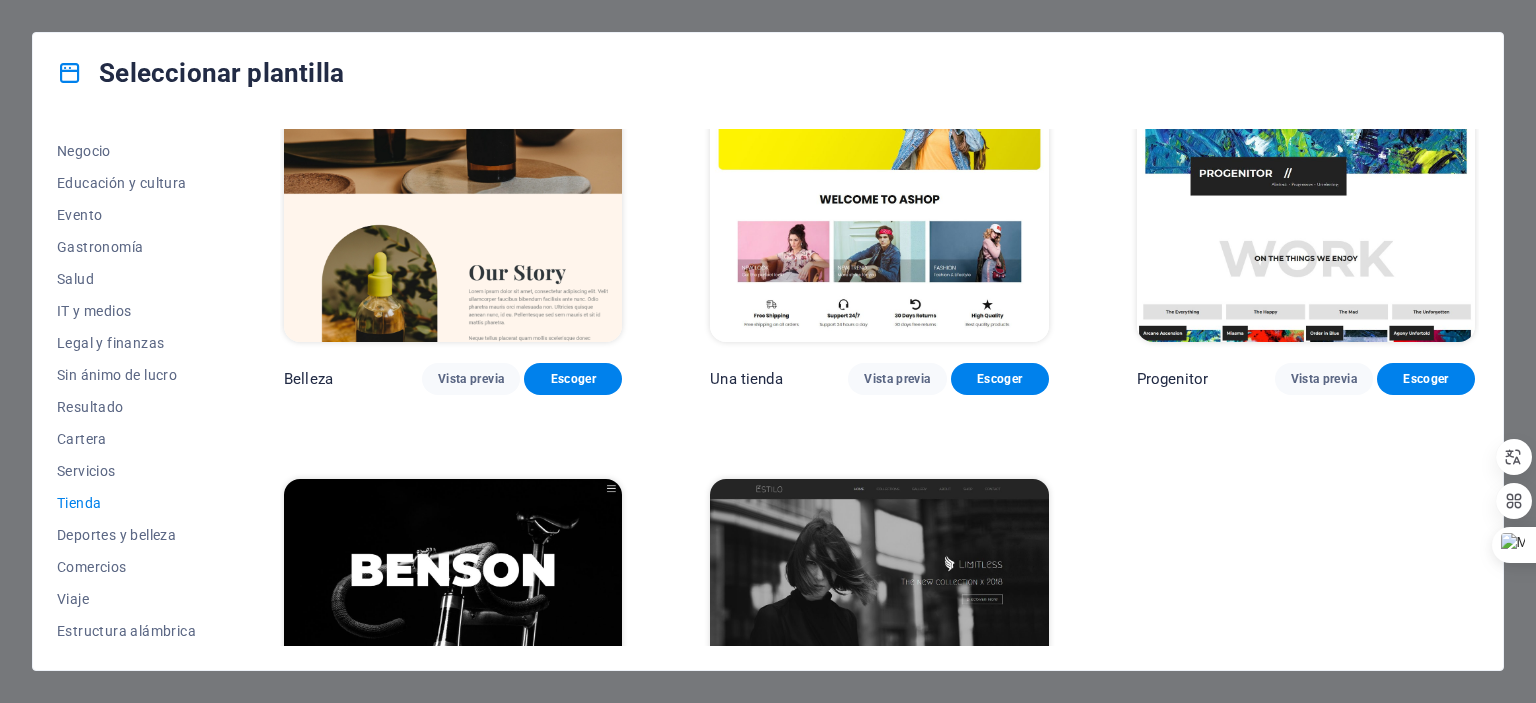 scroll, scrollTop: 1000, scrollLeft: 0, axis: vertical 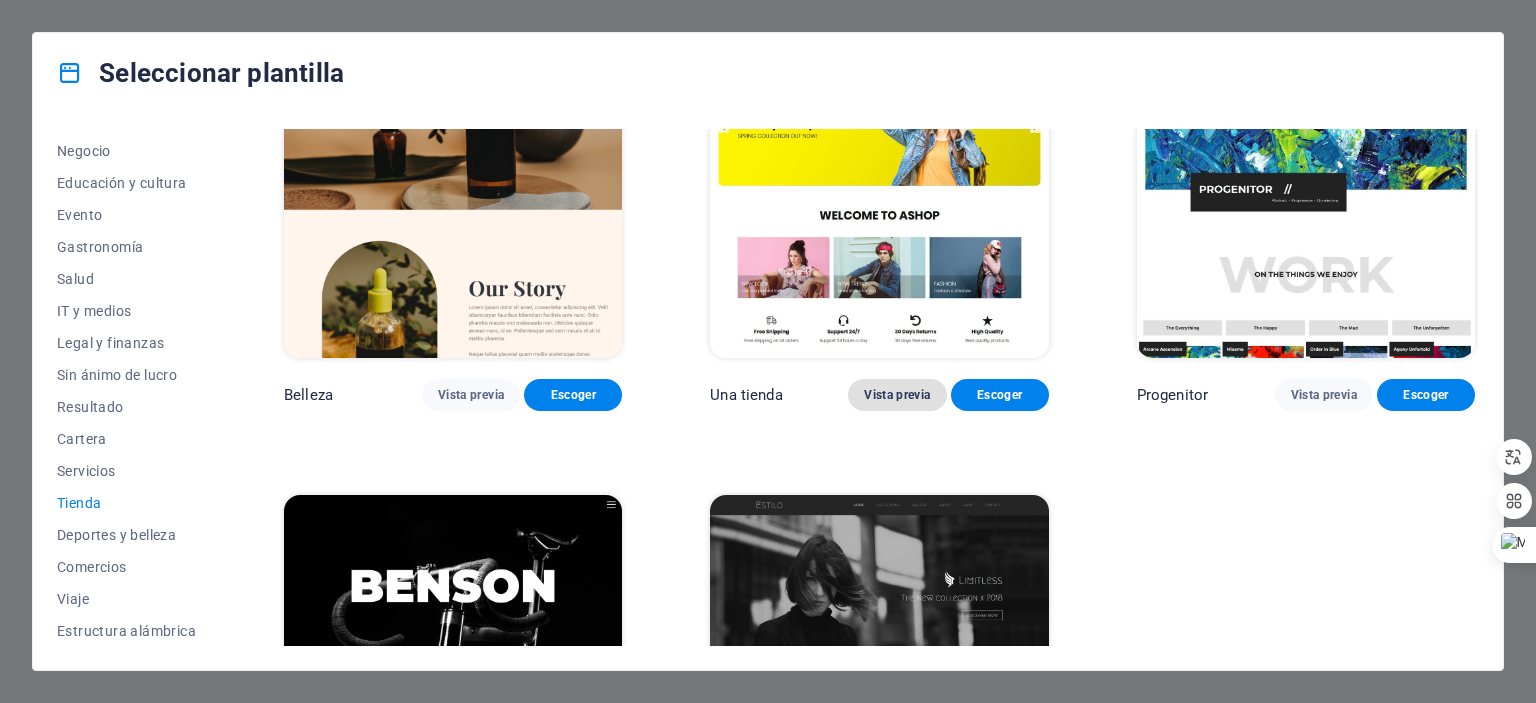 click on "Vista previa" at bounding box center [897, 395] 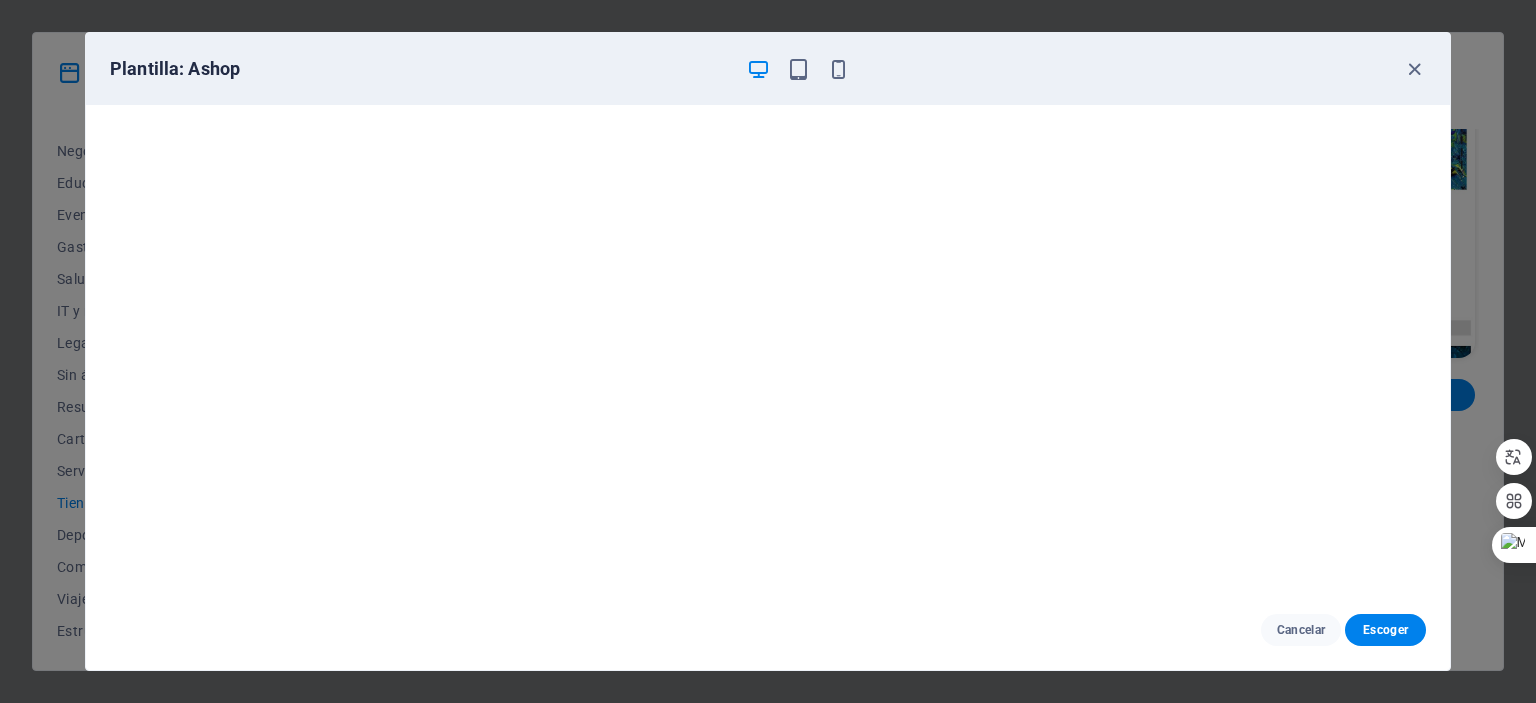 click at bounding box center (798, 69) 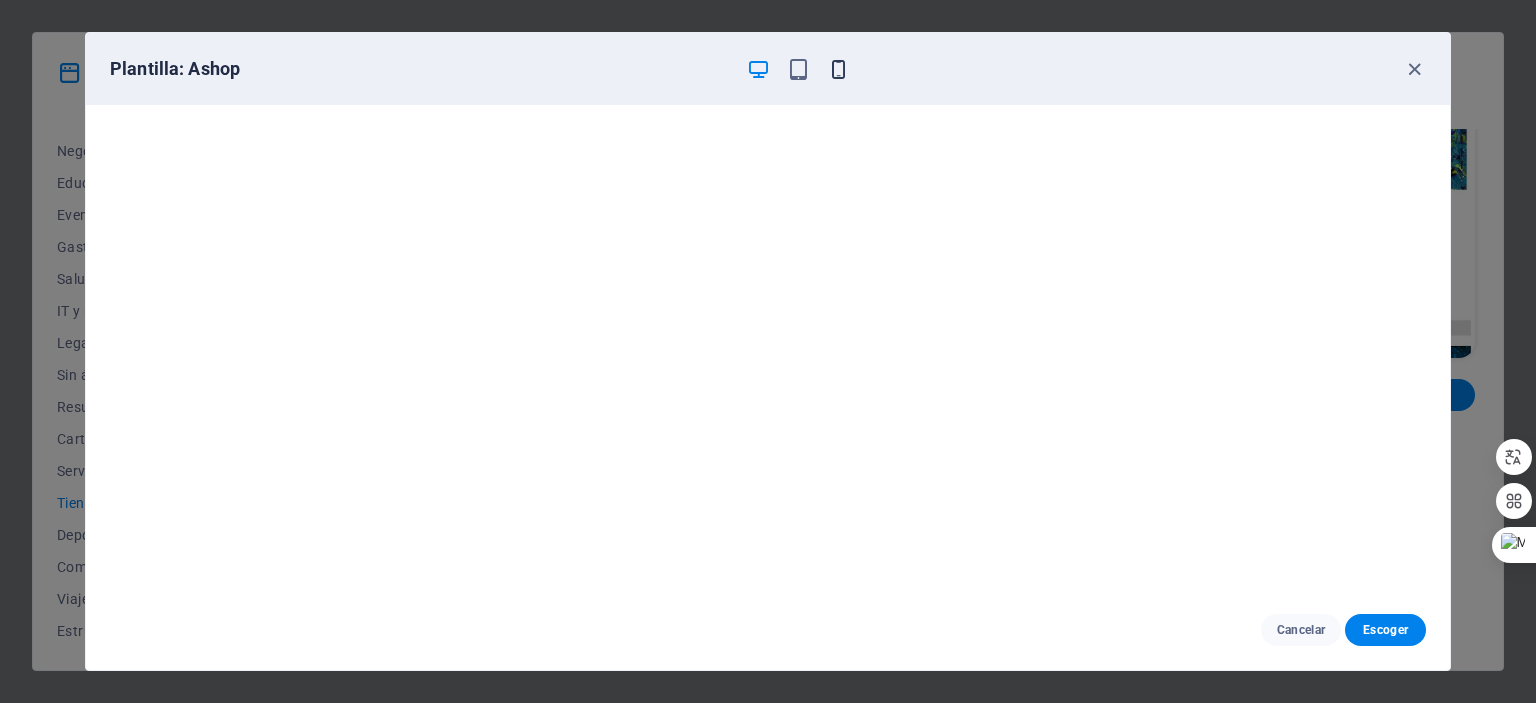 click at bounding box center [838, 69] 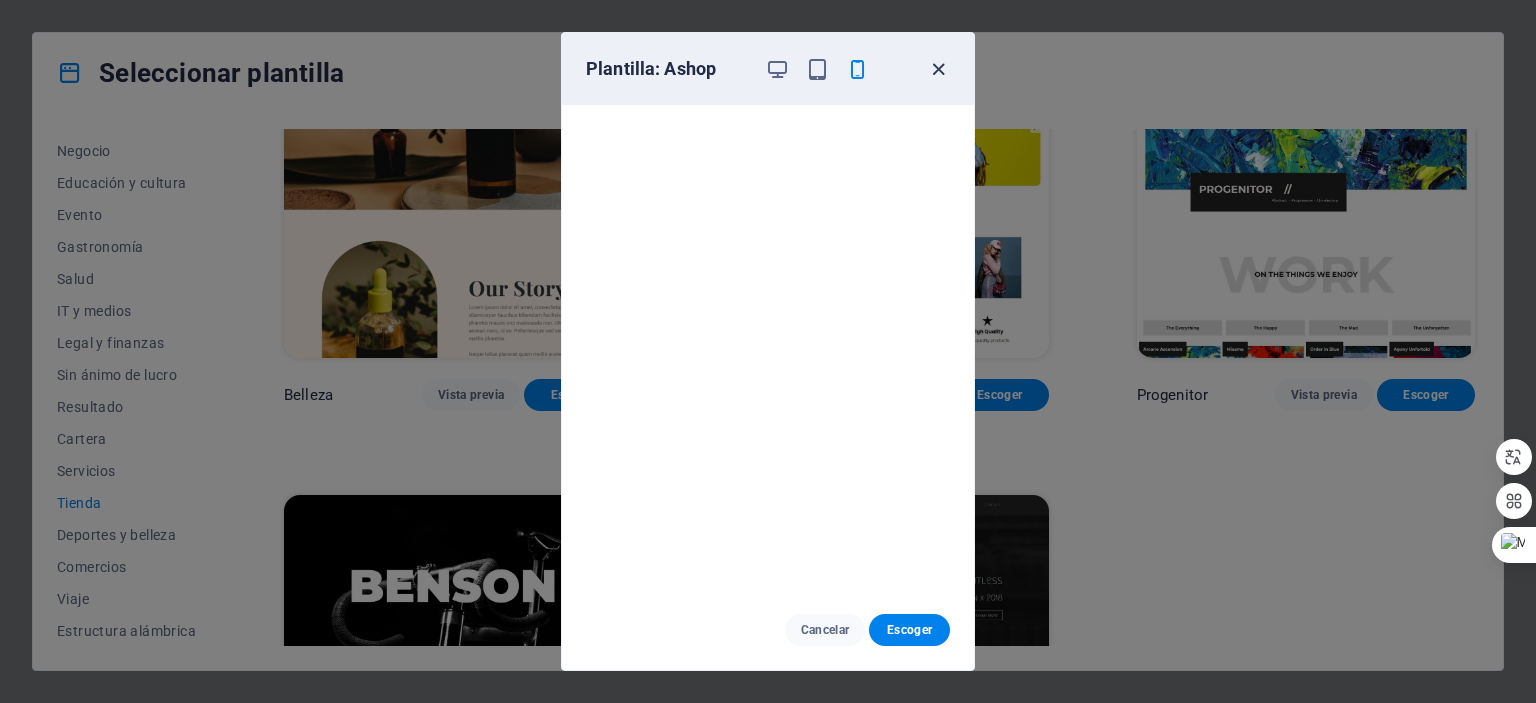 click at bounding box center [938, 69] 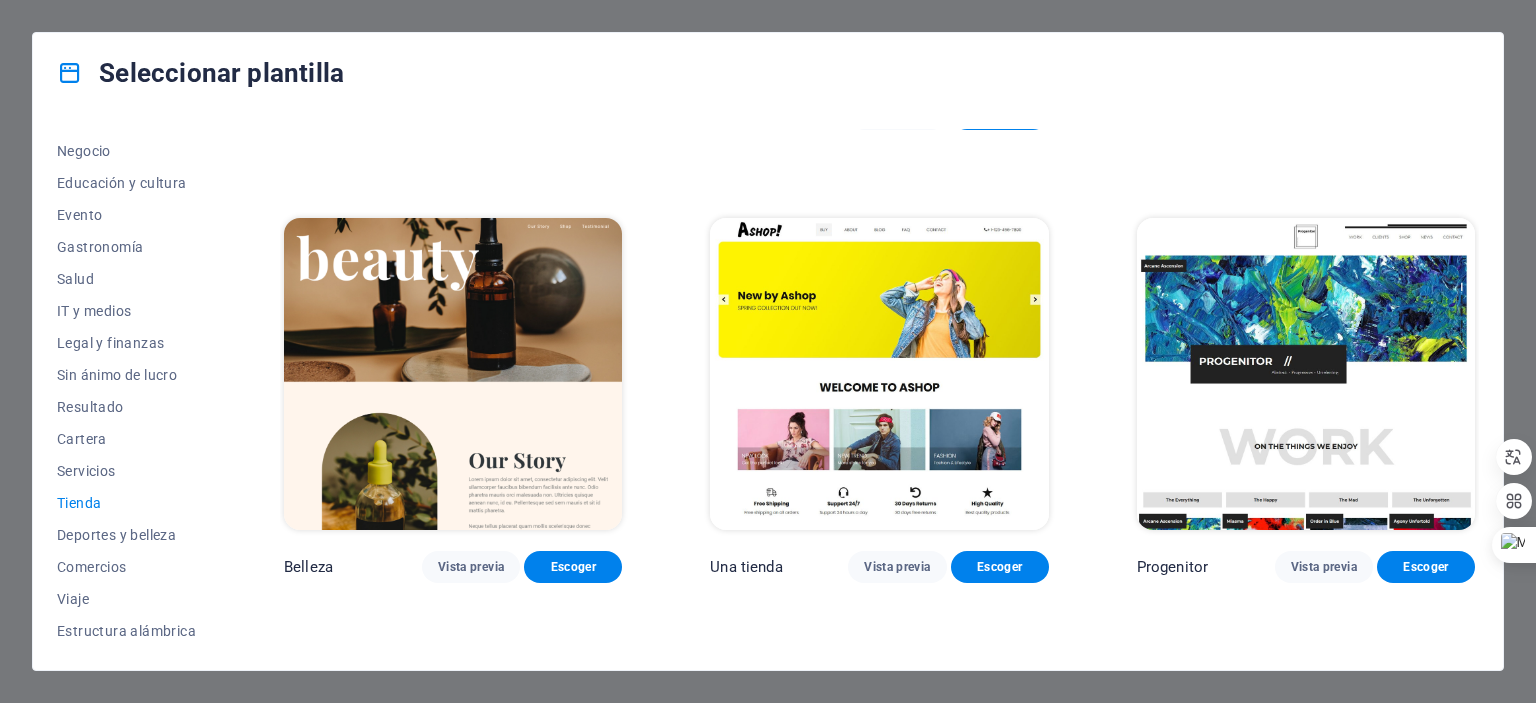 scroll, scrollTop: 800, scrollLeft: 0, axis: vertical 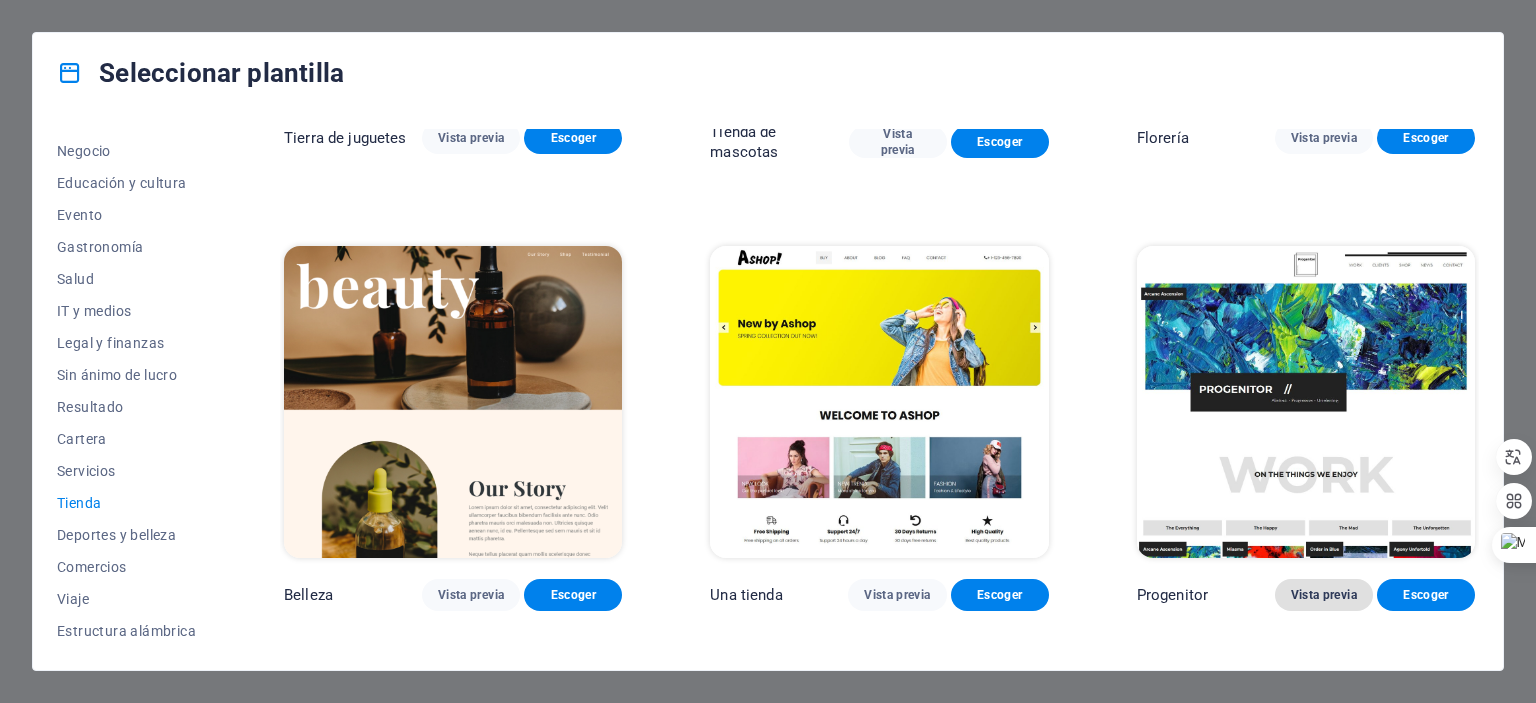 click on "Vista previa" at bounding box center [1324, 595] 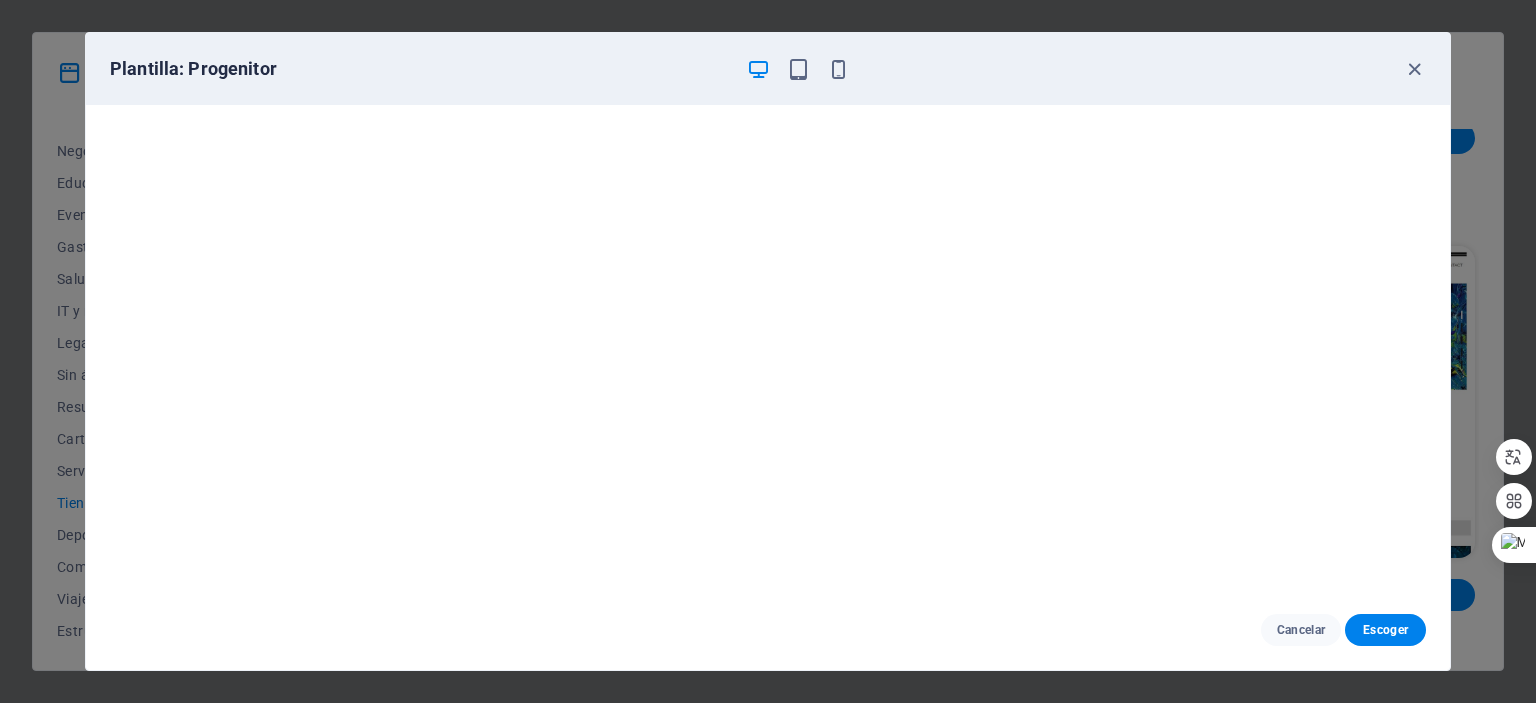 scroll, scrollTop: 0, scrollLeft: 0, axis: both 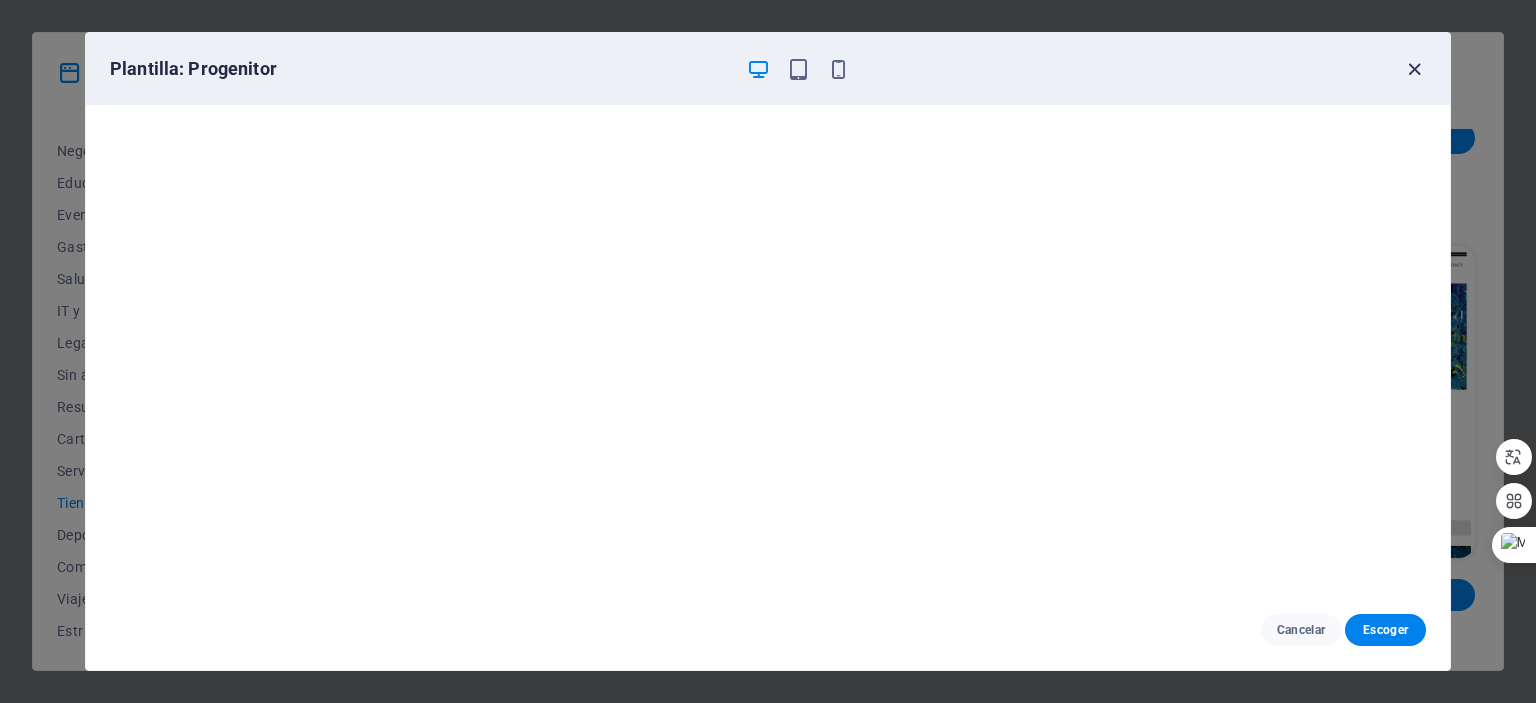 click at bounding box center [1414, 69] 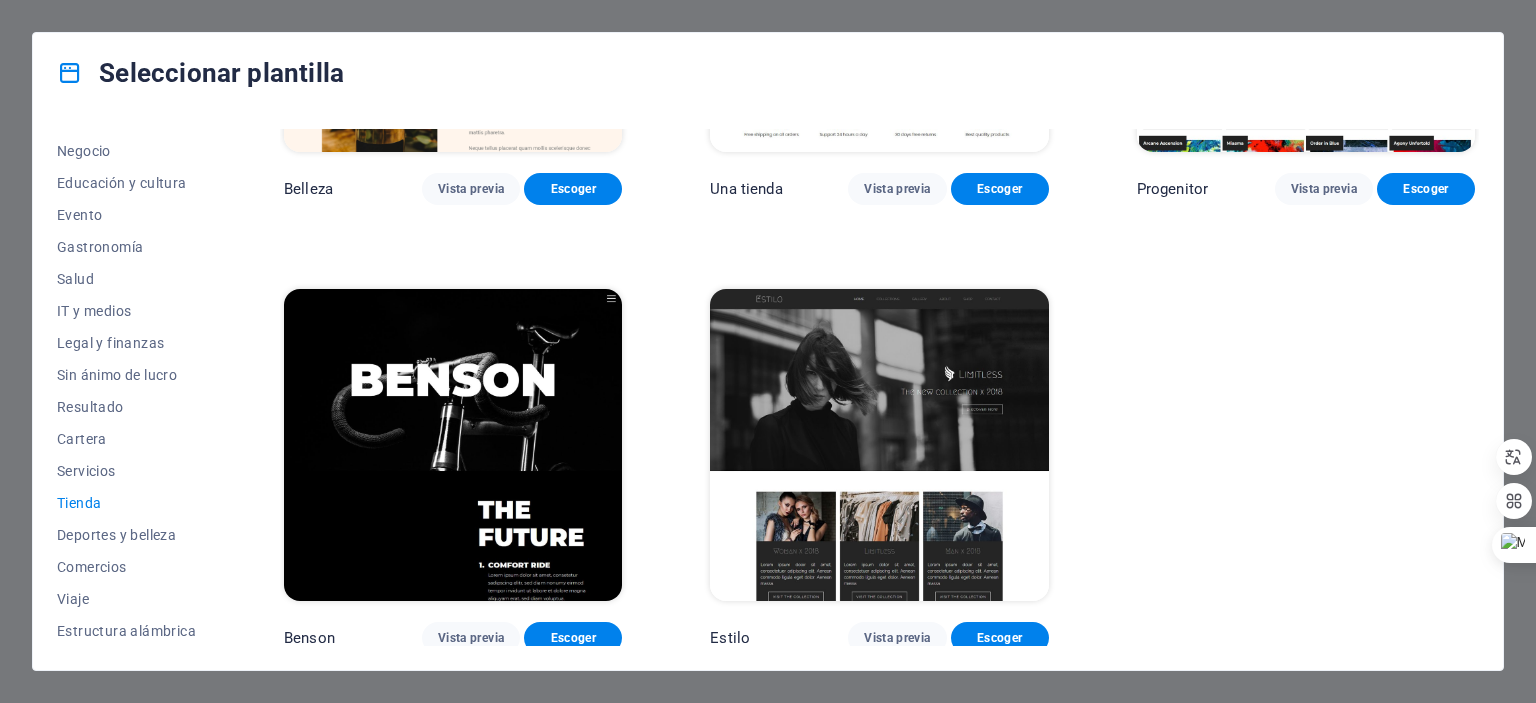 scroll, scrollTop: 1207, scrollLeft: 0, axis: vertical 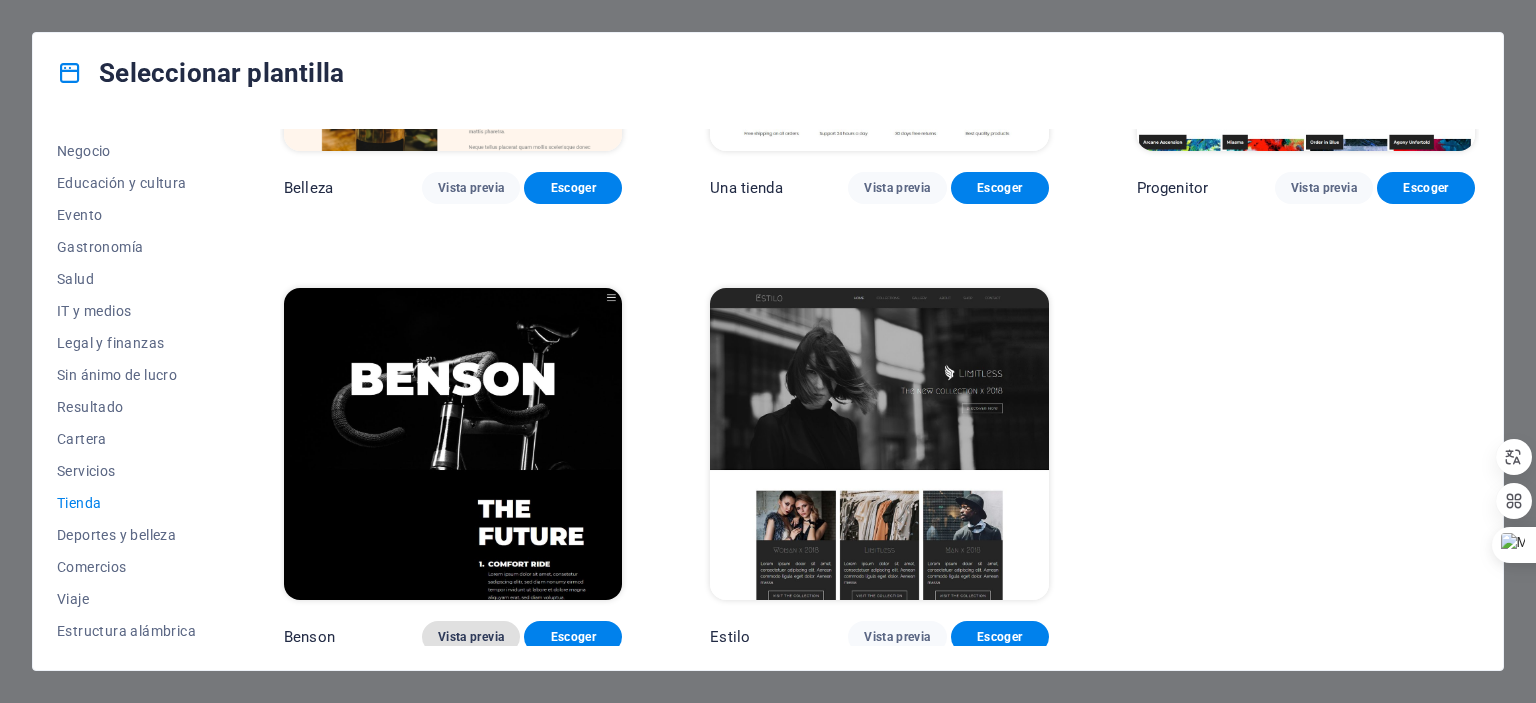 click on "Vista previa" at bounding box center [471, 637] 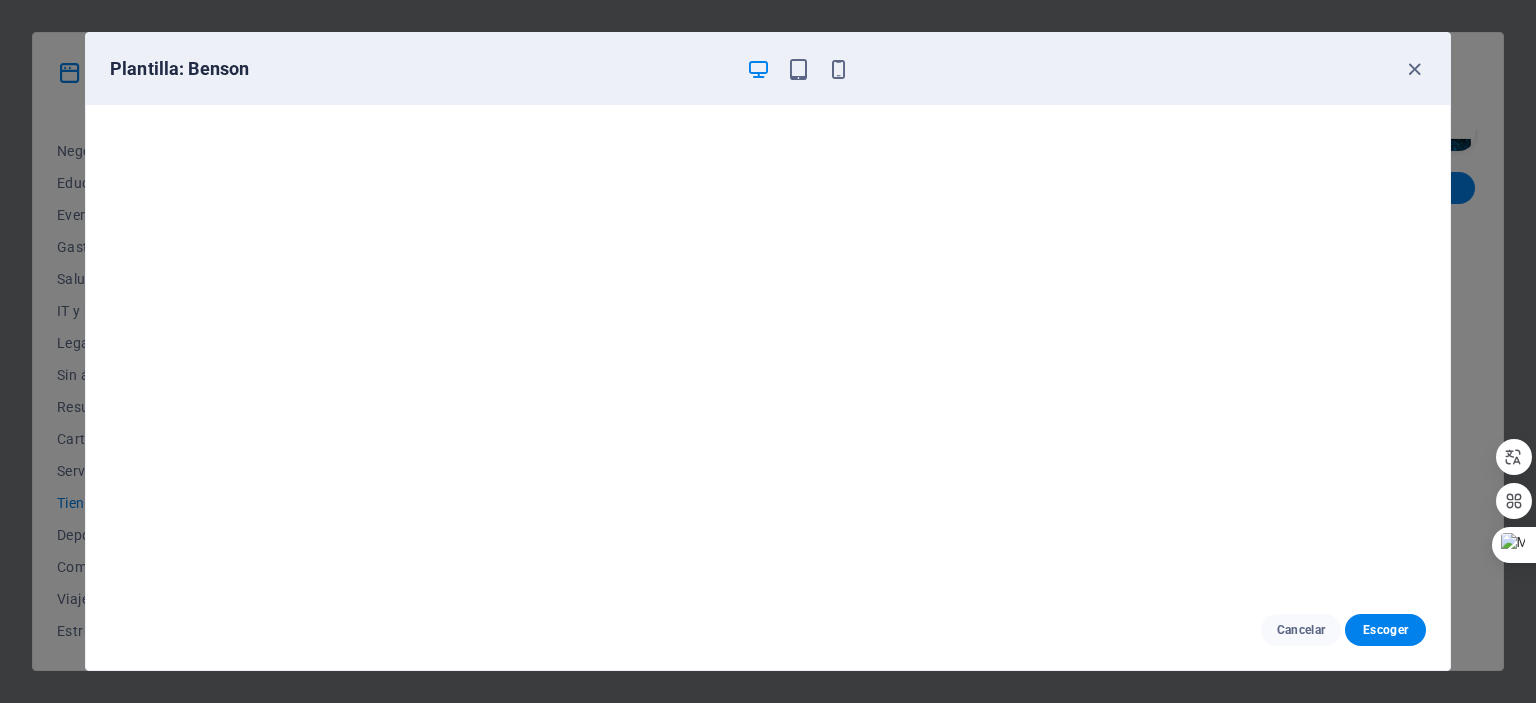 scroll, scrollTop: 5, scrollLeft: 0, axis: vertical 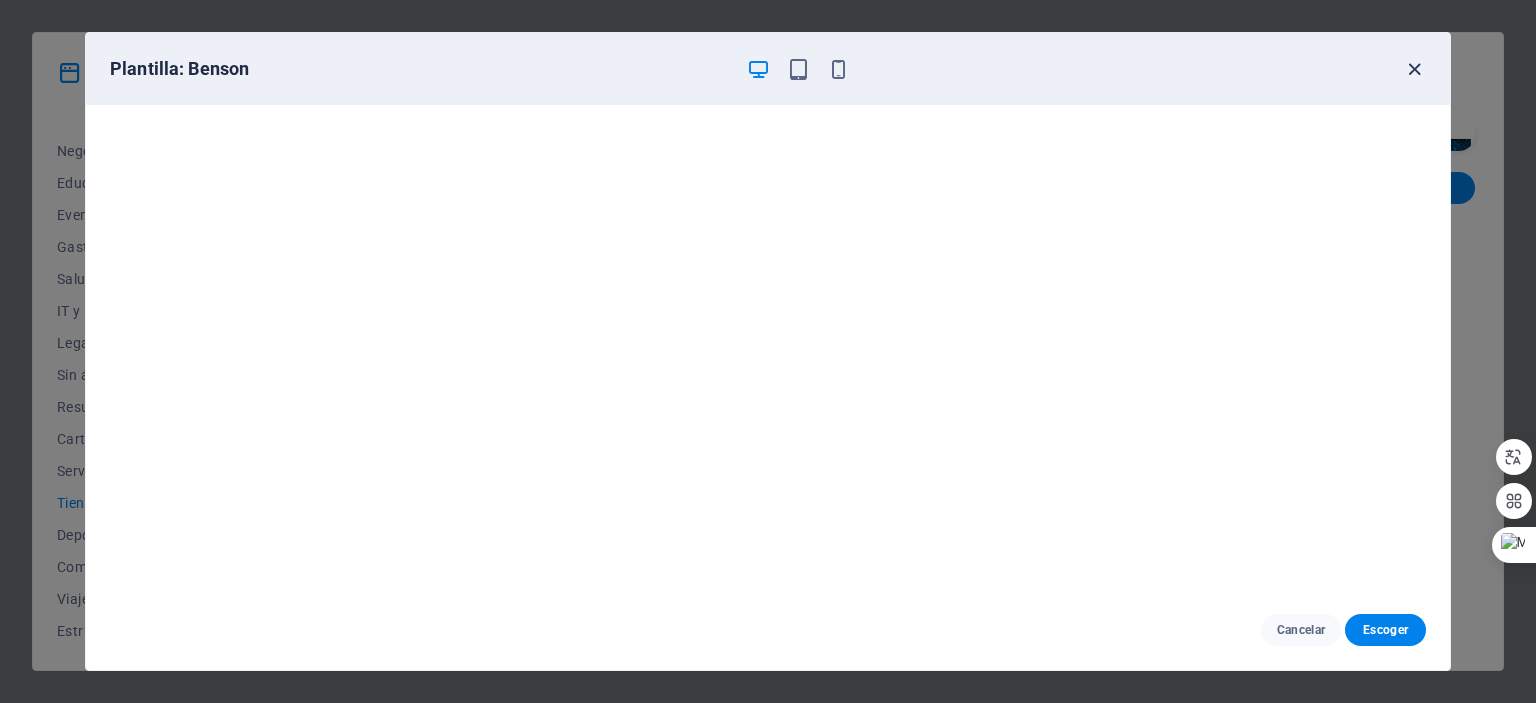 click at bounding box center [1414, 69] 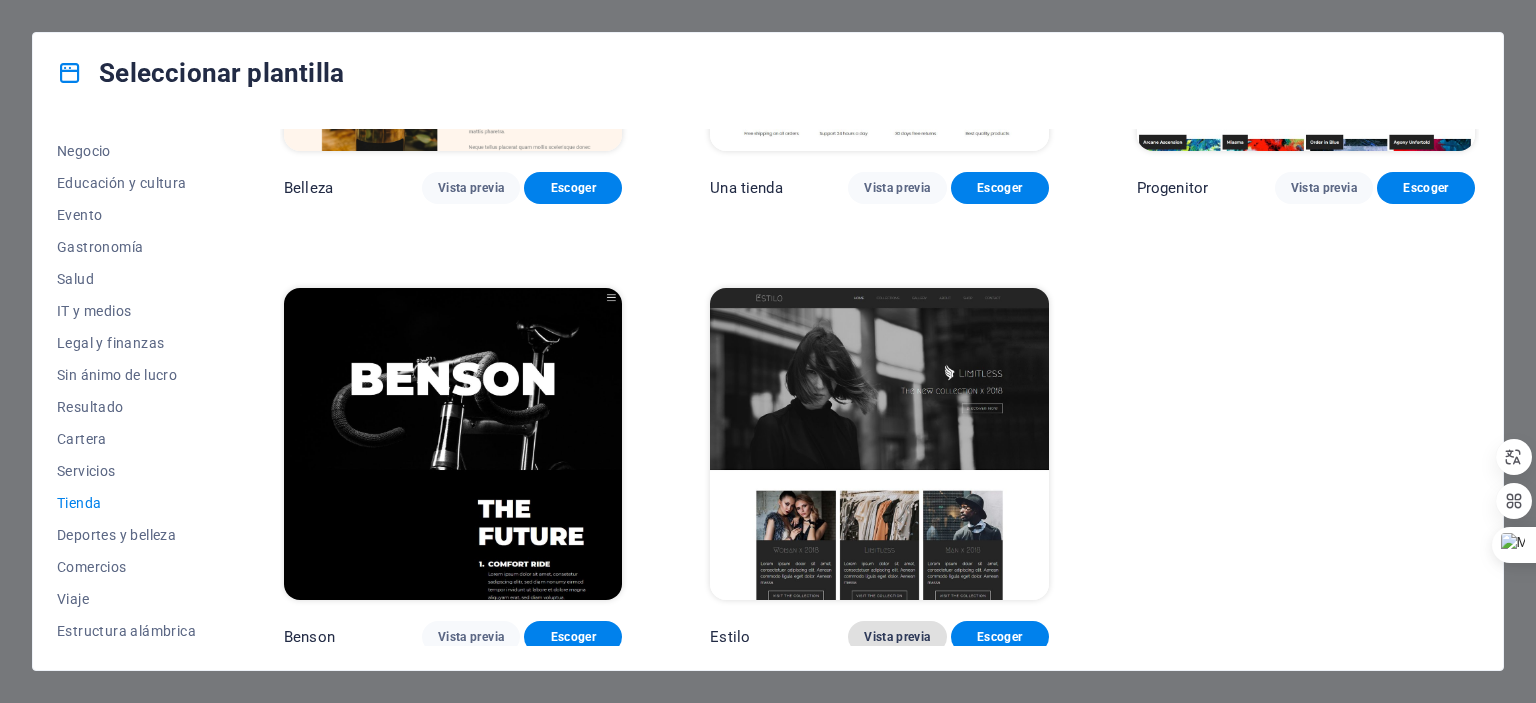 click on "Vista previa" at bounding box center (897, 637) 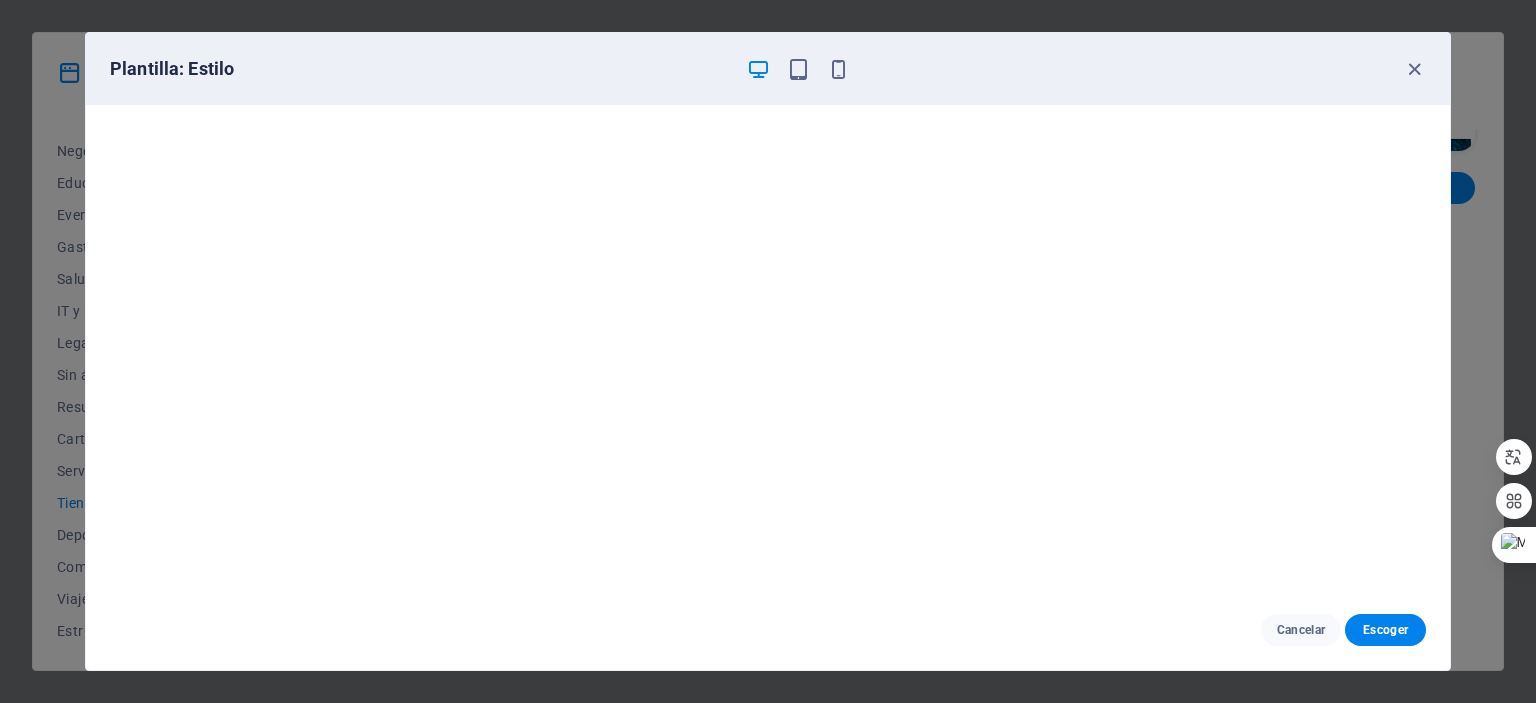 scroll, scrollTop: 5, scrollLeft: 0, axis: vertical 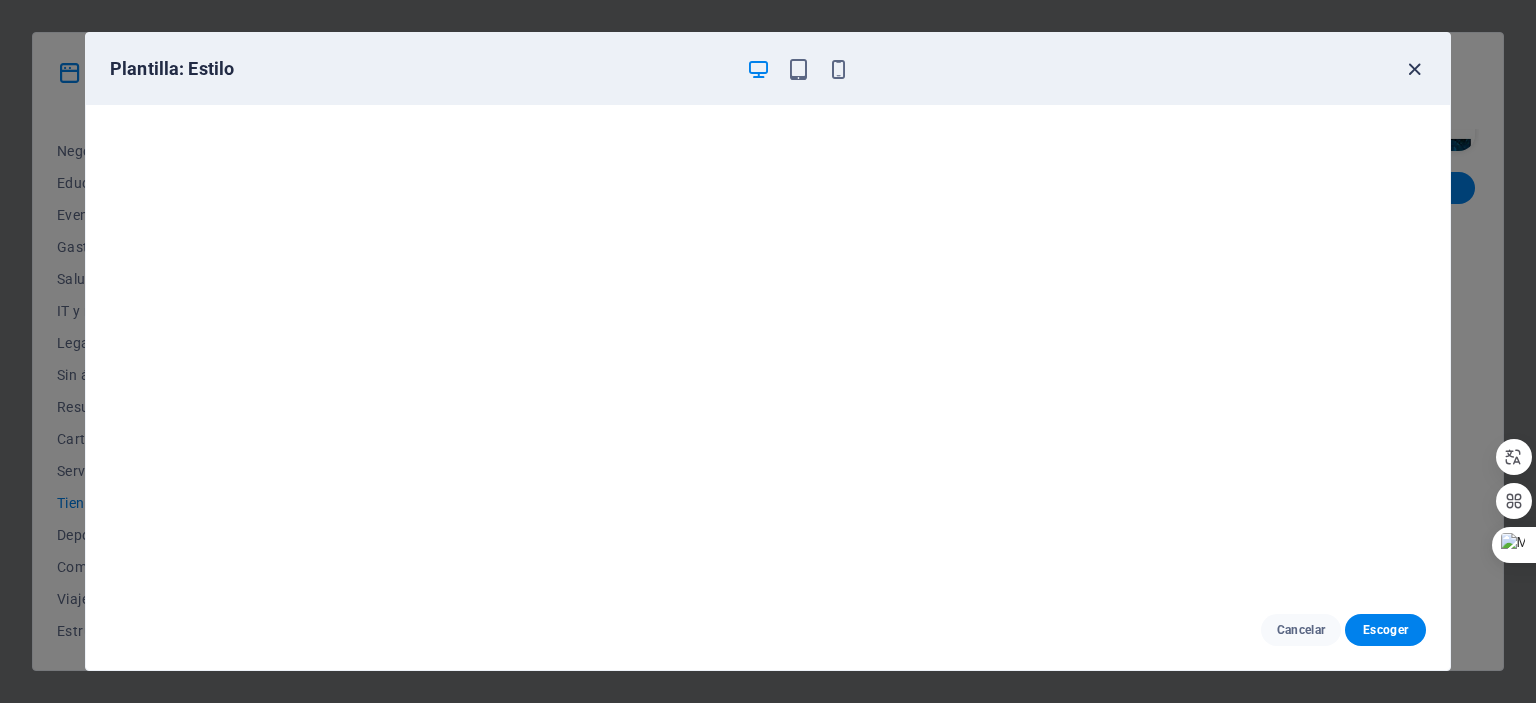 click at bounding box center (1414, 69) 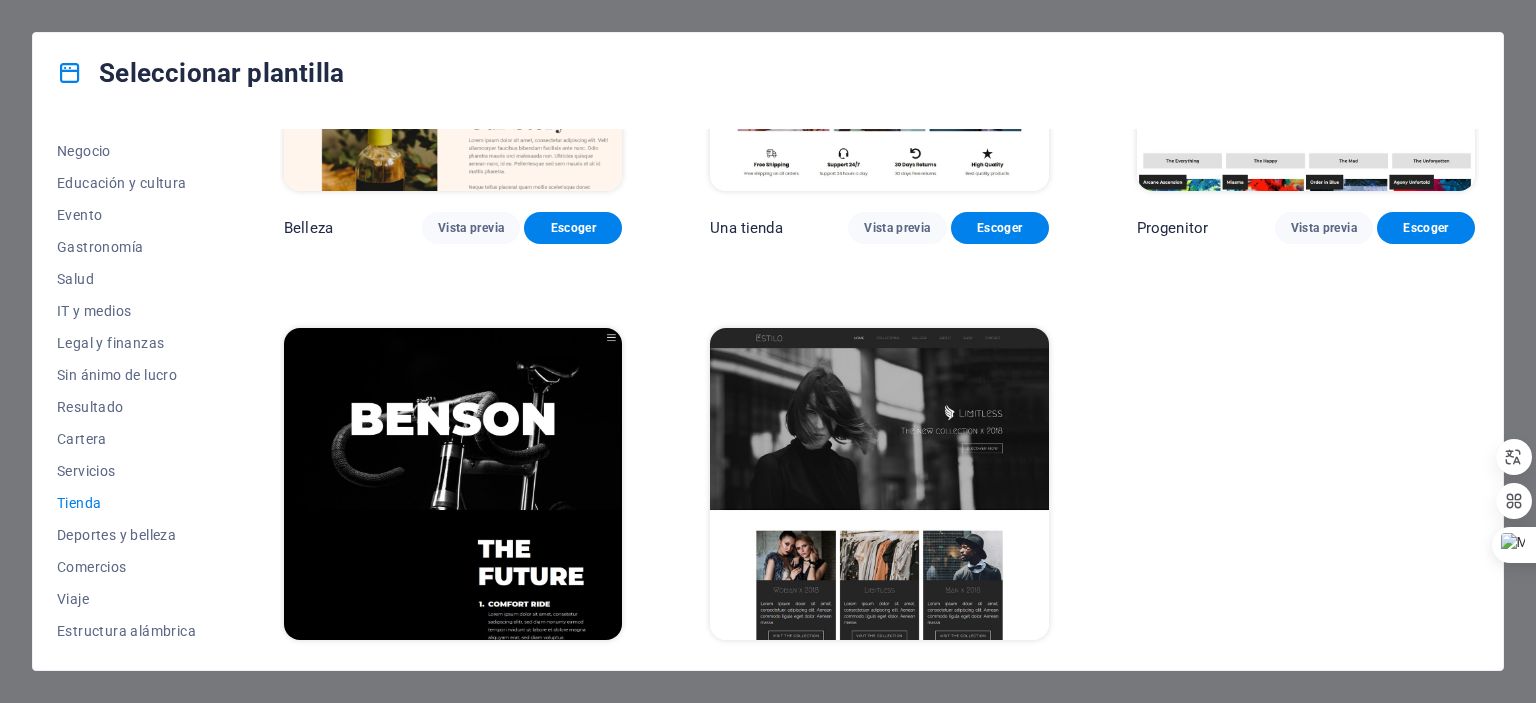 scroll, scrollTop: 1207, scrollLeft: 0, axis: vertical 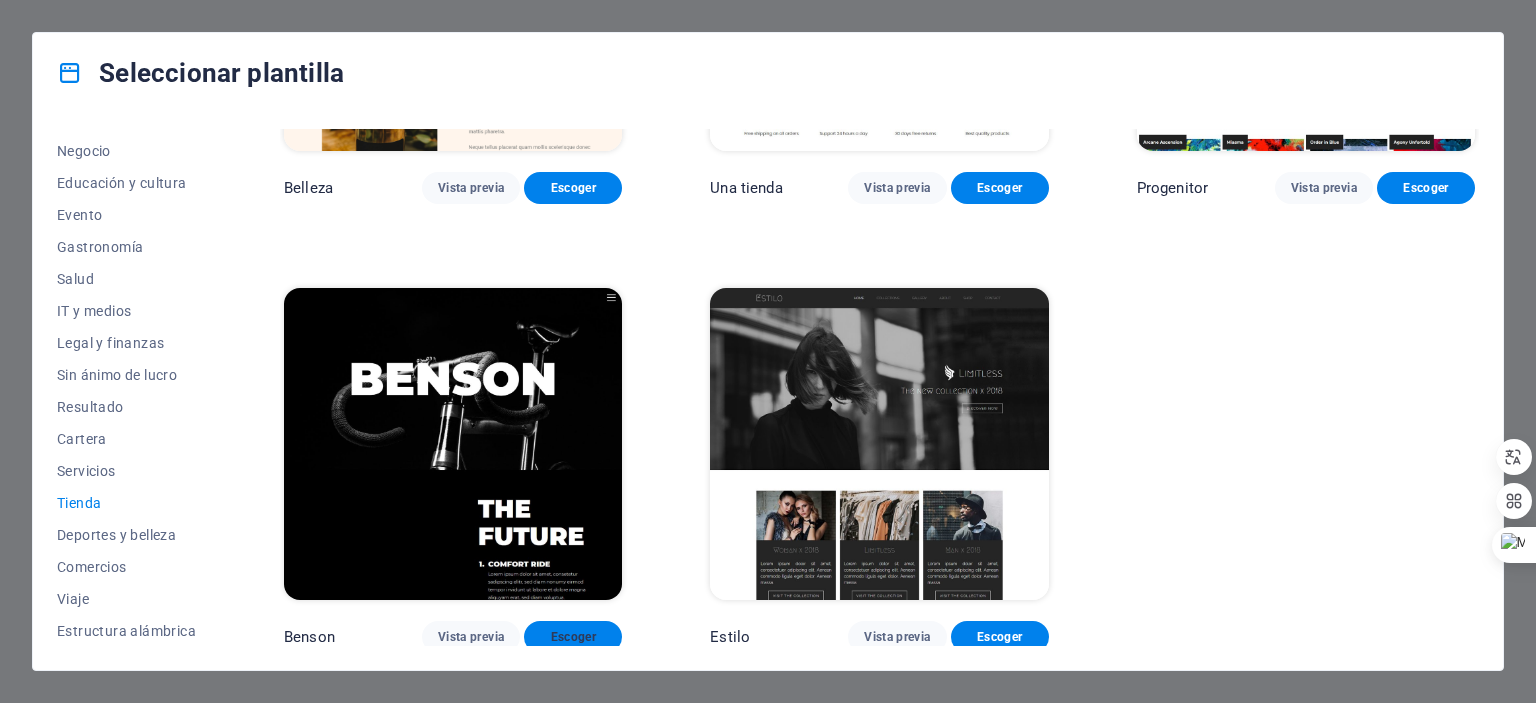 click on "Escoger" at bounding box center [573, 637] 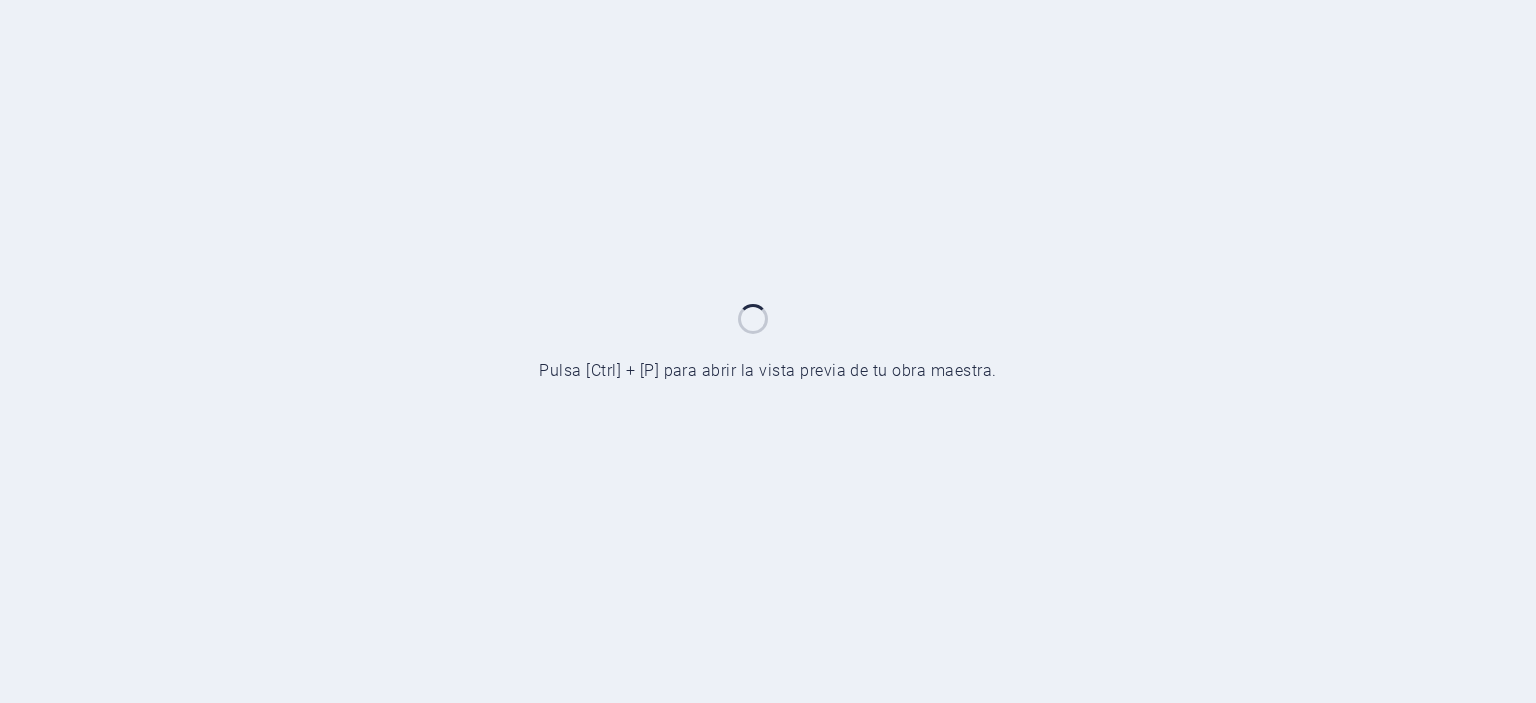 scroll, scrollTop: 0, scrollLeft: 0, axis: both 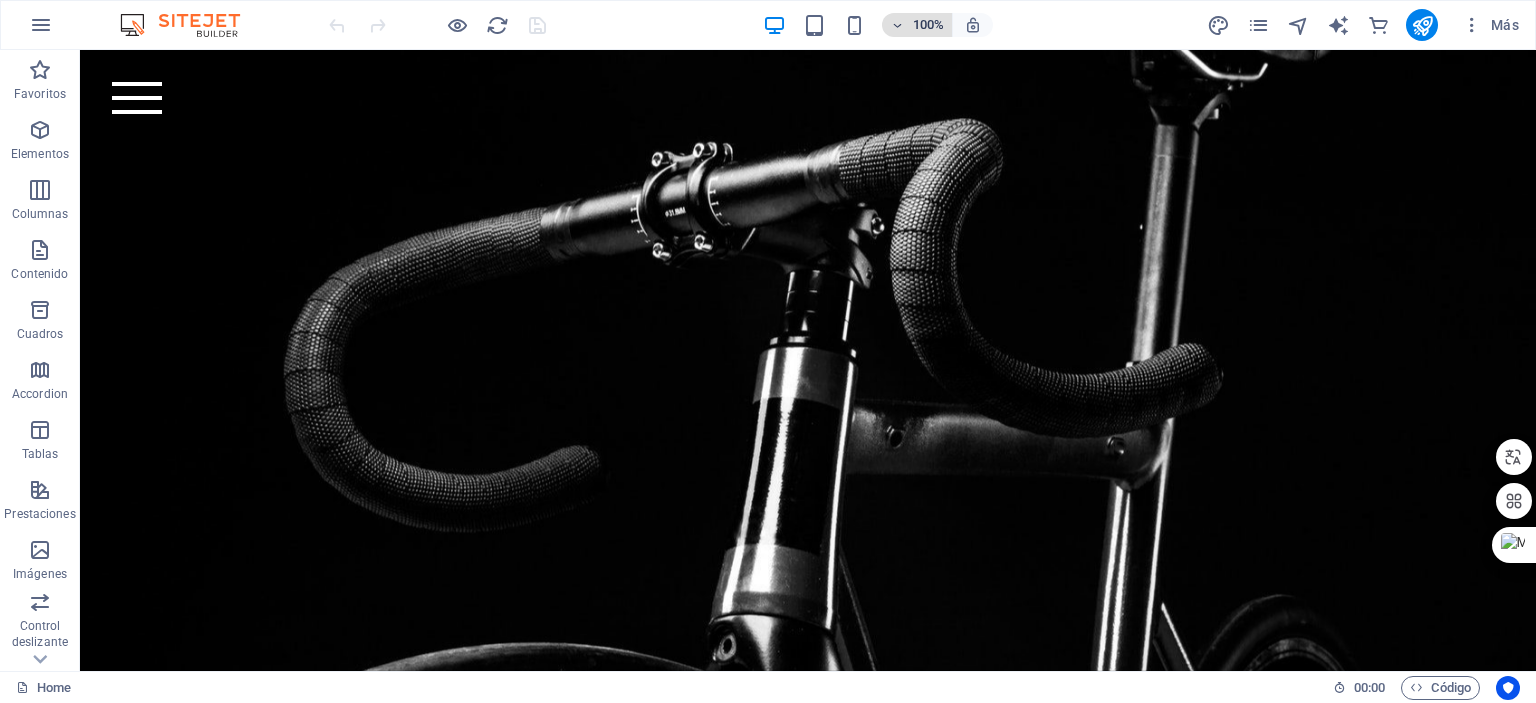 click on "100%" at bounding box center (928, 25) 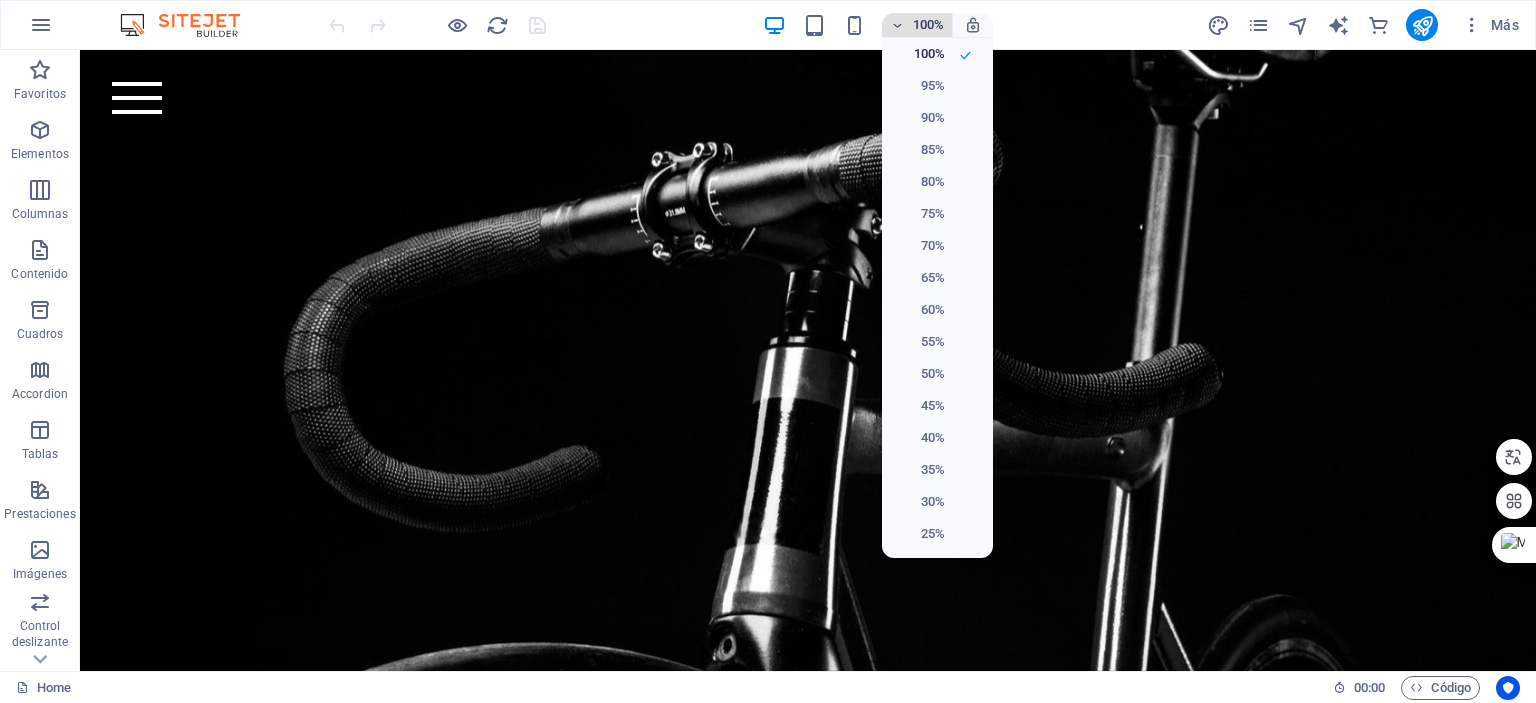 click at bounding box center (768, 351) 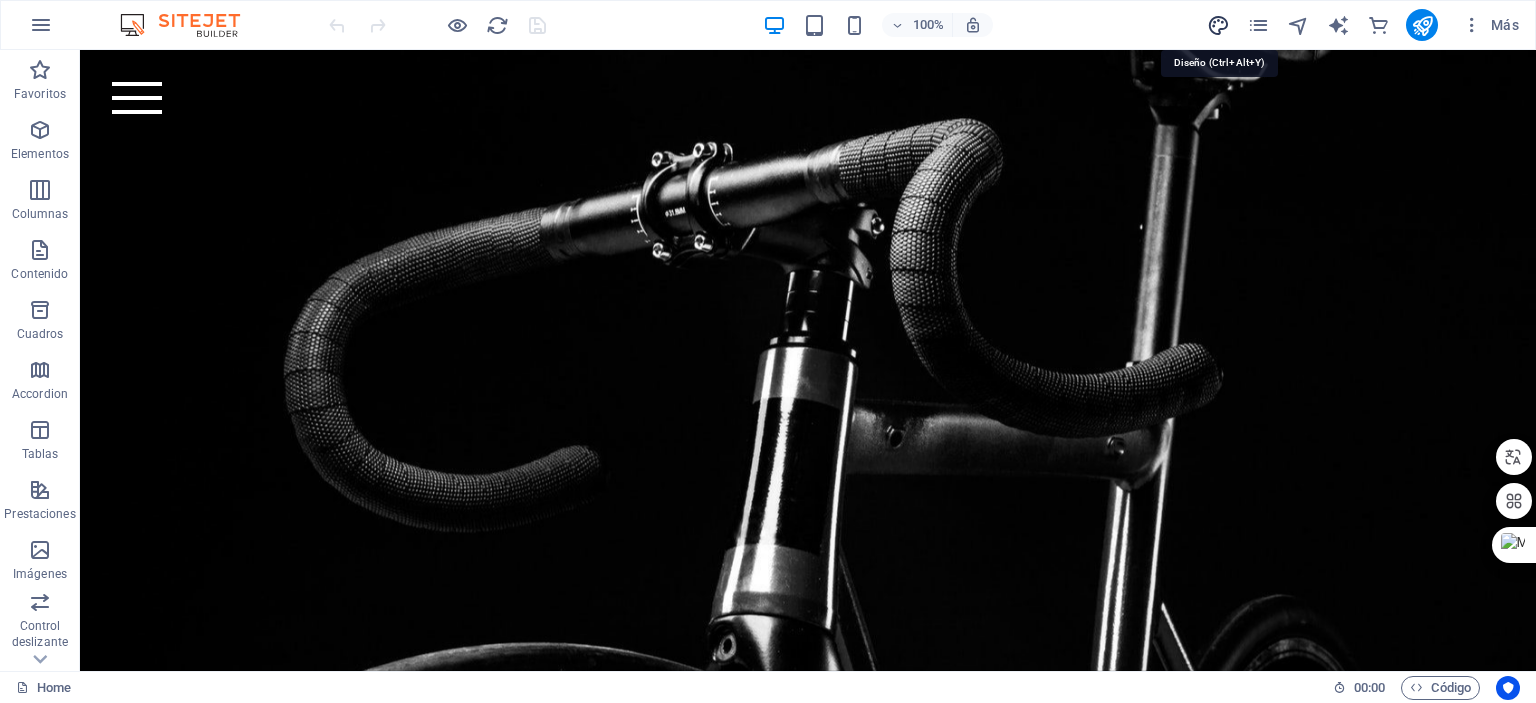 click at bounding box center [1218, 25] 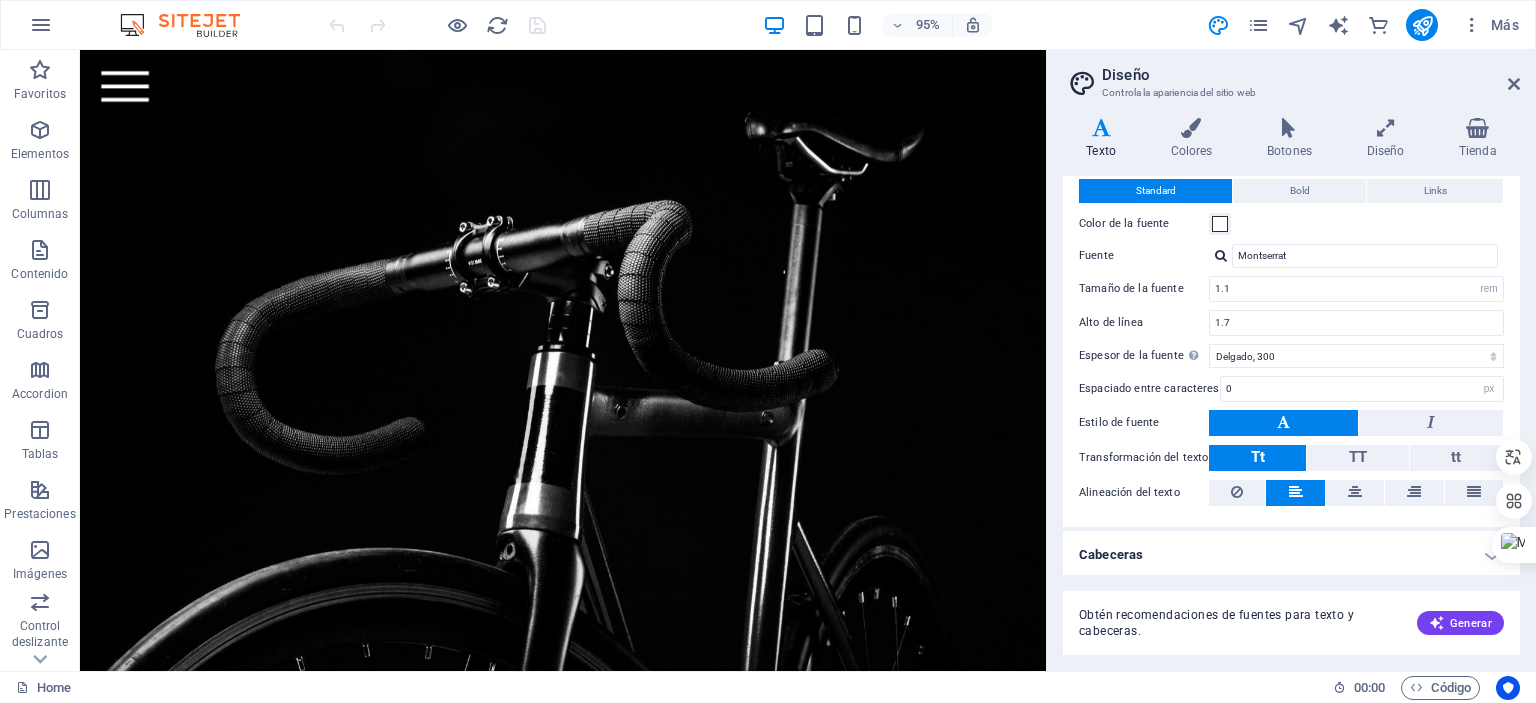 scroll, scrollTop: 0, scrollLeft: 0, axis: both 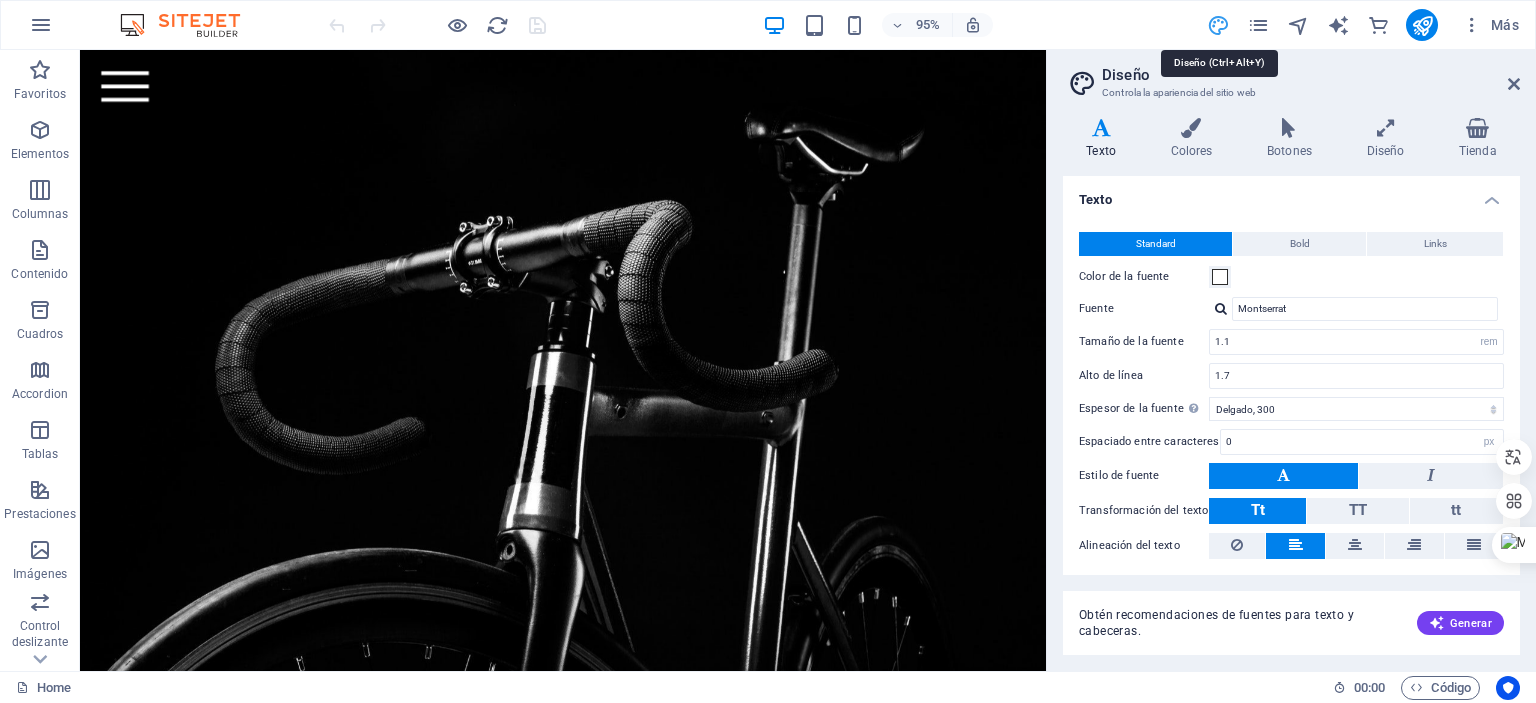 click at bounding box center [1218, 25] 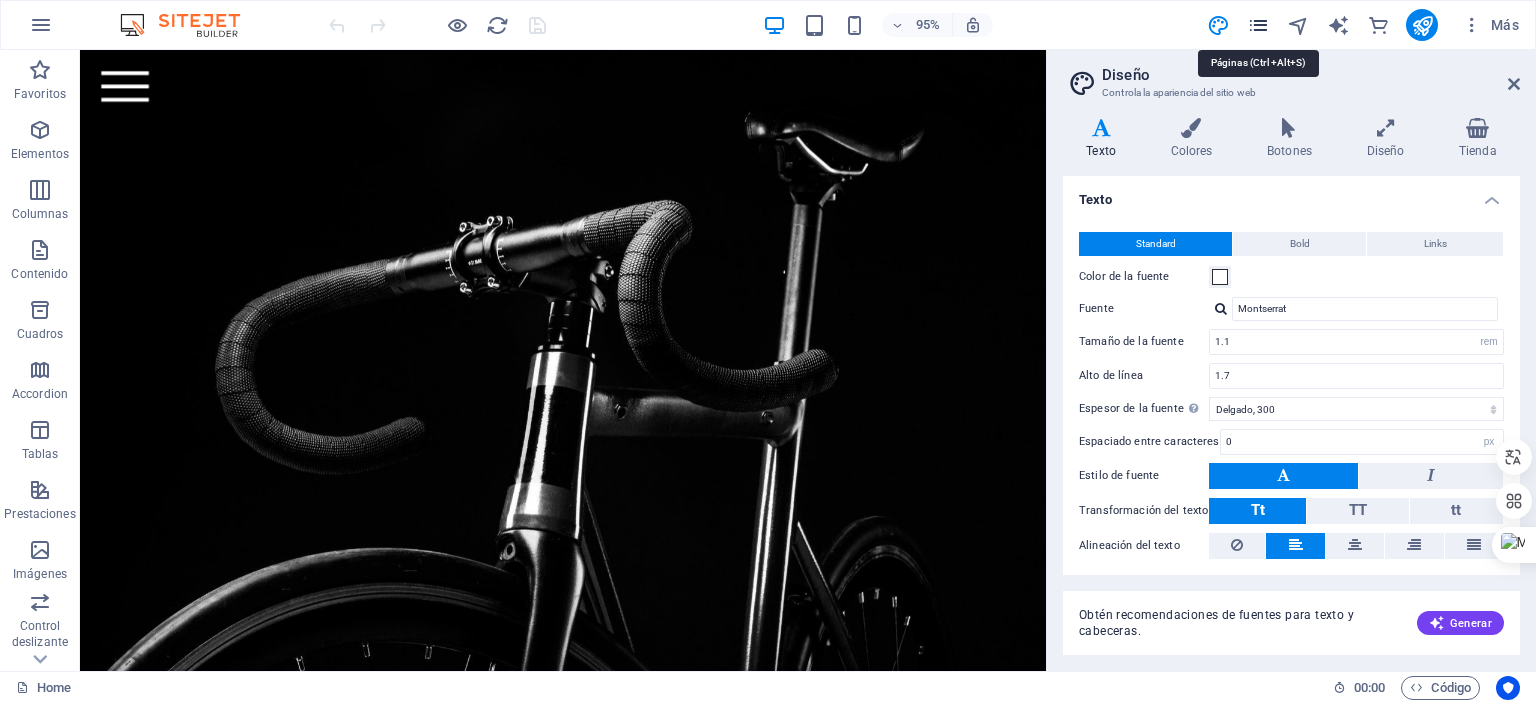 click at bounding box center (1258, 25) 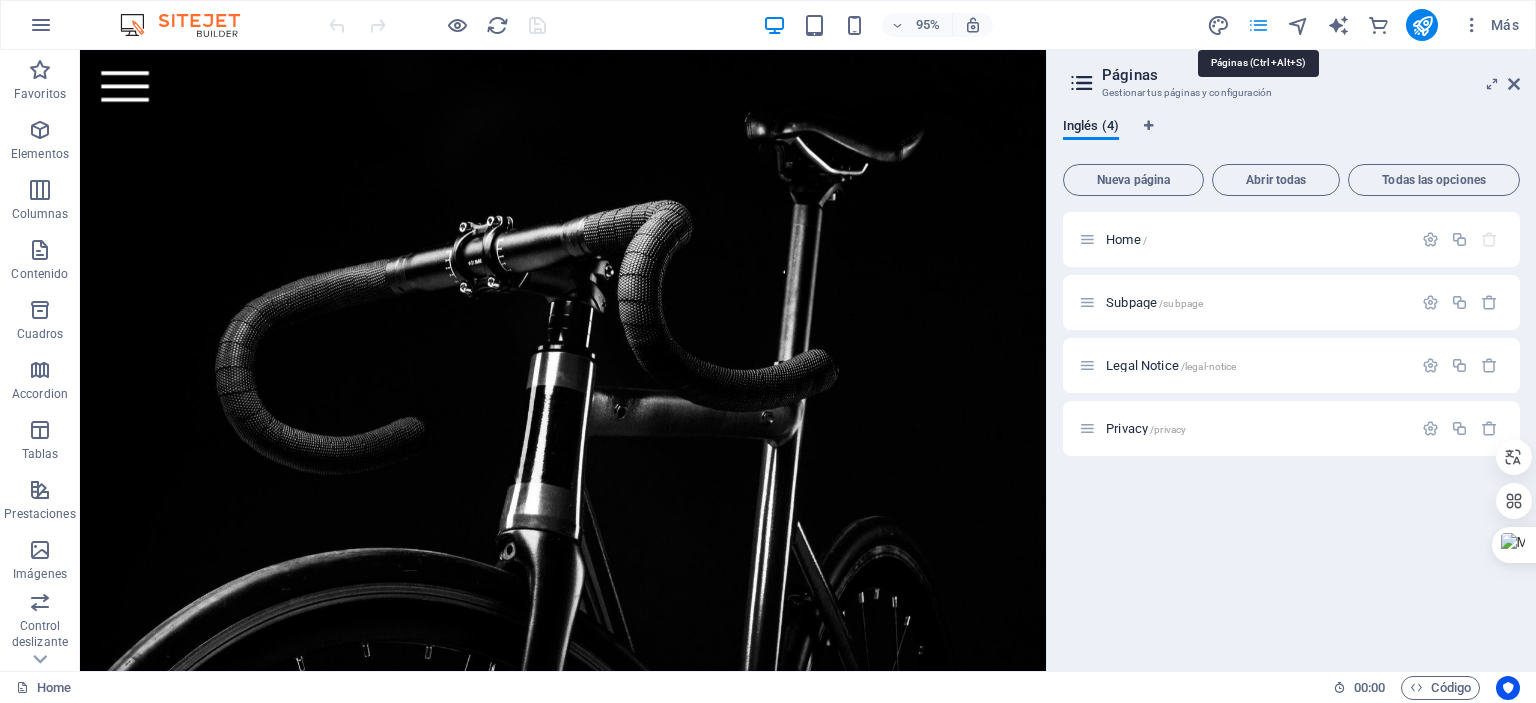click at bounding box center [1258, 25] 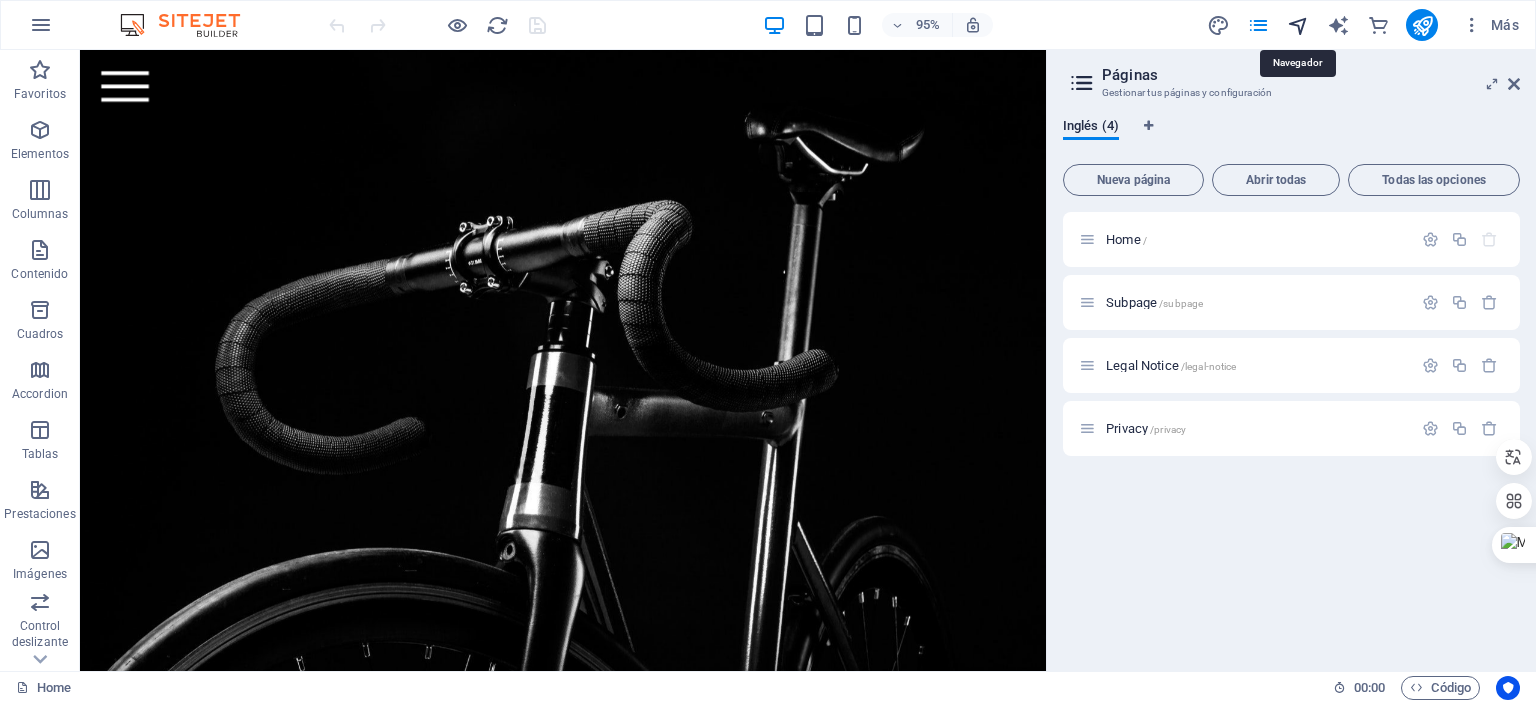 click at bounding box center [1298, 25] 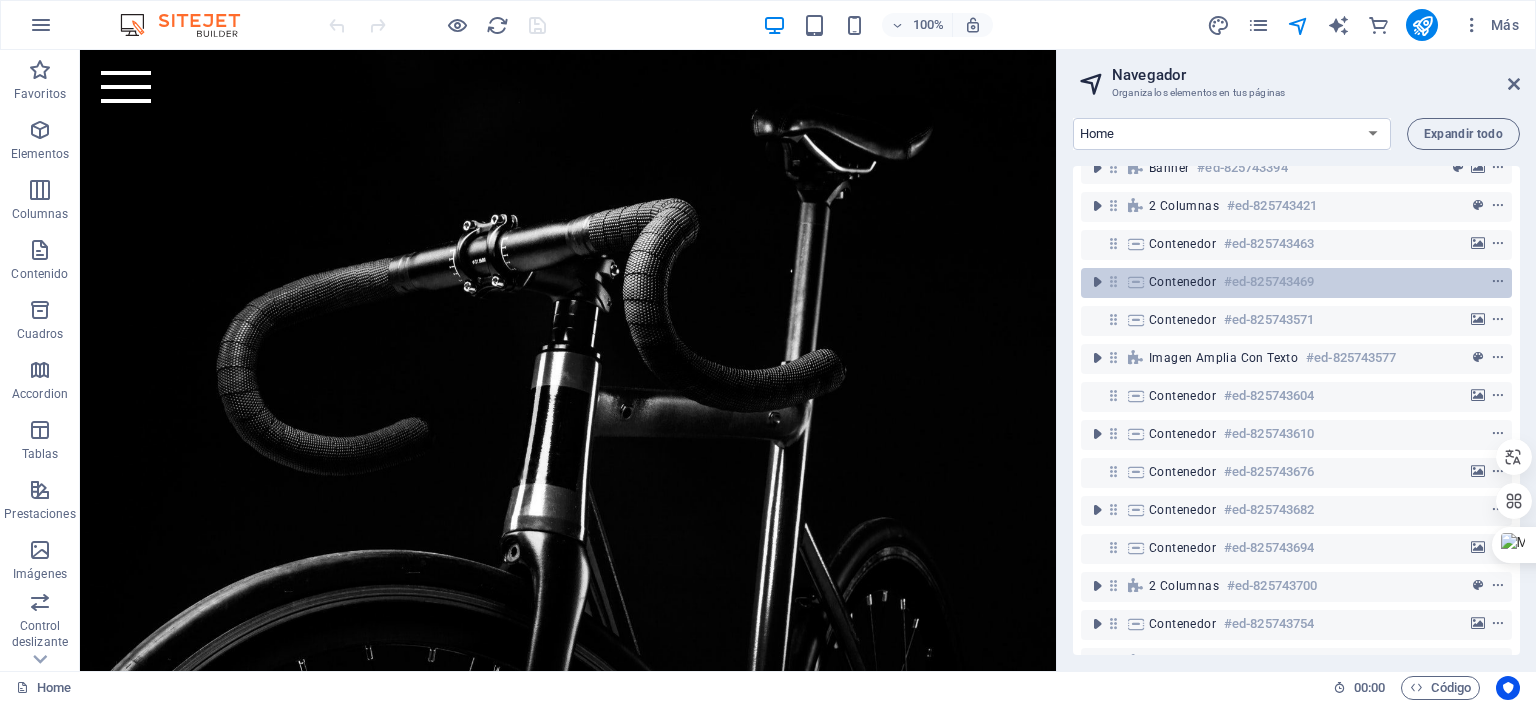 scroll, scrollTop: 0, scrollLeft: 0, axis: both 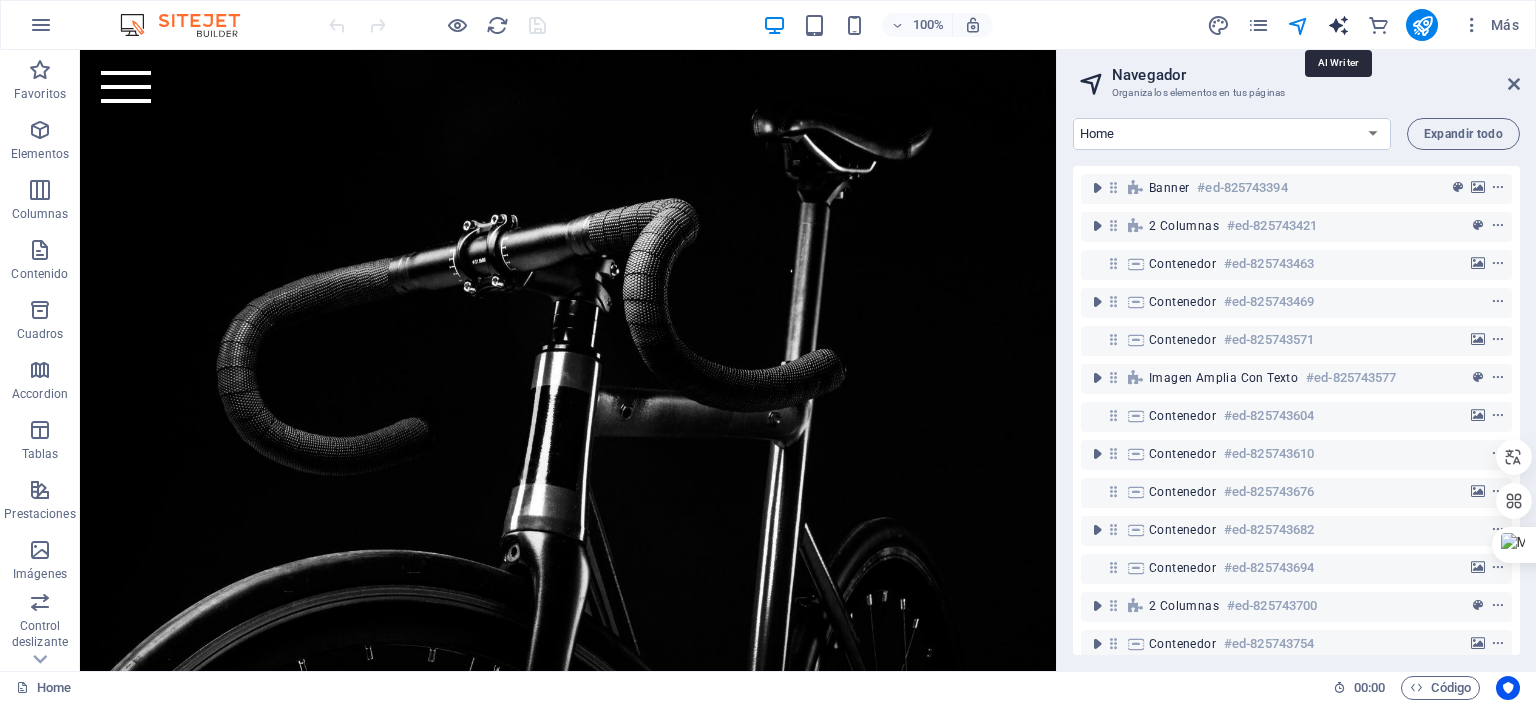 click at bounding box center [1338, 25] 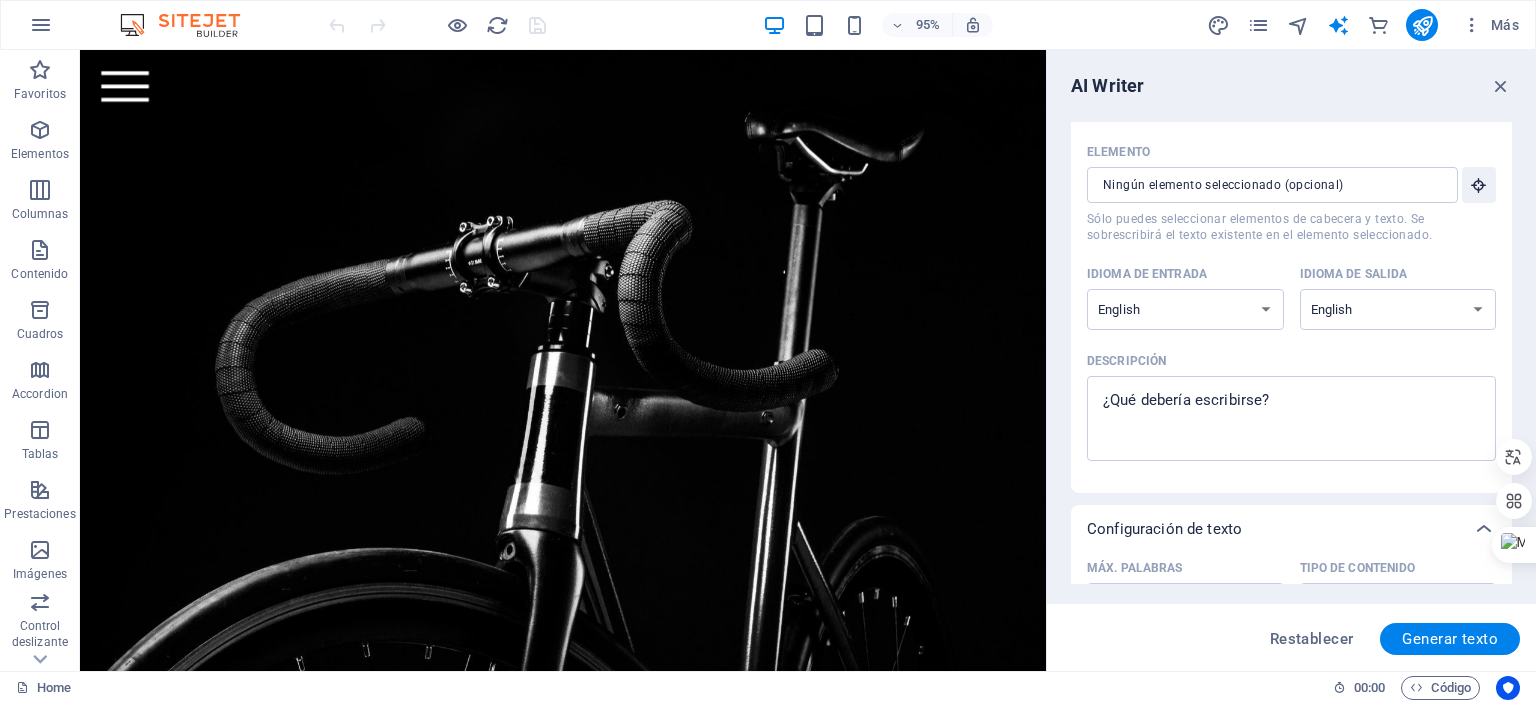 scroll, scrollTop: 0, scrollLeft: 0, axis: both 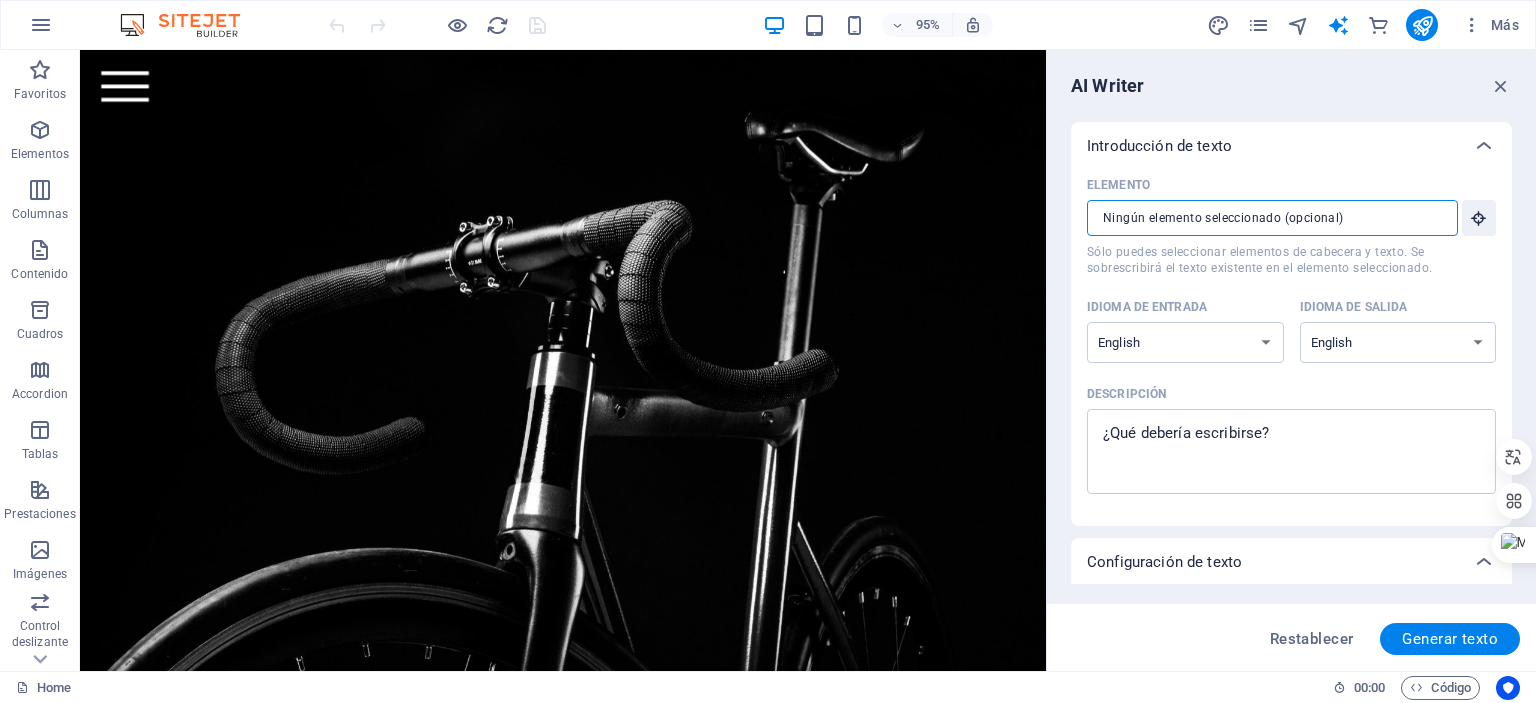 click on "Elemento ​ Sólo puedes seleccionar elementos de cabecera y texto. Se sobrescribirá el texto existente en el elemento seleccionado." at bounding box center [1265, 218] 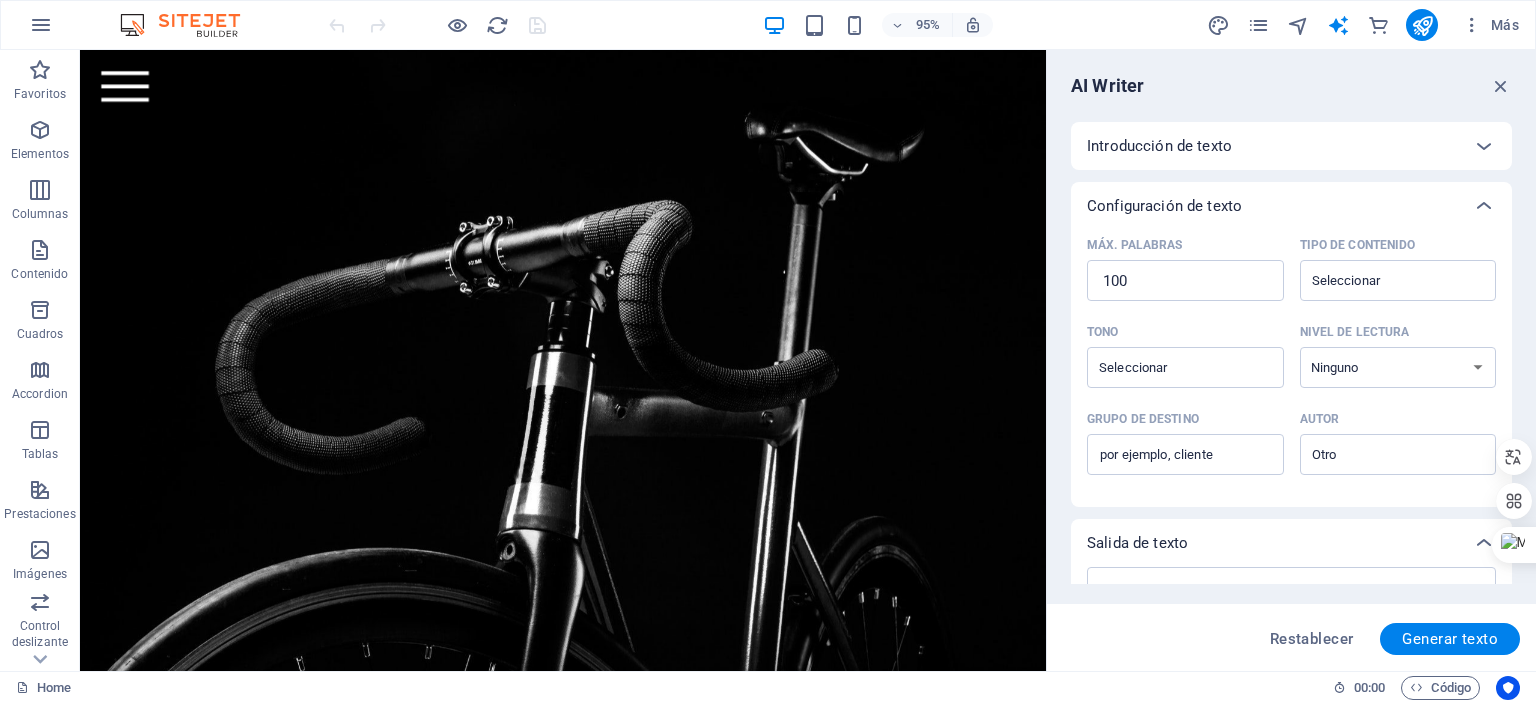 click on "Introducción de texto" at bounding box center (1273, 146) 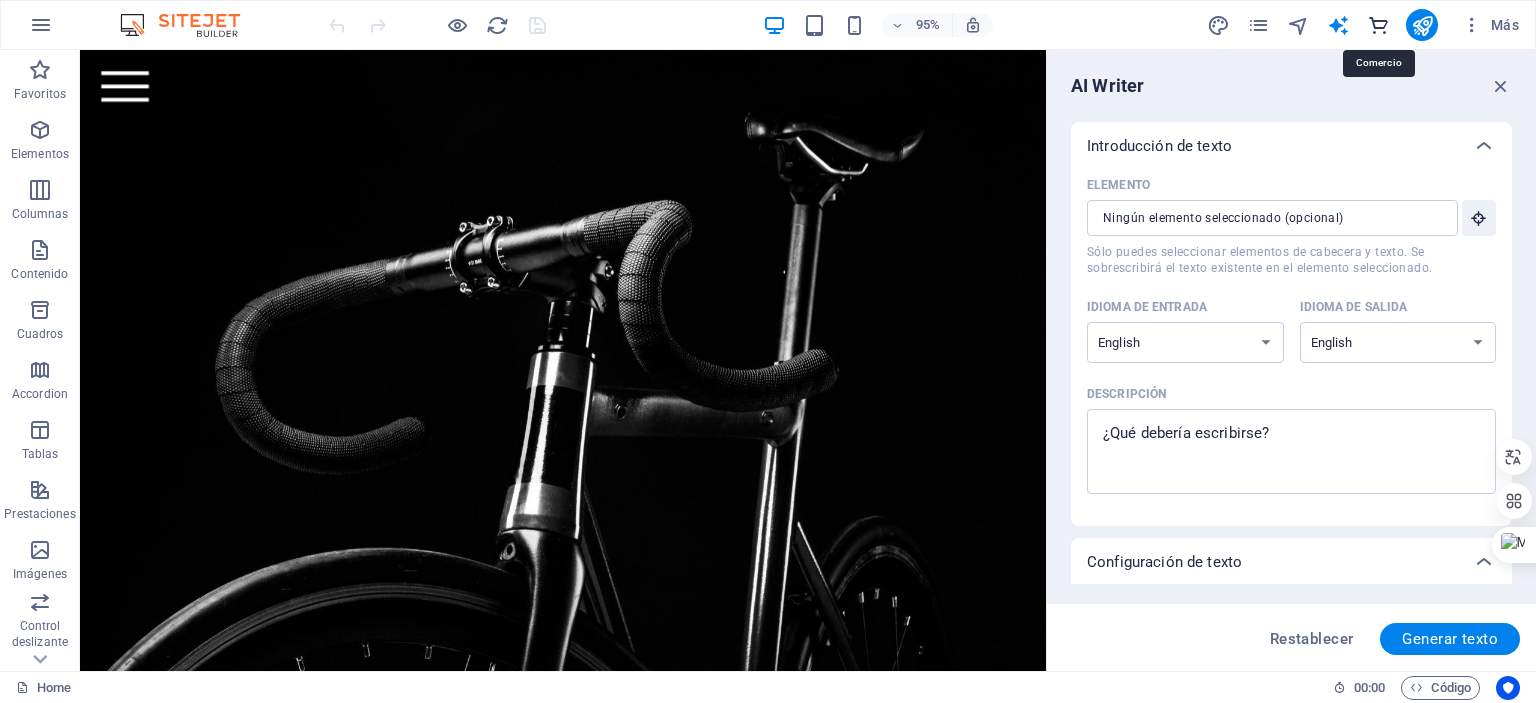 click at bounding box center [1378, 25] 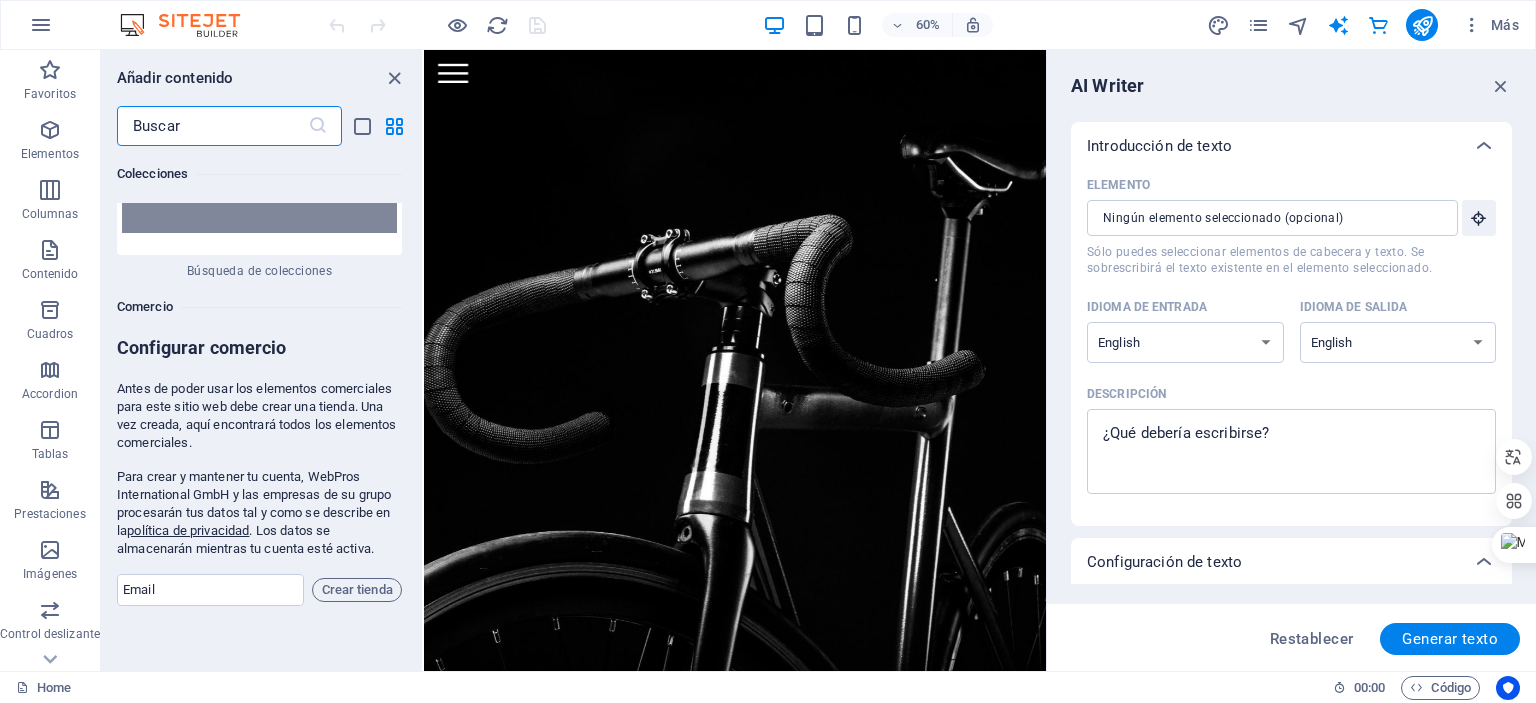 scroll, scrollTop: 39344, scrollLeft: 0, axis: vertical 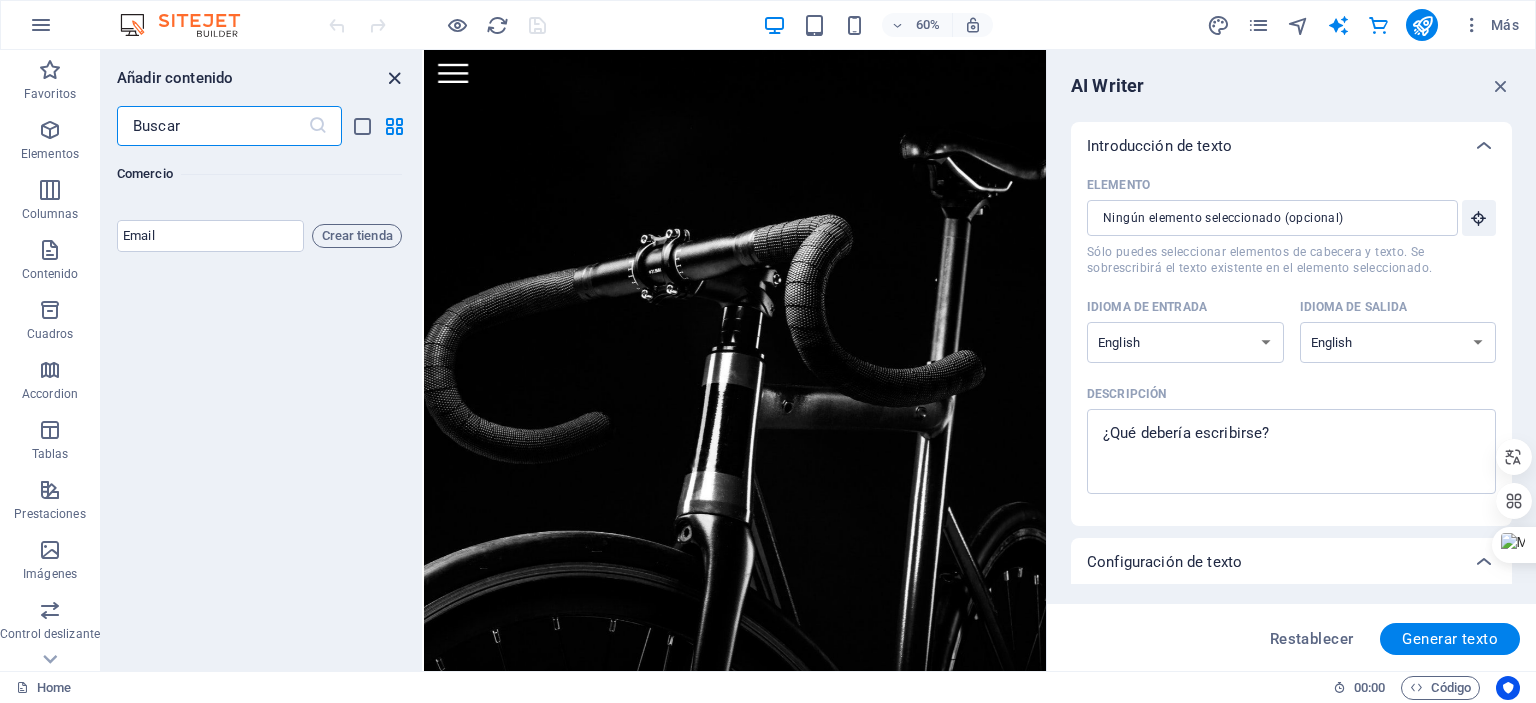 click at bounding box center [394, 78] 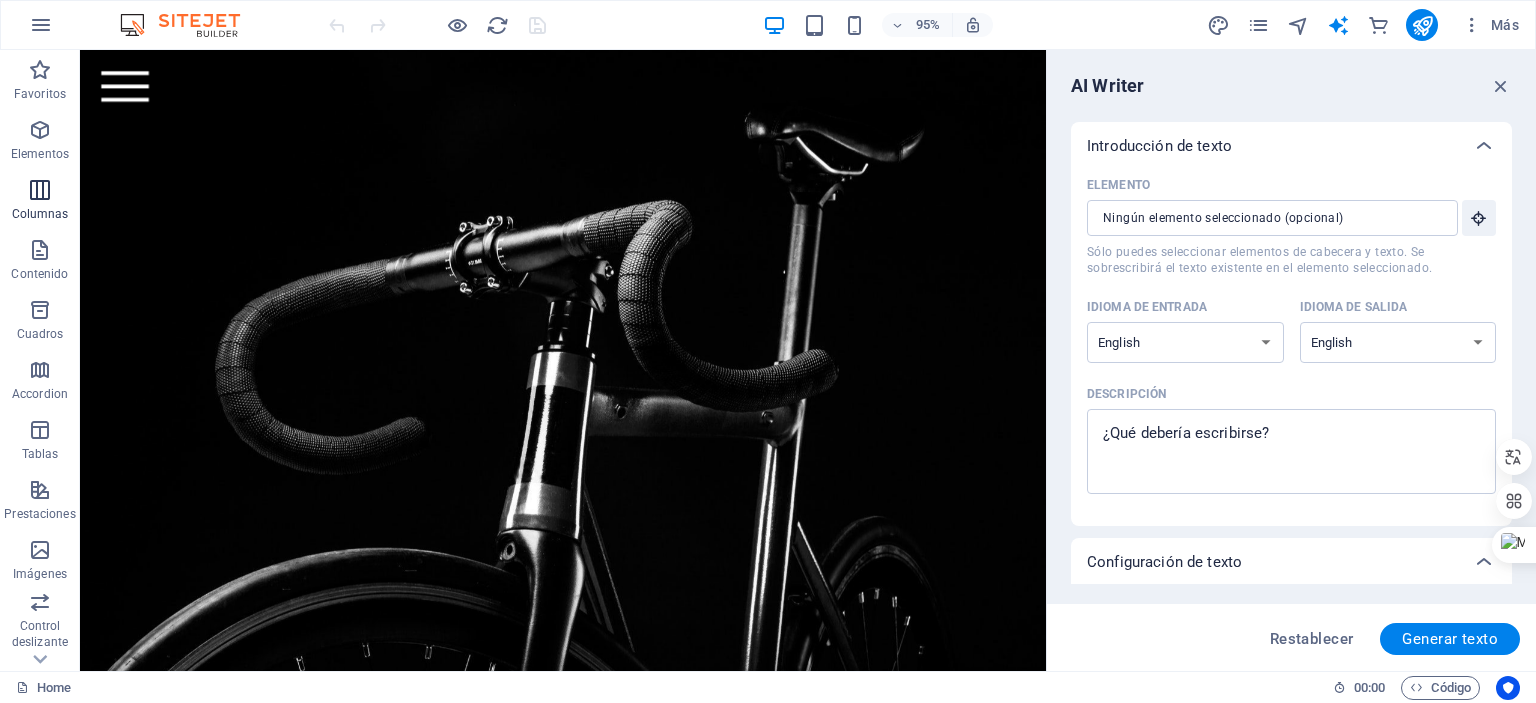 click at bounding box center [40, 190] 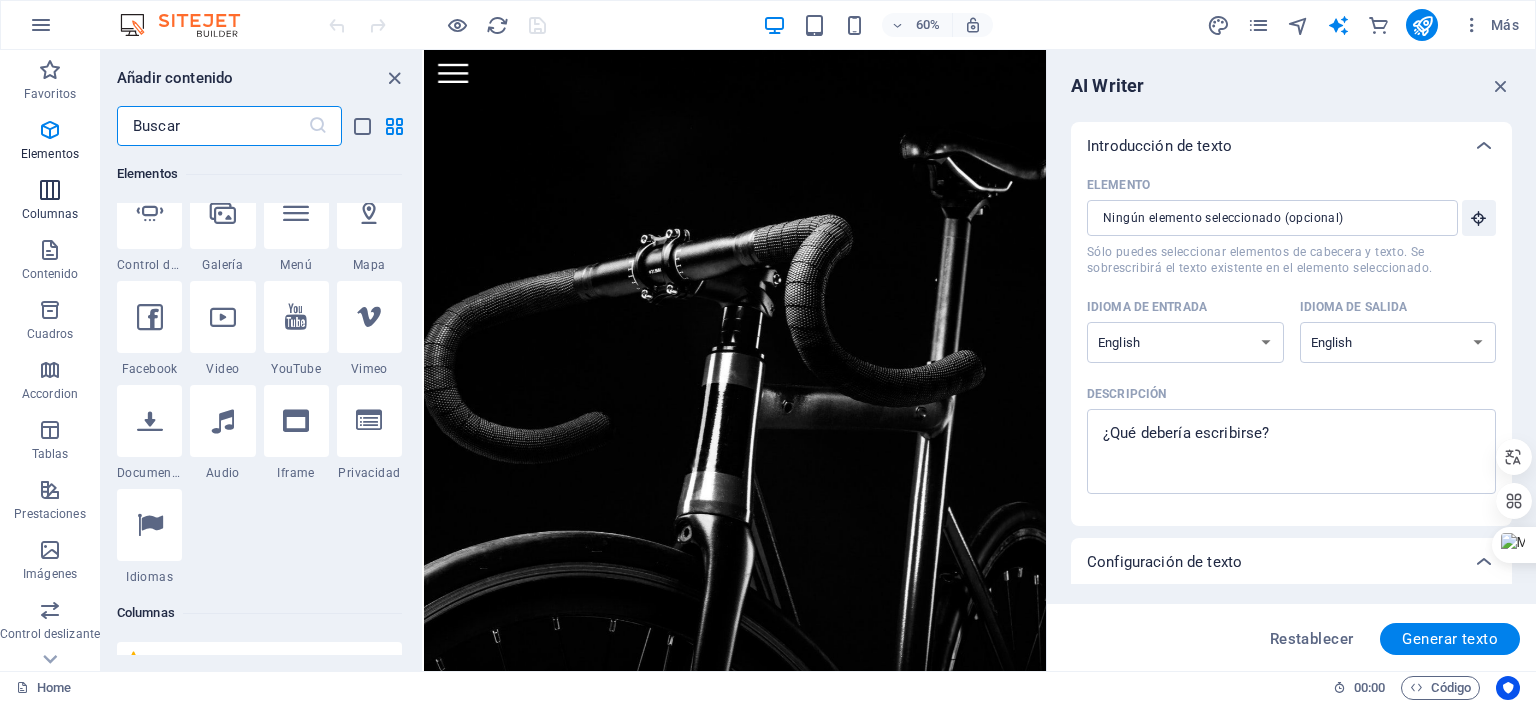 scroll, scrollTop: 1154, scrollLeft: 0, axis: vertical 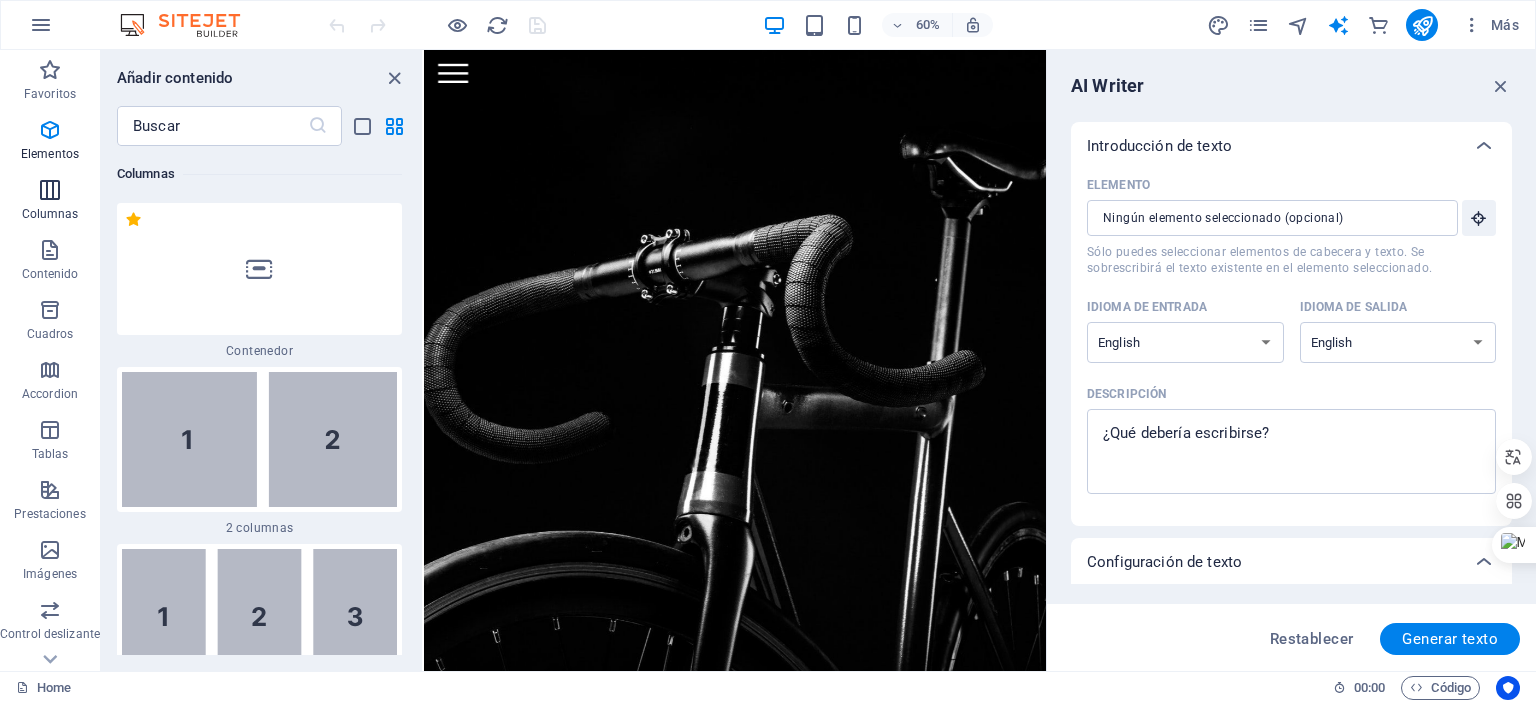 click at bounding box center (50, 190) 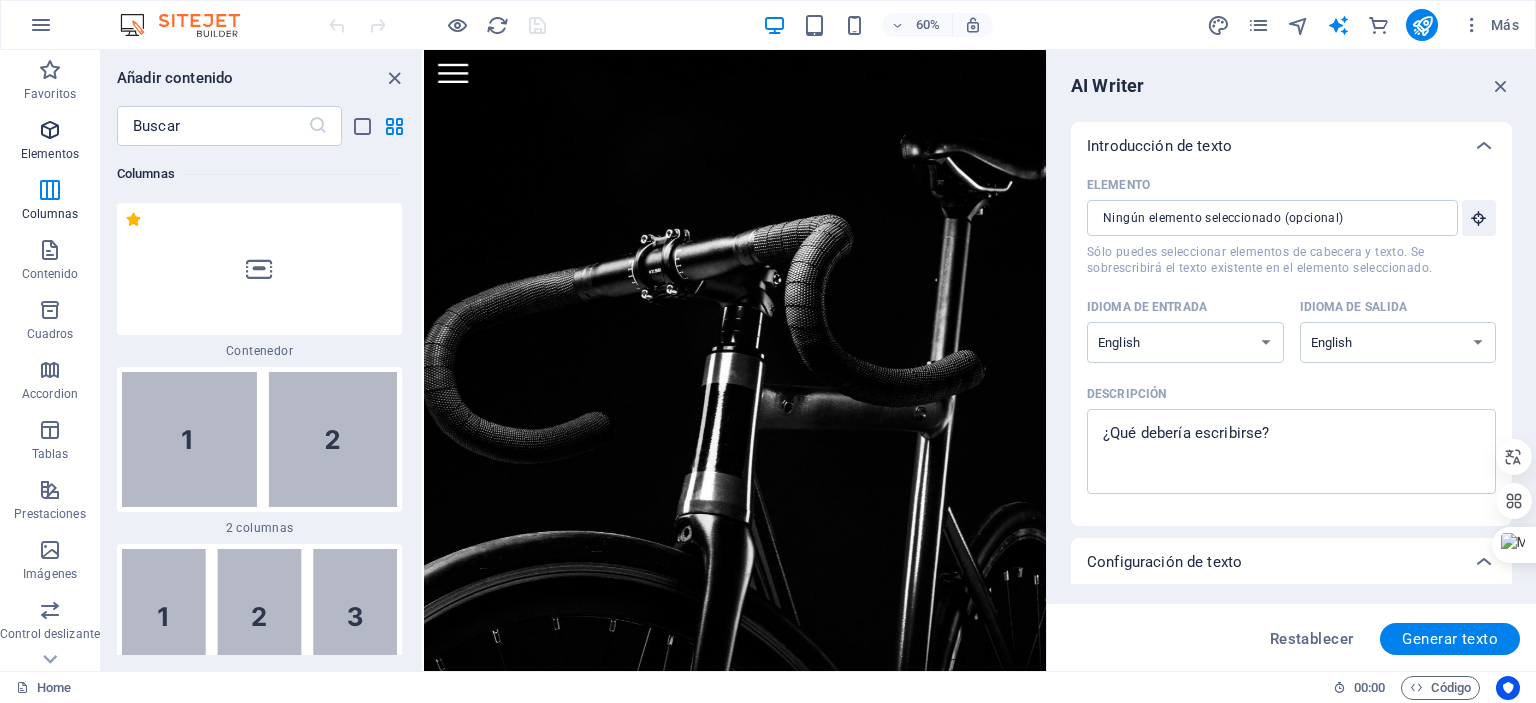 click at bounding box center [50, 130] 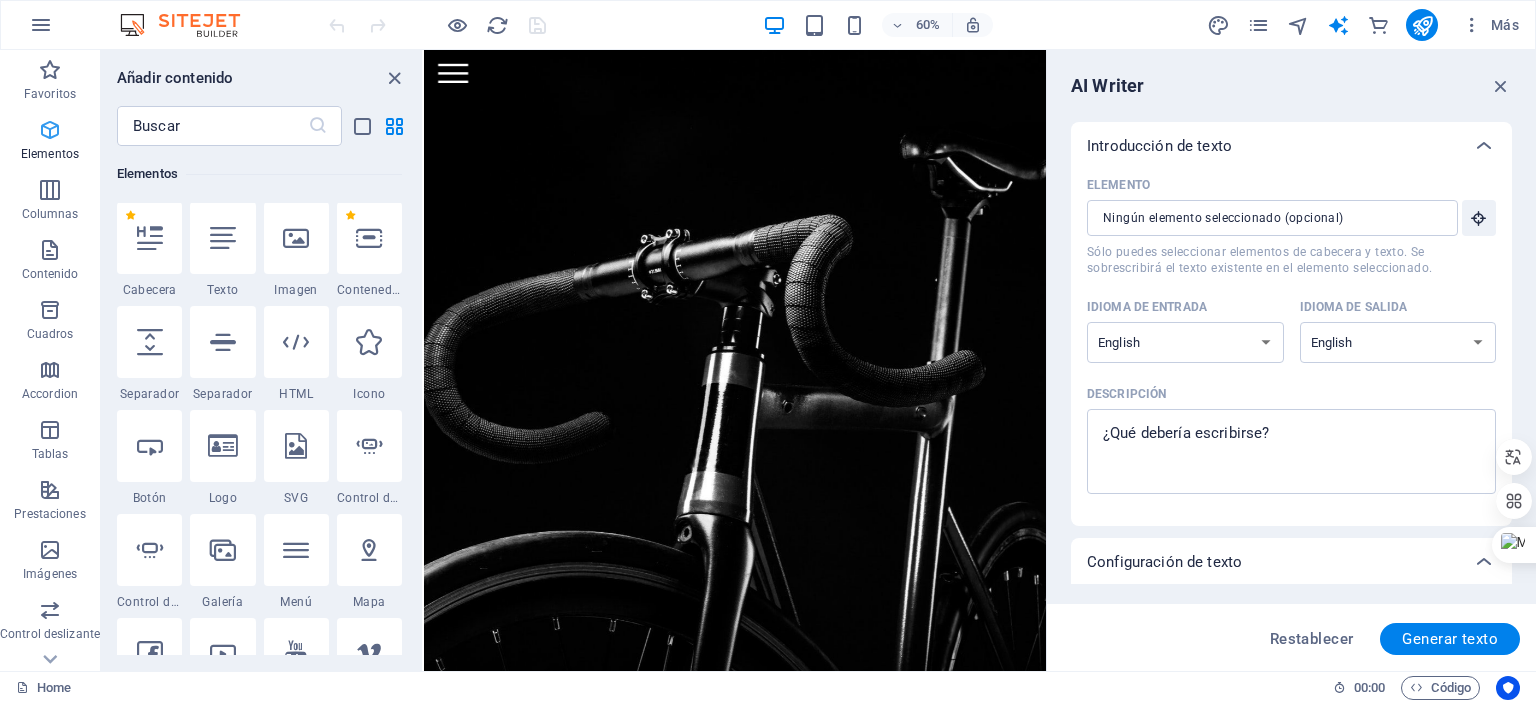 scroll, scrollTop: 377, scrollLeft: 0, axis: vertical 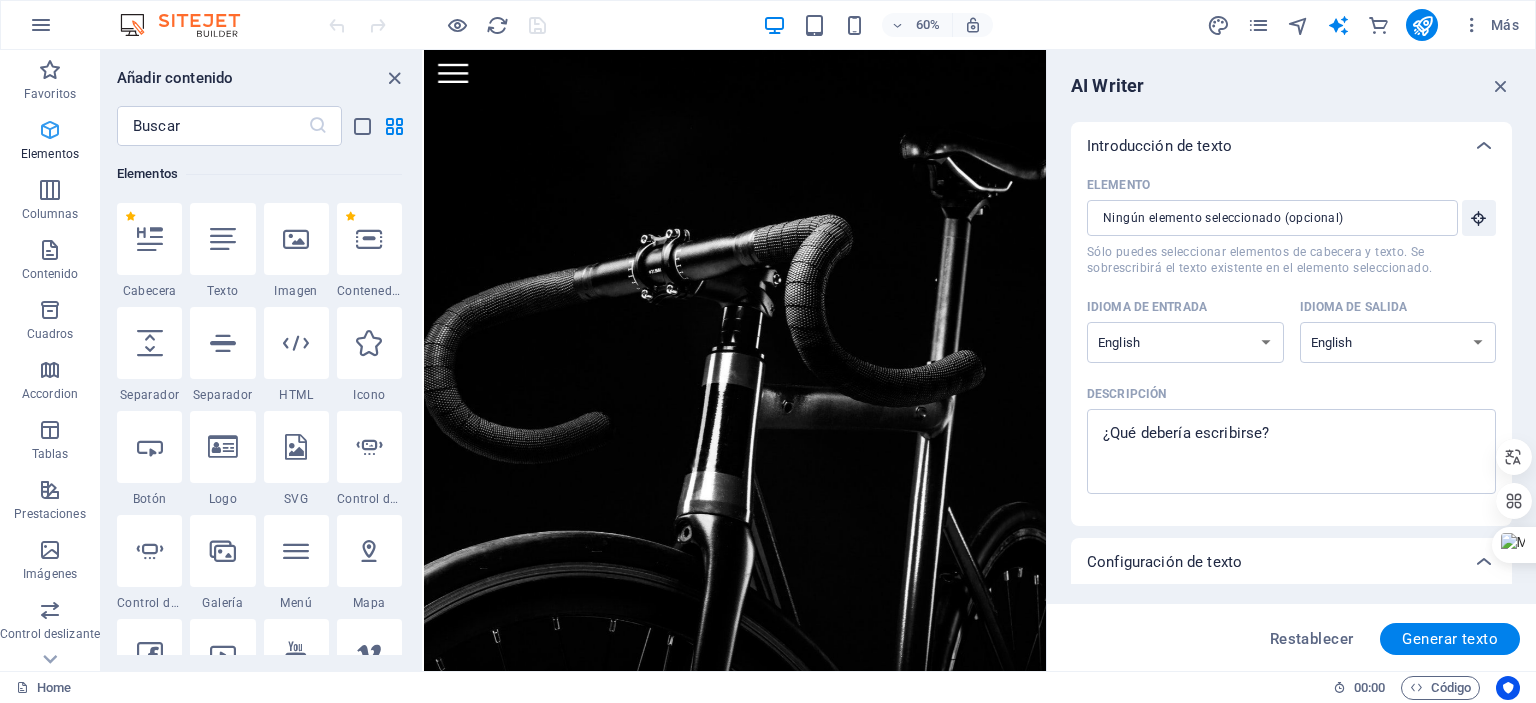 click at bounding box center (50, 130) 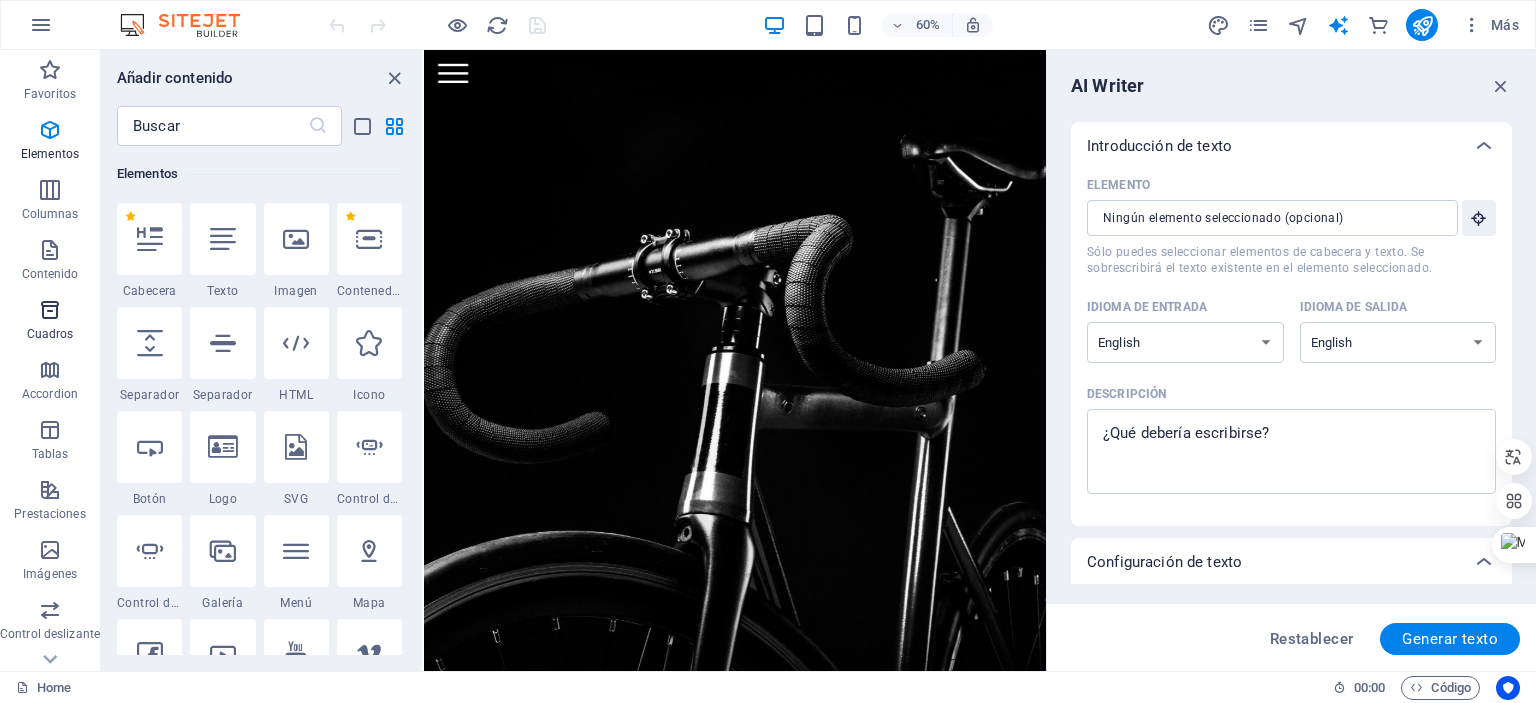 click at bounding box center [50, 310] 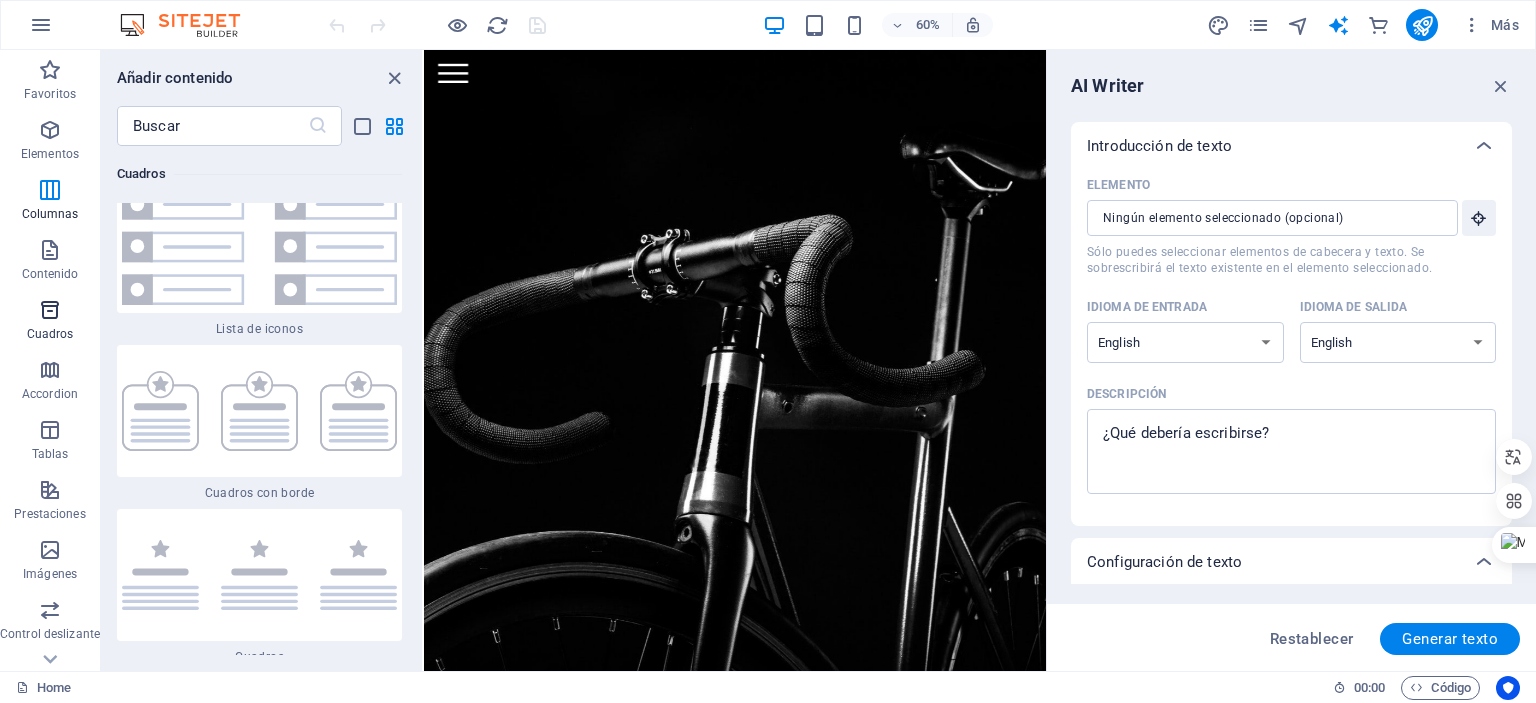 scroll, scrollTop: 10841, scrollLeft: 0, axis: vertical 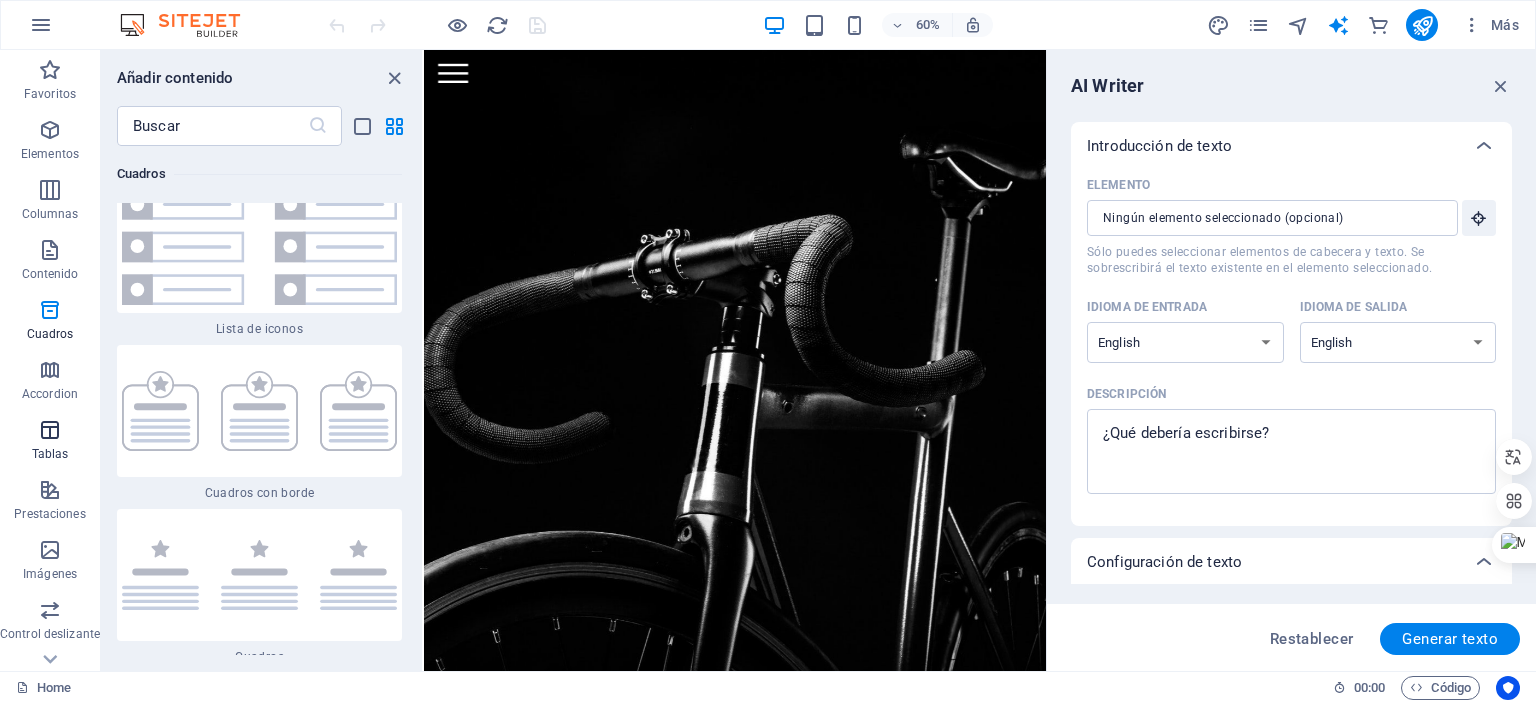 click on "Tablas" at bounding box center [50, 442] 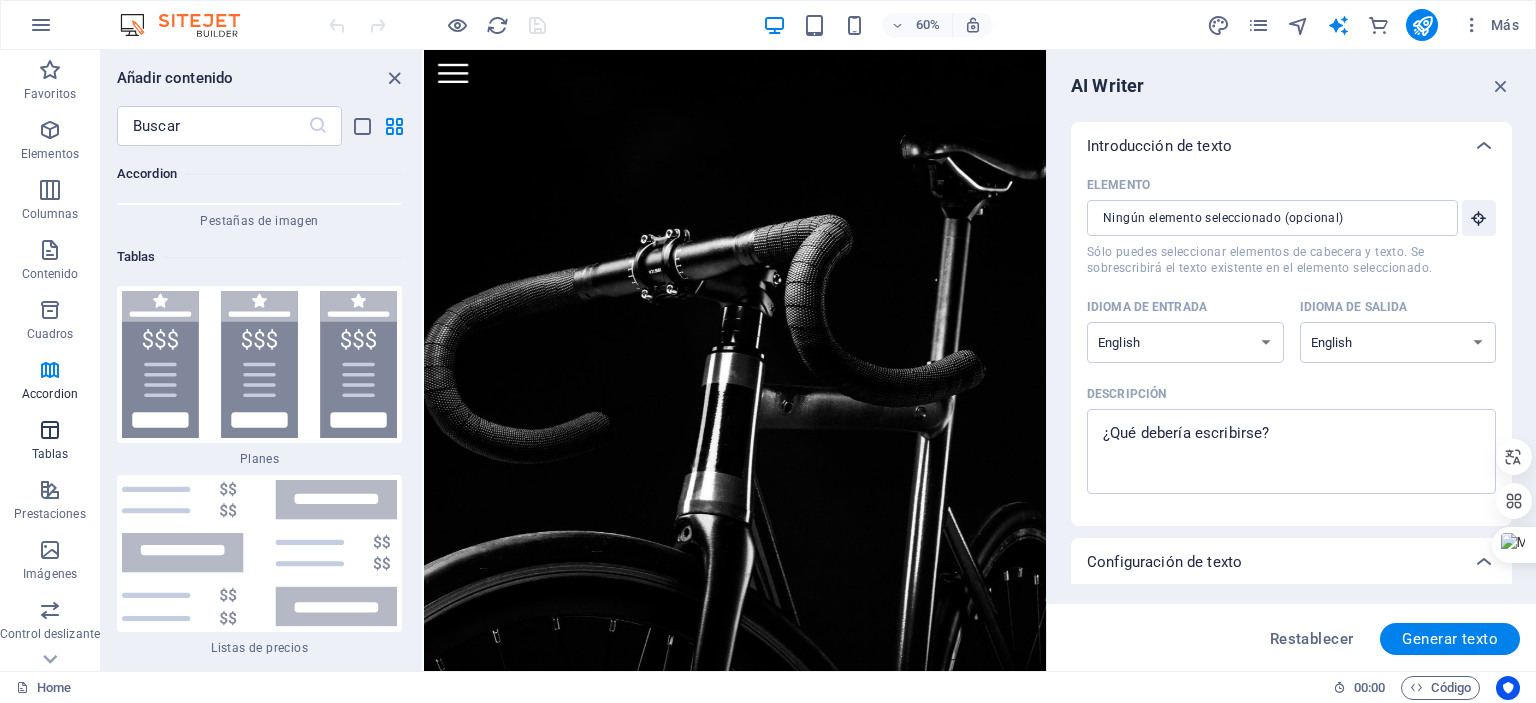 scroll, scrollTop: 13565, scrollLeft: 0, axis: vertical 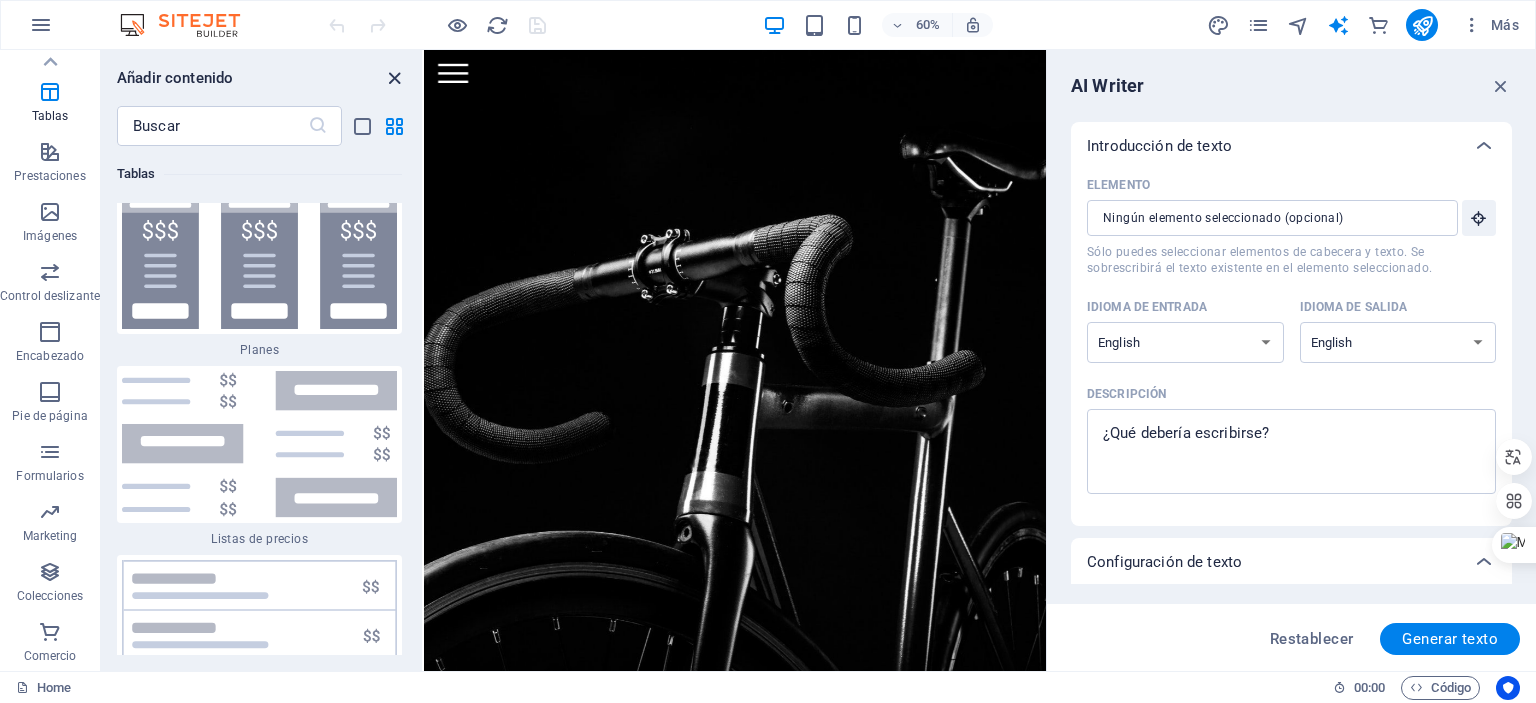 click at bounding box center [394, 78] 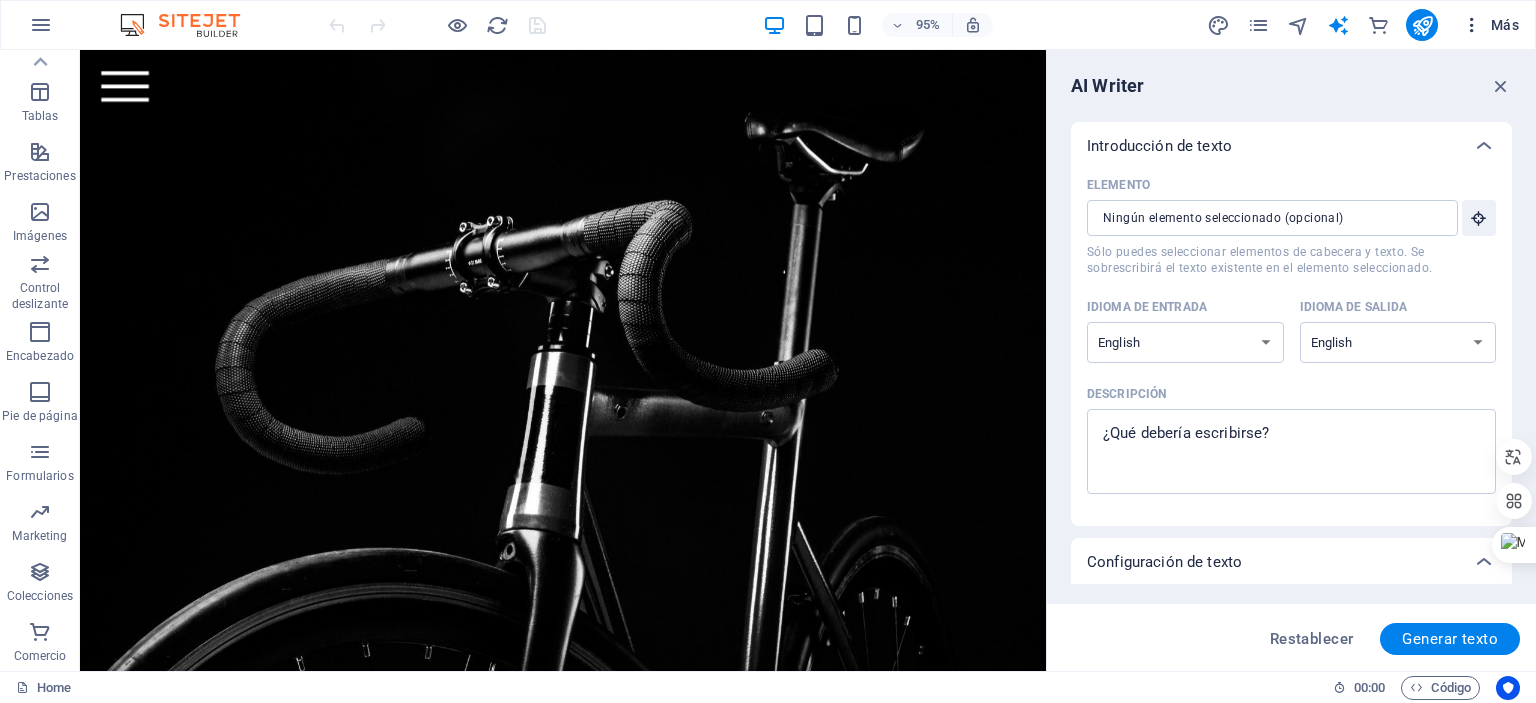 click at bounding box center [1472, 25] 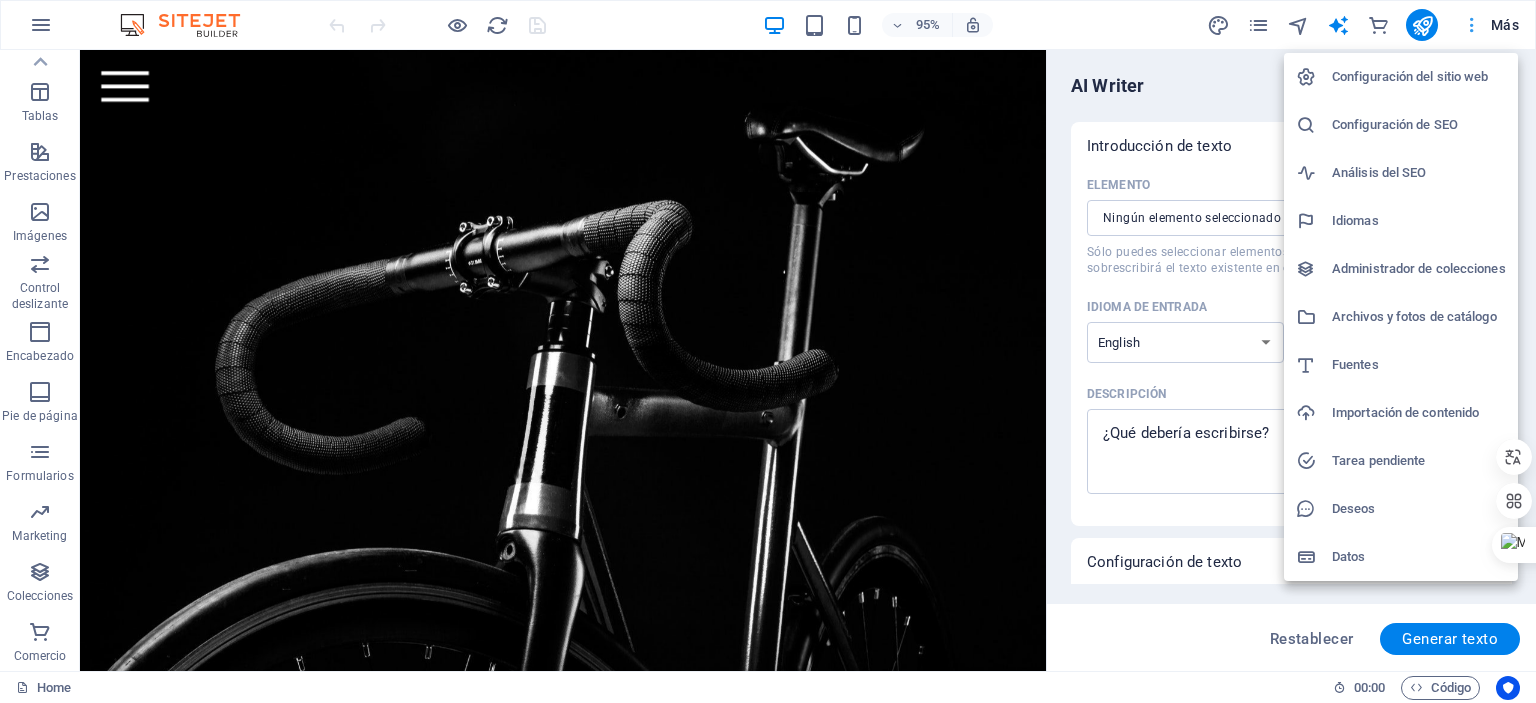 click at bounding box center (768, 351) 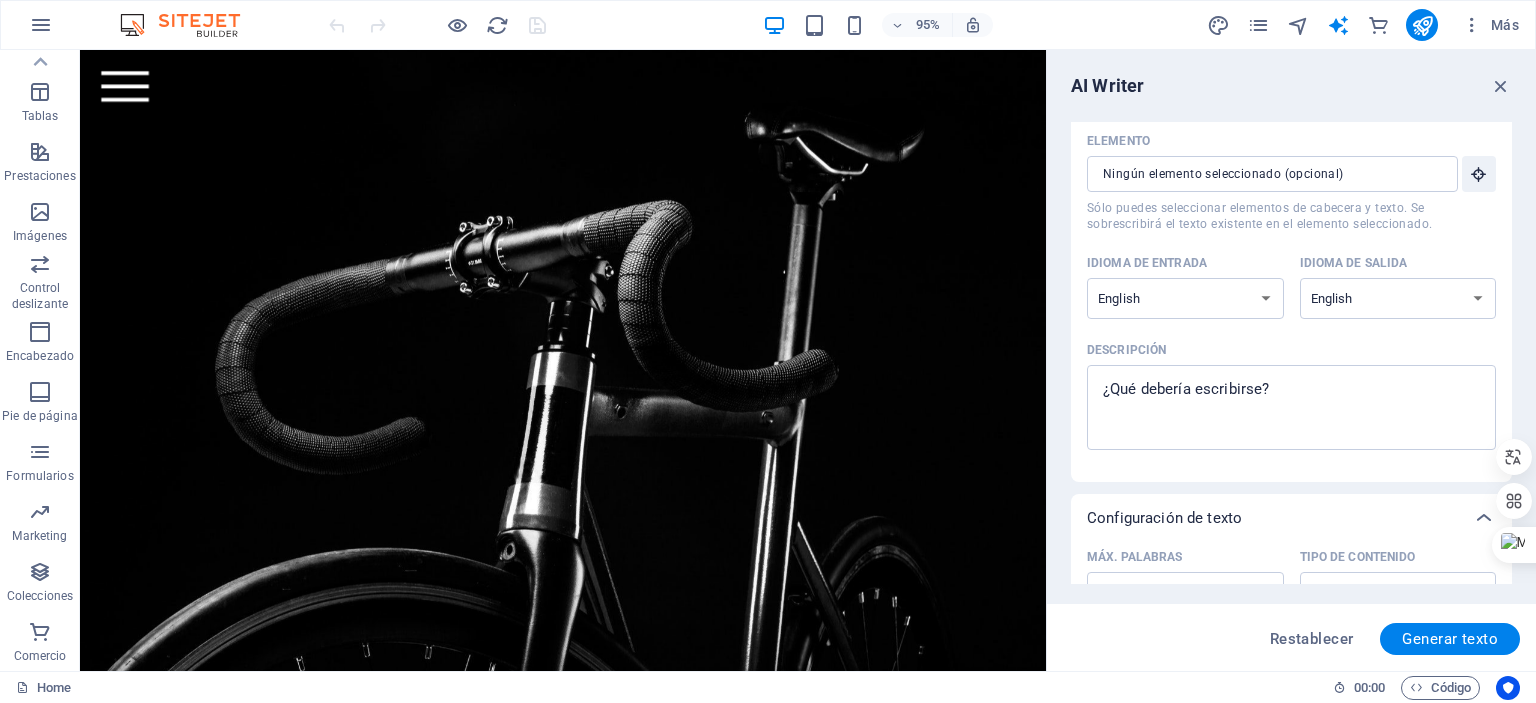 scroll, scrollTop: 0, scrollLeft: 0, axis: both 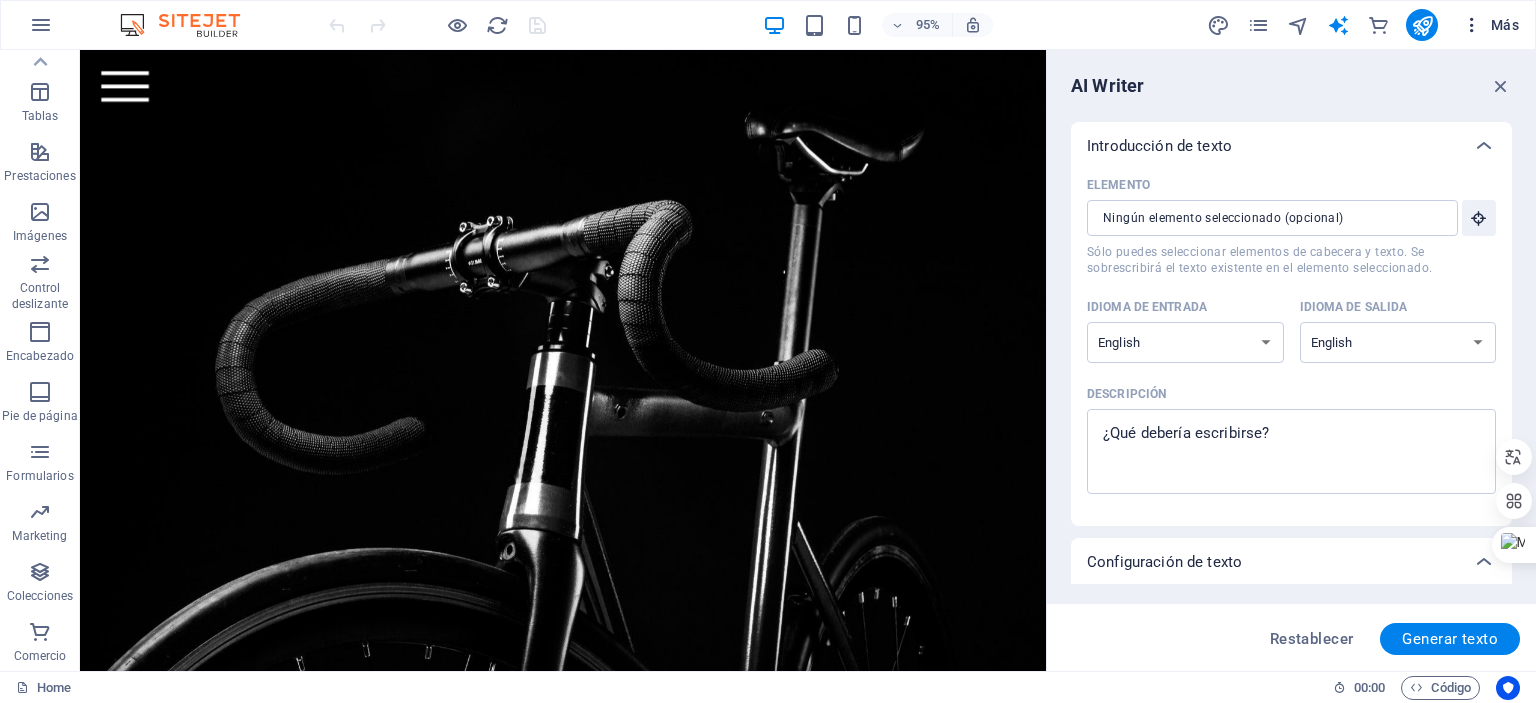click on "Más" at bounding box center (1490, 25) 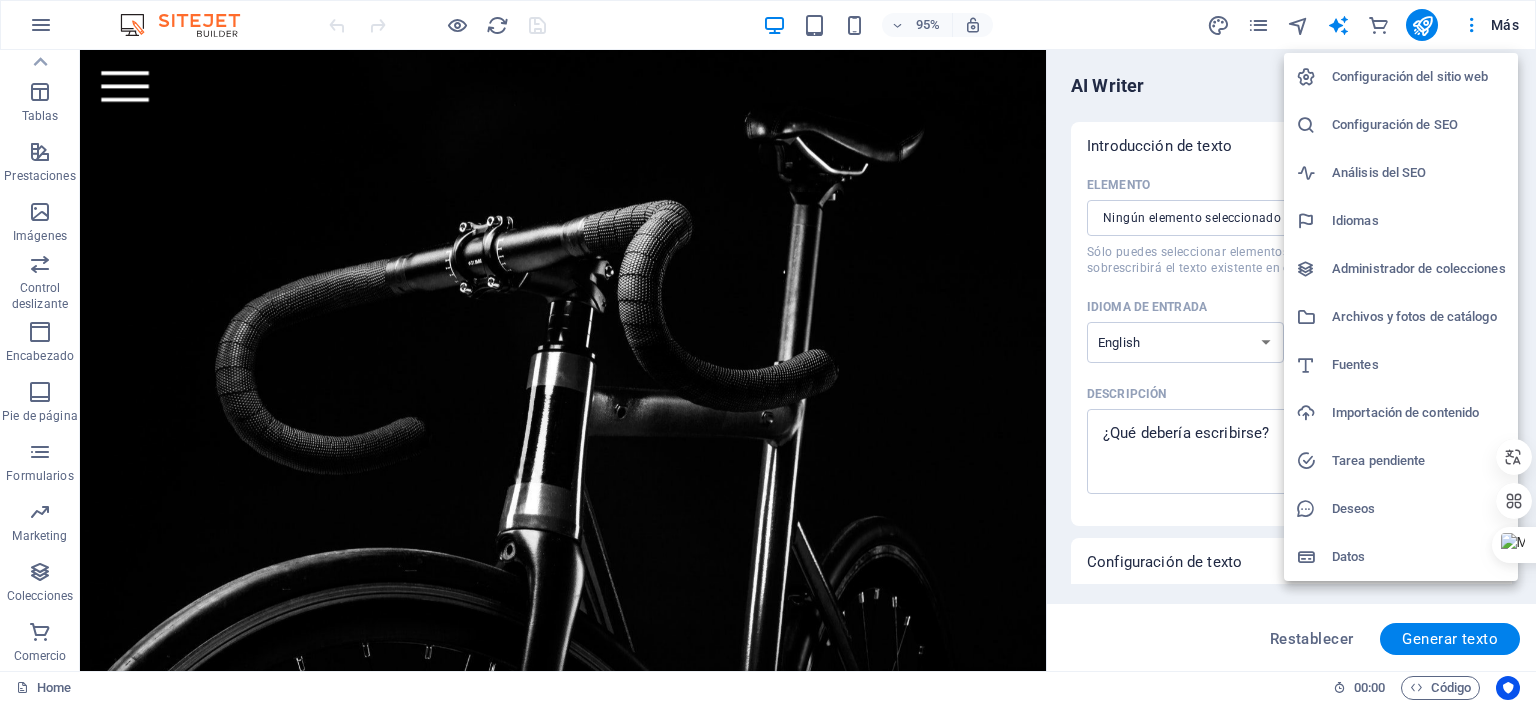 click on "Fuentes" at bounding box center [1401, 365] 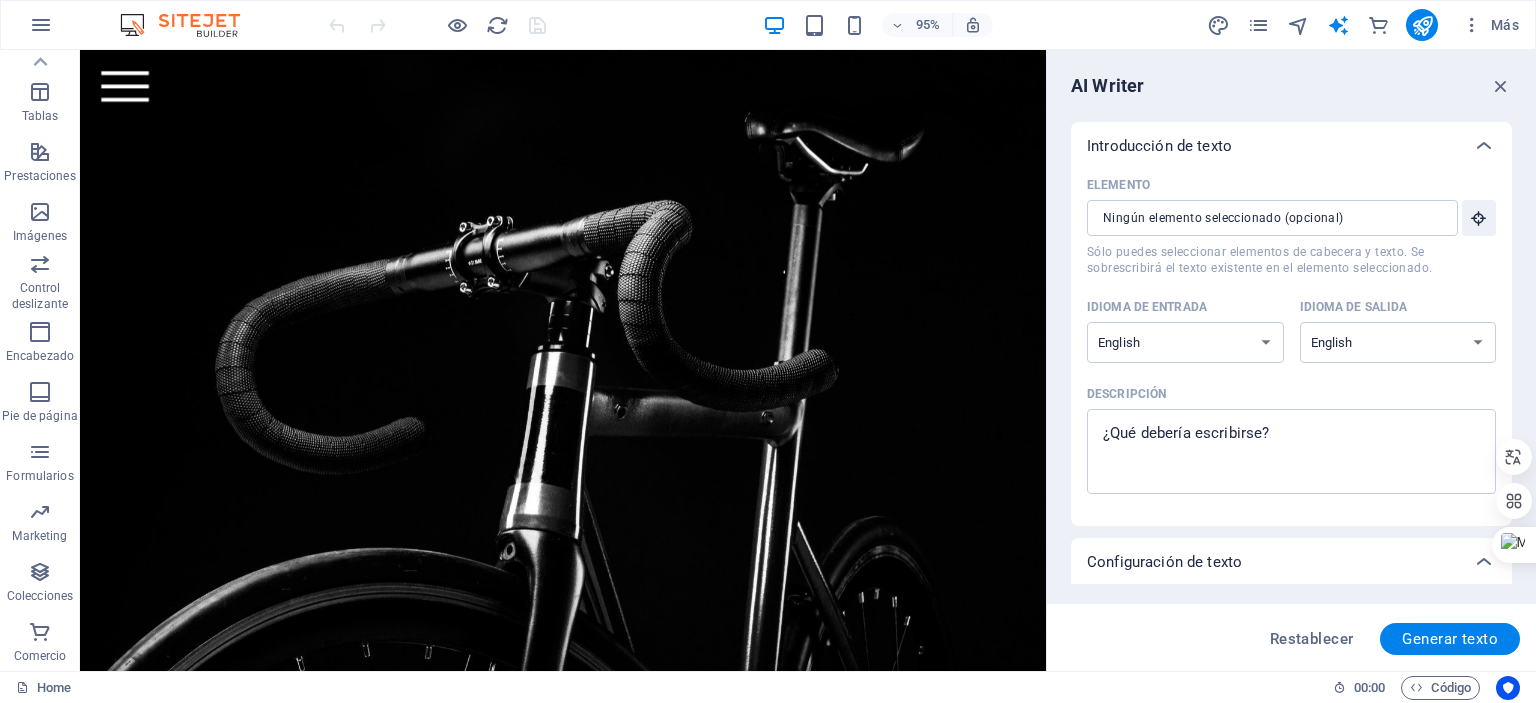 select on "popularity" 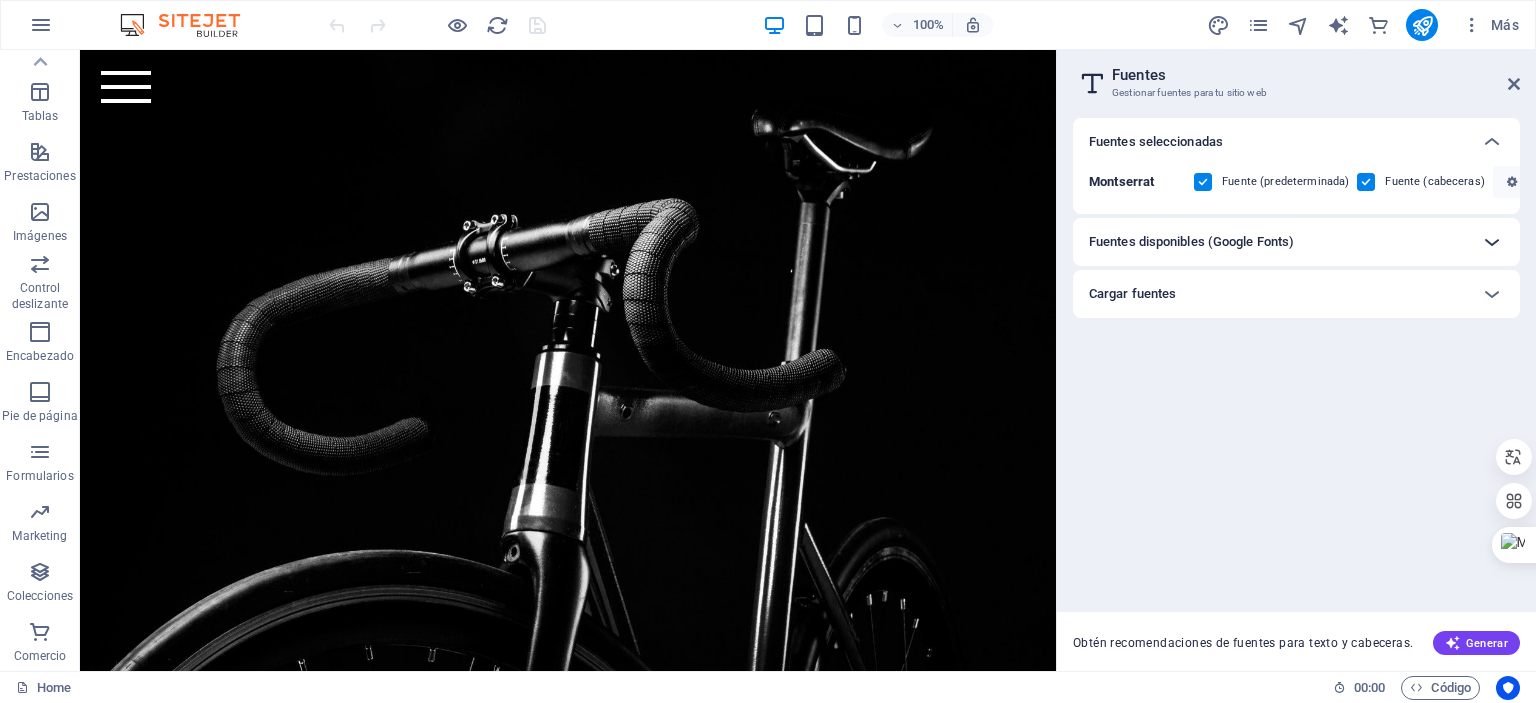 click at bounding box center [1492, 242] 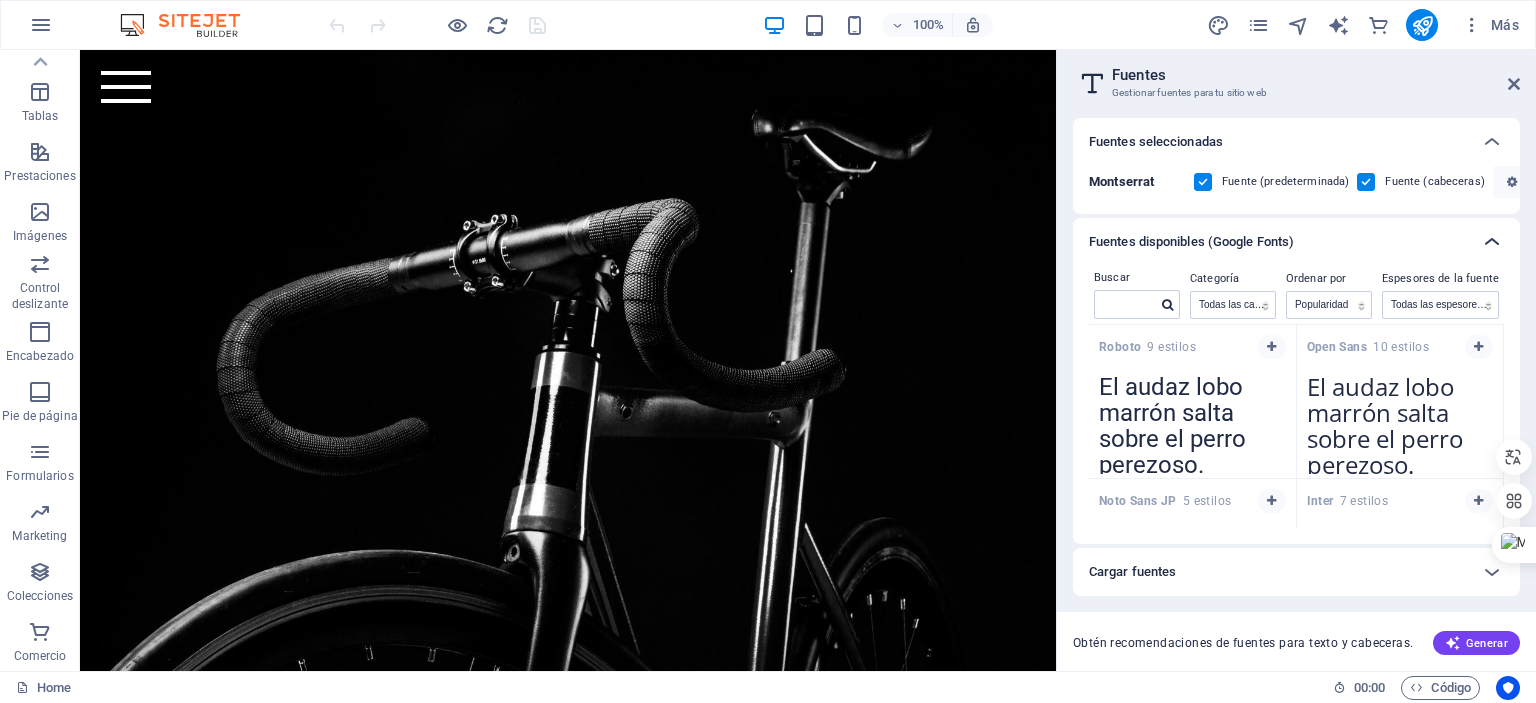 click at bounding box center [1492, 242] 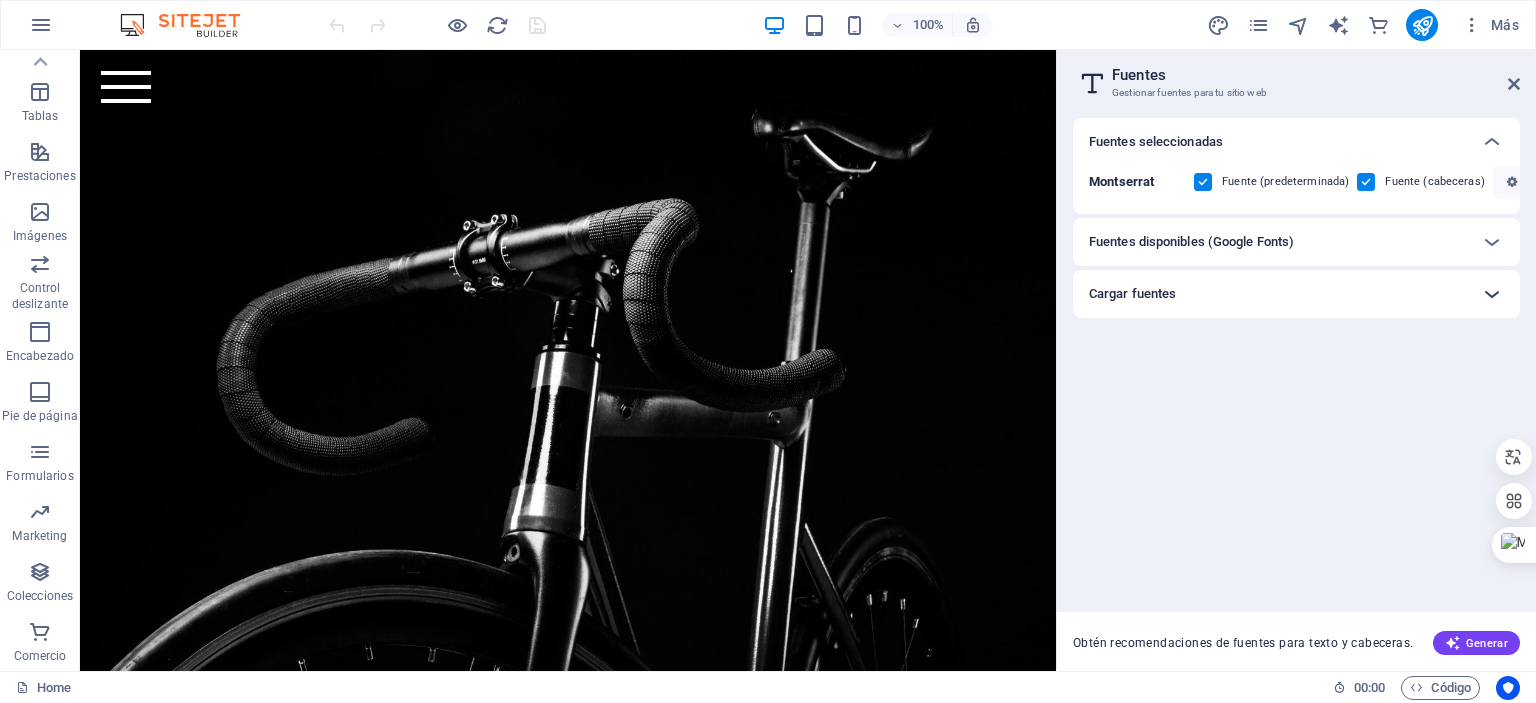 click at bounding box center (1492, 294) 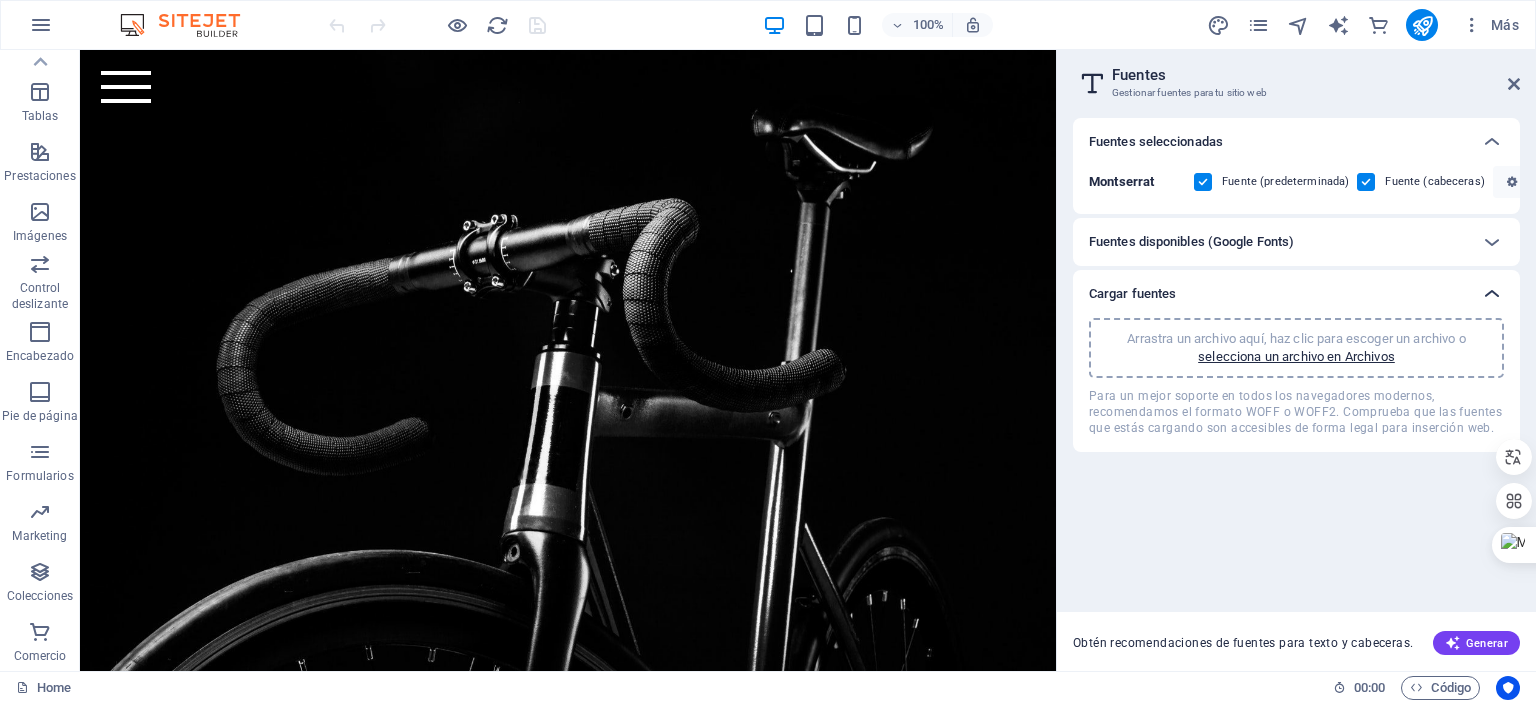 click at bounding box center [1492, 294] 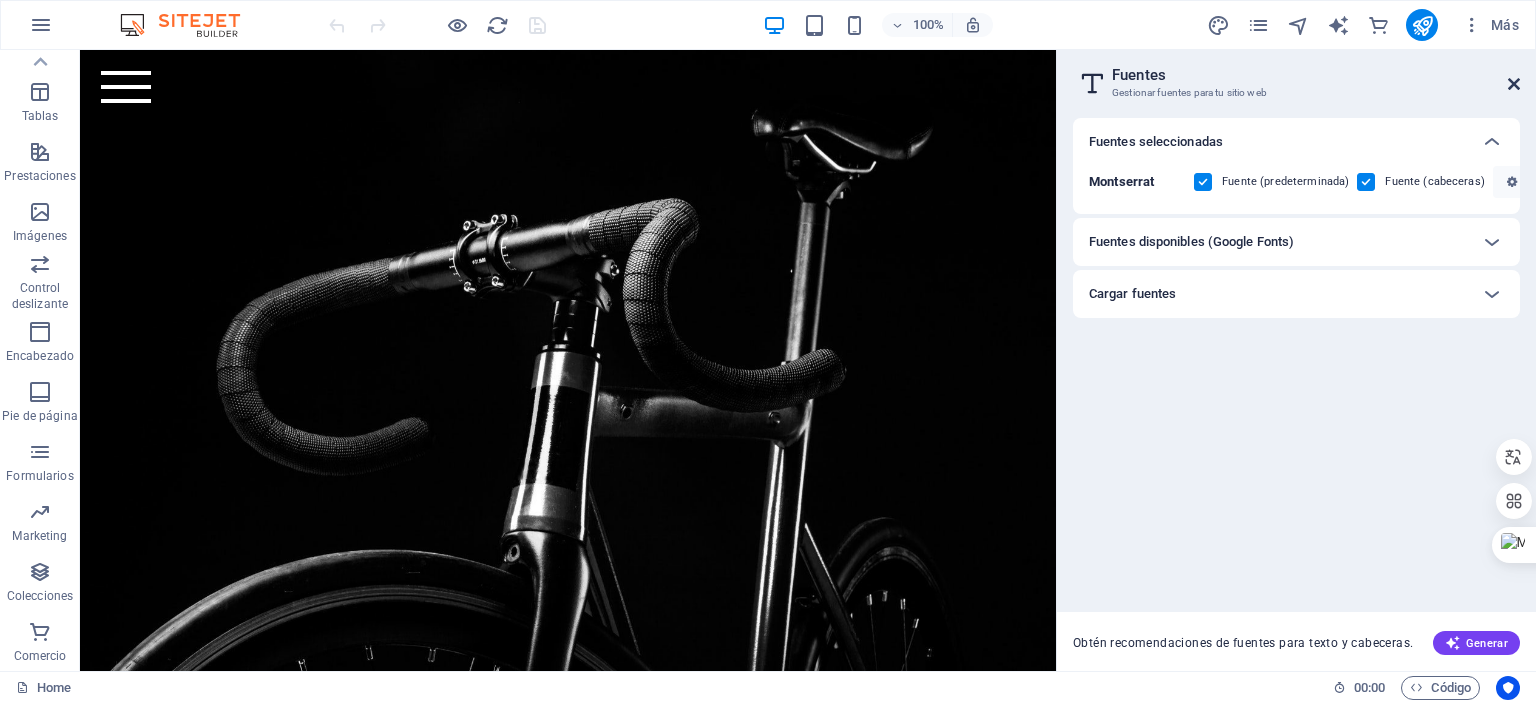 click at bounding box center [1514, 84] 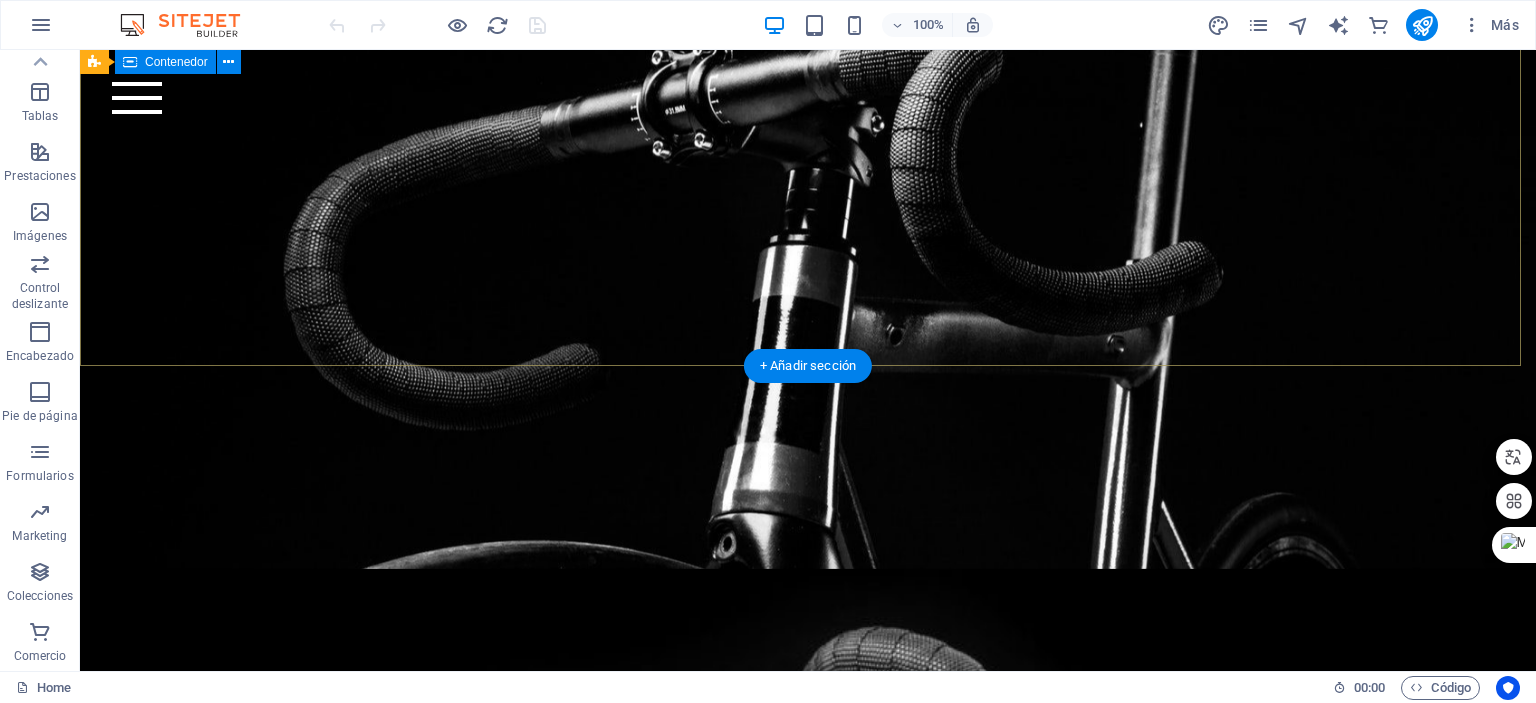 scroll, scrollTop: 0, scrollLeft: 0, axis: both 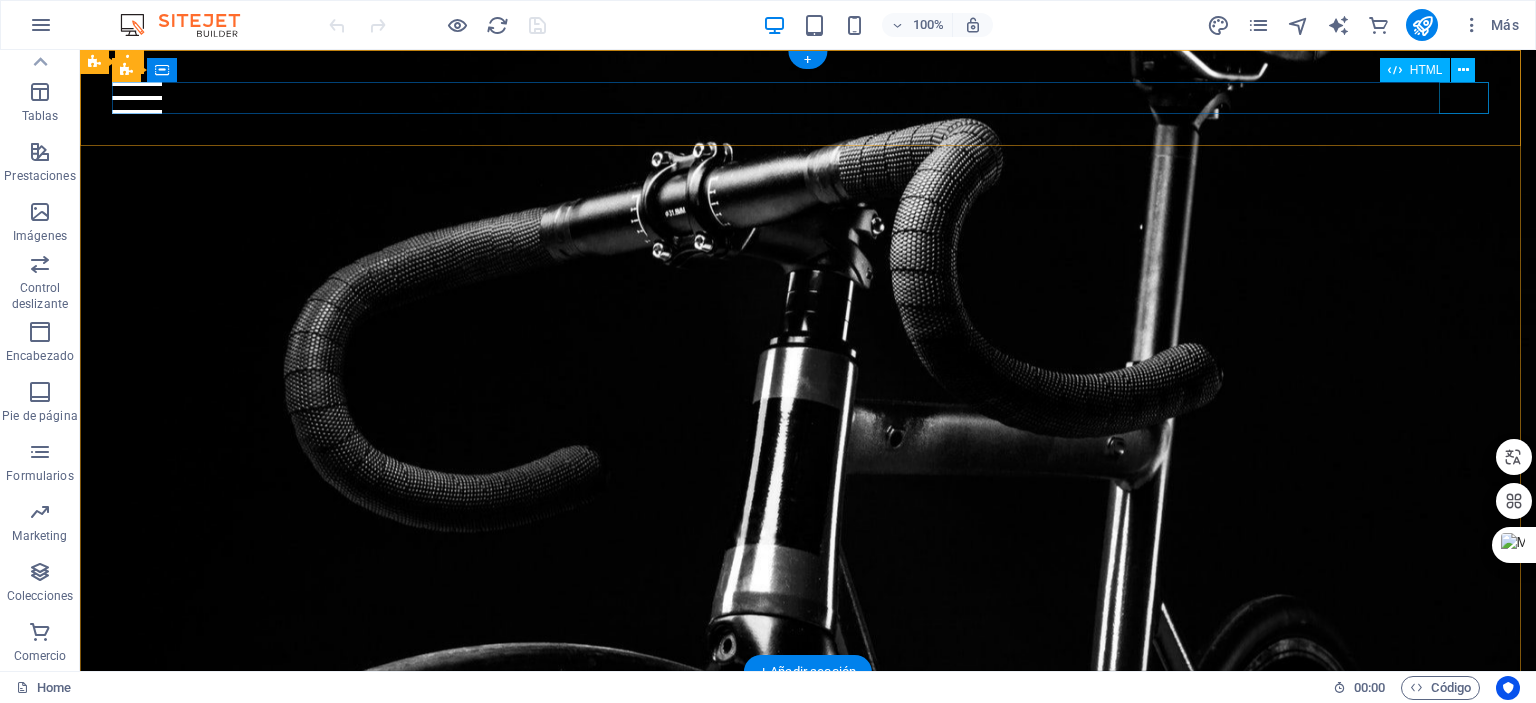 click at bounding box center (808, 98) 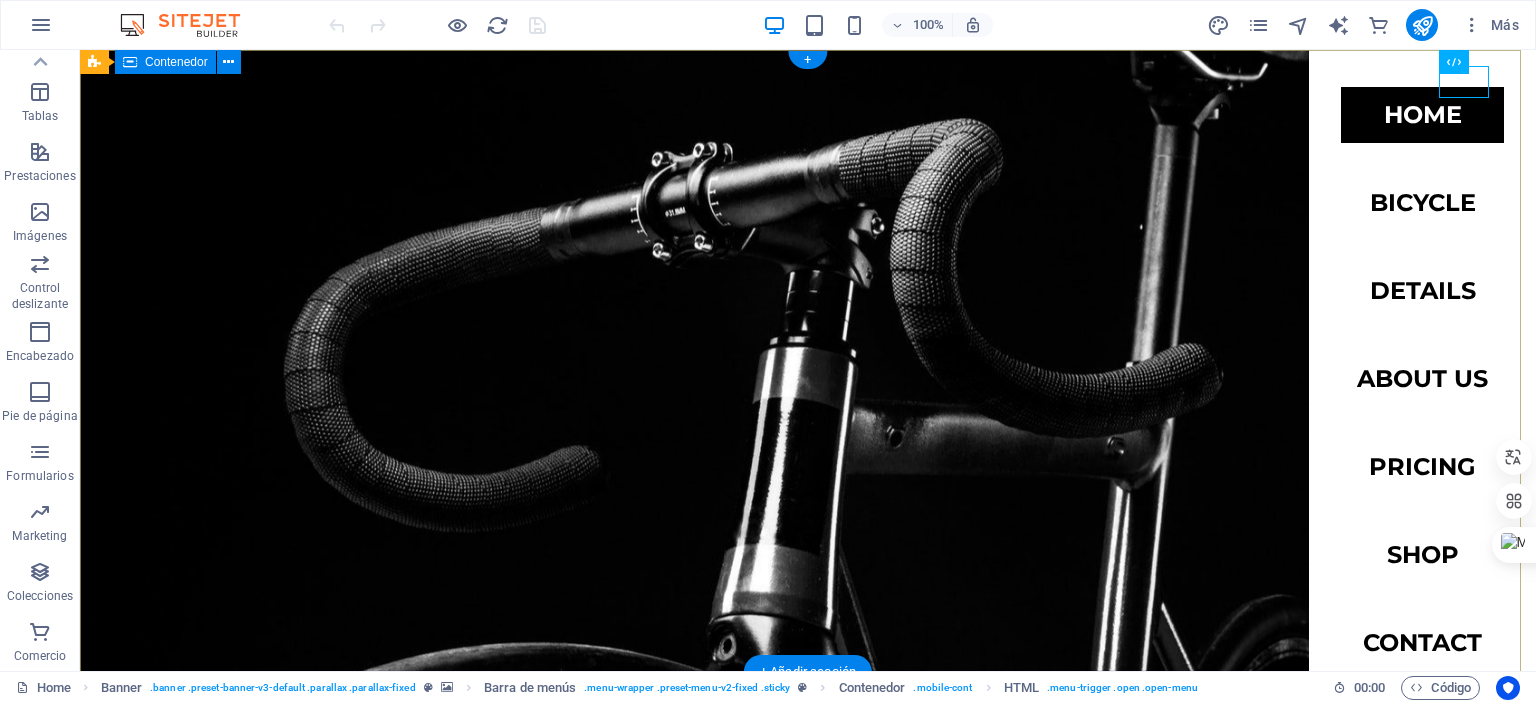 click at bounding box center (808, 243) 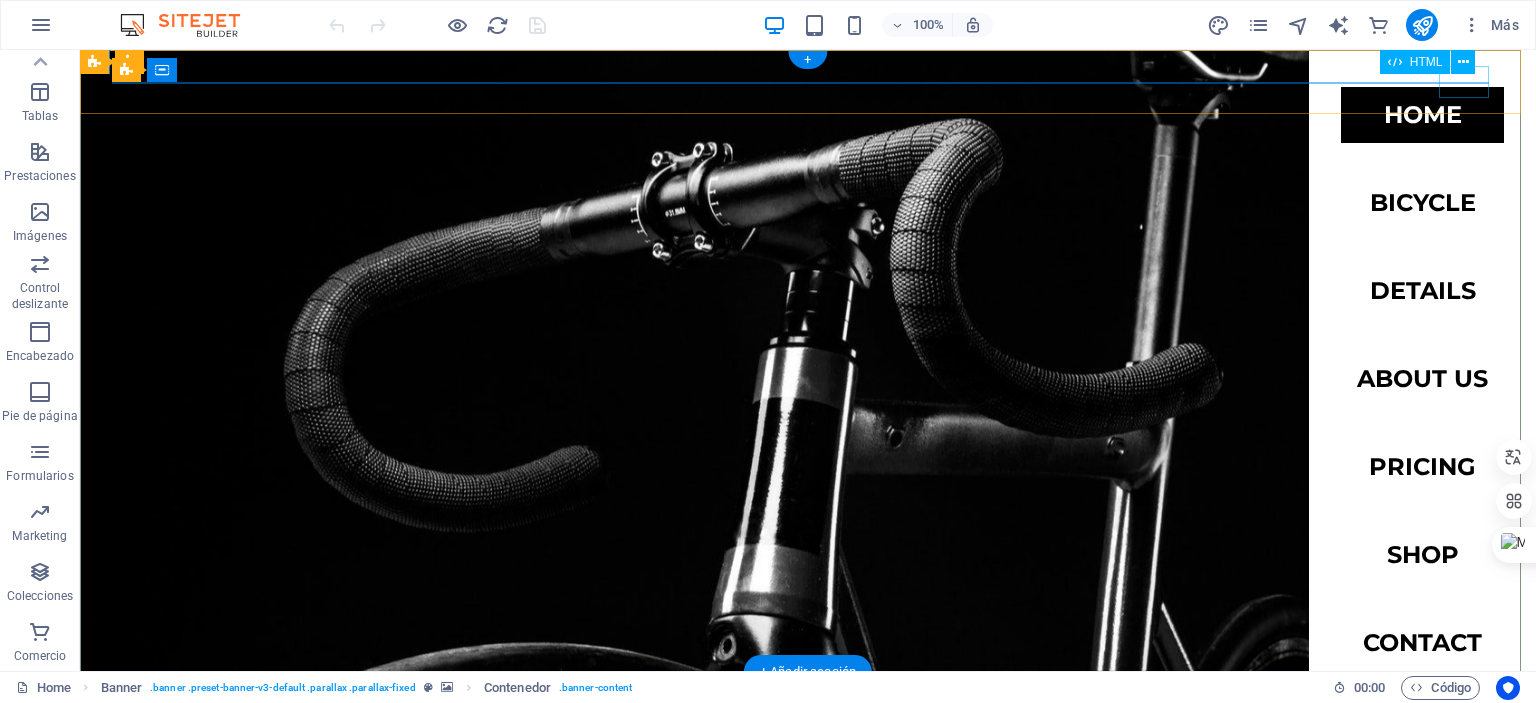 click at bounding box center (137, 98) 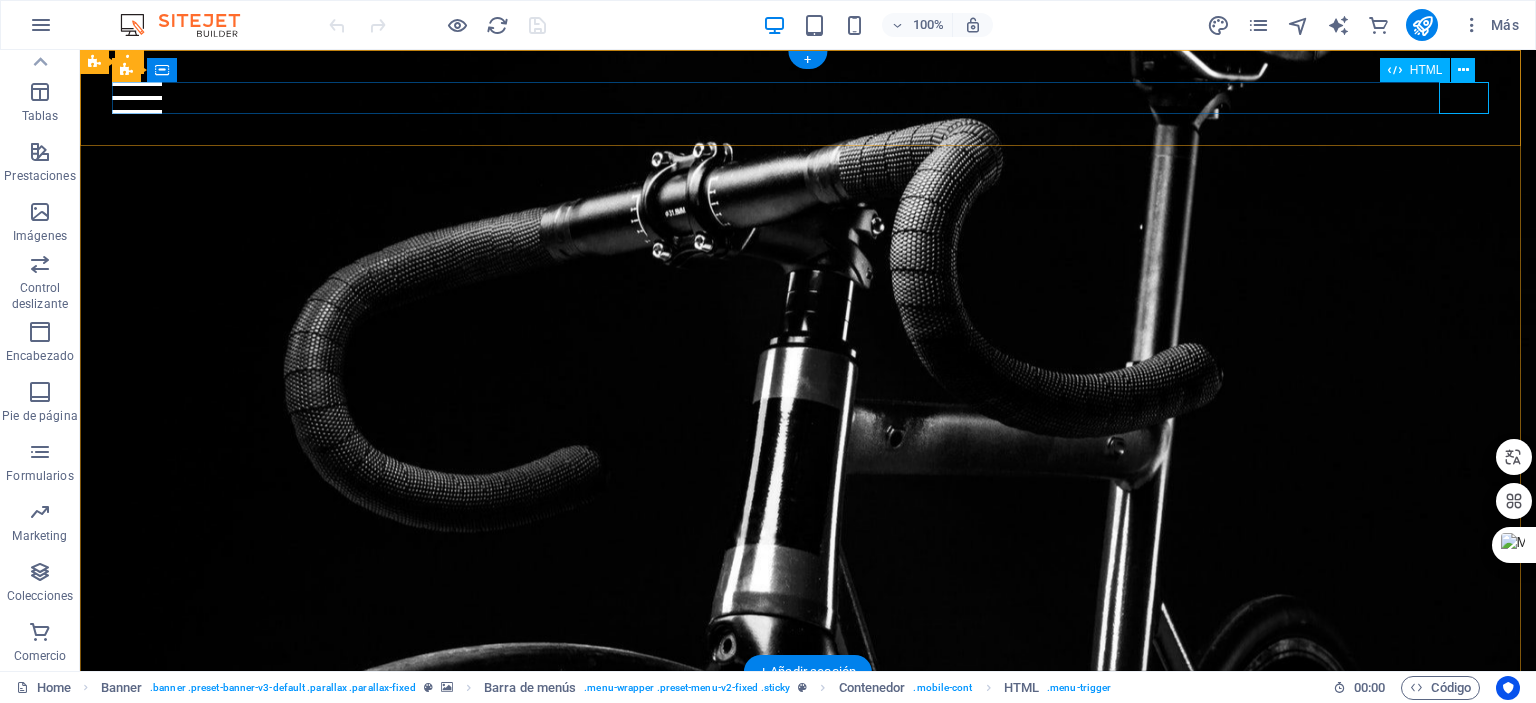 click at bounding box center (808, 98) 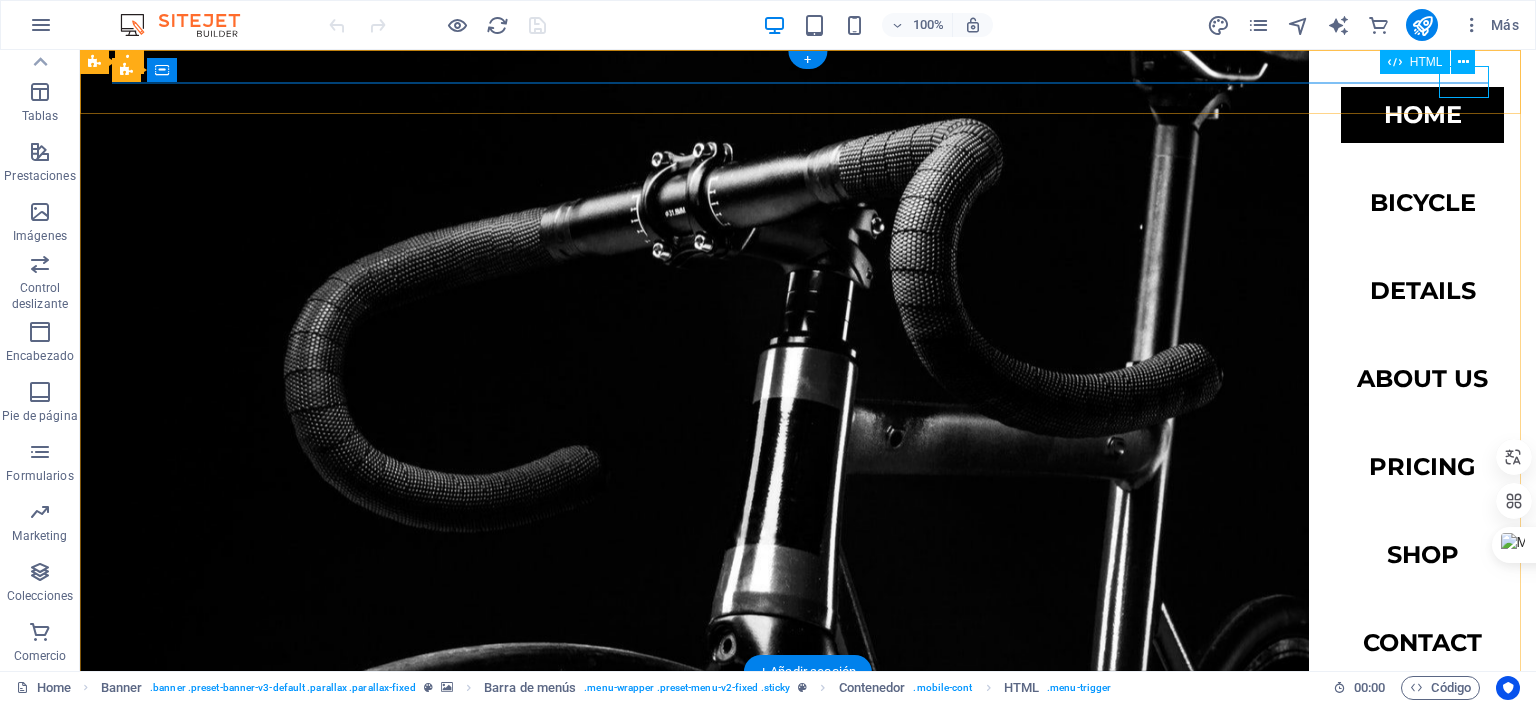 click at bounding box center [137, 98] 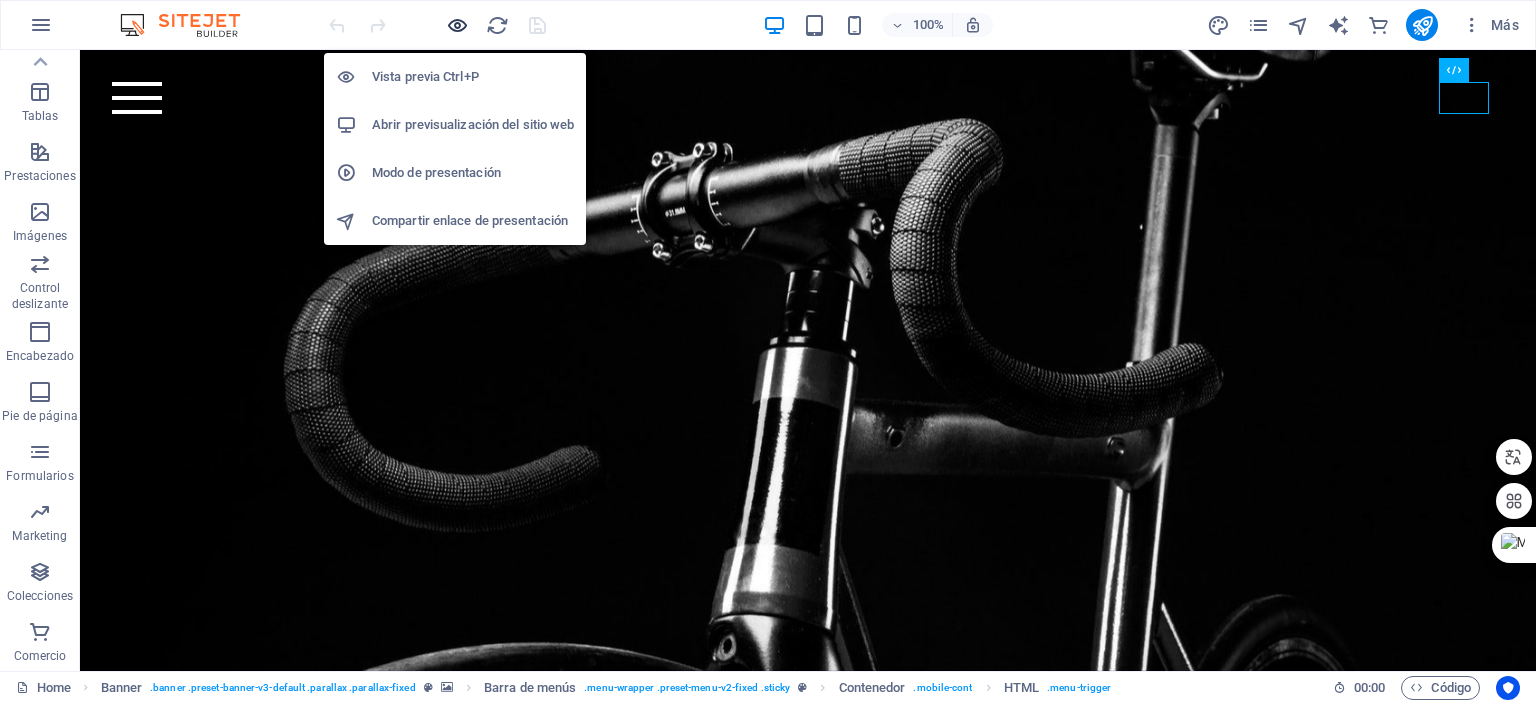 click at bounding box center [457, 25] 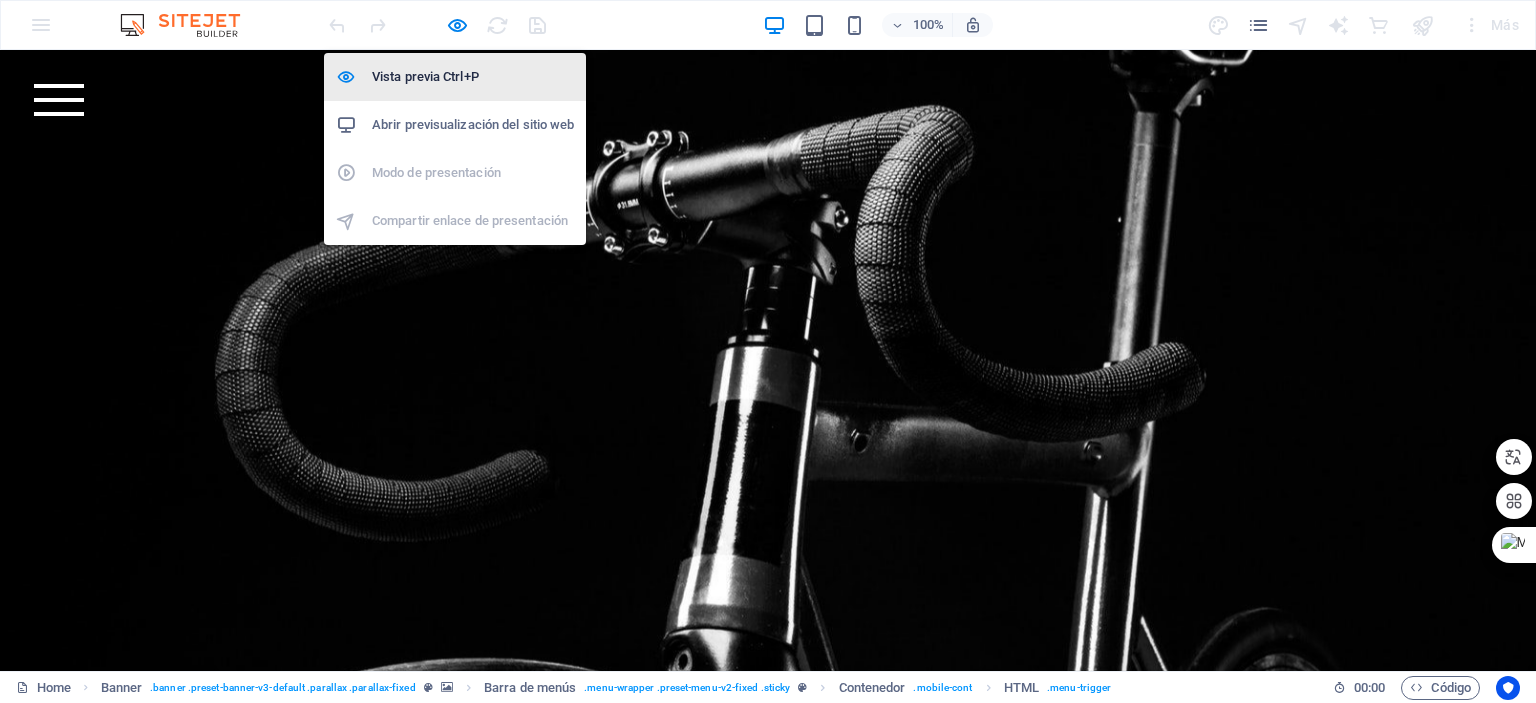 click on "Vista previa Ctrl+P" at bounding box center [473, 77] 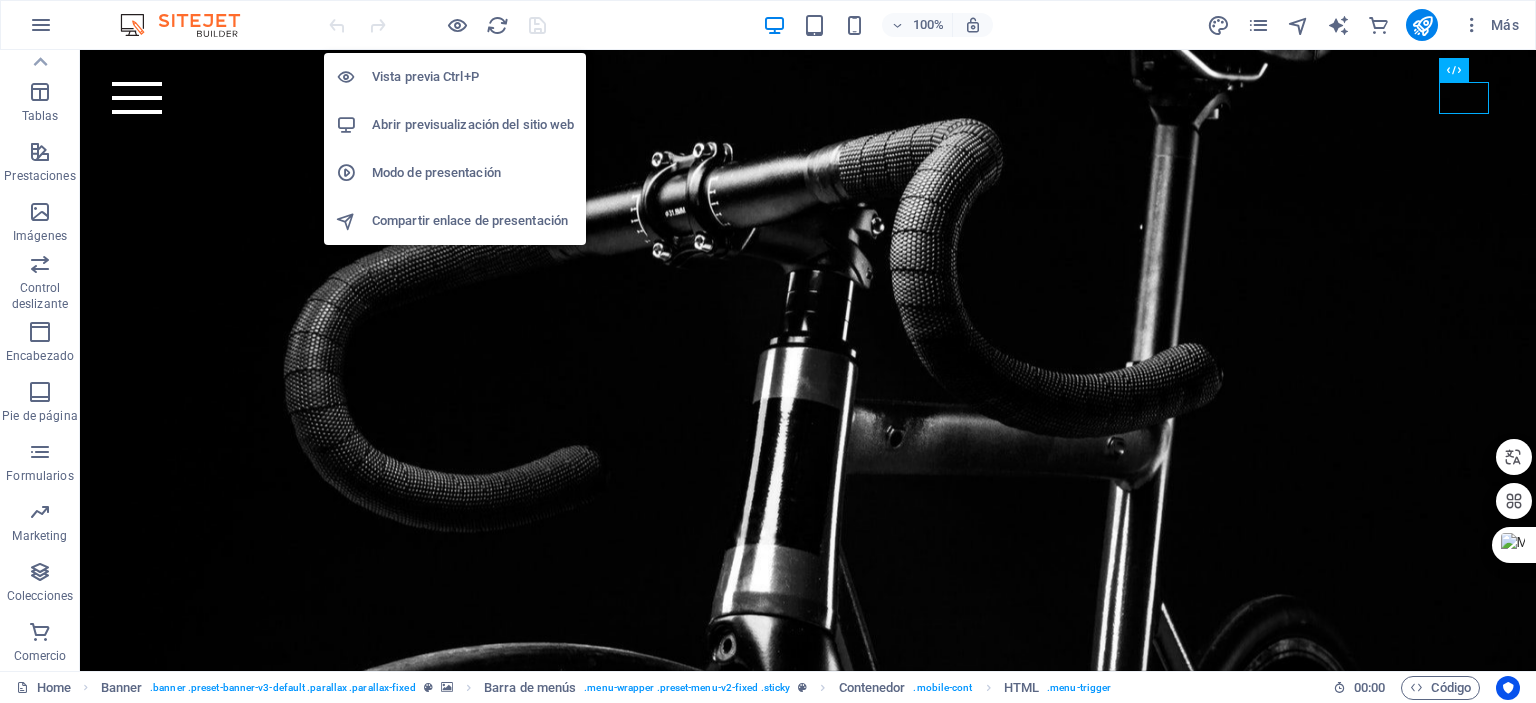 click on "Vista previa Ctrl+P" at bounding box center [473, 77] 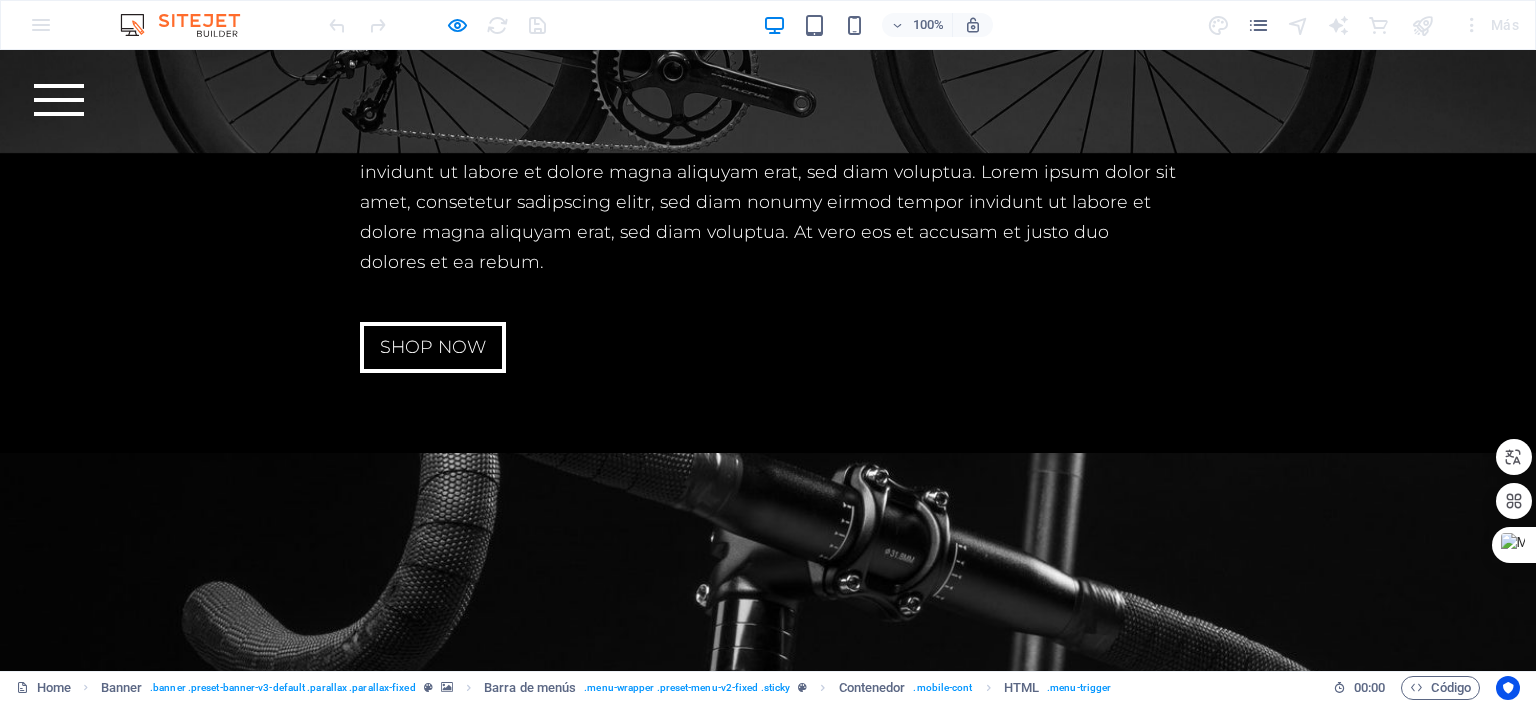scroll, scrollTop: 5000, scrollLeft: 0, axis: vertical 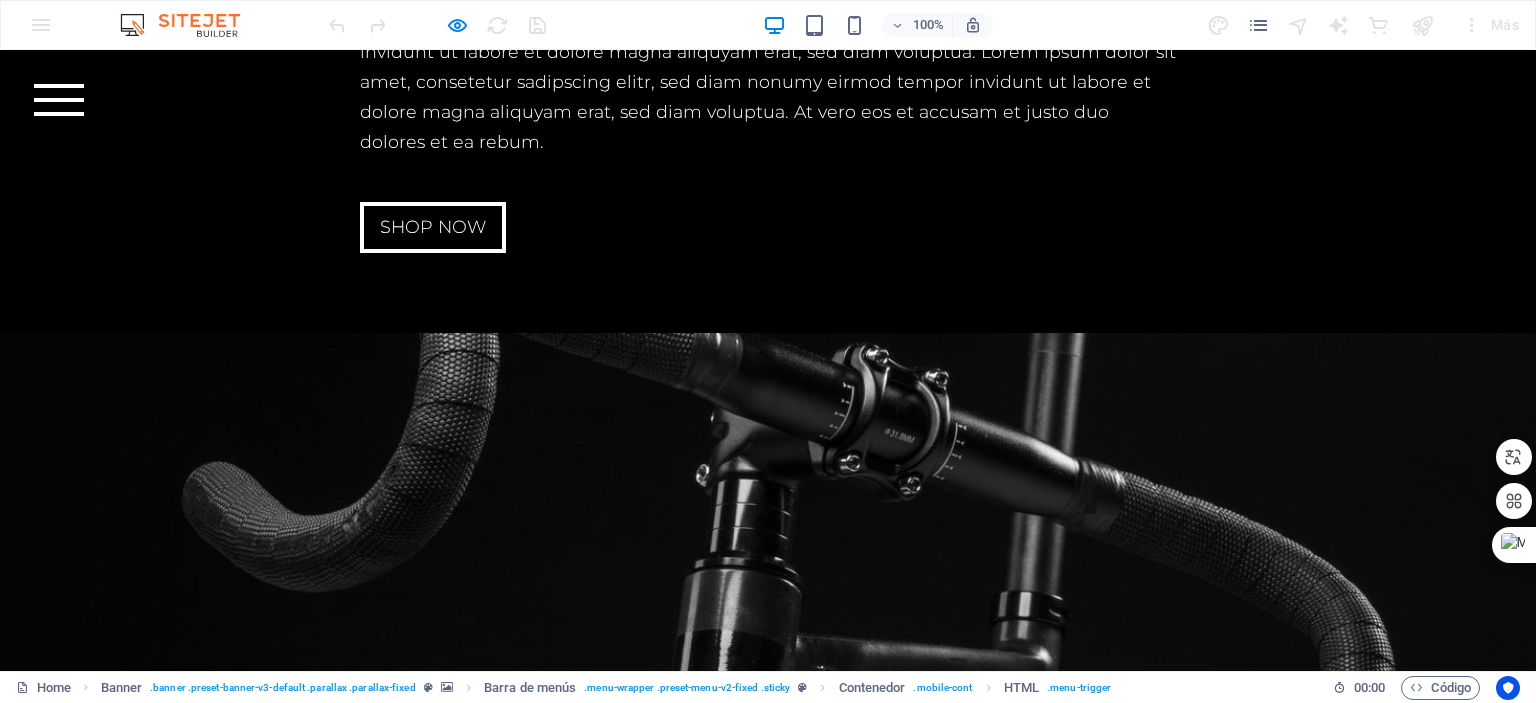 drag, startPoint x: 560, startPoint y: 255, endPoint x: 593, endPoint y: 254, distance: 33.01515 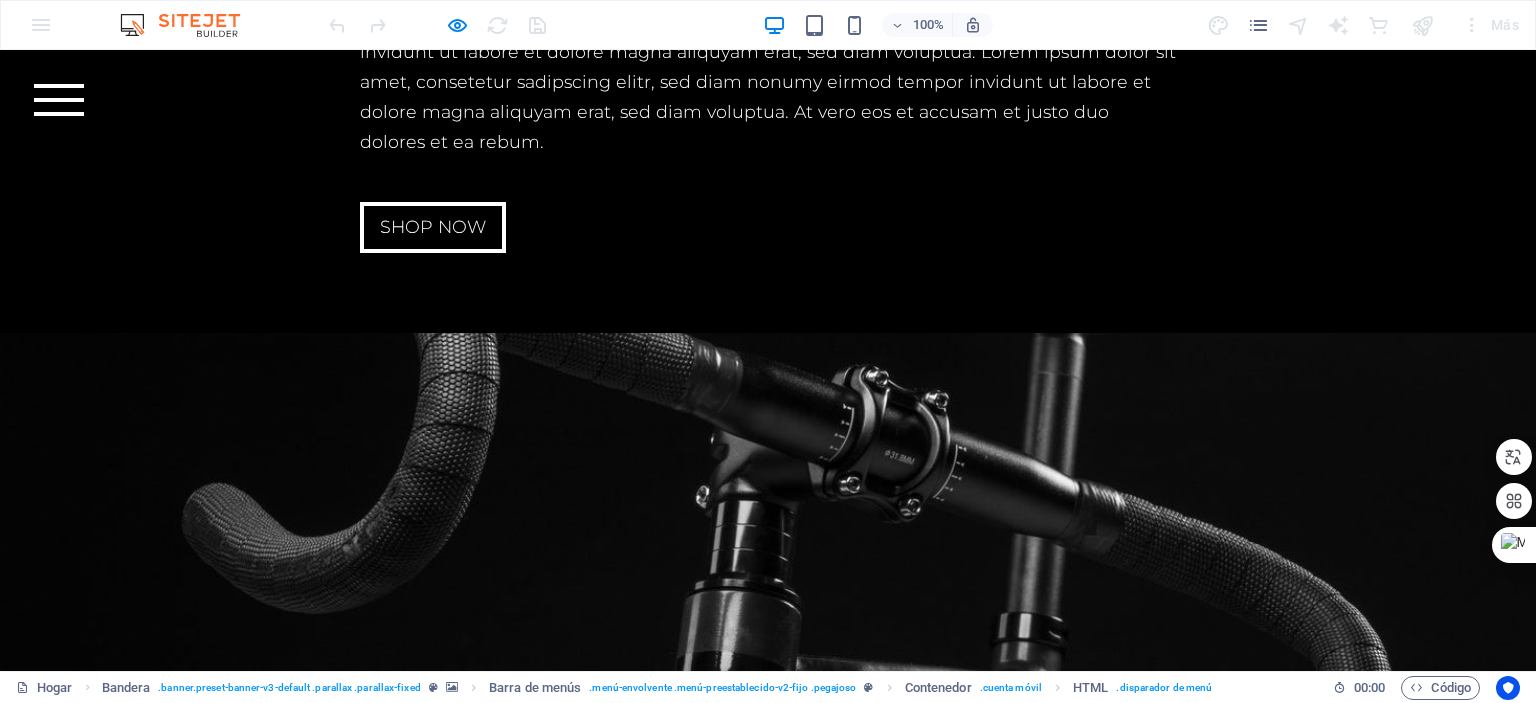 scroll, scrollTop: 5119, scrollLeft: 0, axis: vertical 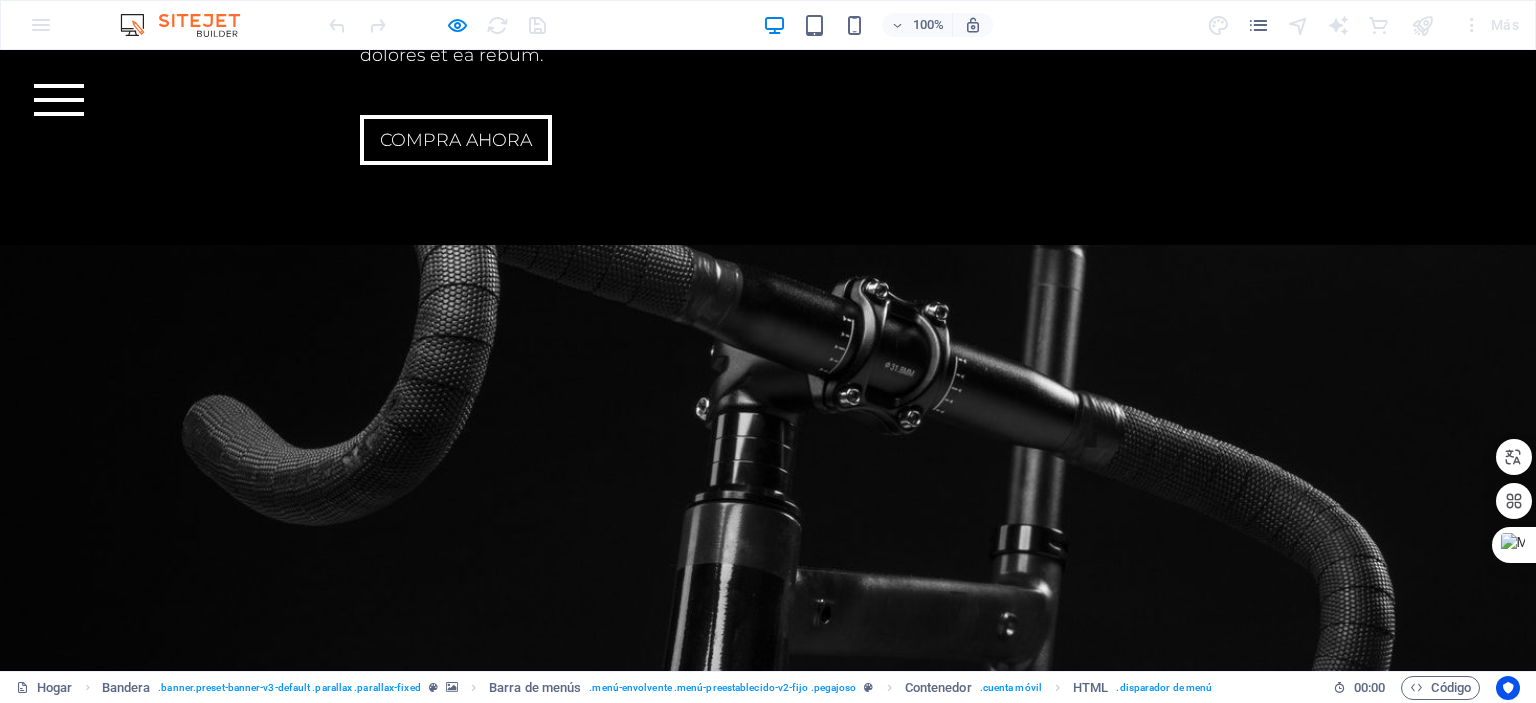 drag, startPoint x: 638, startPoint y: 261, endPoint x: 846, endPoint y: 361, distance: 230.78995 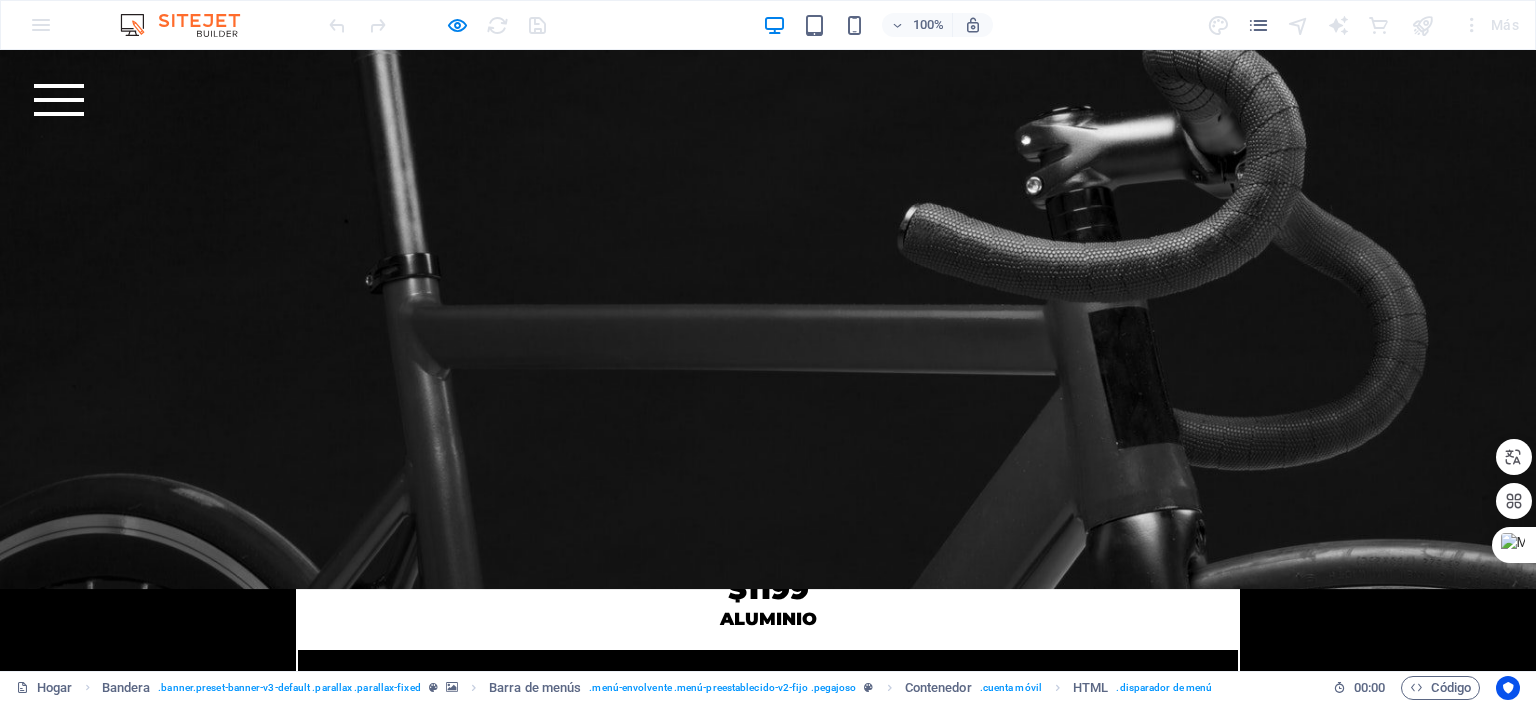 scroll, scrollTop: 6119, scrollLeft: 0, axis: vertical 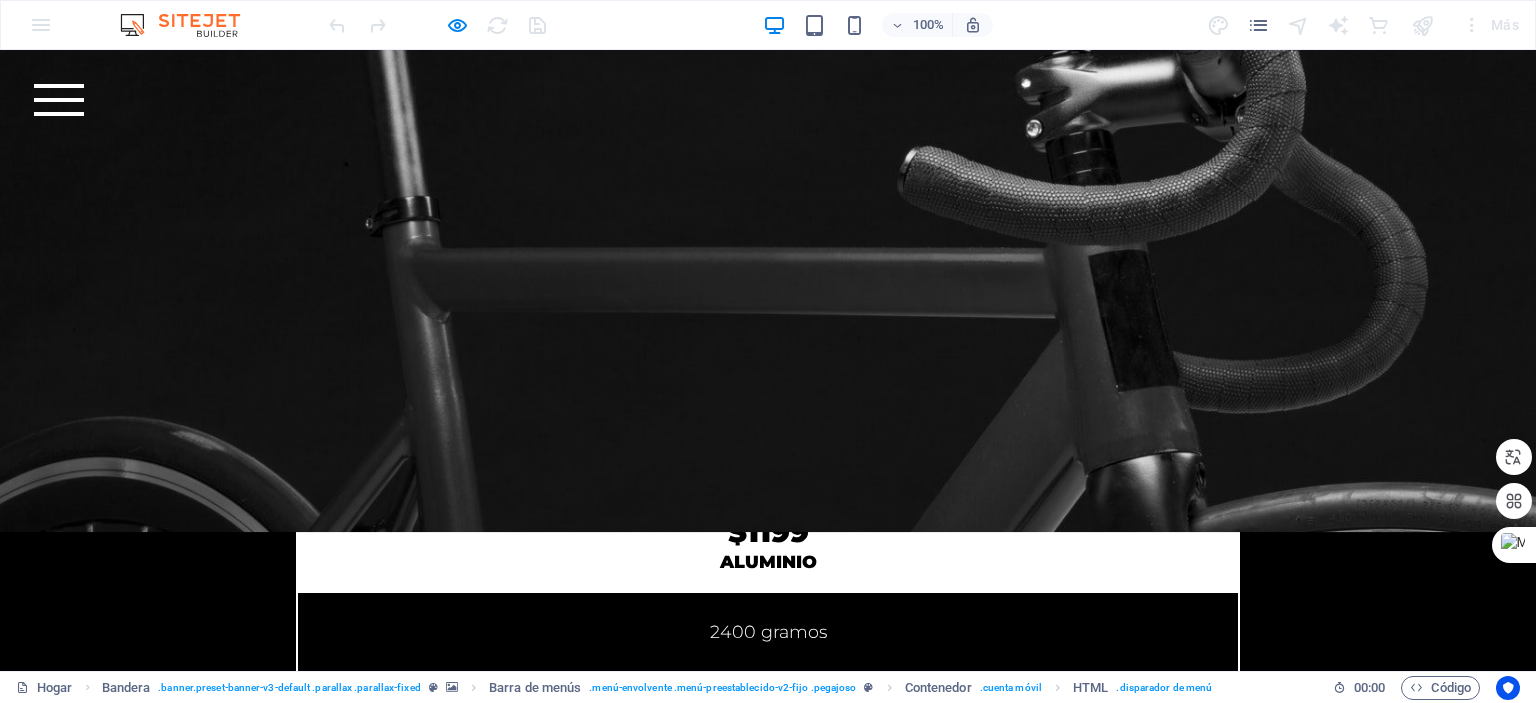 click on "Elige una bicicleta
Bicicleta de aluminio - $1199
Bicicleta de carbono - $1499
Bicicleta de fibra de vidrio - $1799" at bounding box center (253, 4370) 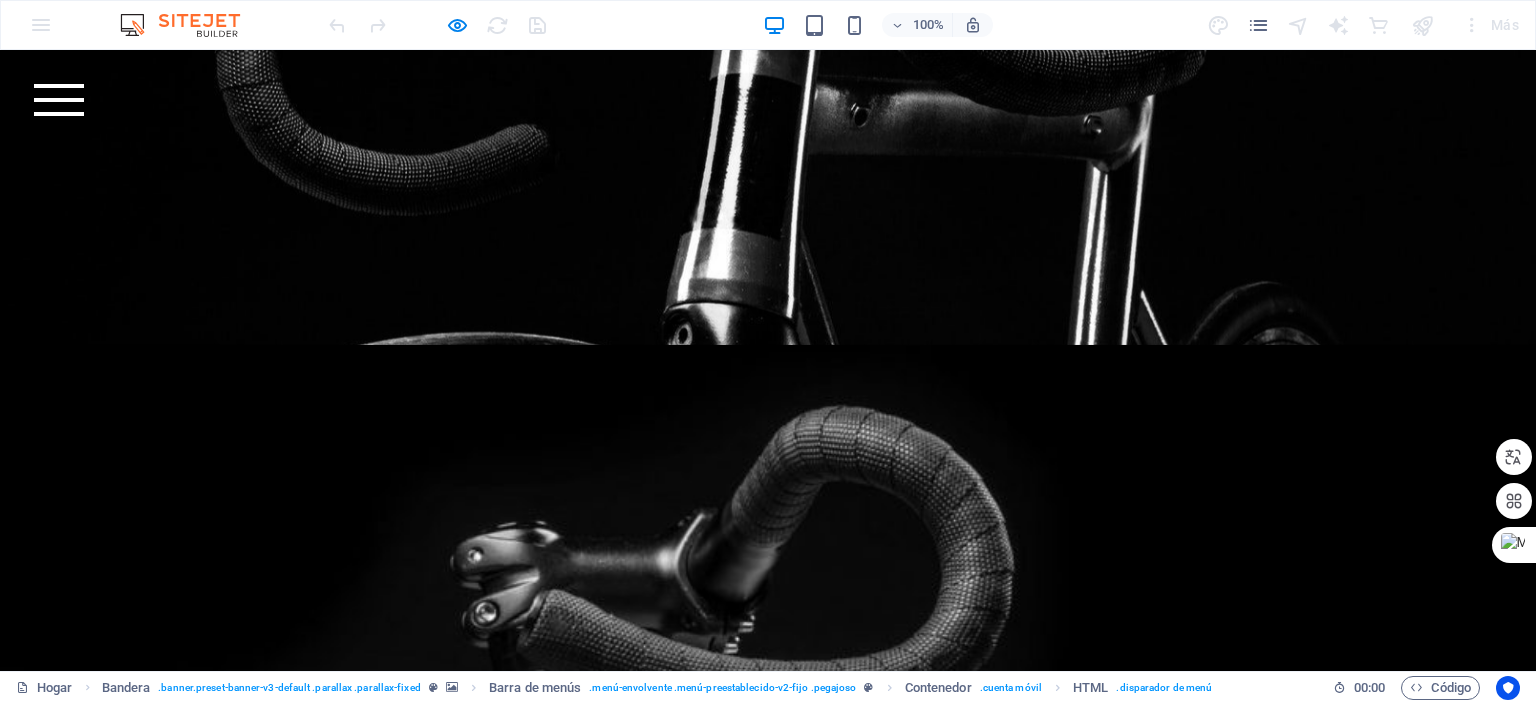 scroll, scrollTop: 0, scrollLeft: 0, axis: both 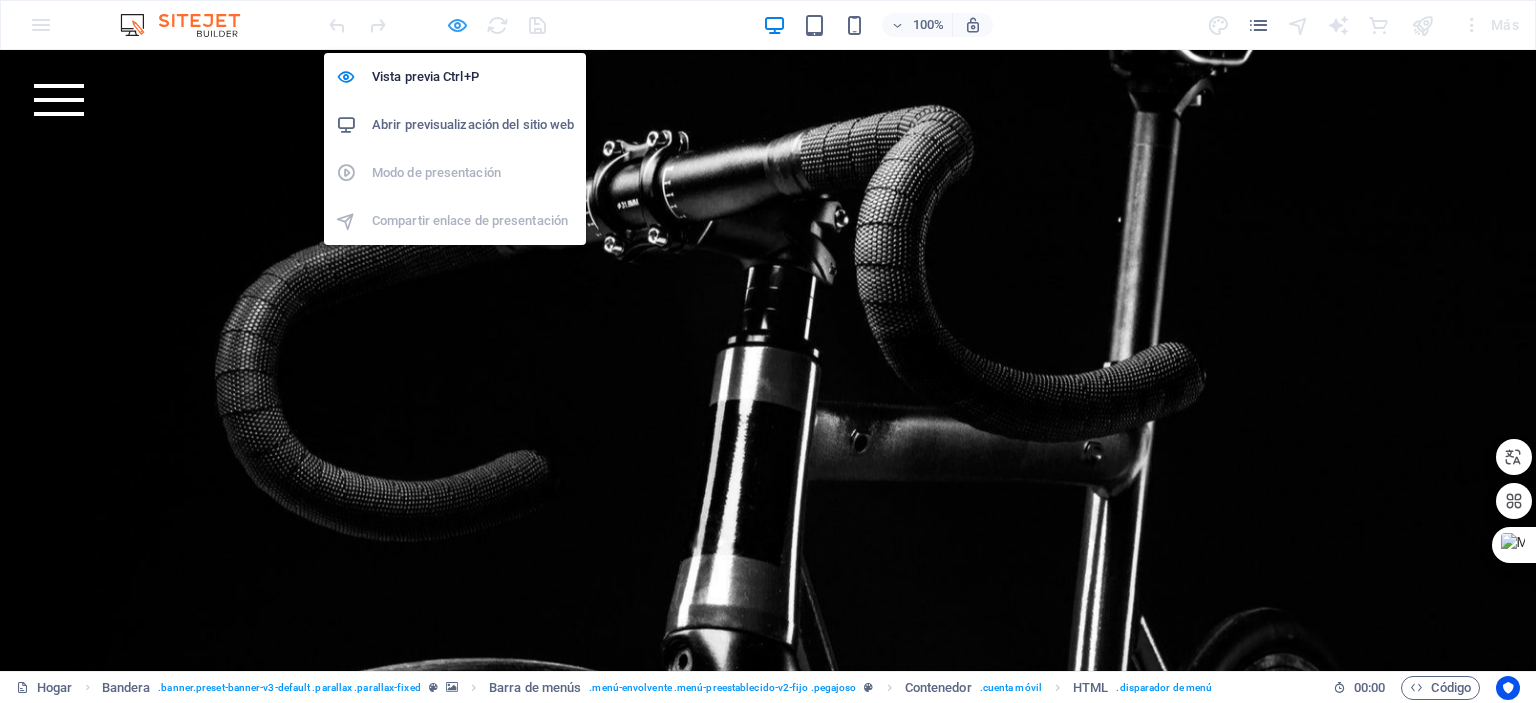 click at bounding box center (457, 25) 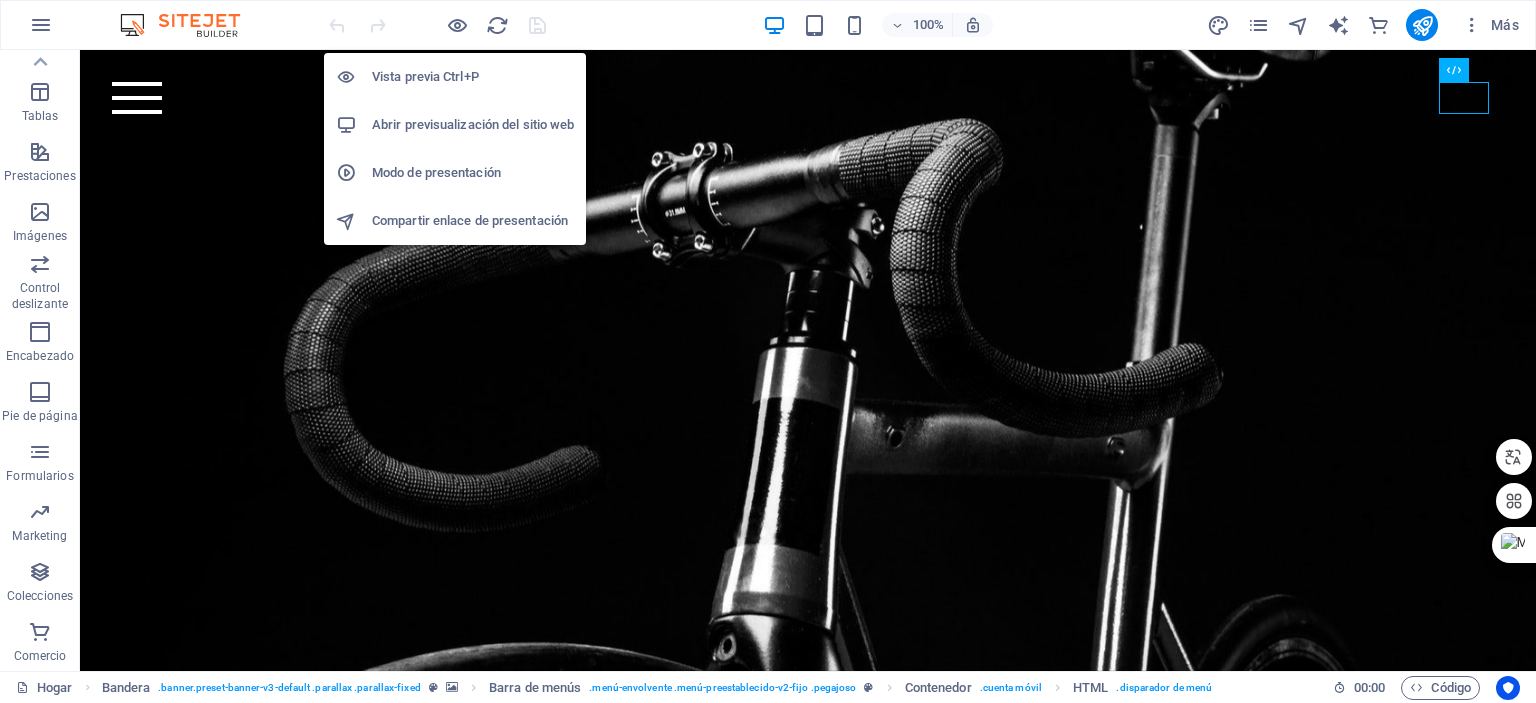 click on "Abrir previsualización del sitio web" at bounding box center [473, 125] 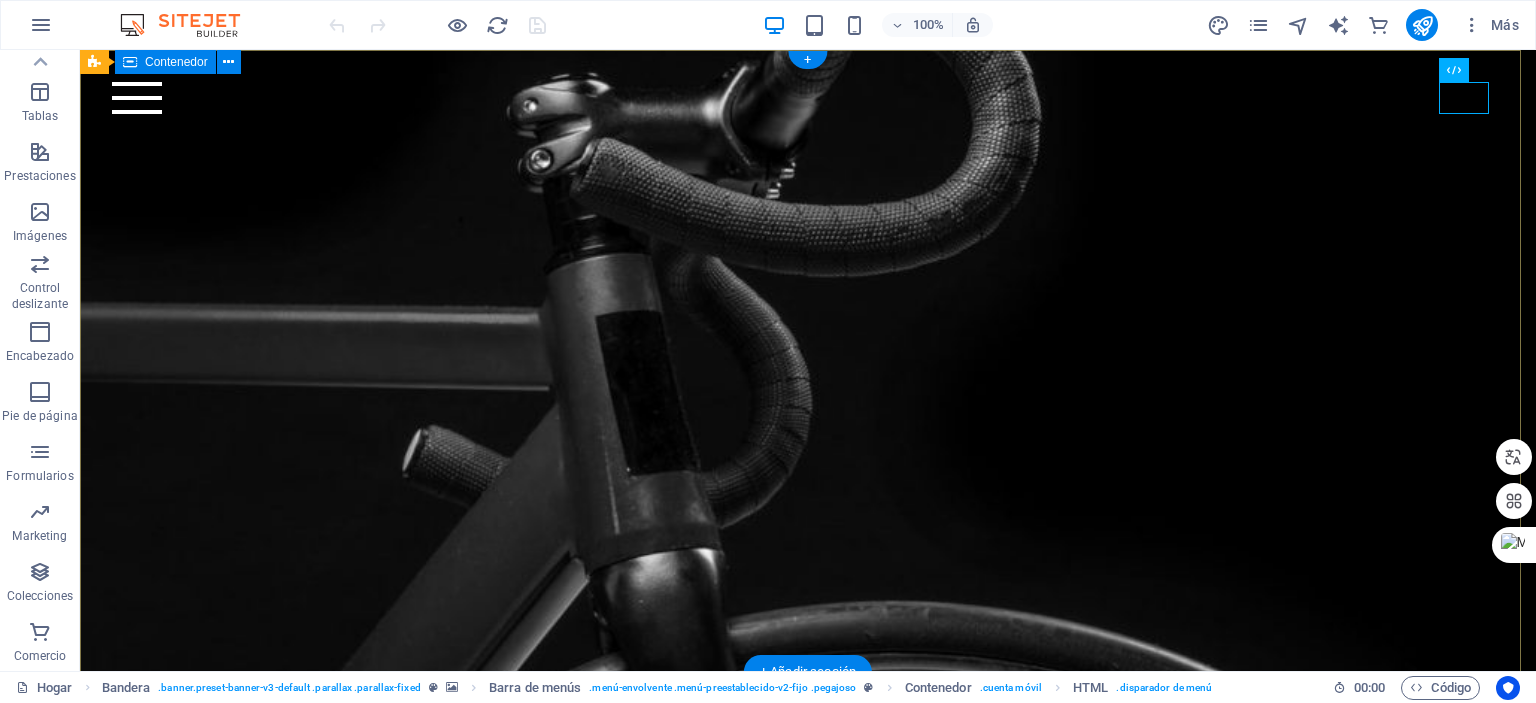 scroll, scrollTop: 0, scrollLeft: 0, axis: both 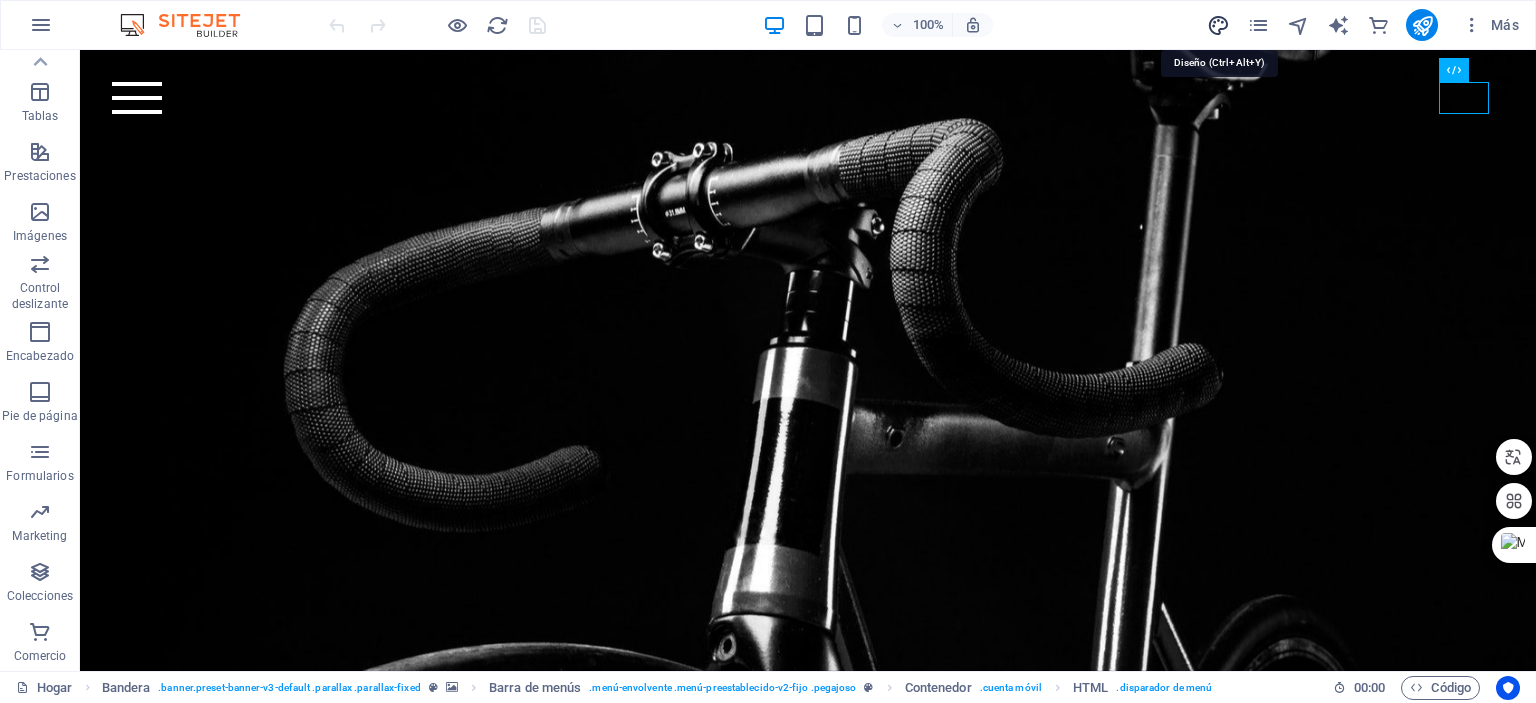 click at bounding box center (1218, 25) 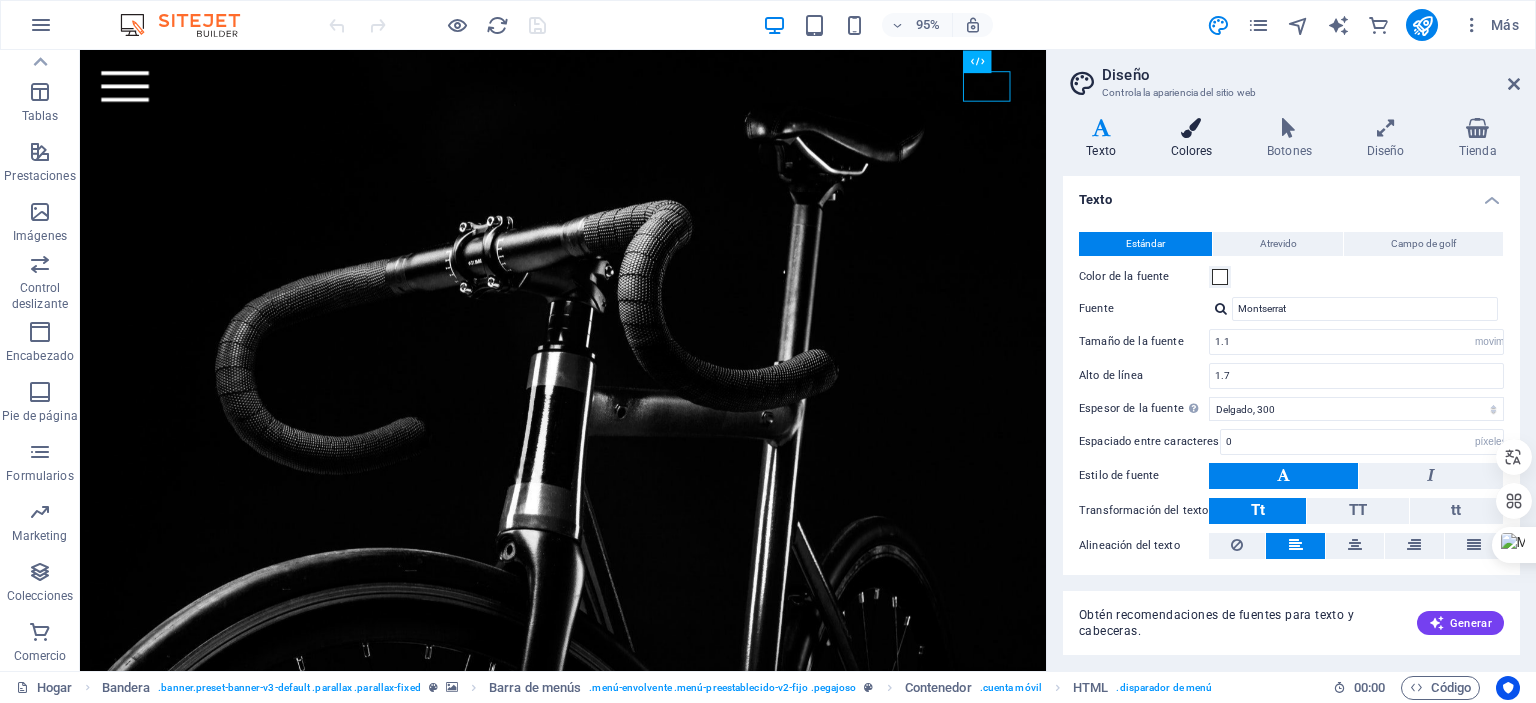 click at bounding box center (1191, 128) 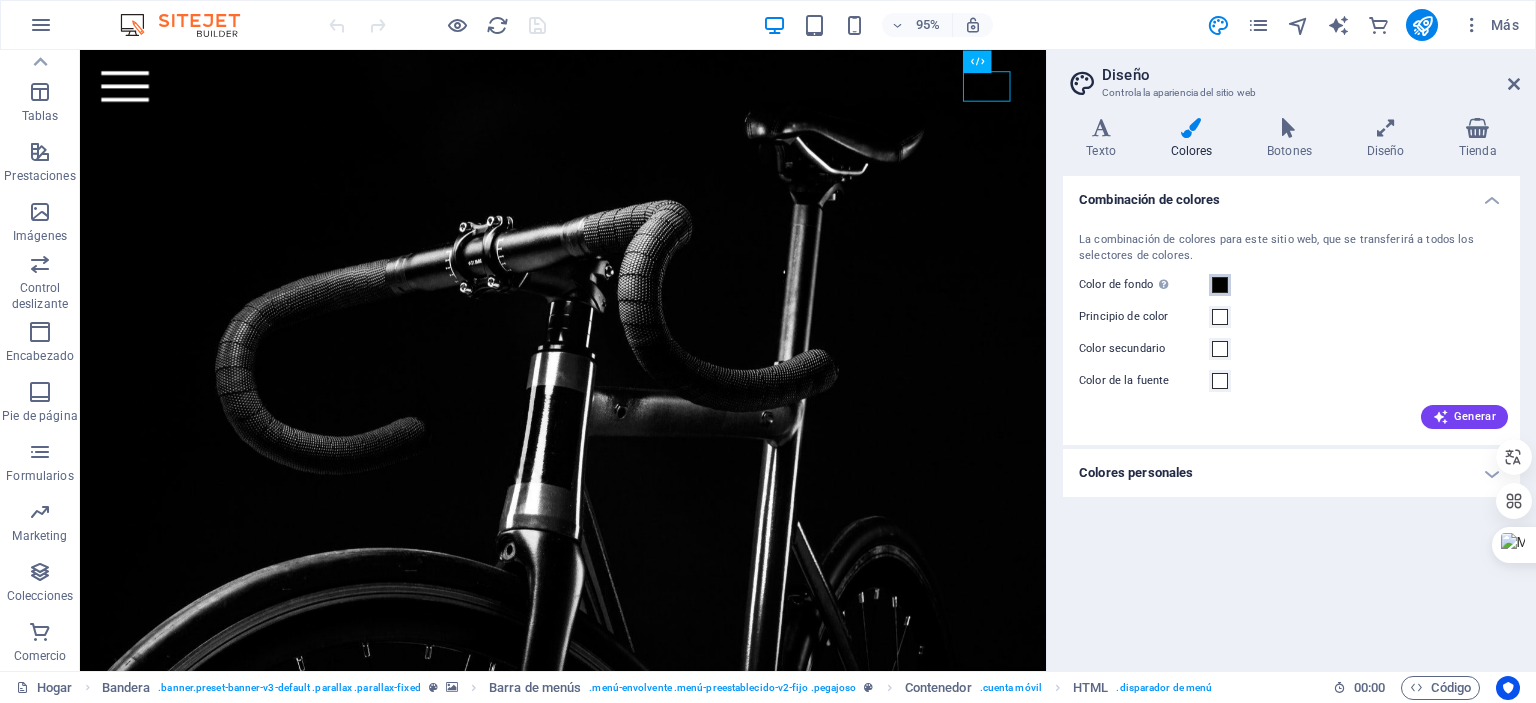 click at bounding box center [1220, 285] 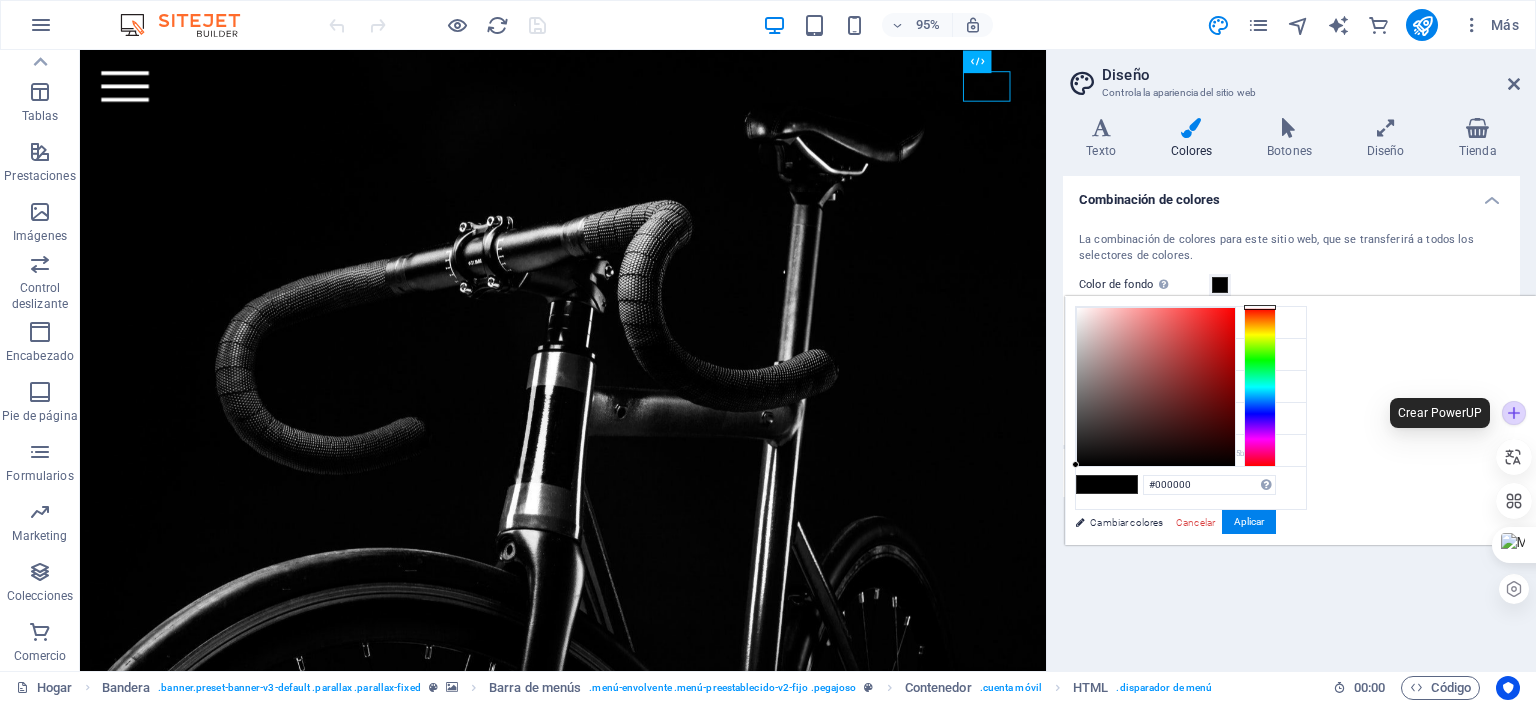 click 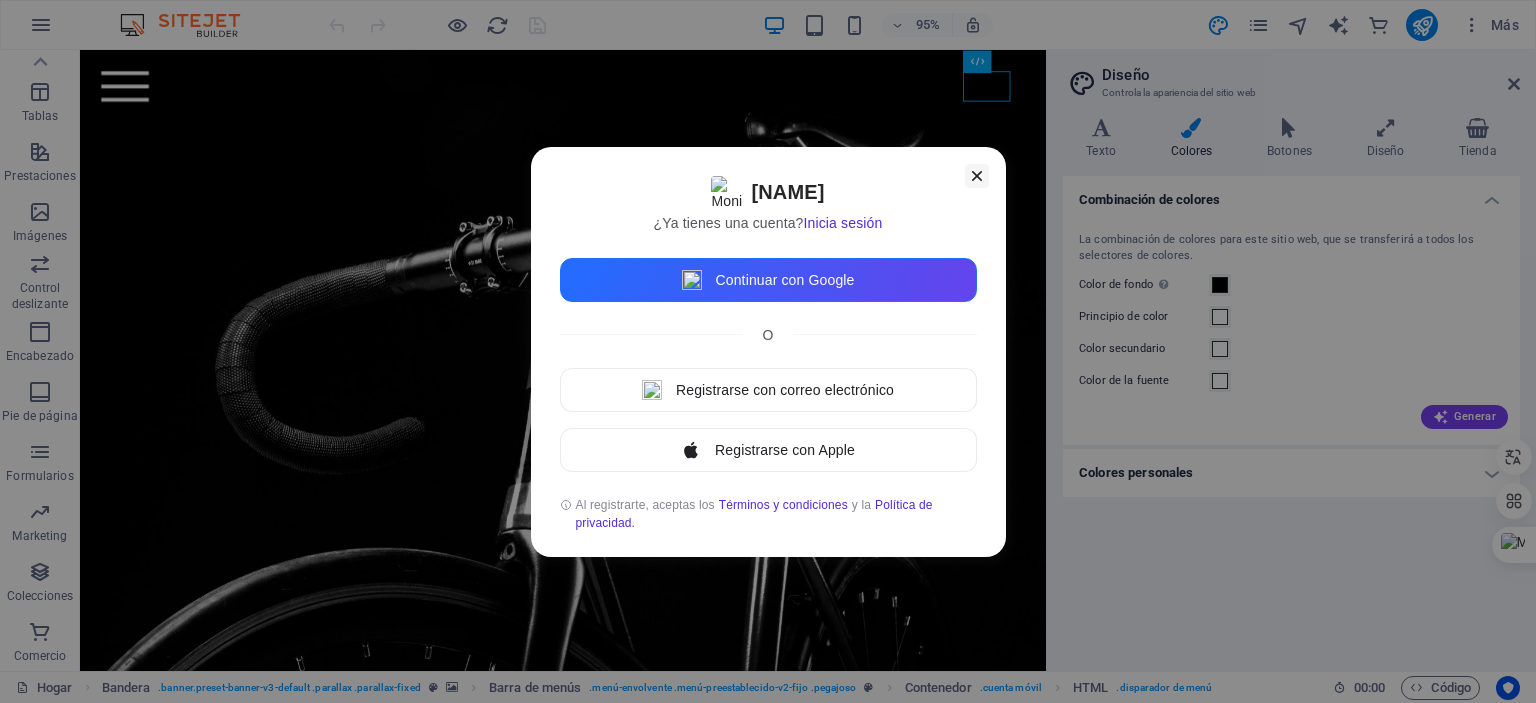 click 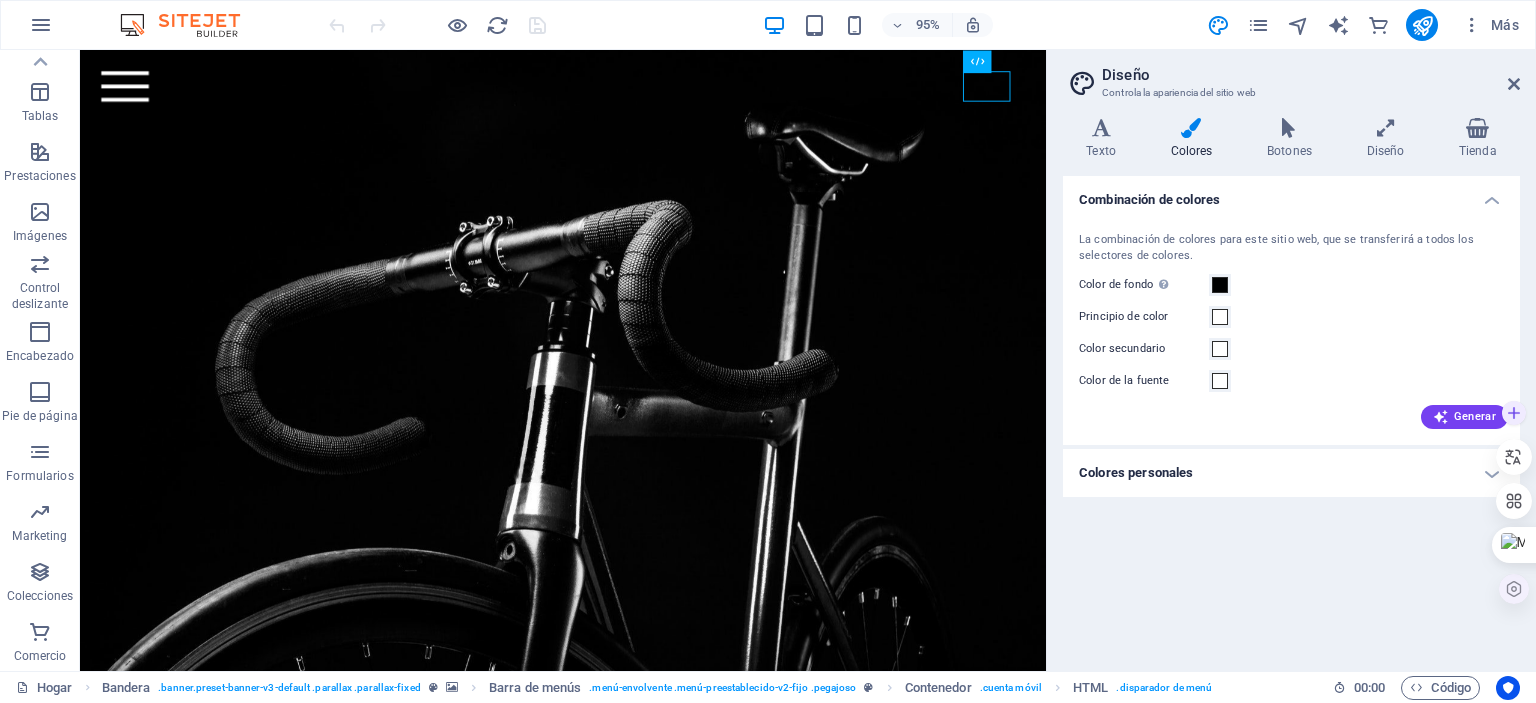 click 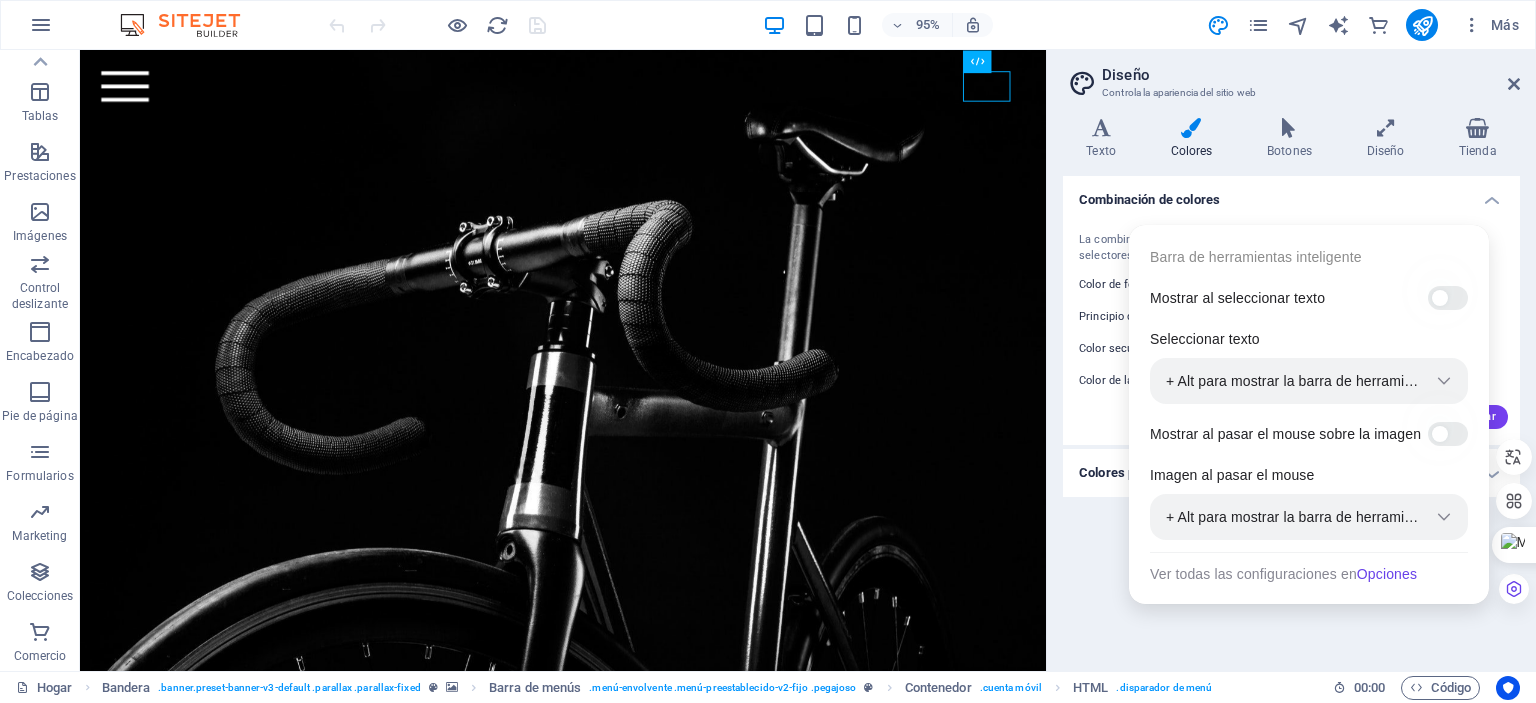 click on "Combinación de colores La combinación de colores para este sitio web, que se transferirá a todos los selectores de colores. Color de fondo Solo visible si no se encuentra cubierto por otros fondos. Principio de color Color secundario Color de la fuente Generar Colores personales Color personalizado 1 Color personalizado 2 Color personalizado 3 Color personalizado 4 Color personalizado 5" at bounding box center [1291, 415] 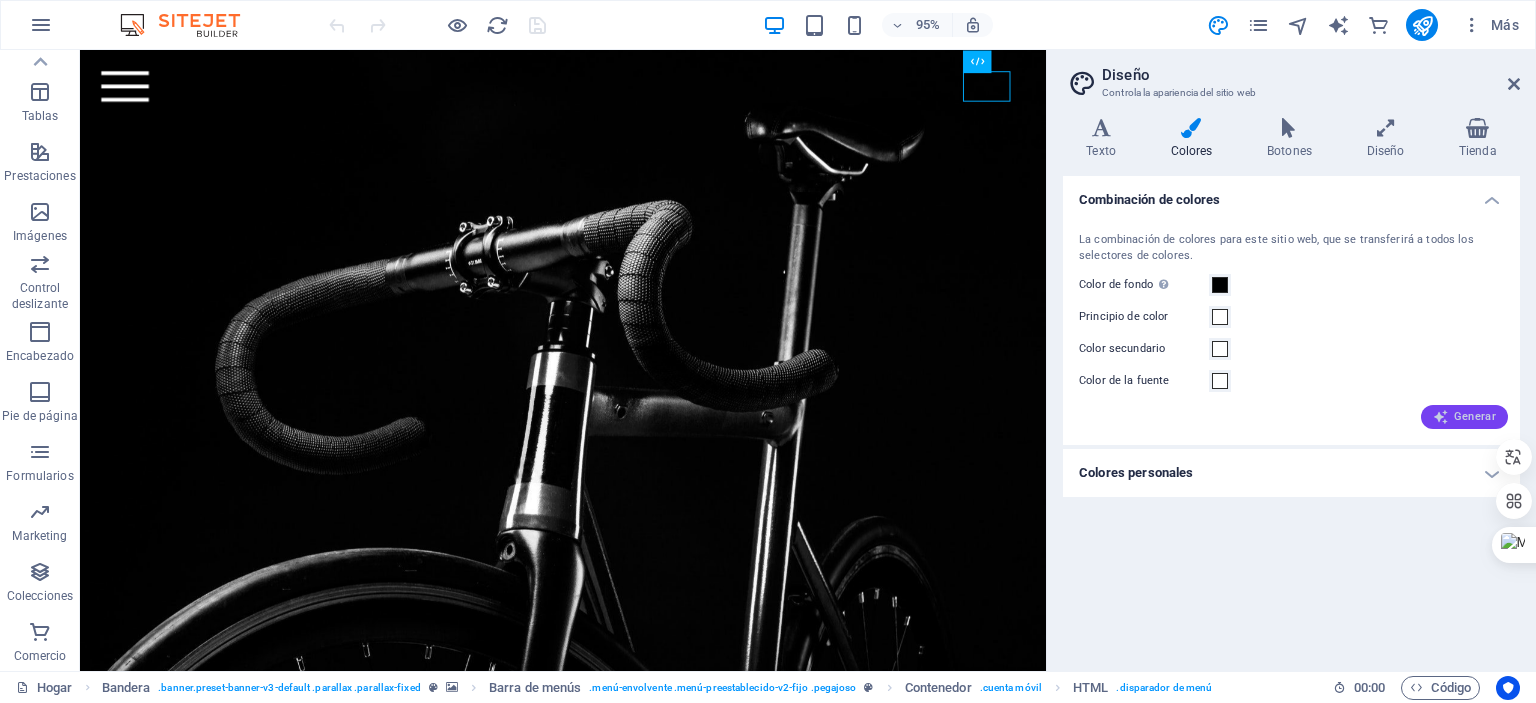 click on "Generar" at bounding box center (1475, 416) 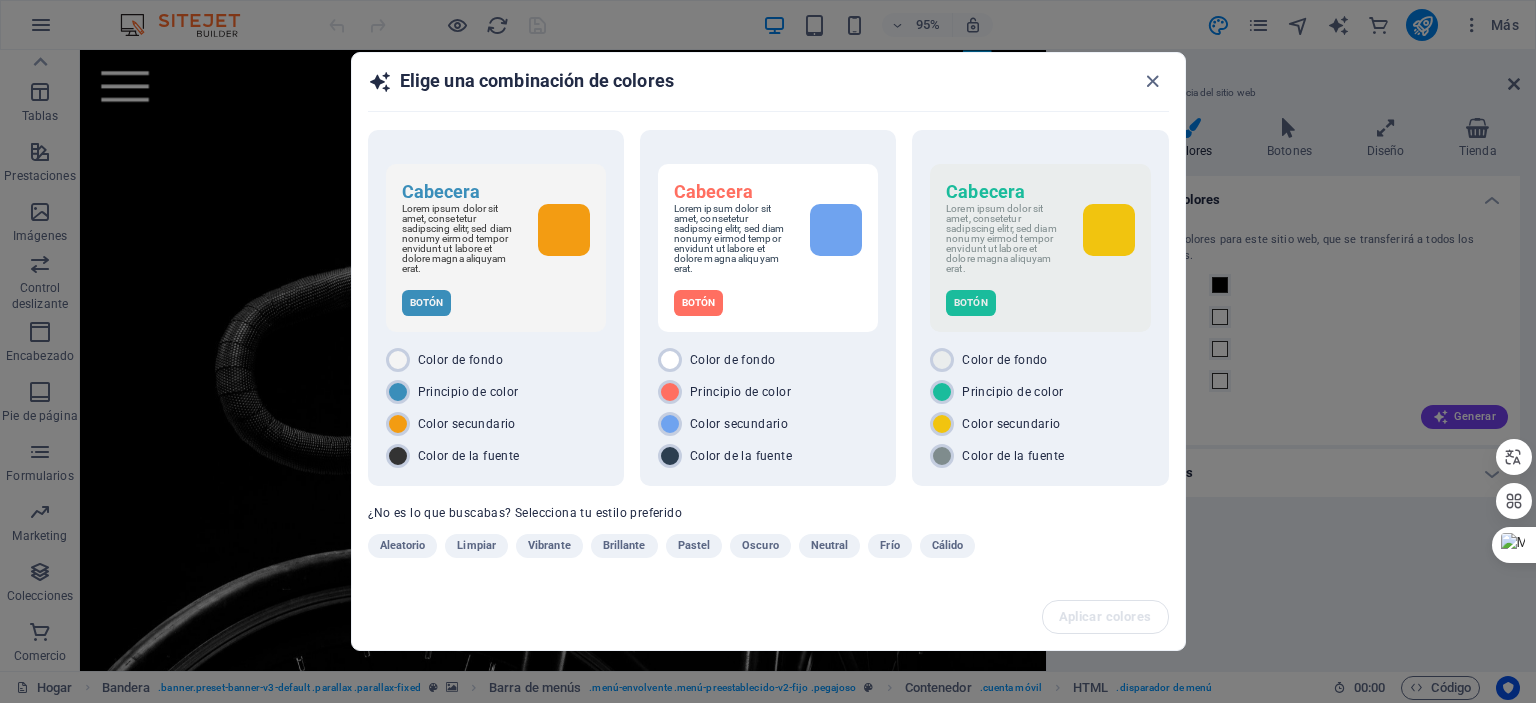 click on "¿No es lo que buscabas? Selecciona tu estilo preferido" at bounding box center (525, 513) 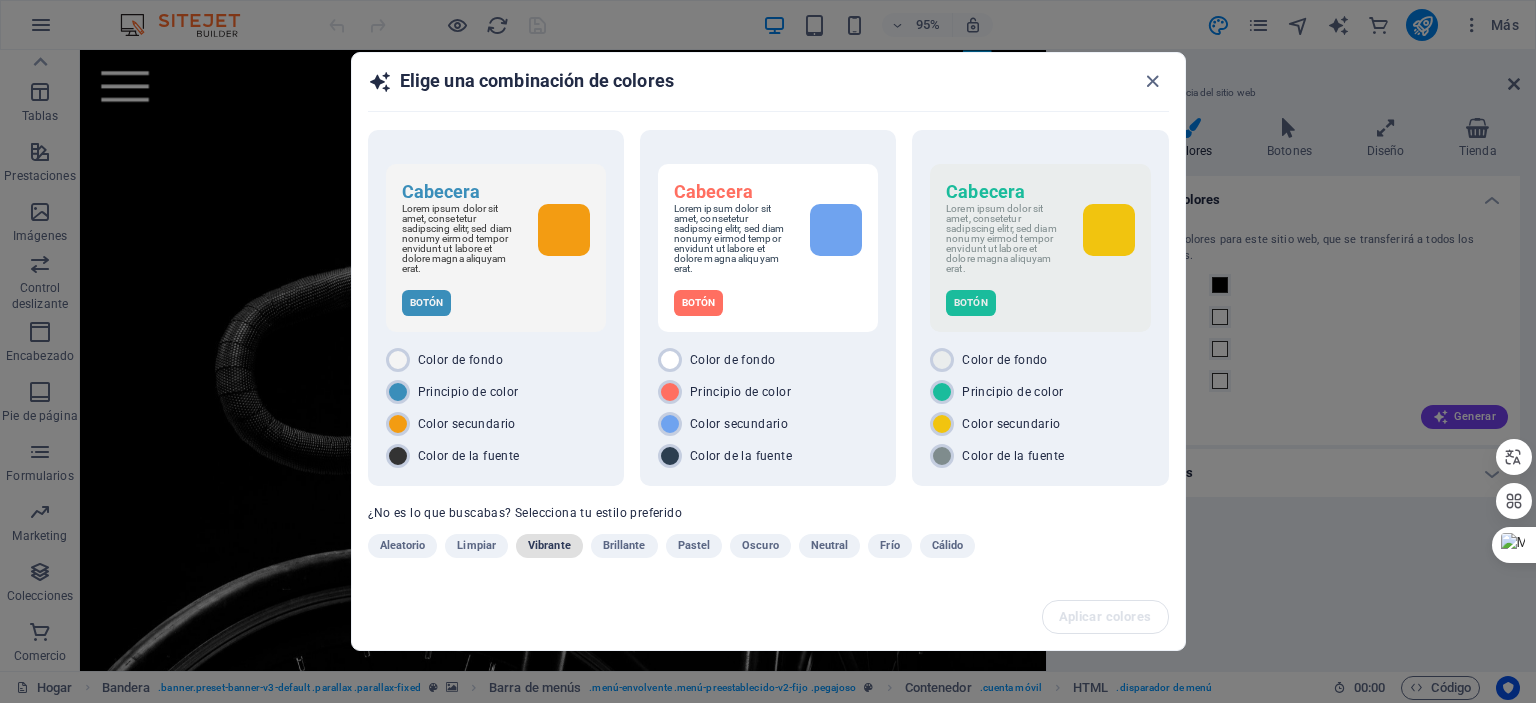 click on "Vibrante" at bounding box center [549, 545] 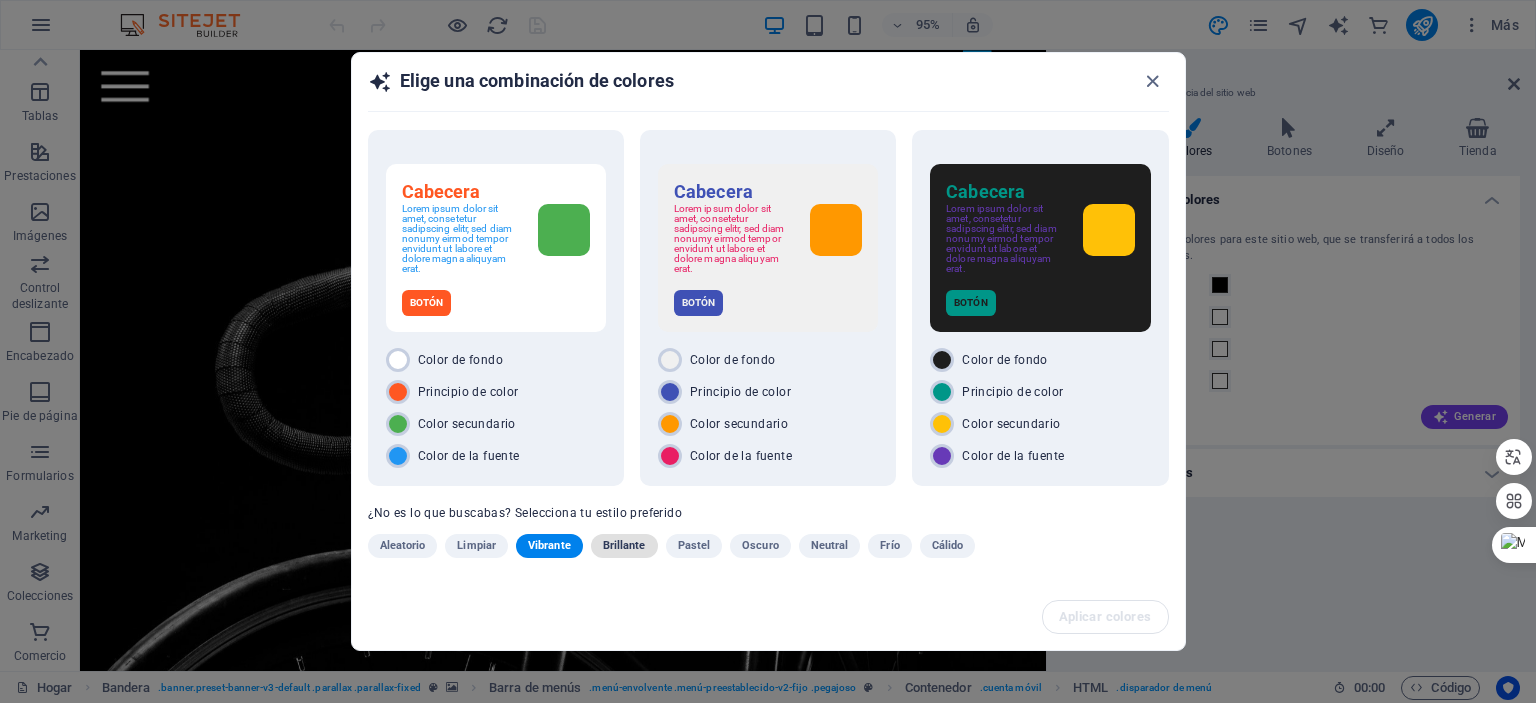 click on "Brillante" at bounding box center [624, 546] 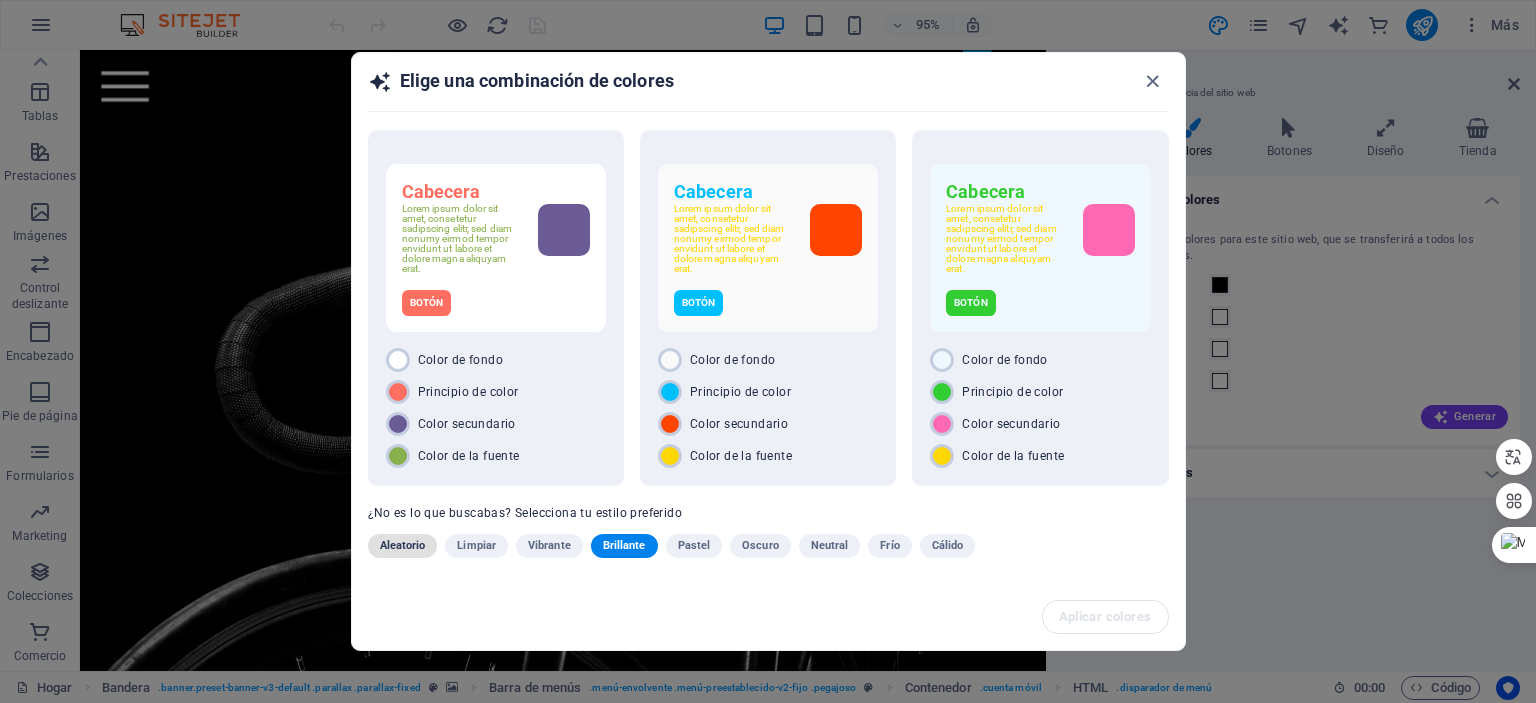 click on "Aleatorio" at bounding box center [403, 546] 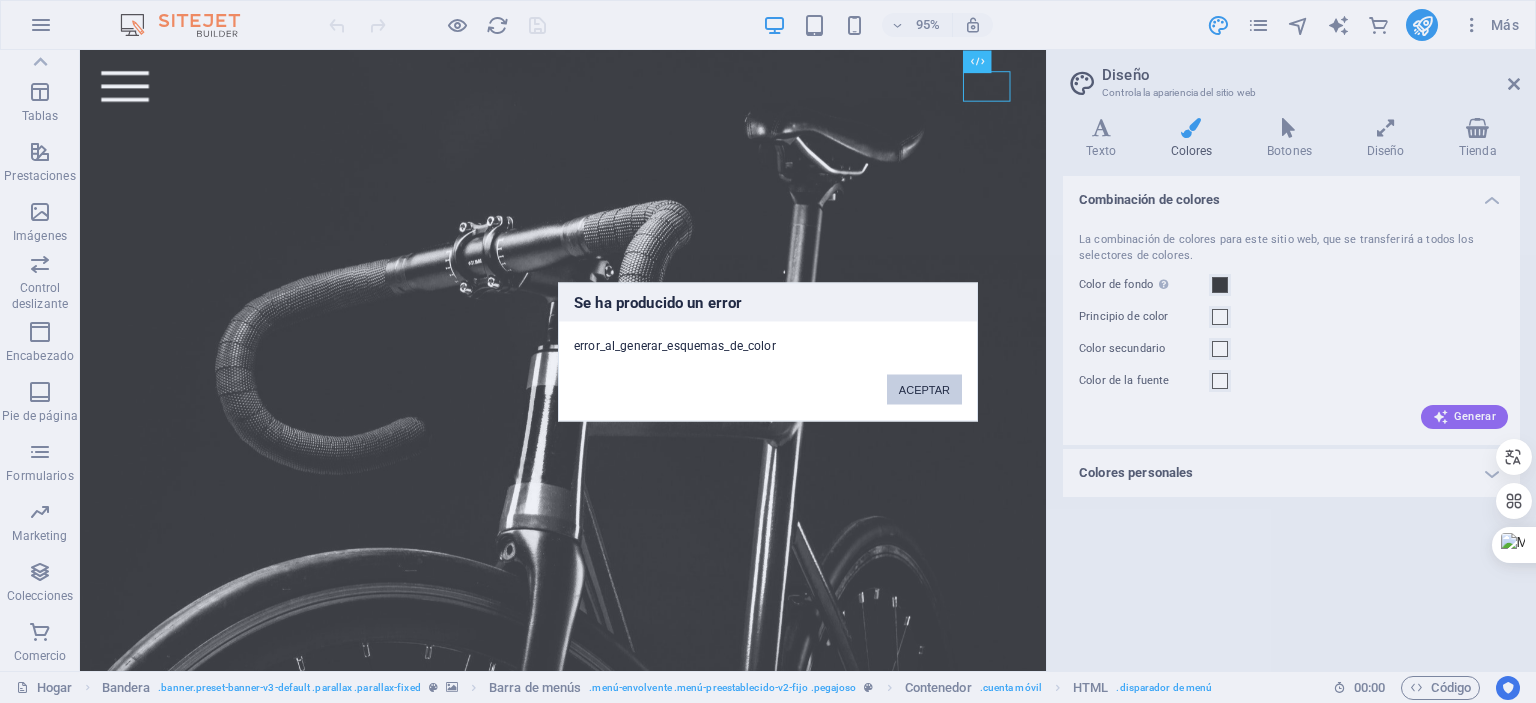 click on "ACEPTAR" at bounding box center (924, 389) 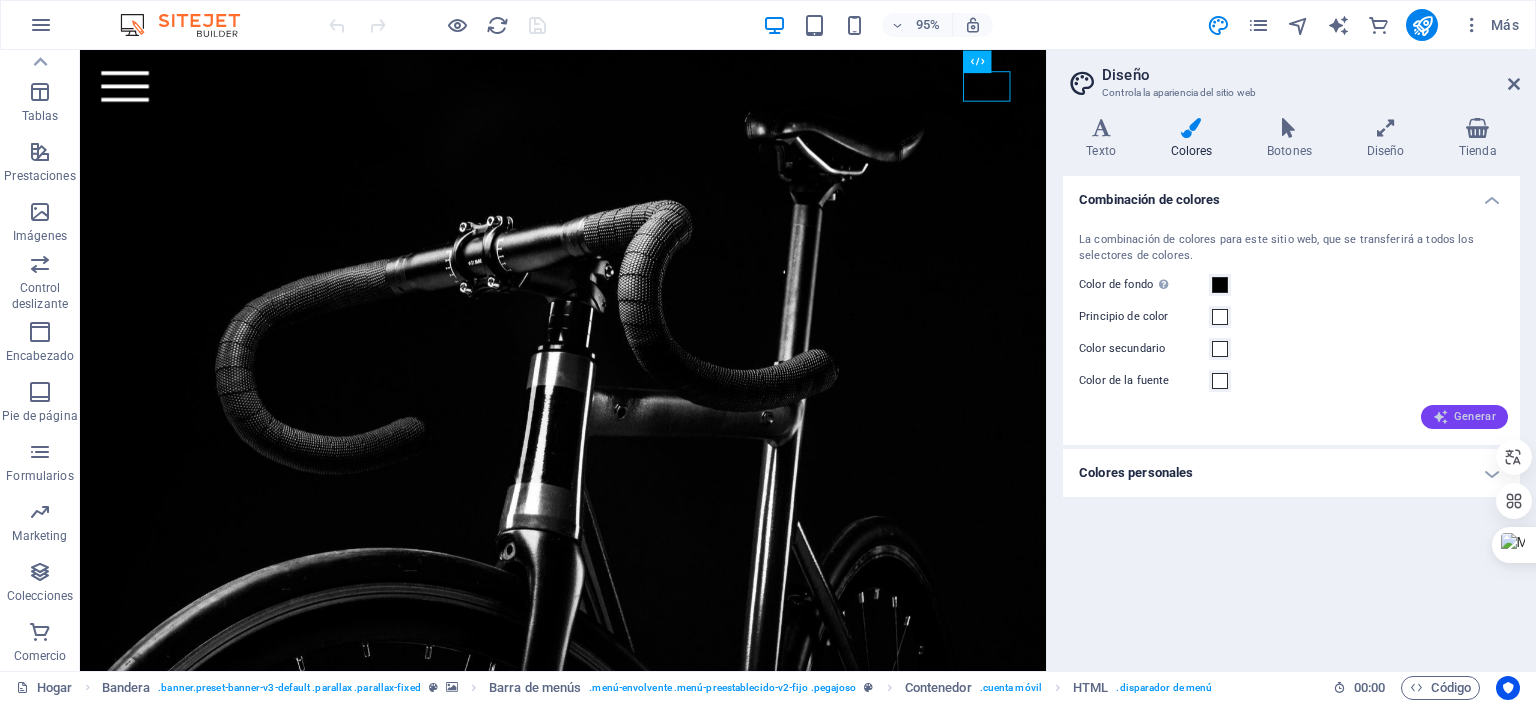 click on "Generar" at bounding box center [1475, 416] 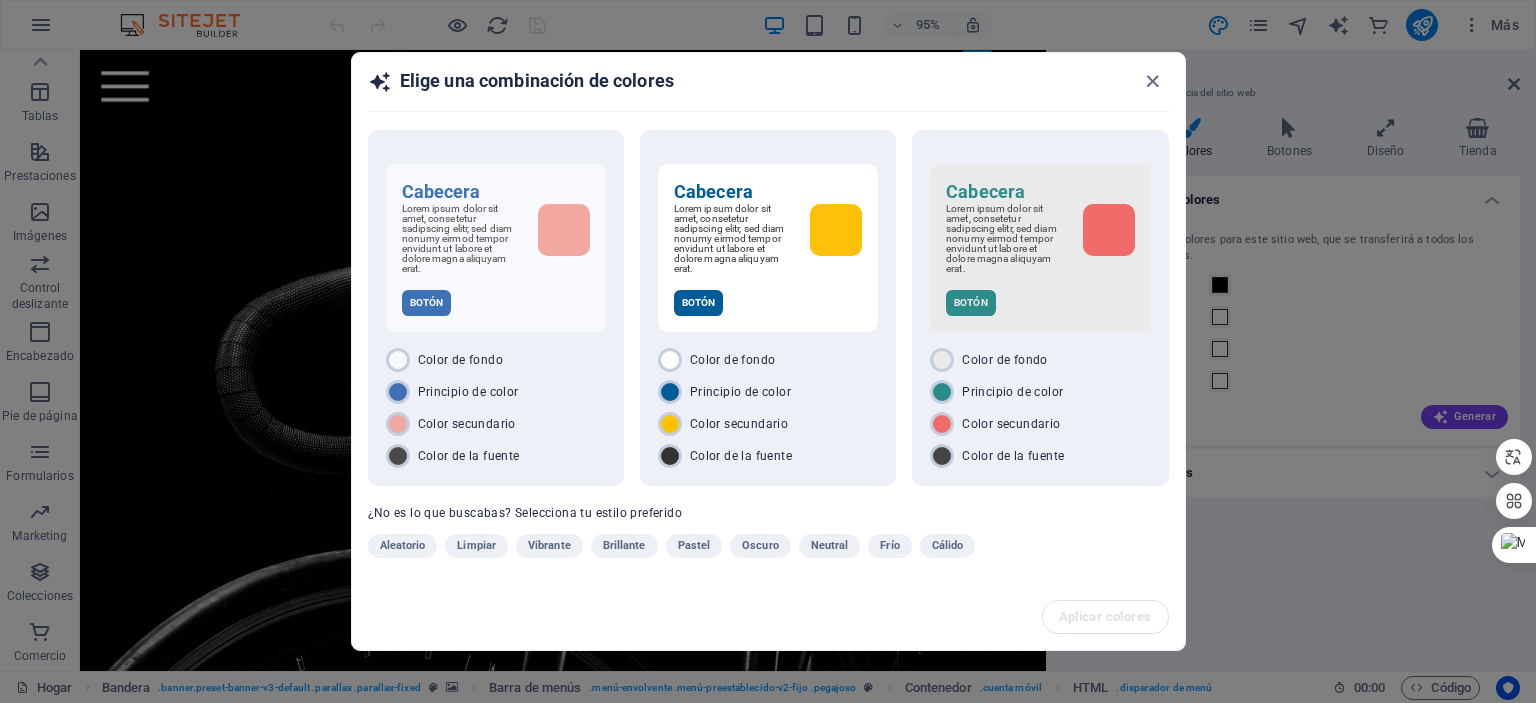 click on "Limpiar" at bounding box center [476, 545] 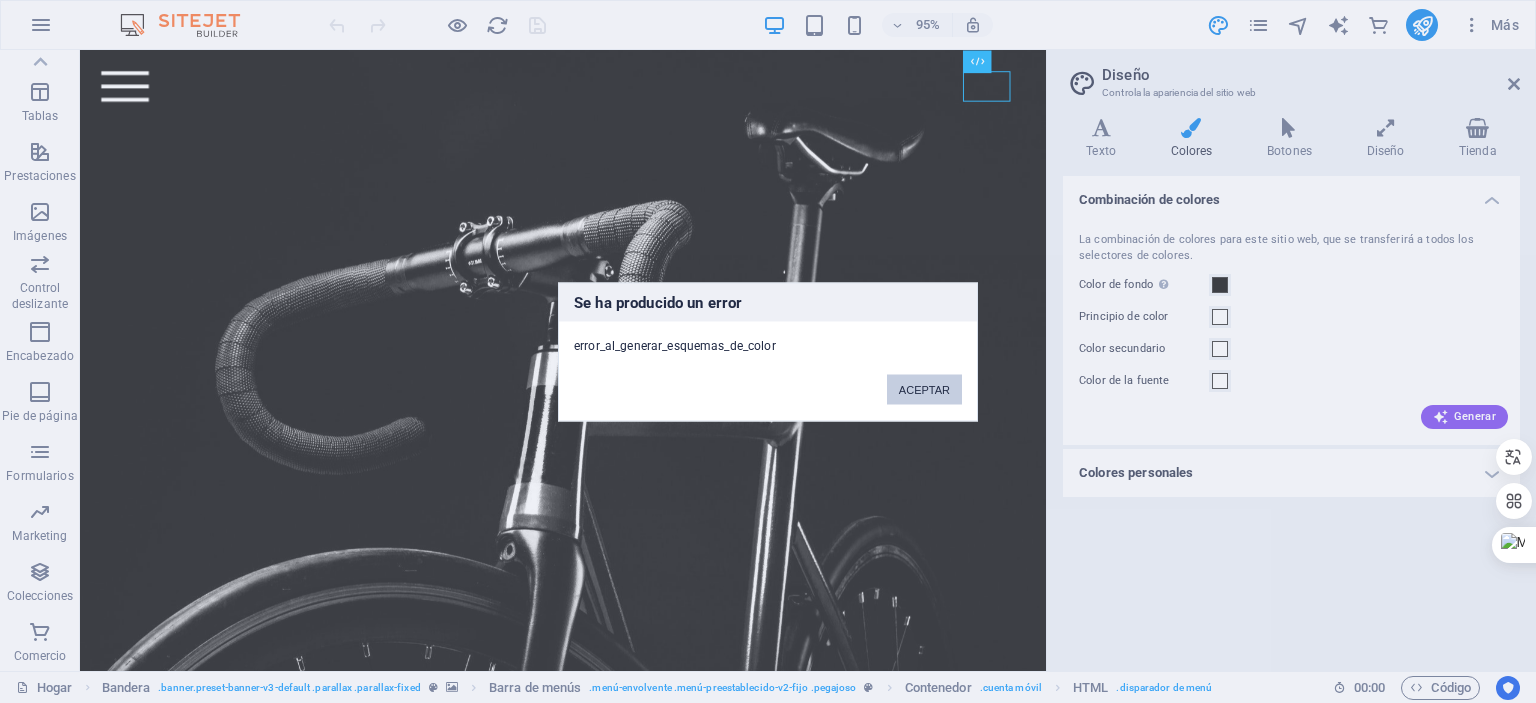 click on "ACEPTAR" at bounding box center (924, 389) 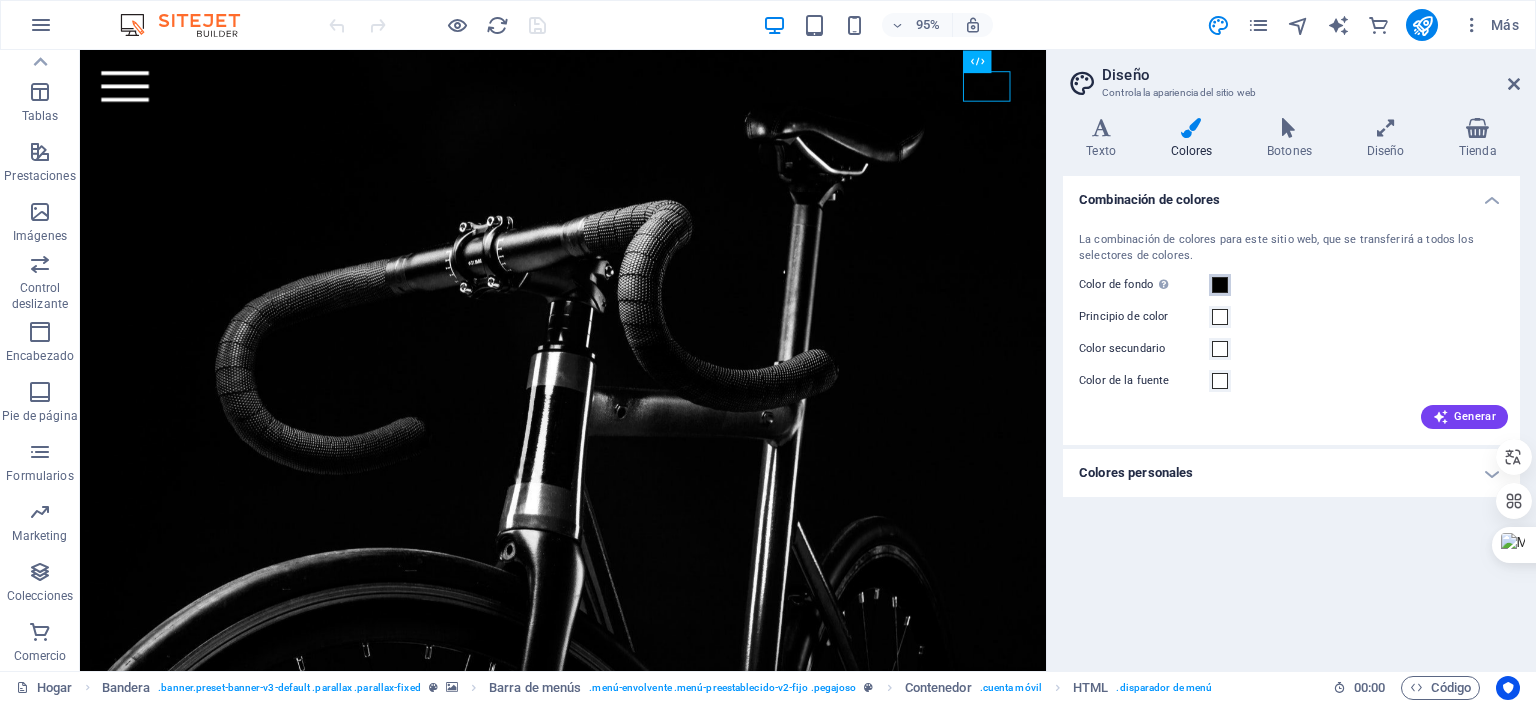 click at bounding box center (1220, 285) 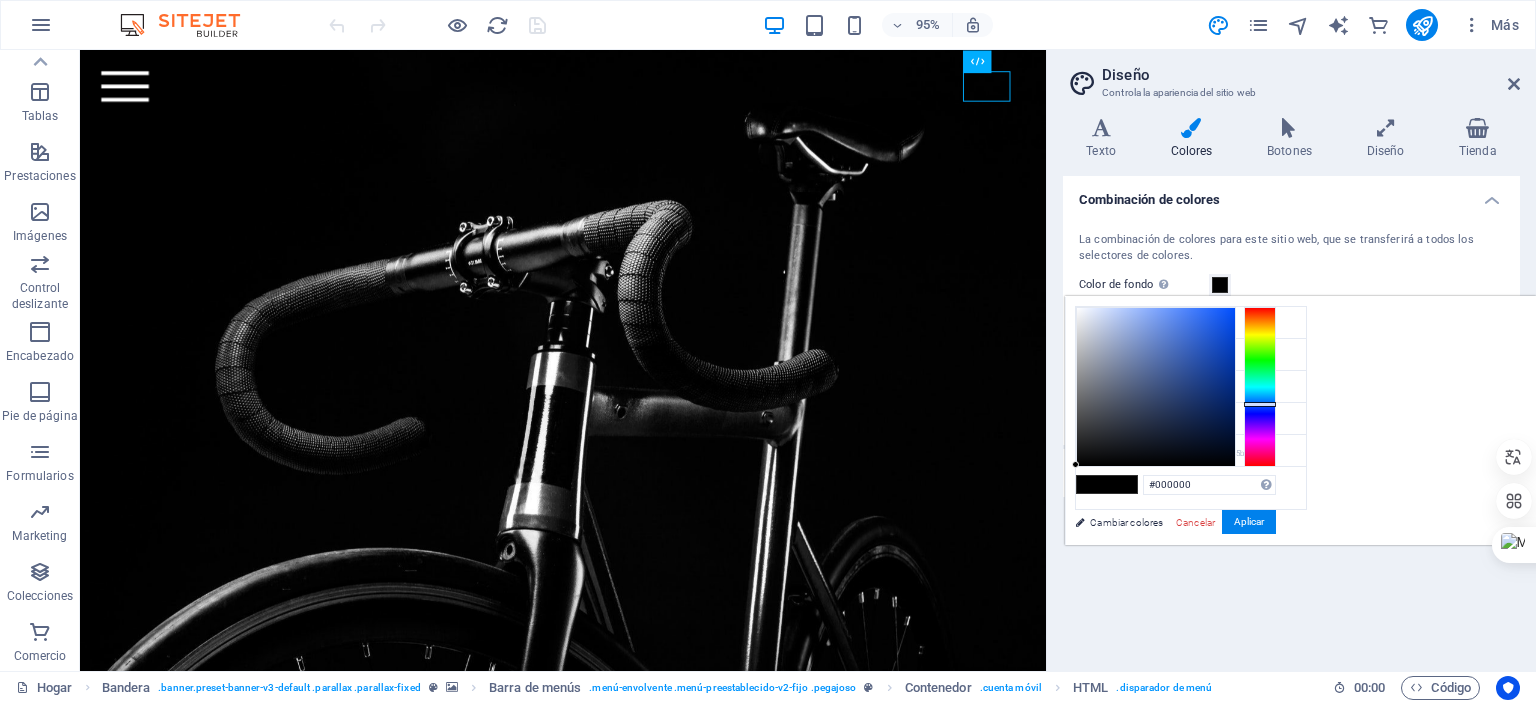 drag, startPoint x: 1511, startPoint y: 411, endPoint x: 1524, endPoint y: 403, distance: 15.264338 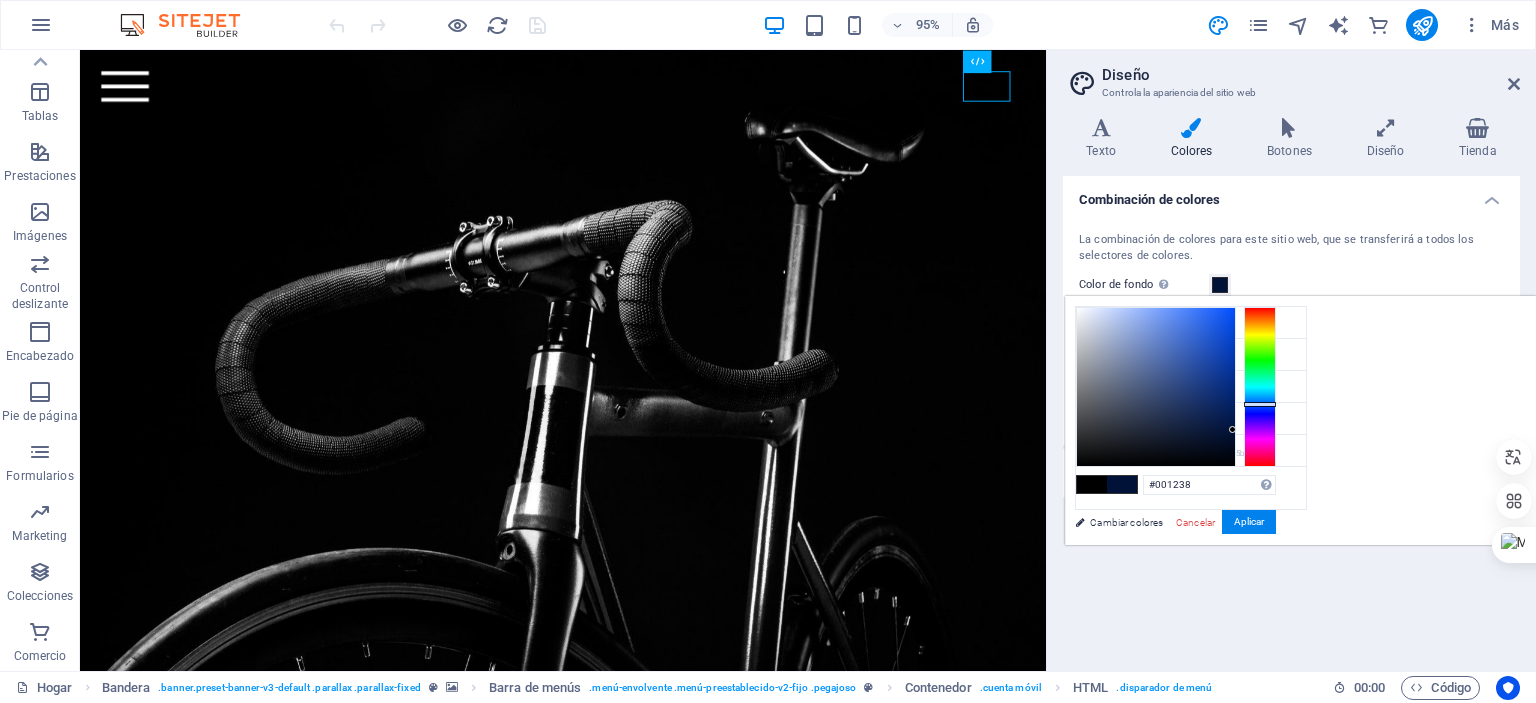 type on "#00123c" 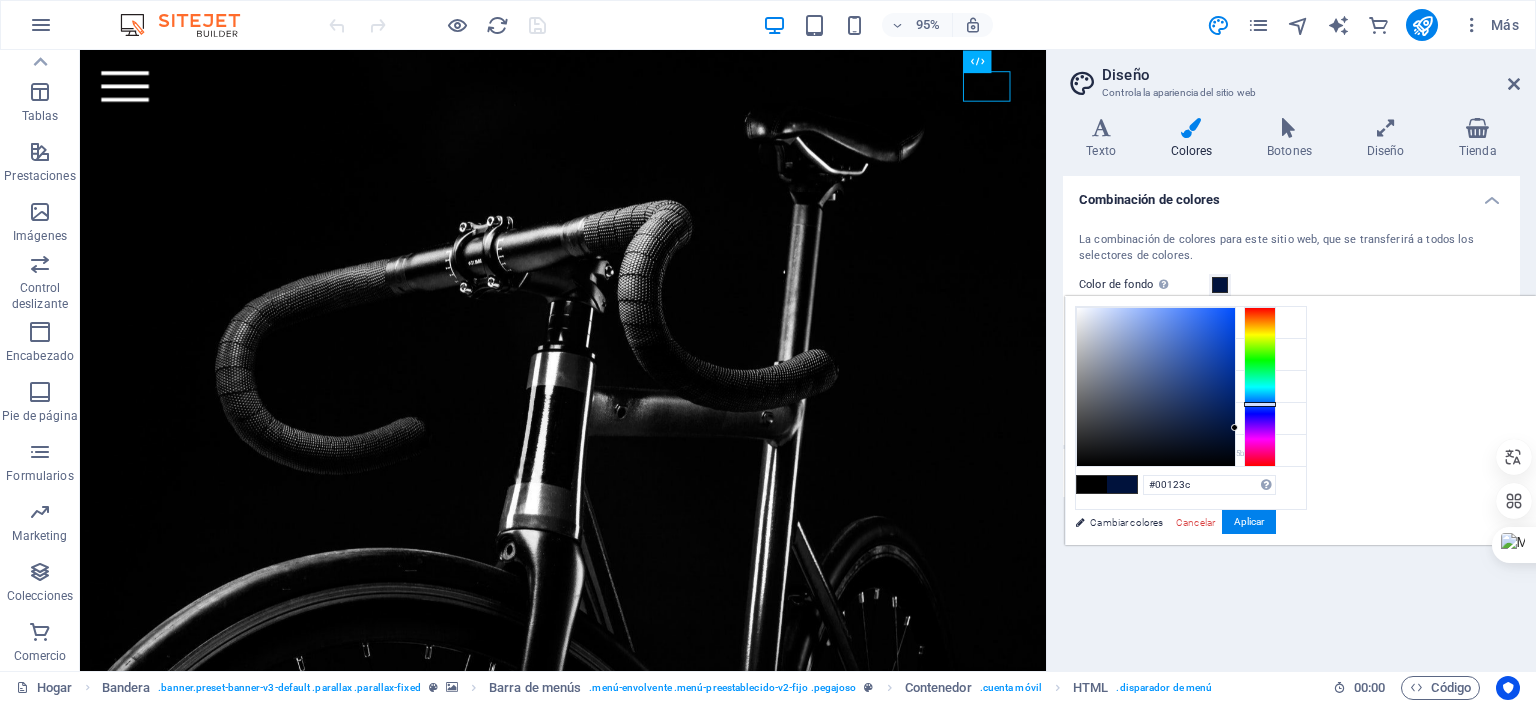drag, startPoint x: 1440, startPoint y: 378, endPoint x: 1488, endPoint y: 427, distance: 68.593 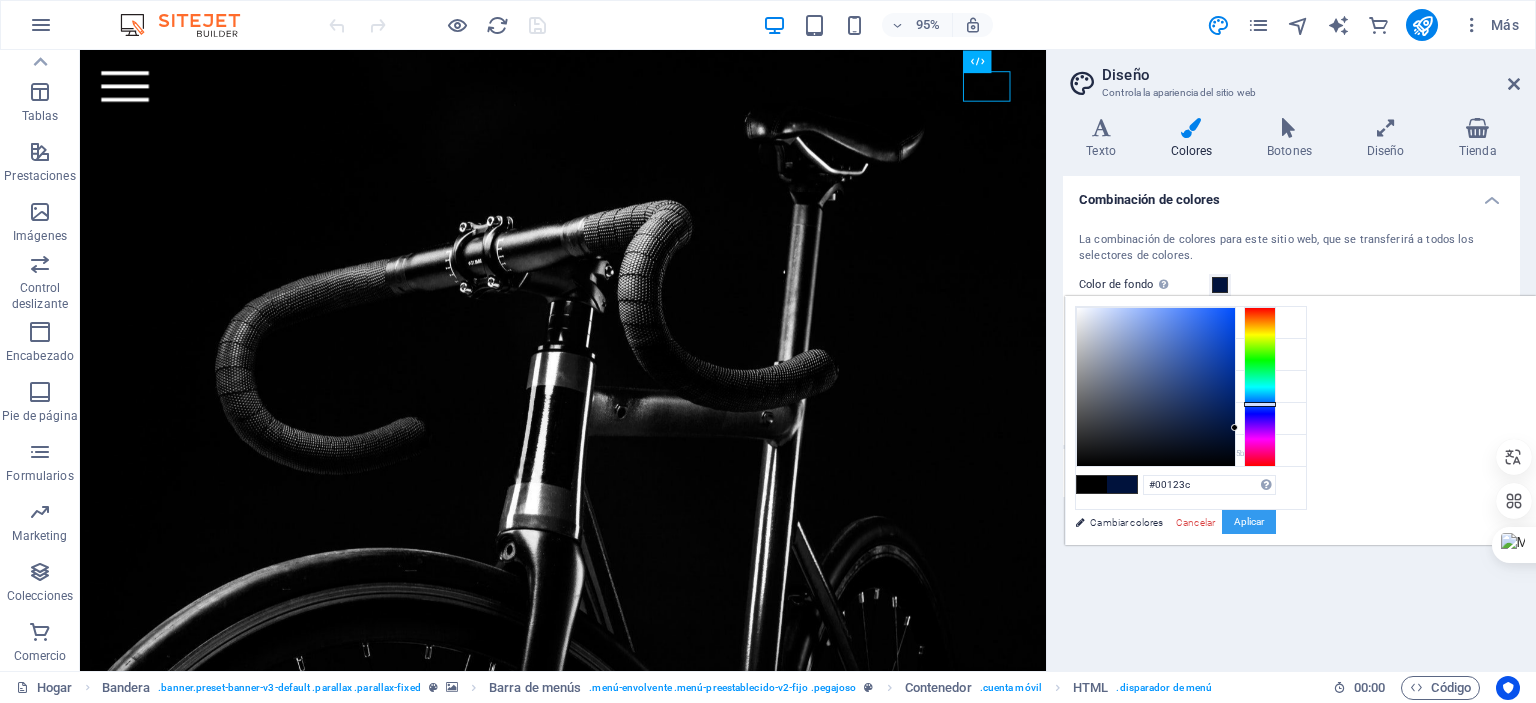 click on "Aplicar" at bounding box center (1249, 522) 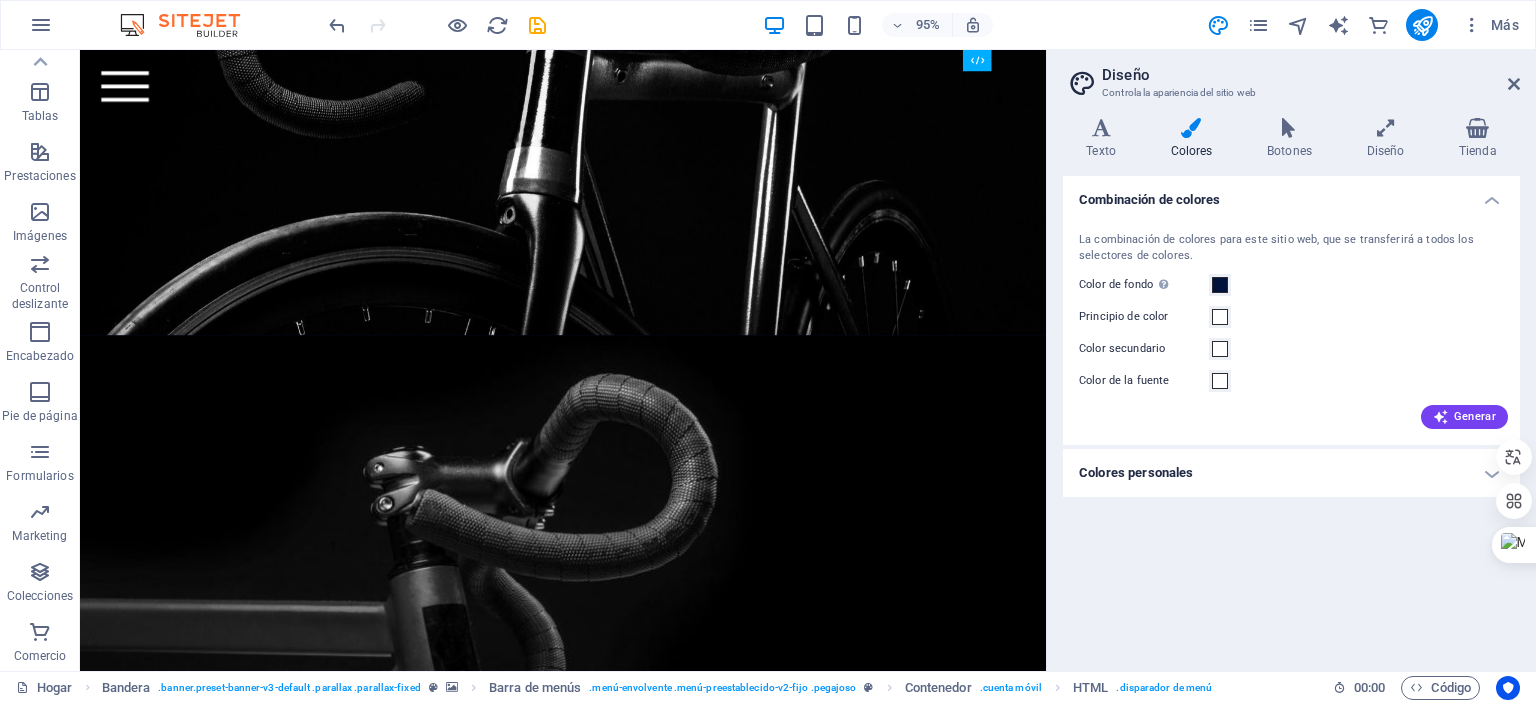 scroll, scrollTop: 400, scrollLeft: 0, axis: vertical 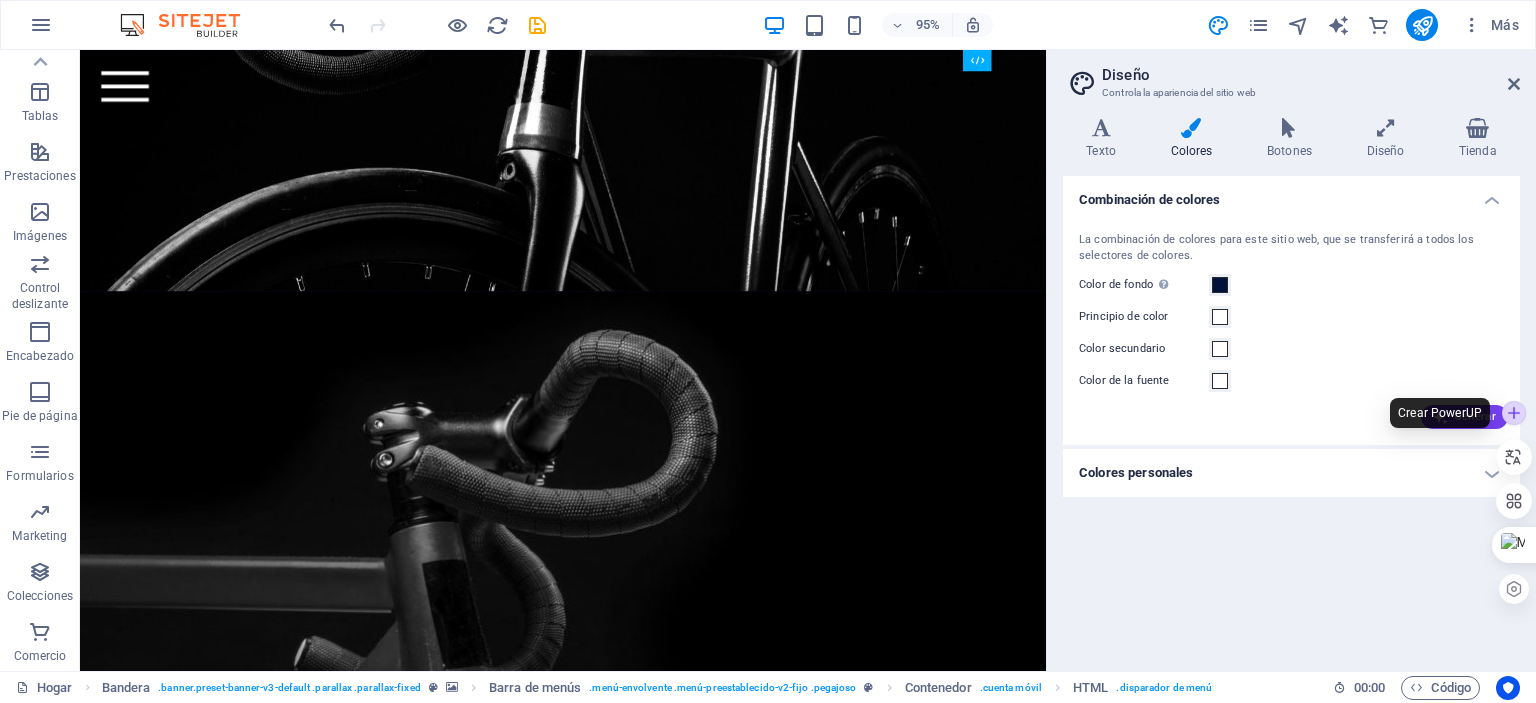 click 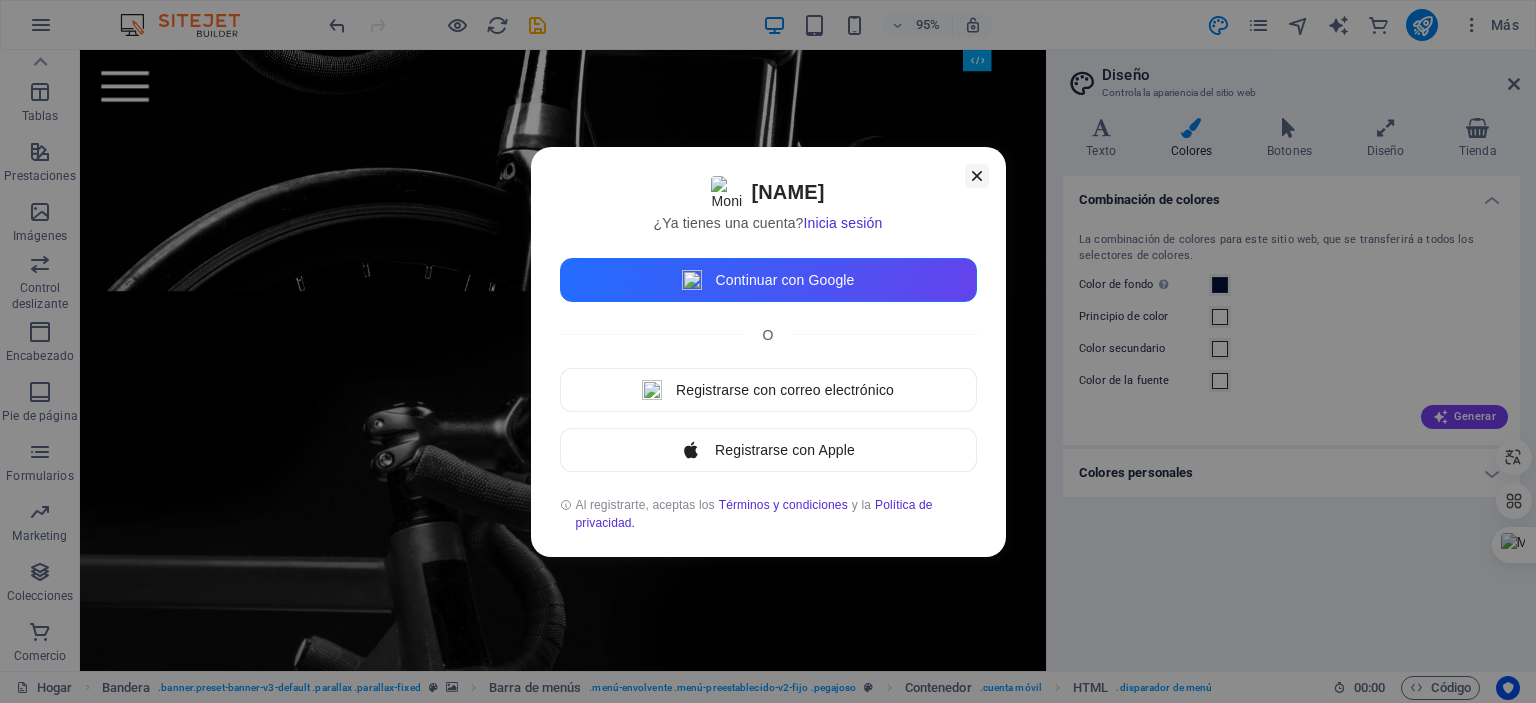 click 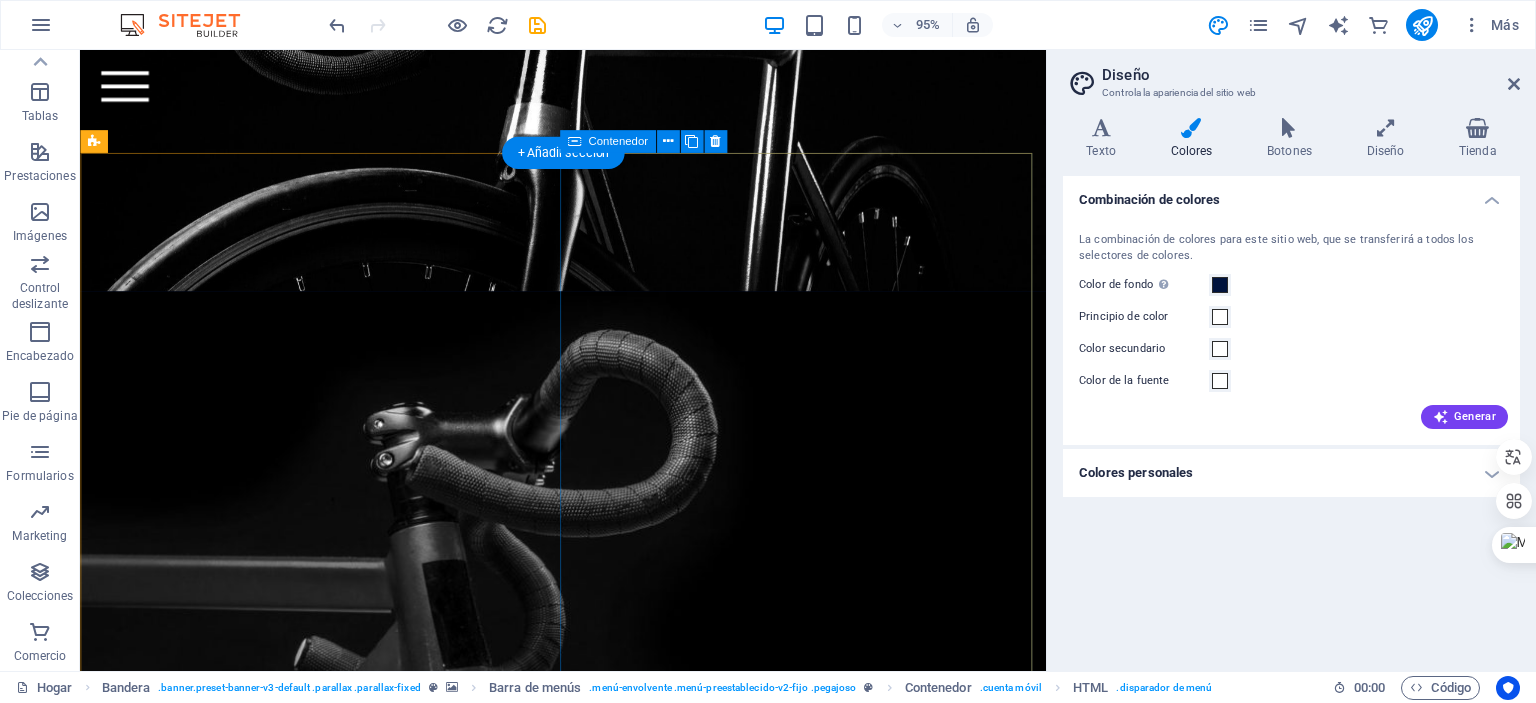 scroll, scrollTop: 0, scrollLeft: 0, axis: both 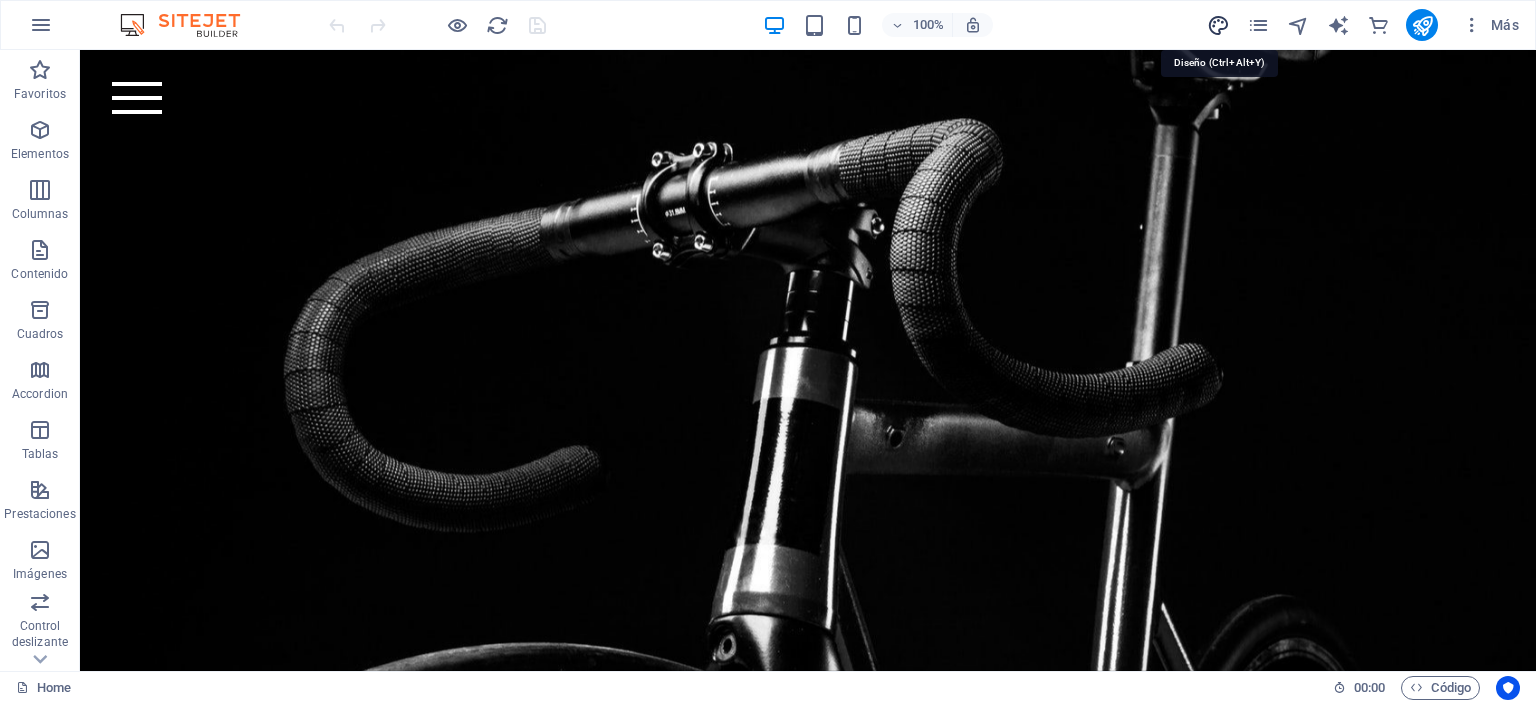 click at bounding box center (1218, 25) 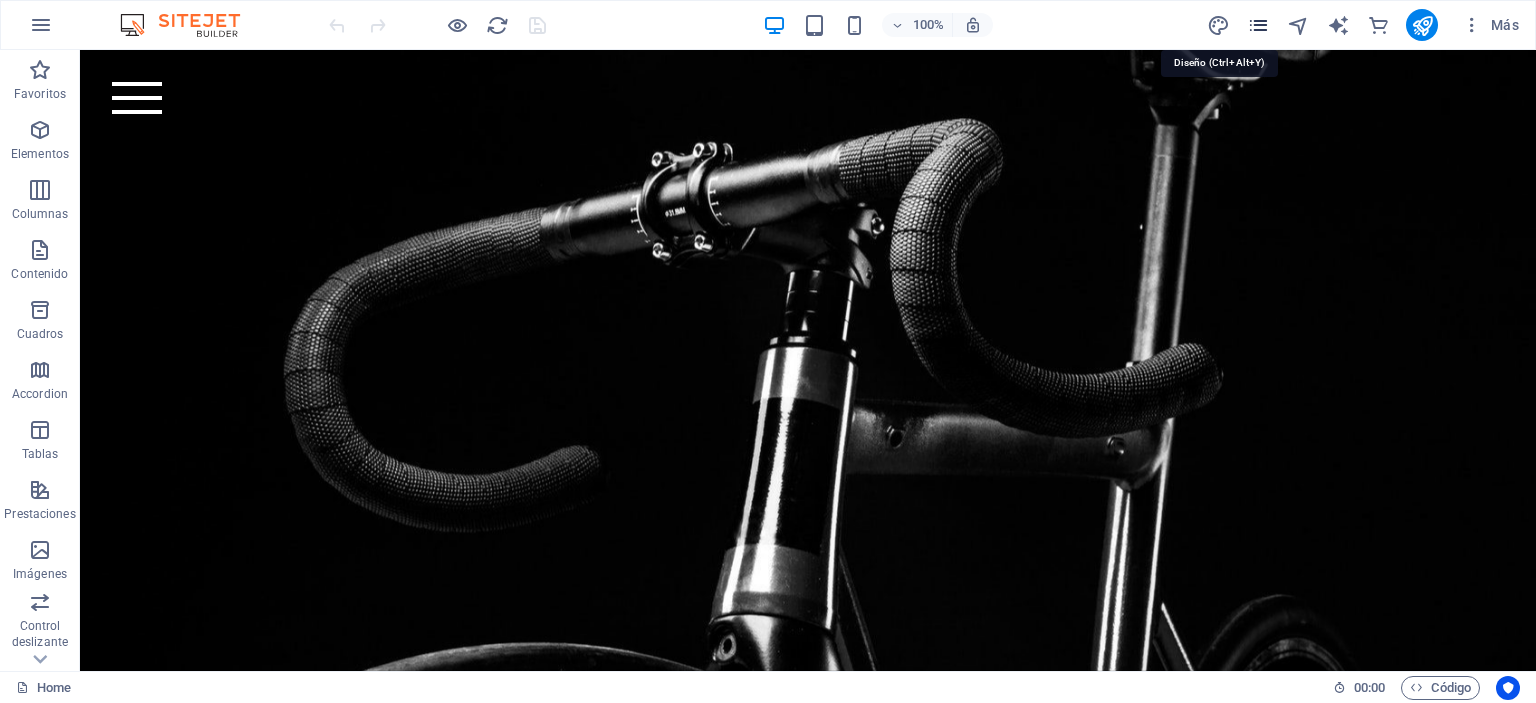 select on "rem" 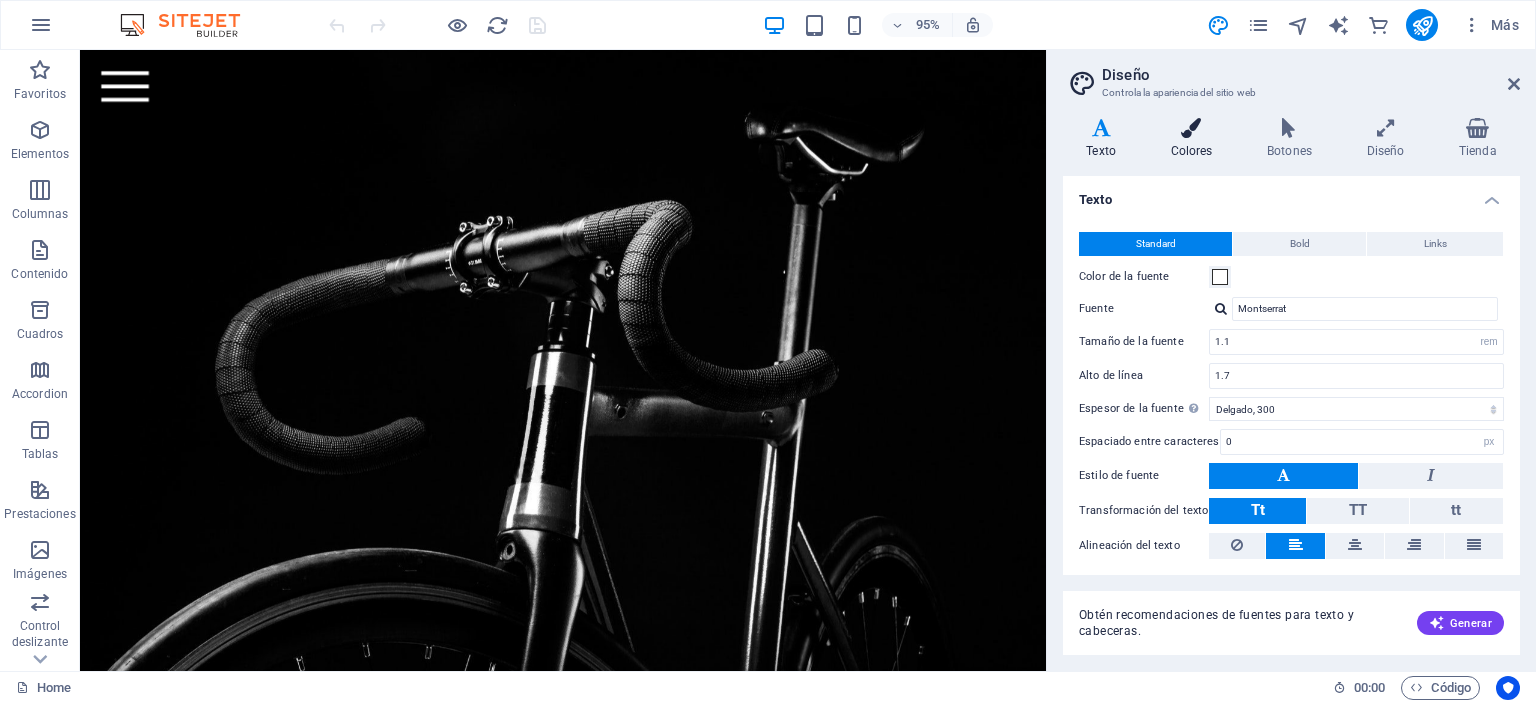 click at bounding box center (1191, 128) 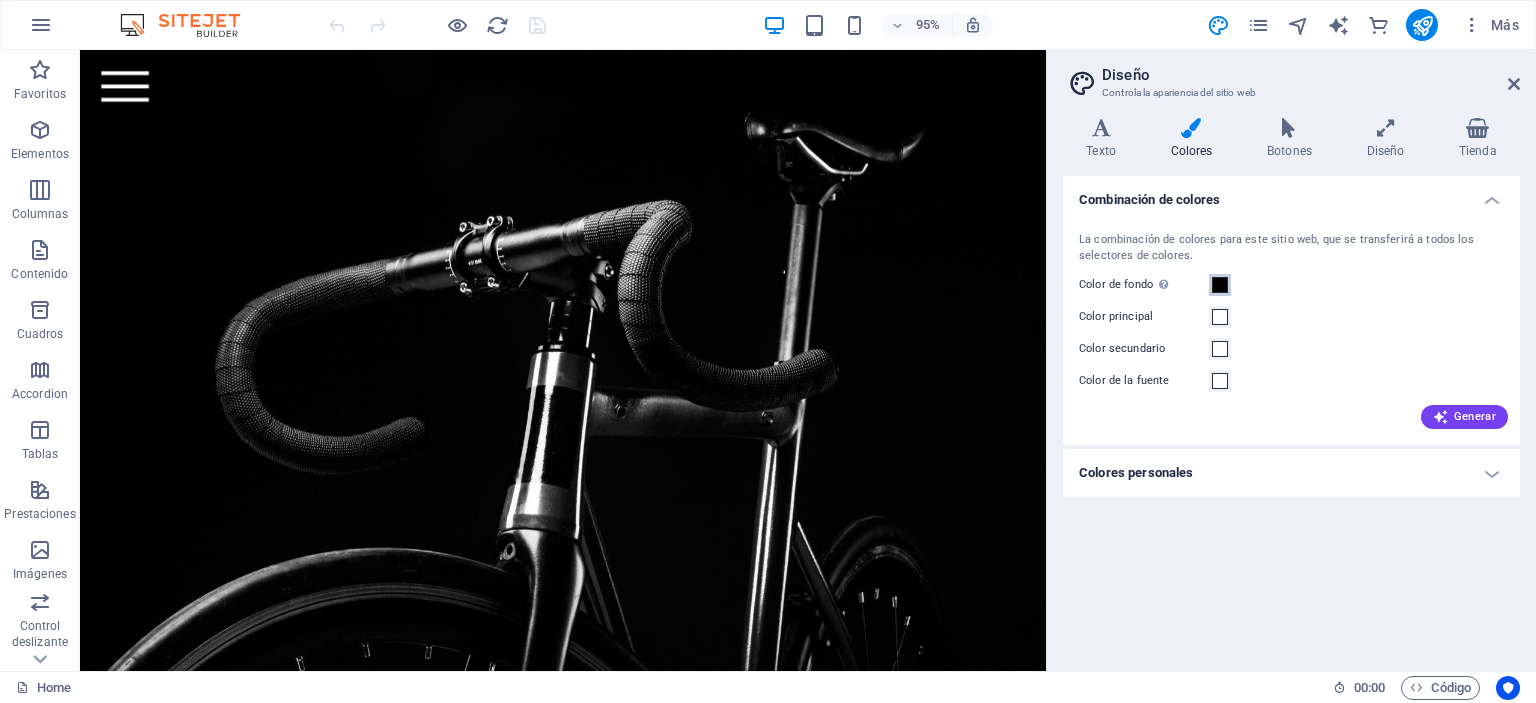 click at bounding box center (1220, 285) 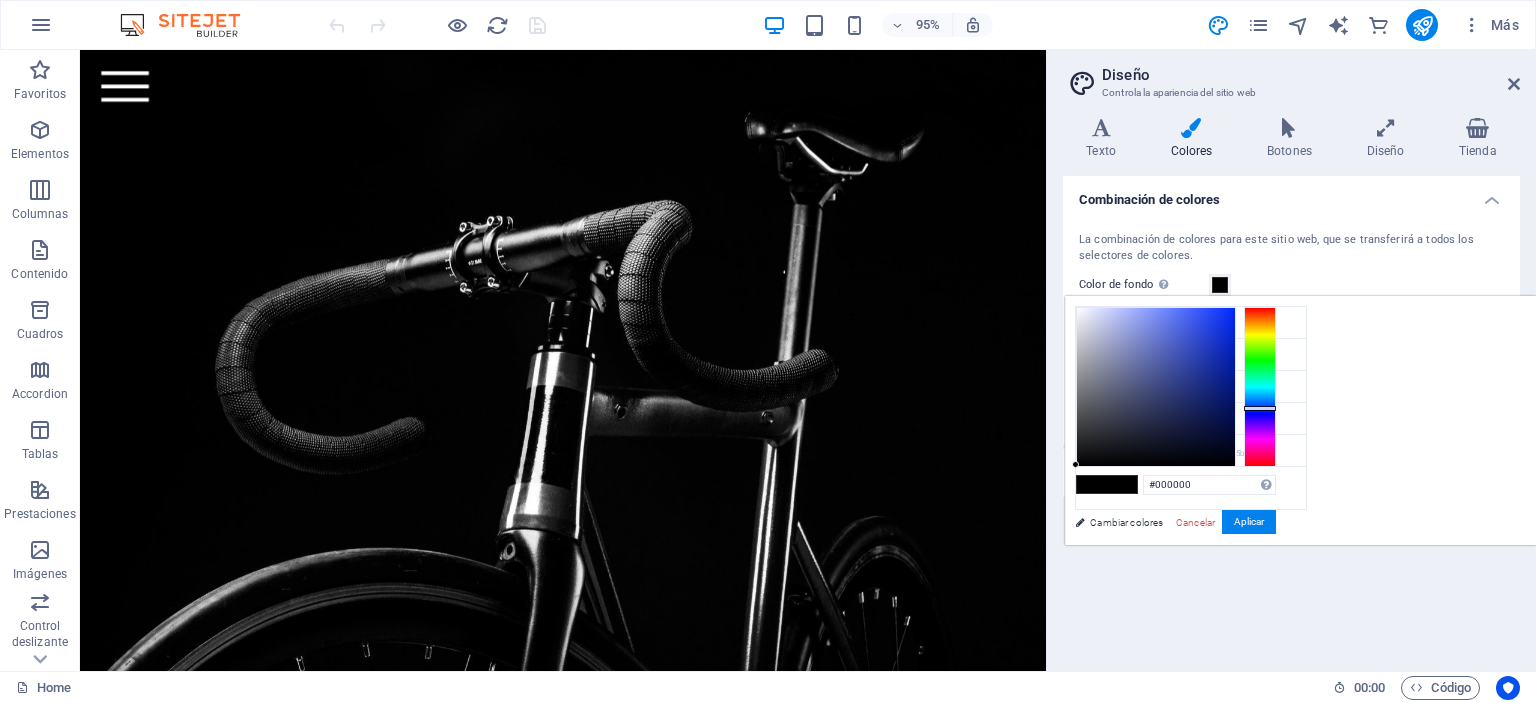 drag, startPoint x: 1511, startPoint y: 417, endPoint x: 1528, endPoint y: 408, distance: 19.235384 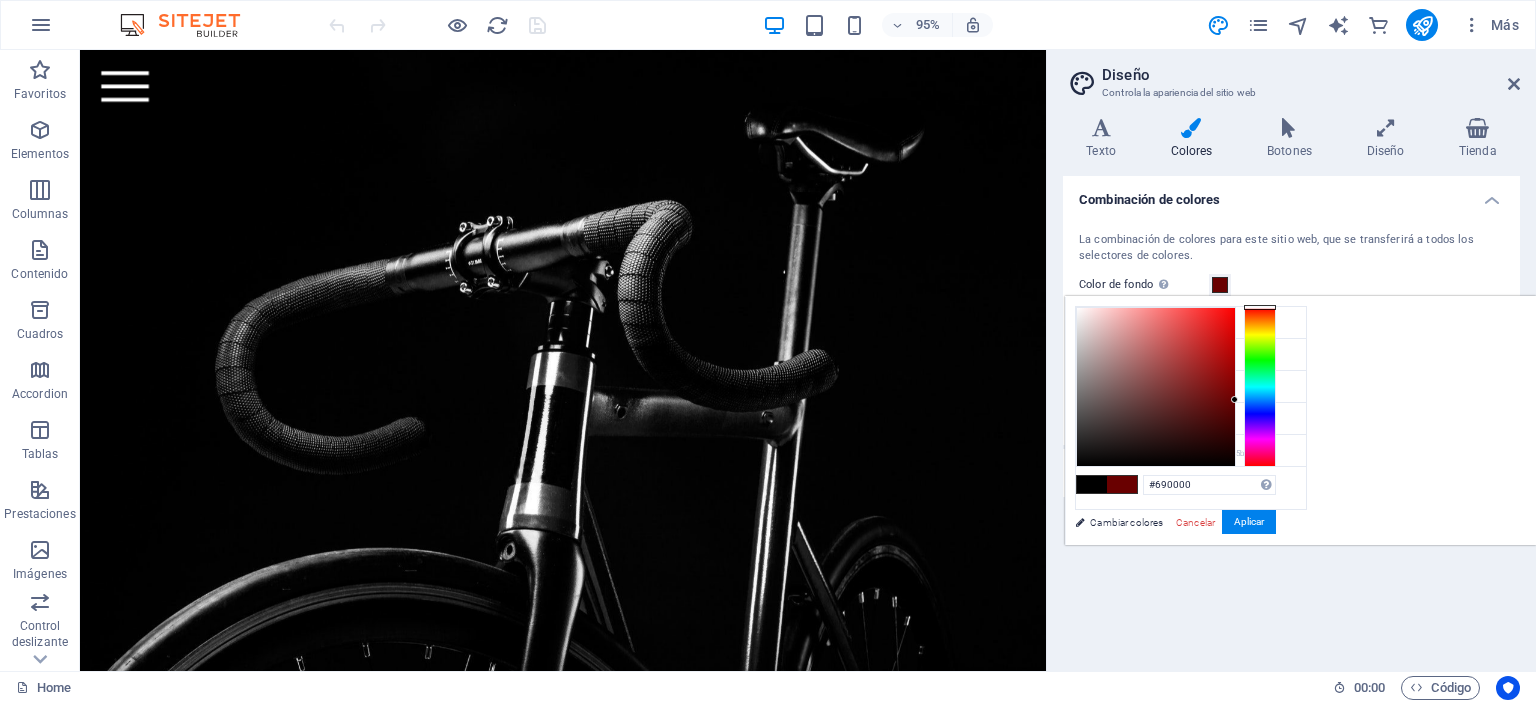 drag, startPoint x: 1428, startPoint y: 371, endPoint x: 1524, endPoint y: 399, distance: 100 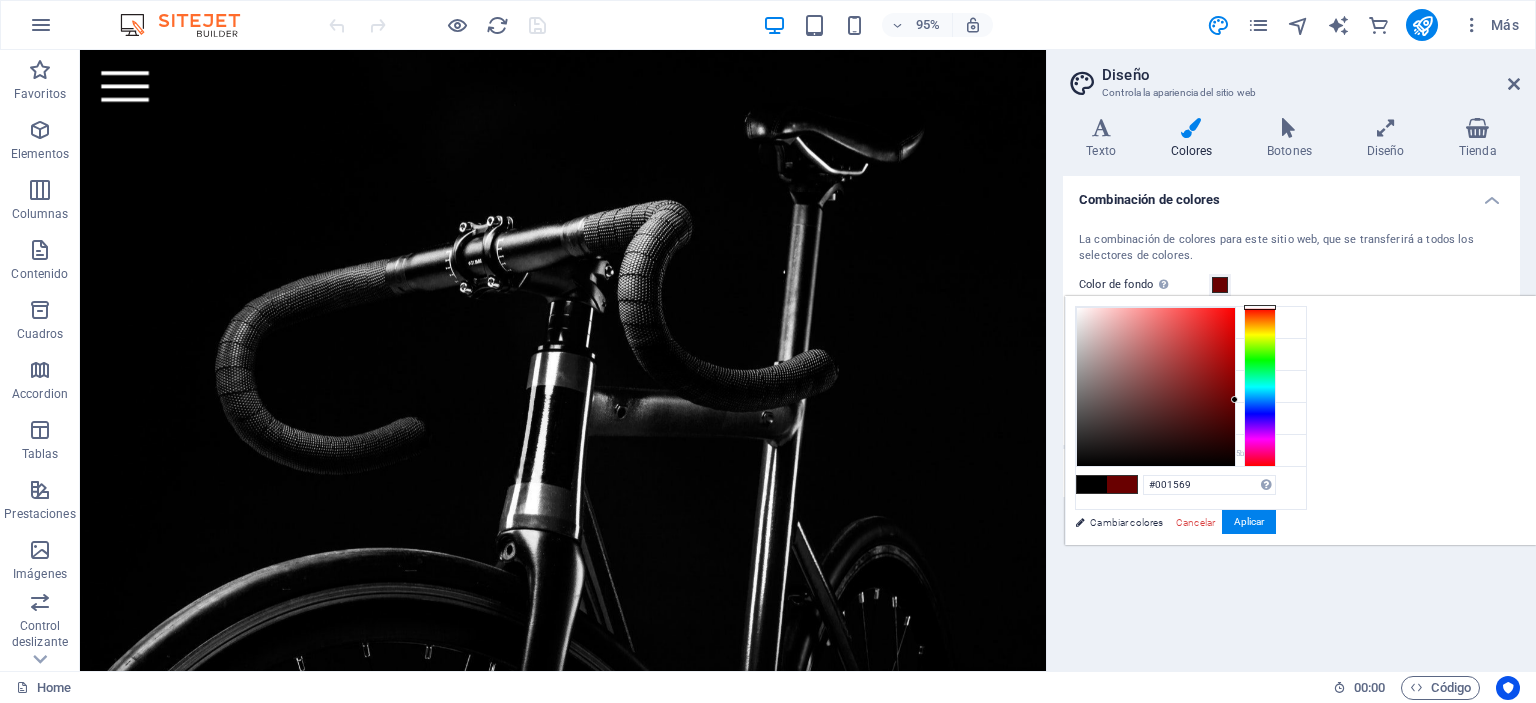 click at bounding box center [1260, 387] 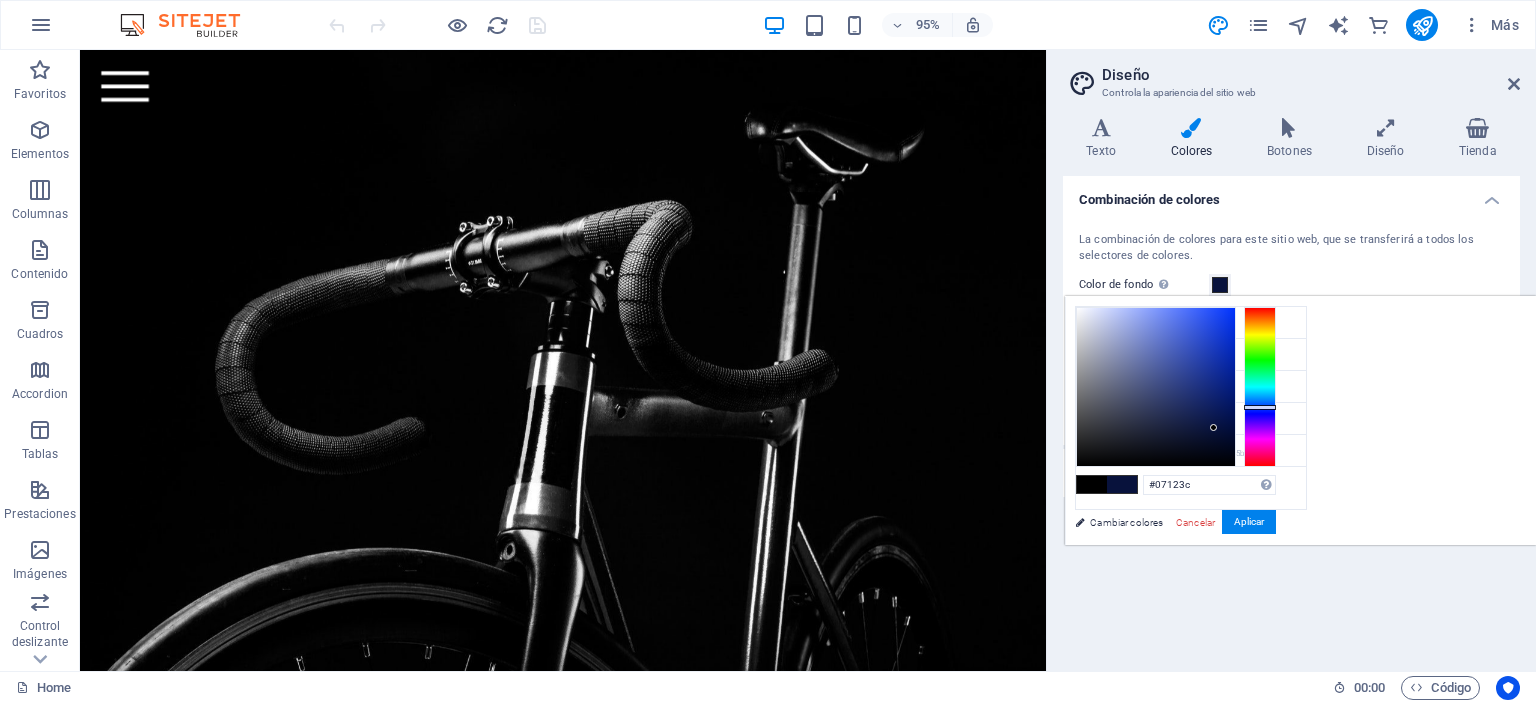 type on "#07113a" 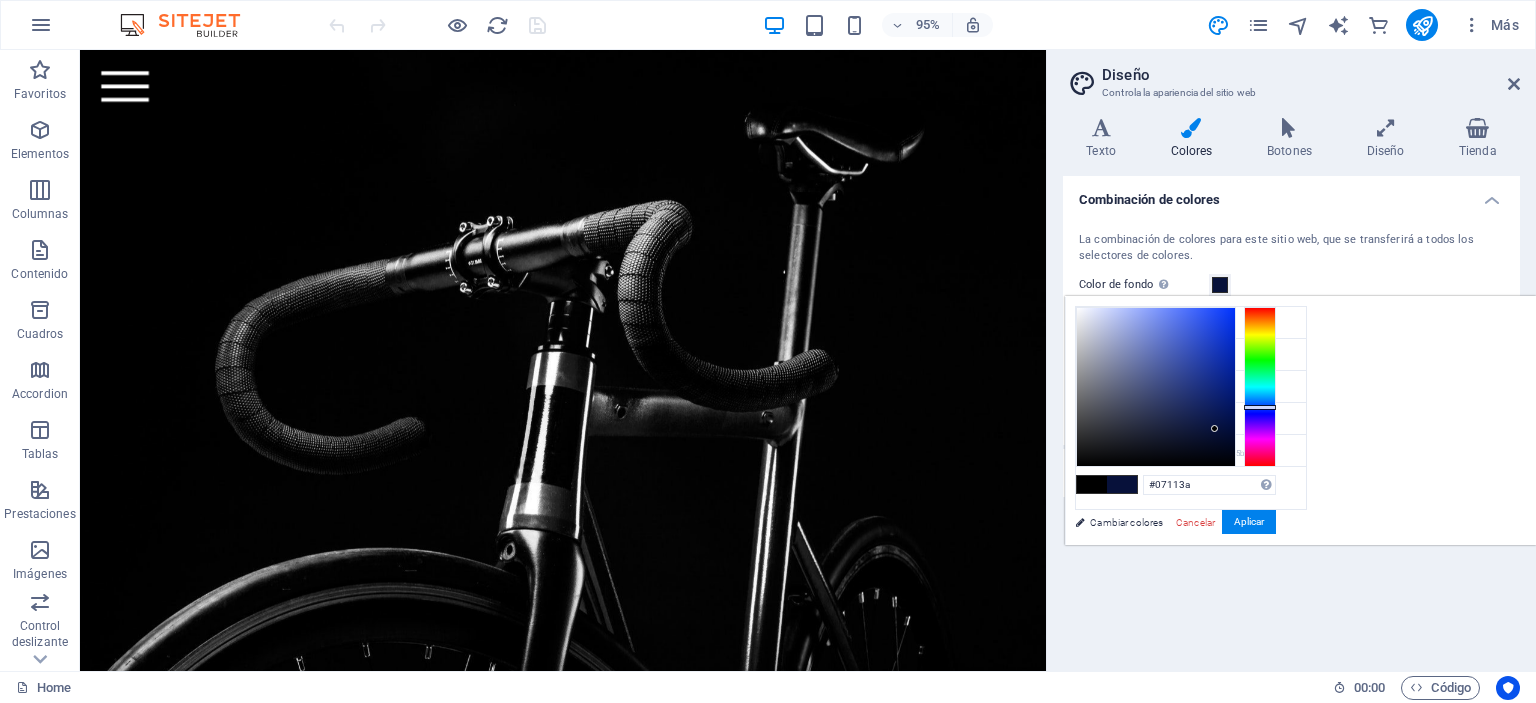 drag, startPoint x: 1464, startPoint y: 396, endPoint x: 1465, endPoint y: 428, distance: 32.01562 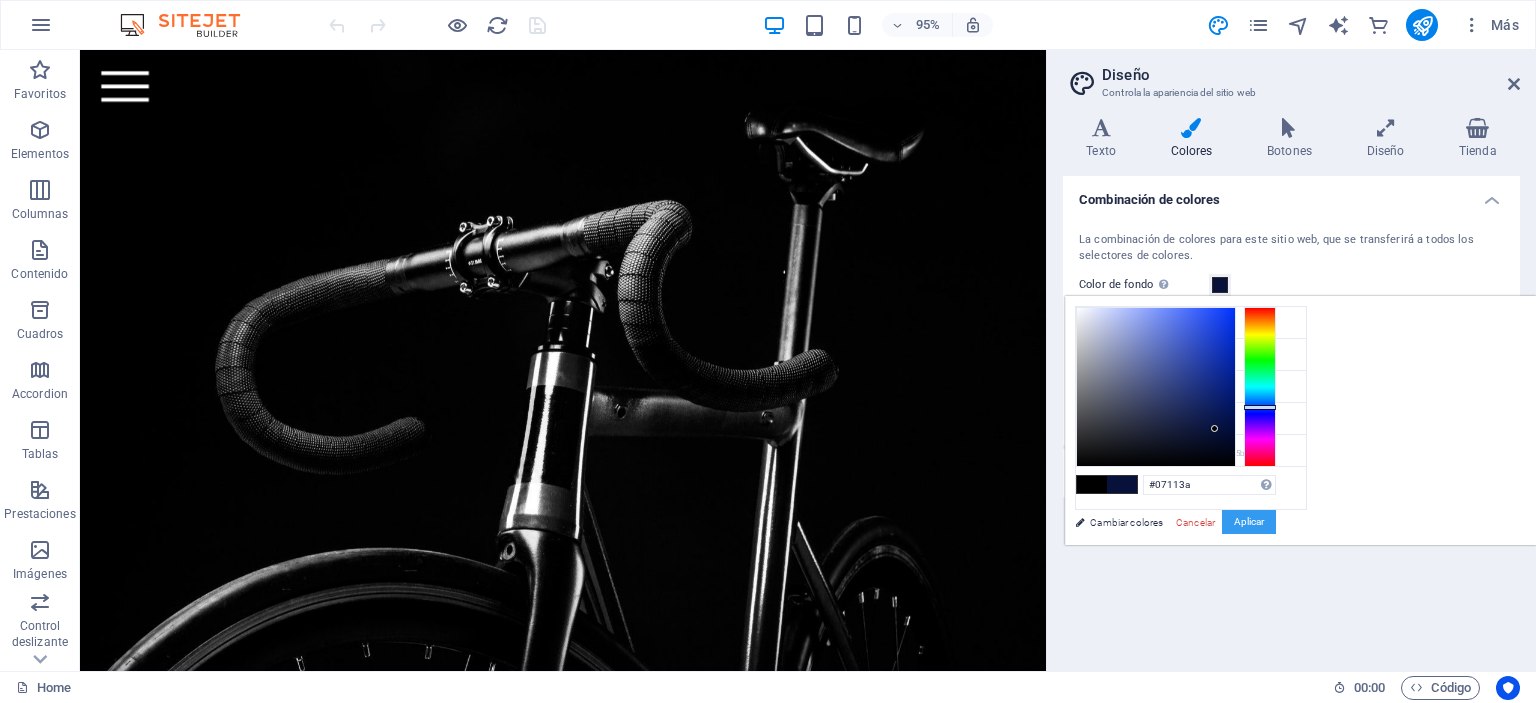 click on "Aplicar" at bounding box center (1249, 522) 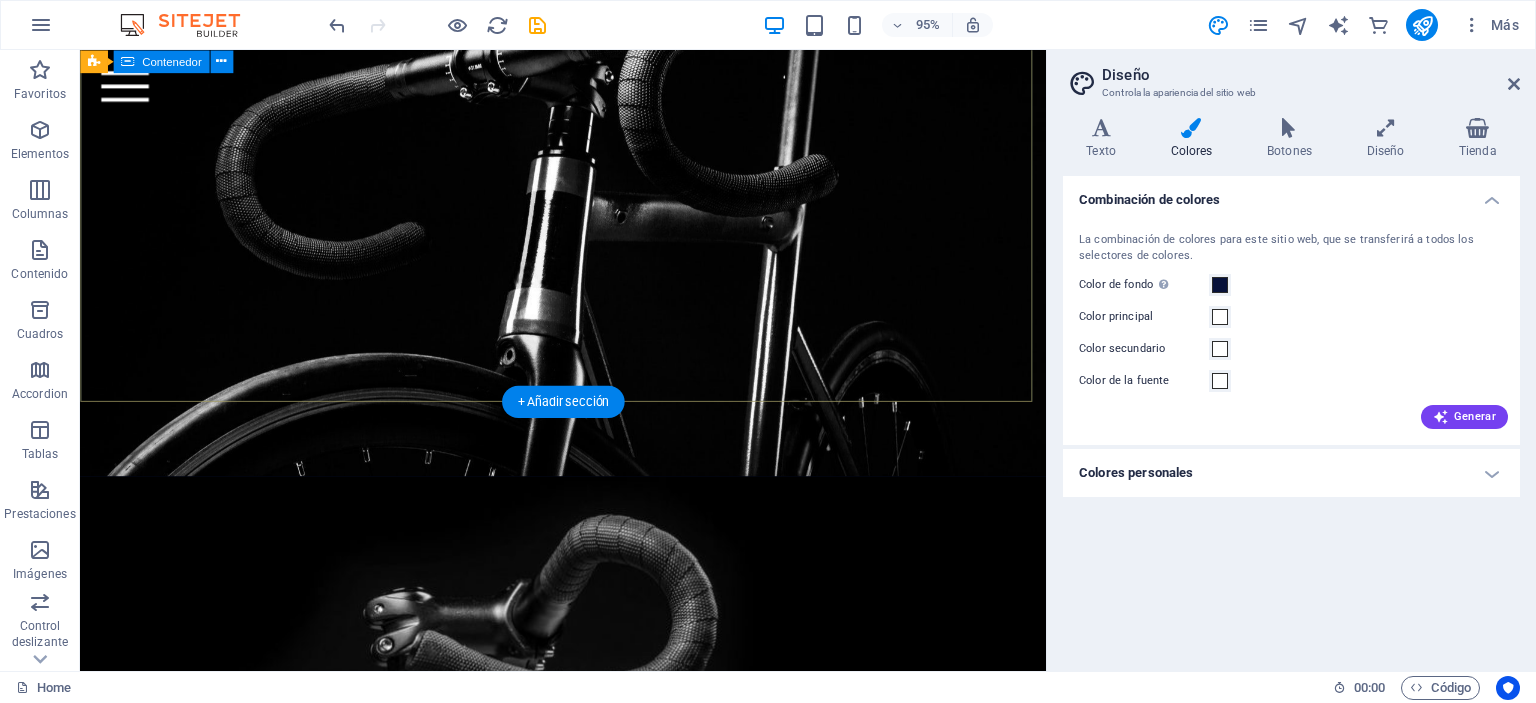 scroll, scrollTop: 200, scrollLeft: 0, axis: vertical 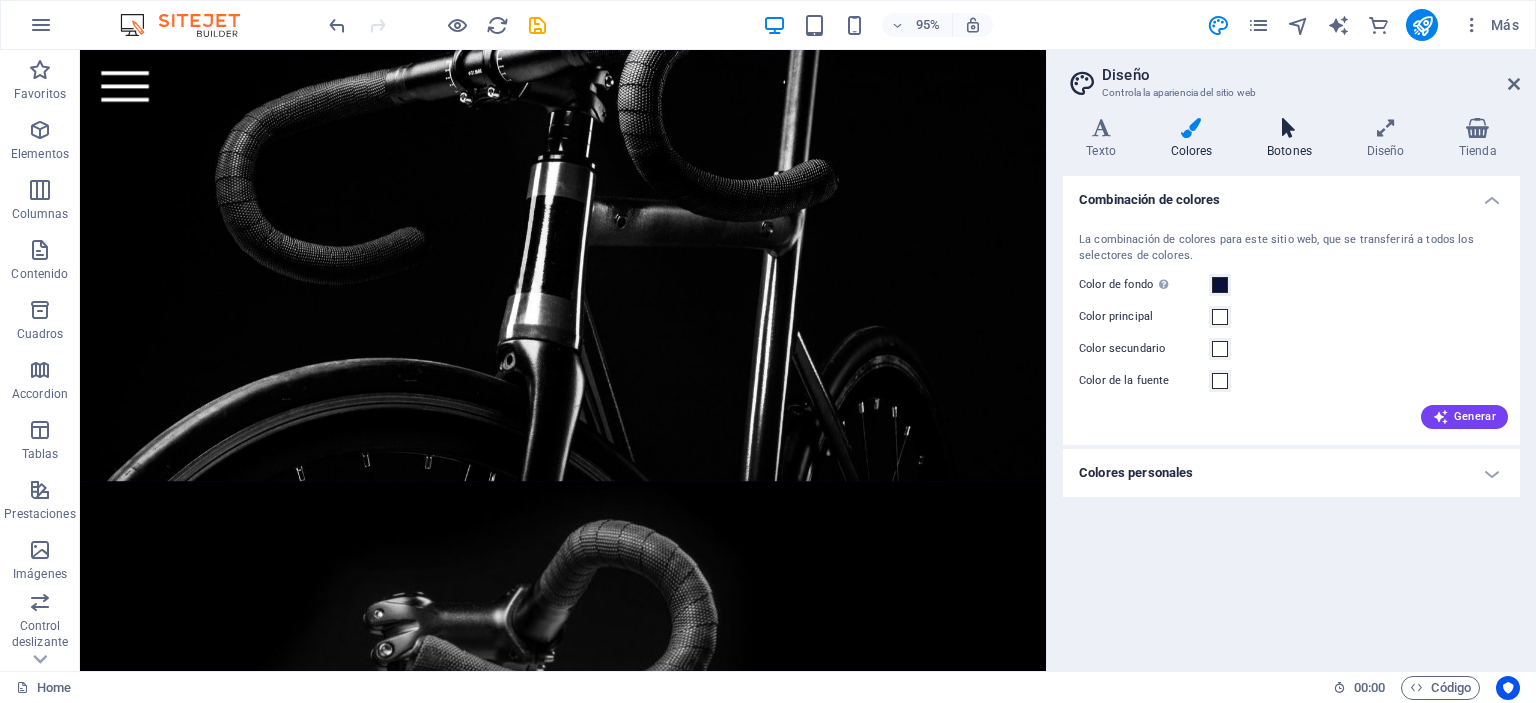 click at bounding box center (1290, 128) 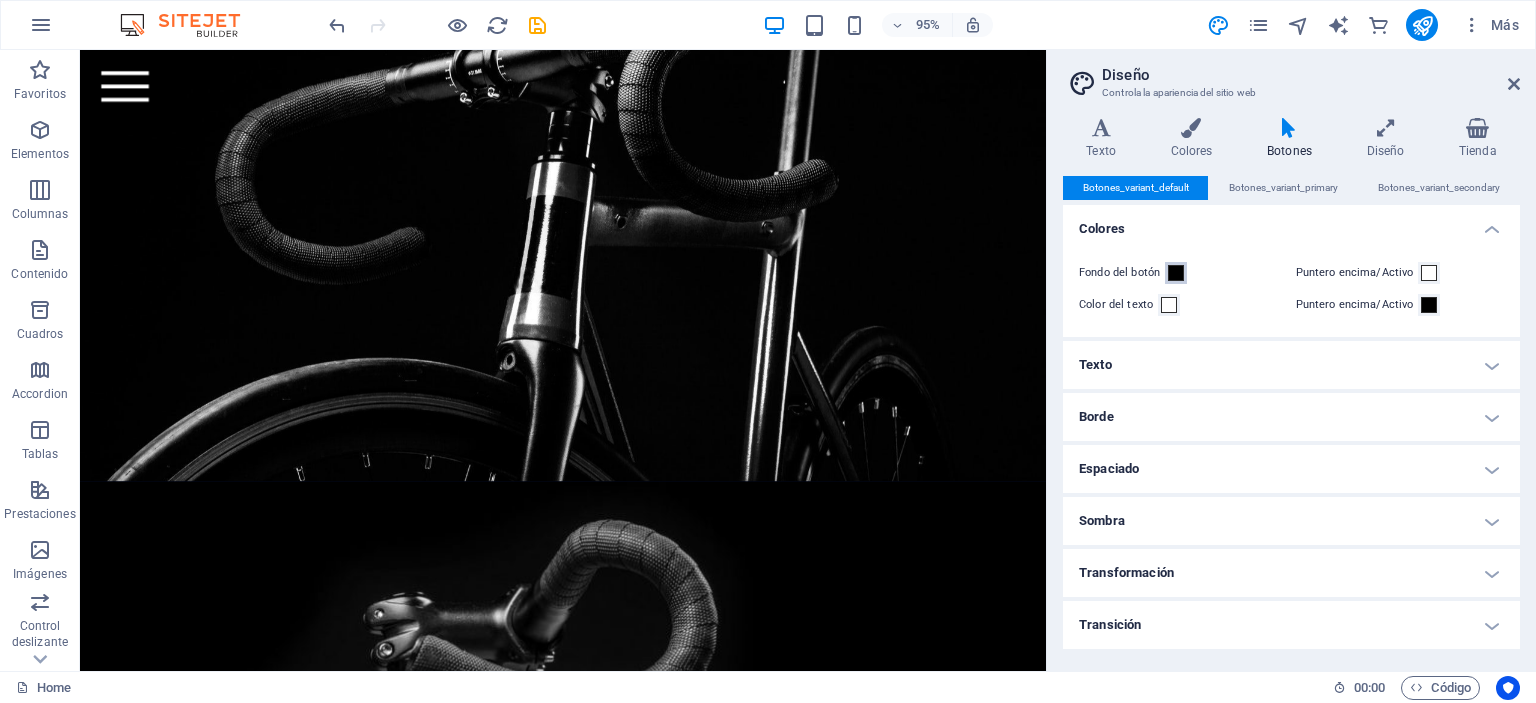 click at bounding box center [1176, 273] 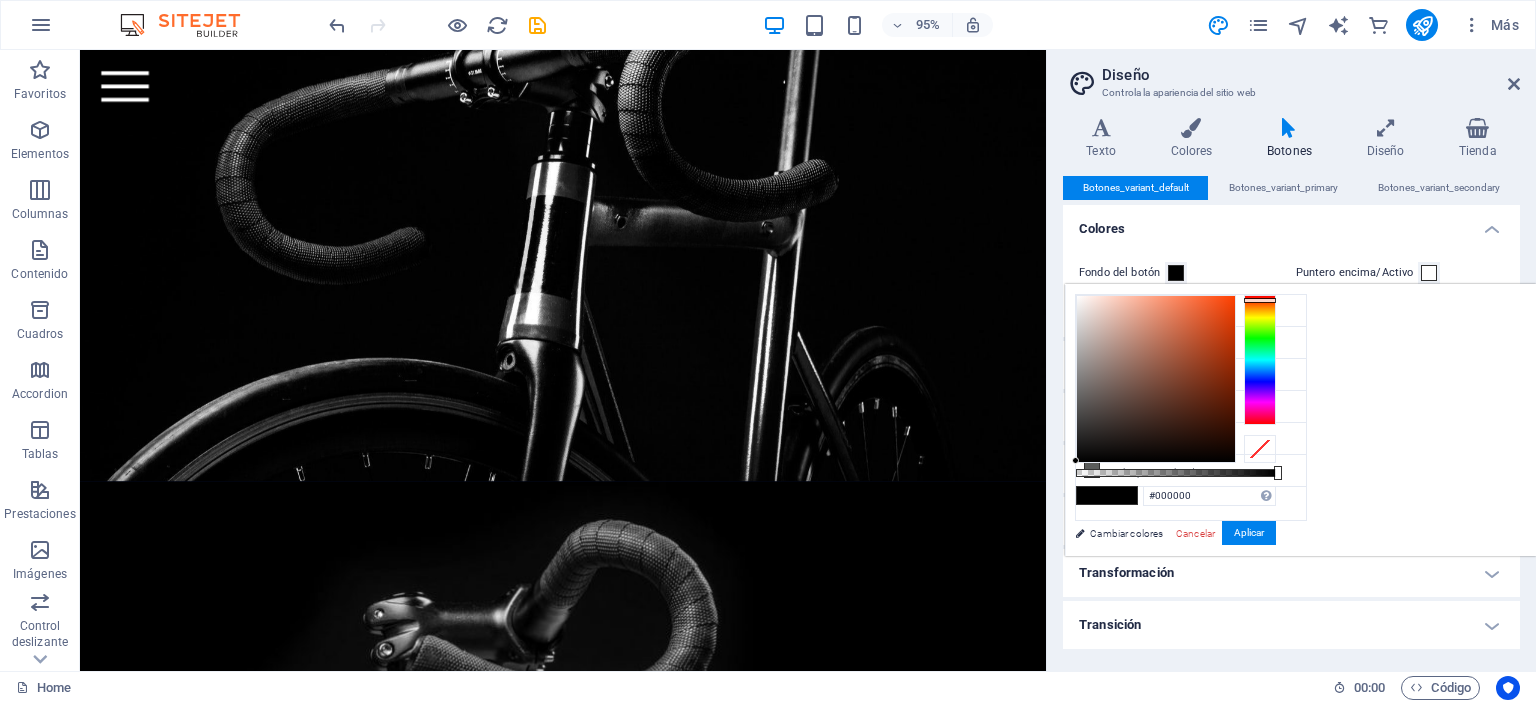 click at bounding box center (1260, 360) 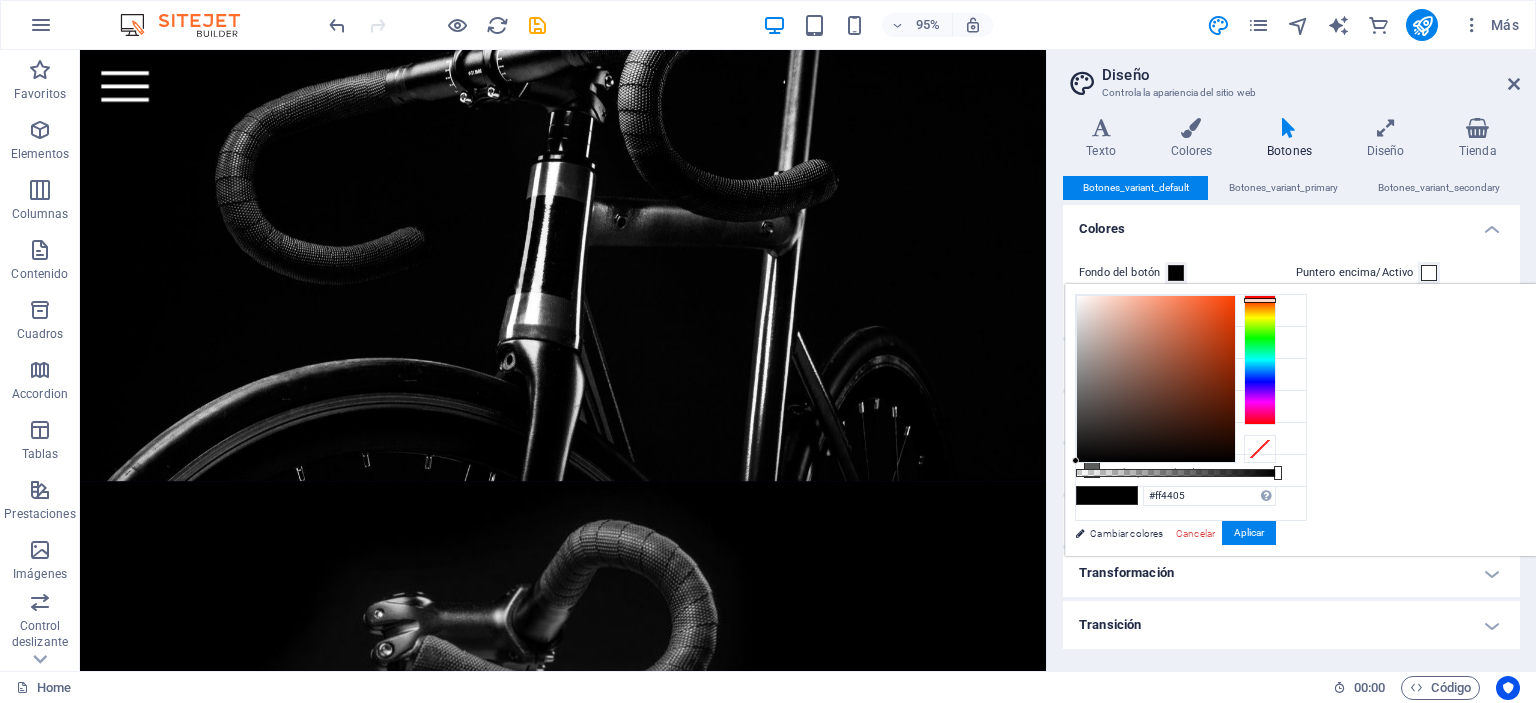 type on "#ff4000" 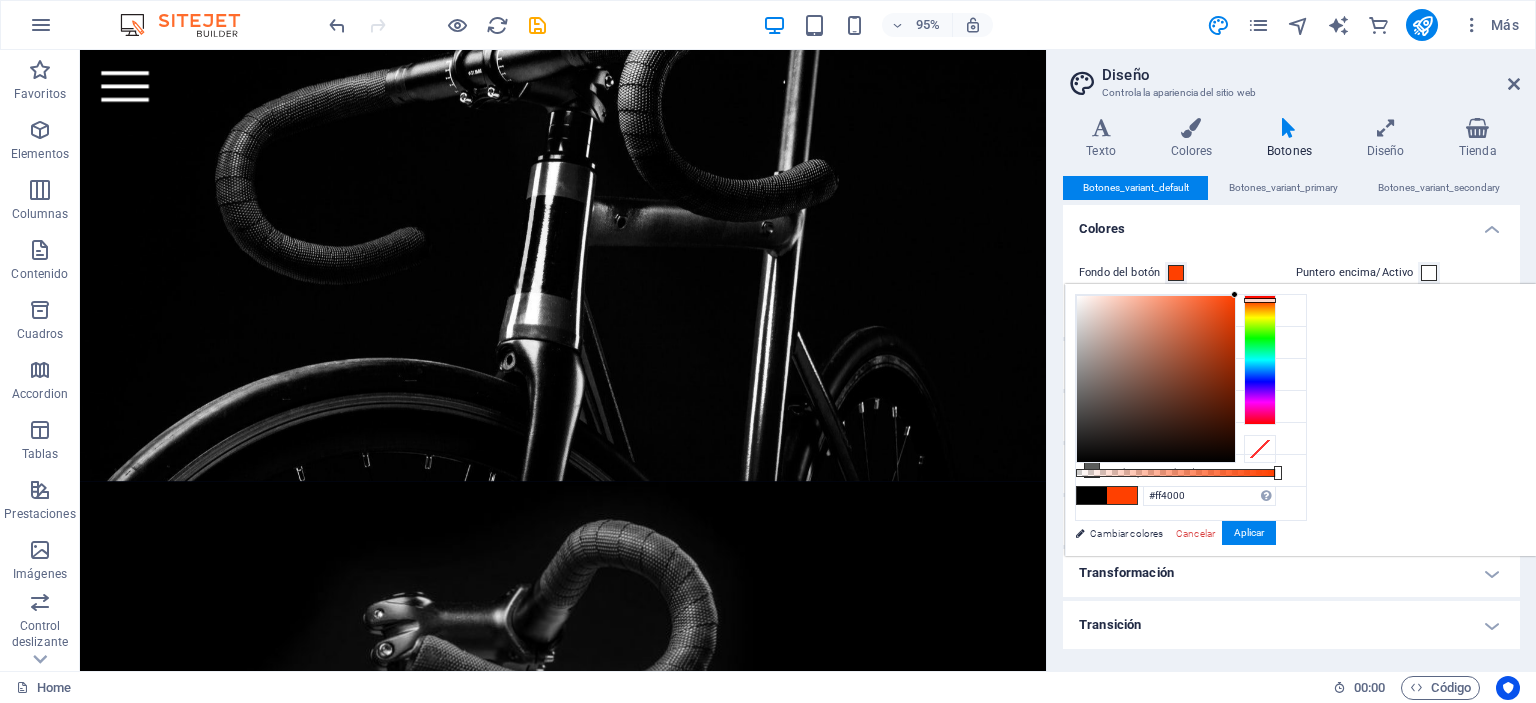 drag, startPoint x: 1409, startPoint y: 332, endPoint x: 1504, endPoint y: 287, distance: 105.11898 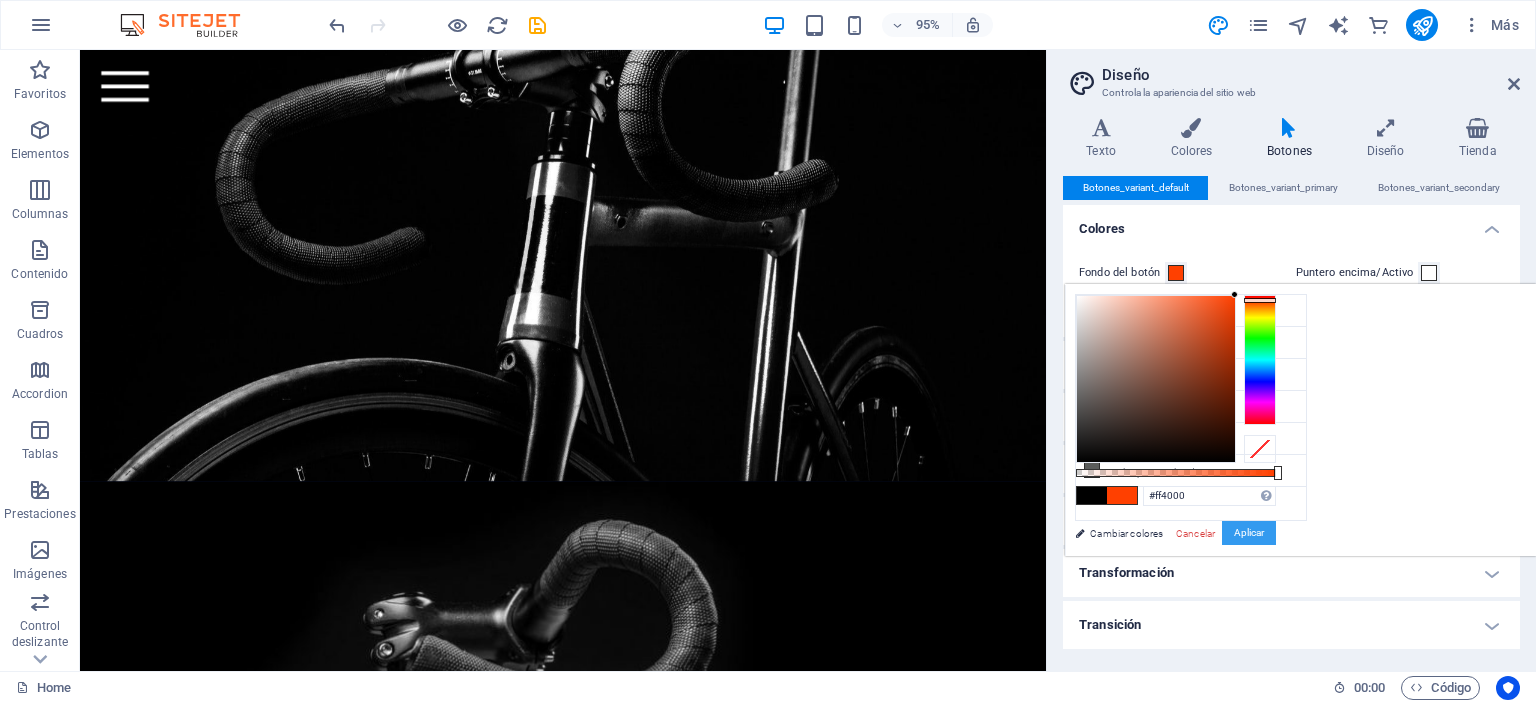 click on "Aplicar" at bounding box center [1249, 533] 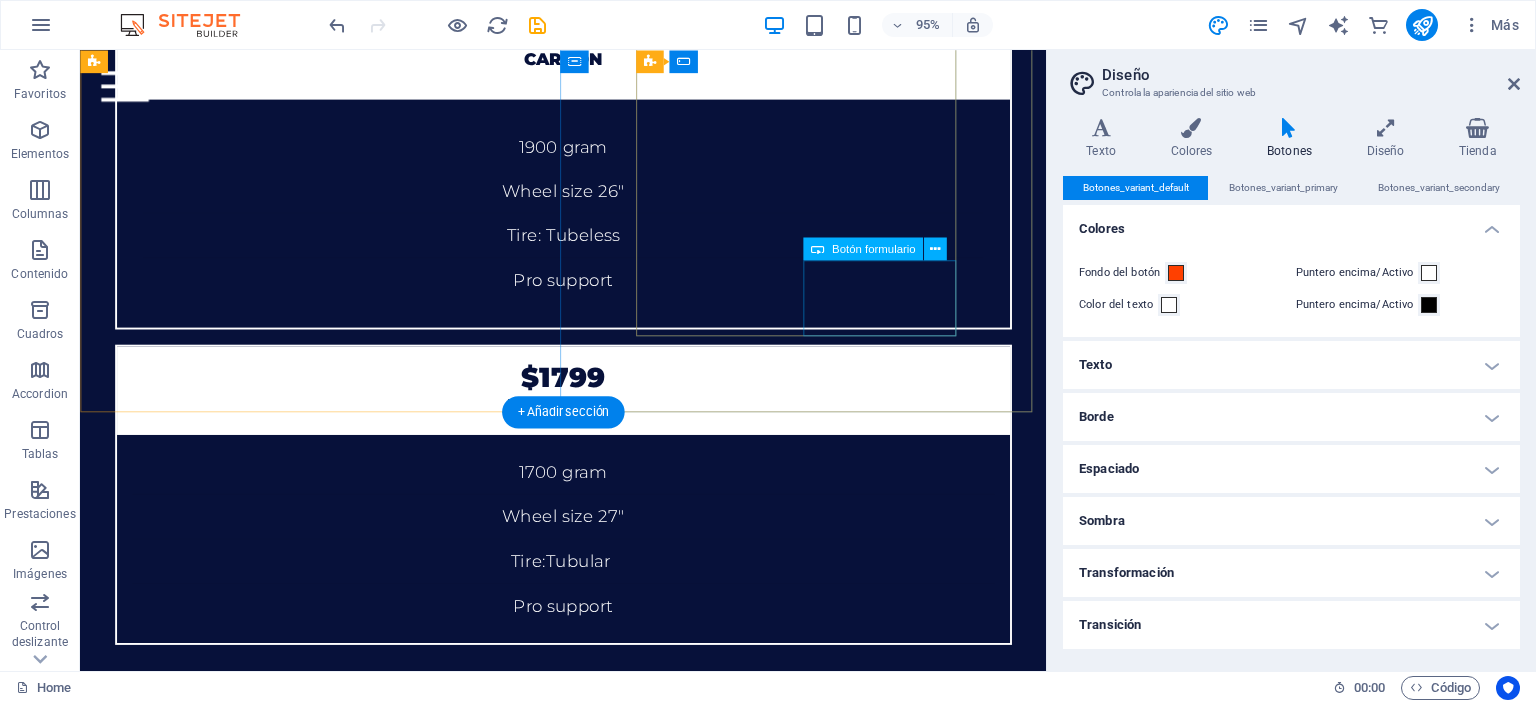 scroll, scrollTop: 6997, scrollLeft: 0, axis: vertical 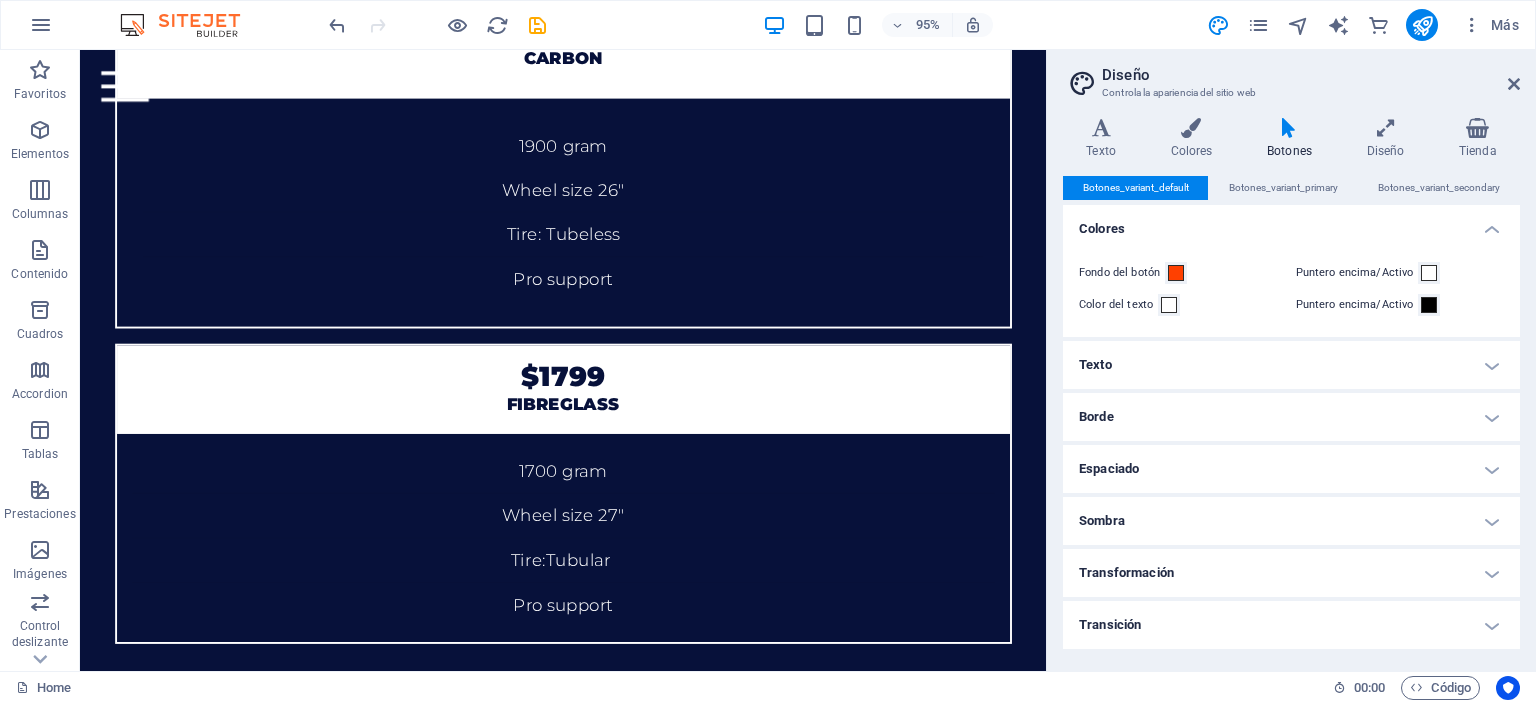click on "Texto" at bounding box center (1291, 365) 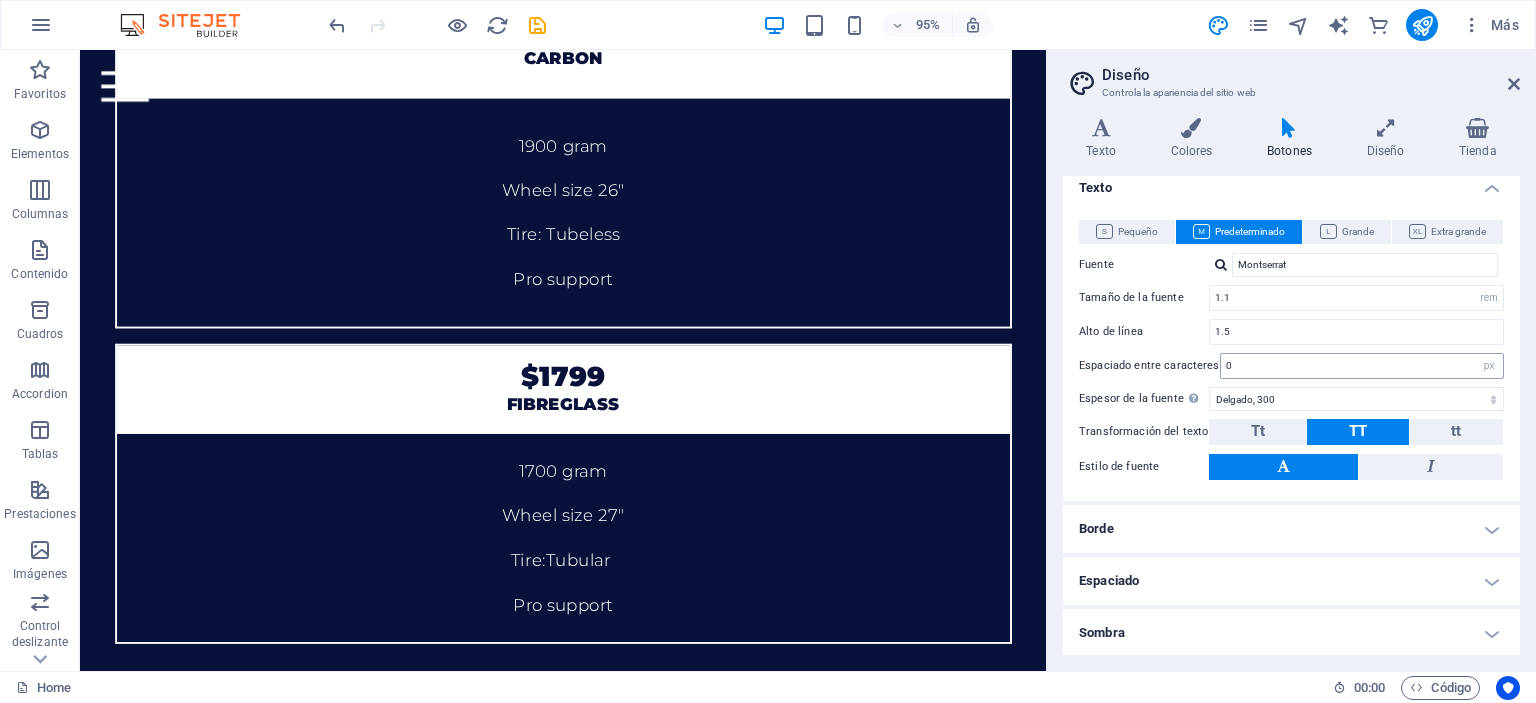 scroll, scrollTop: 200, scrollLeft: 0, axis: vertical 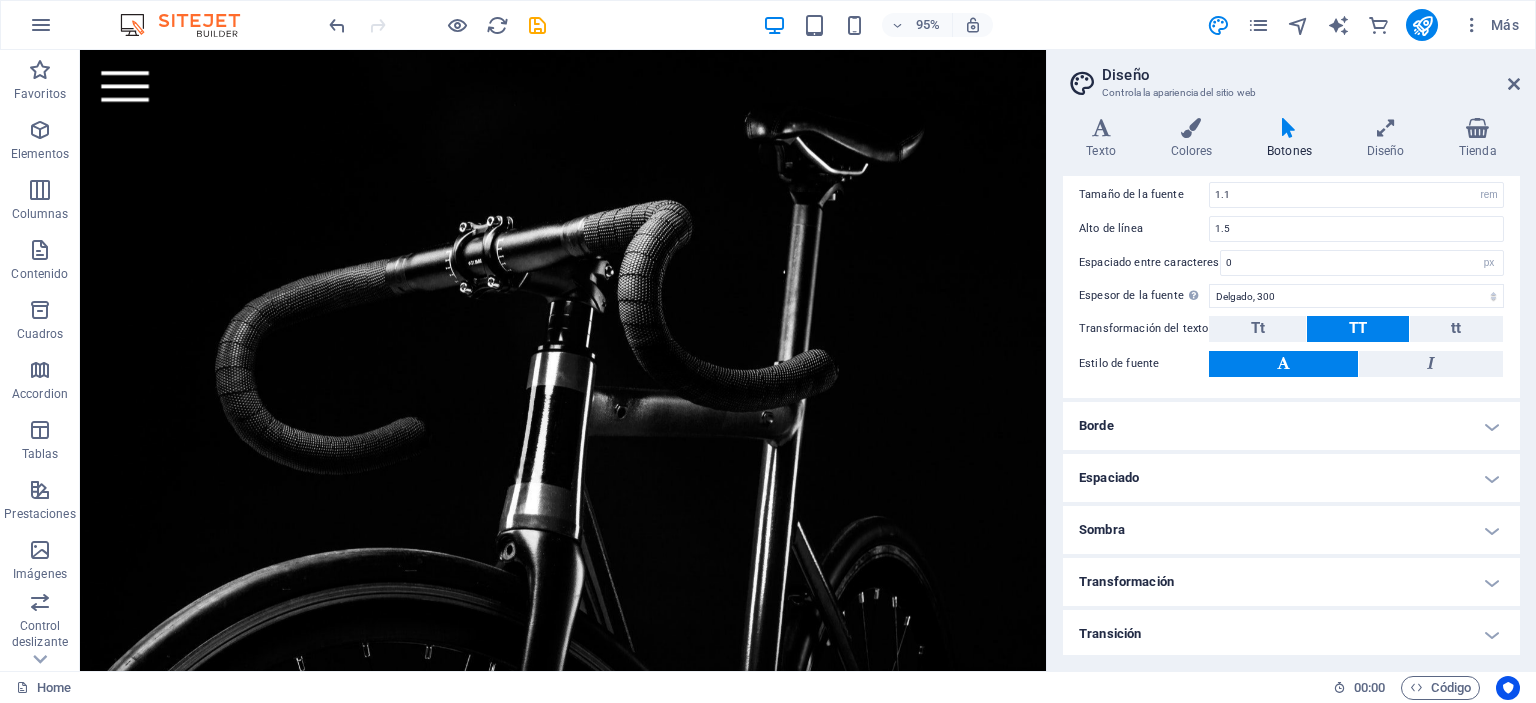 click on "Borde" at bounding box center [1291, 426] 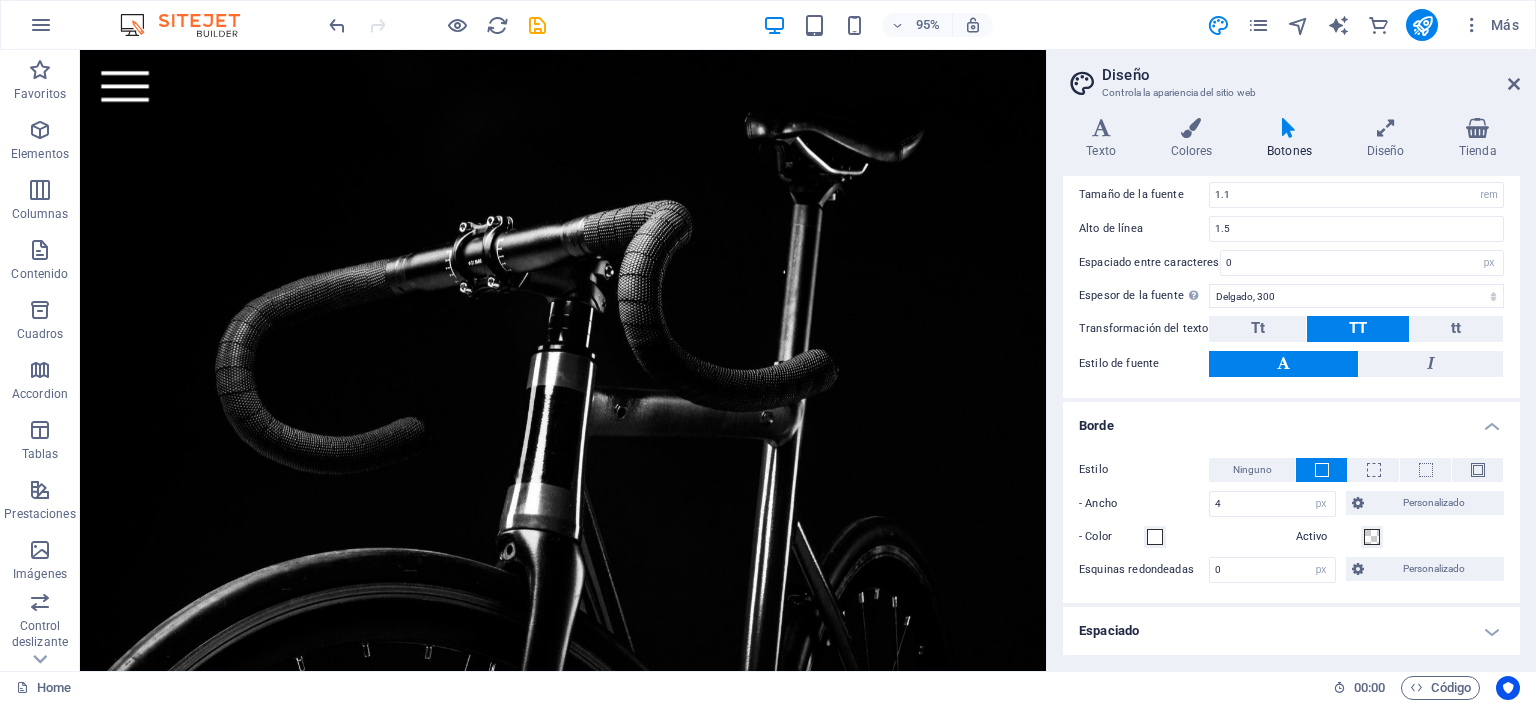 scroll, scrollTop: 432, scrollLeft: 0, axis: vertical 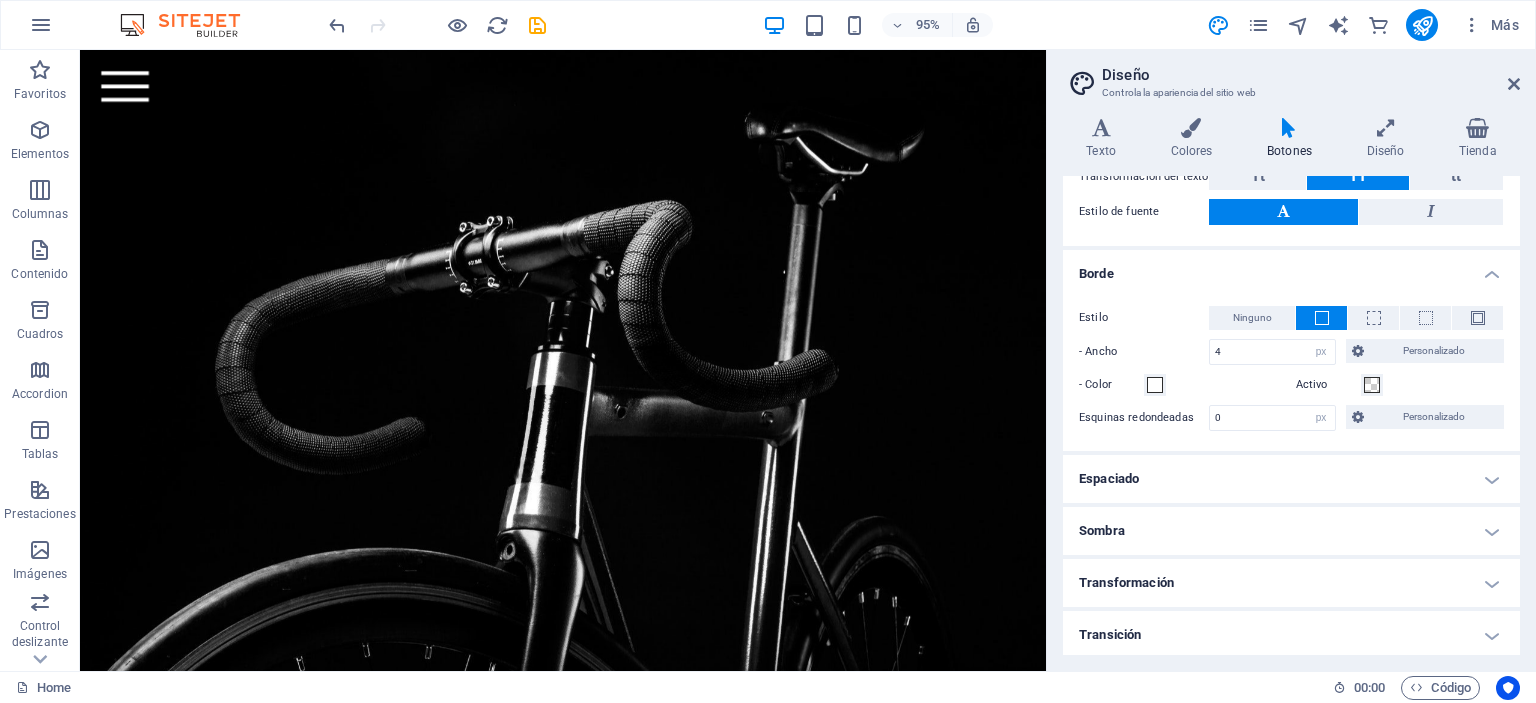 click on "Espaciado" at bounding box center (1291, 479) 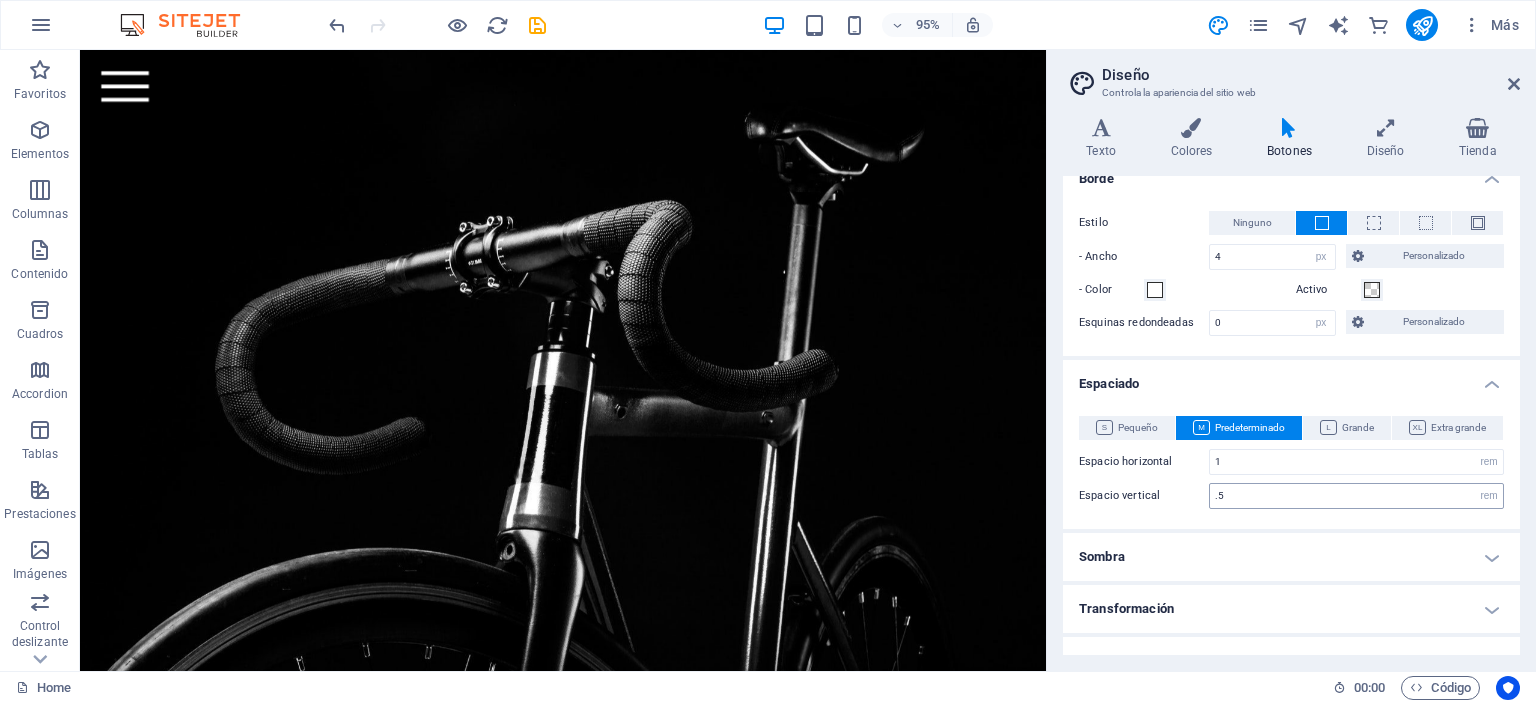 scroll, scrollTop: 552, scrollLeft: 0, axis: vertical 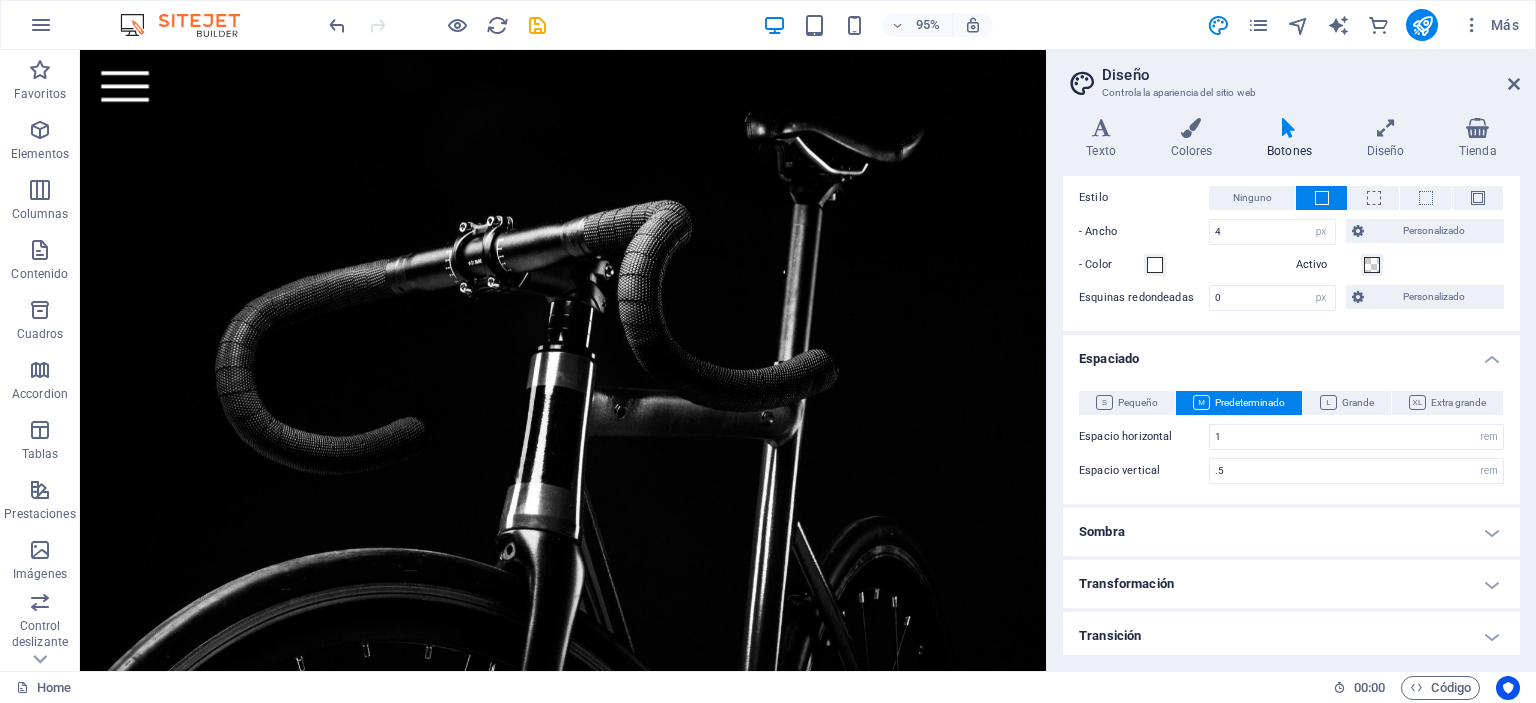 click on "Sombra" at bounding box center (1291, 532) 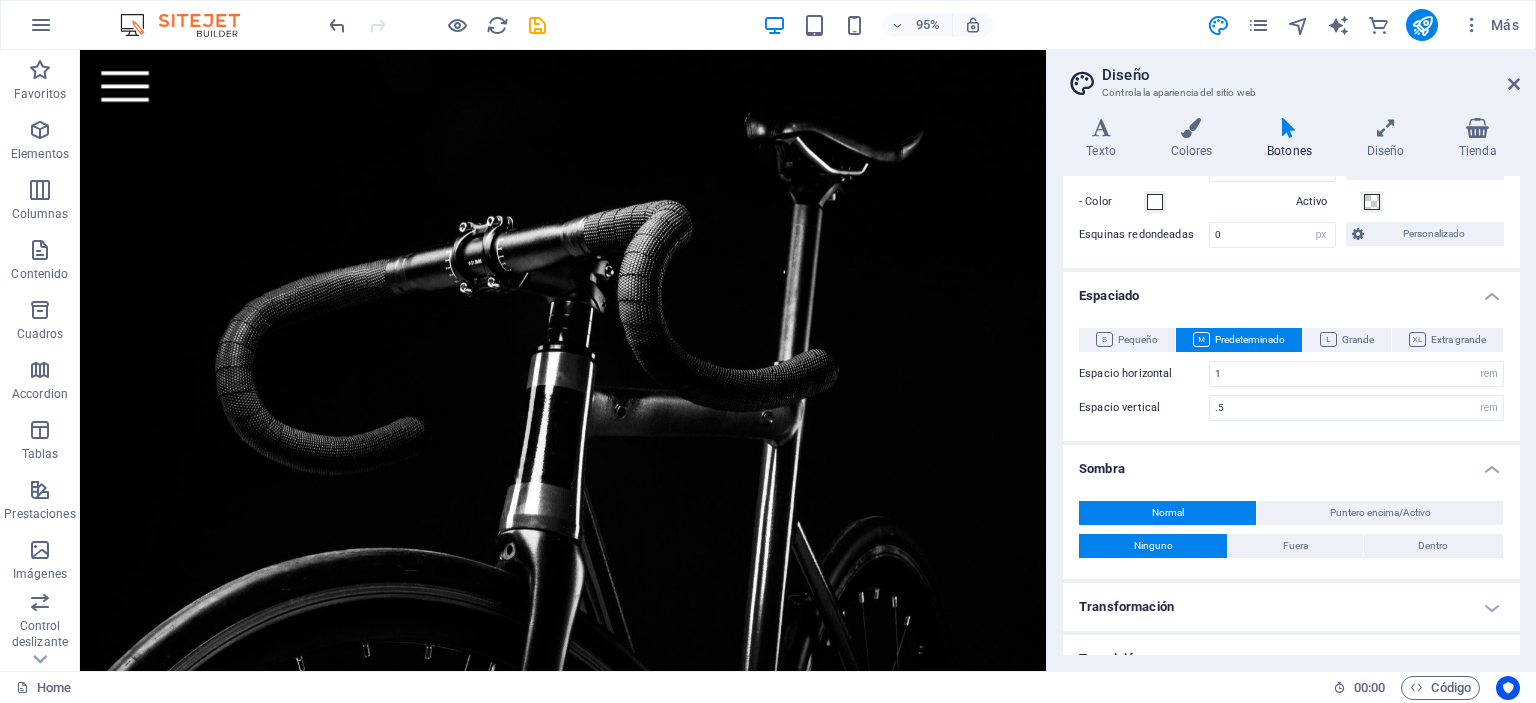 scroll, scrollTop: 638, scrollLeft: 0, axis: vertical 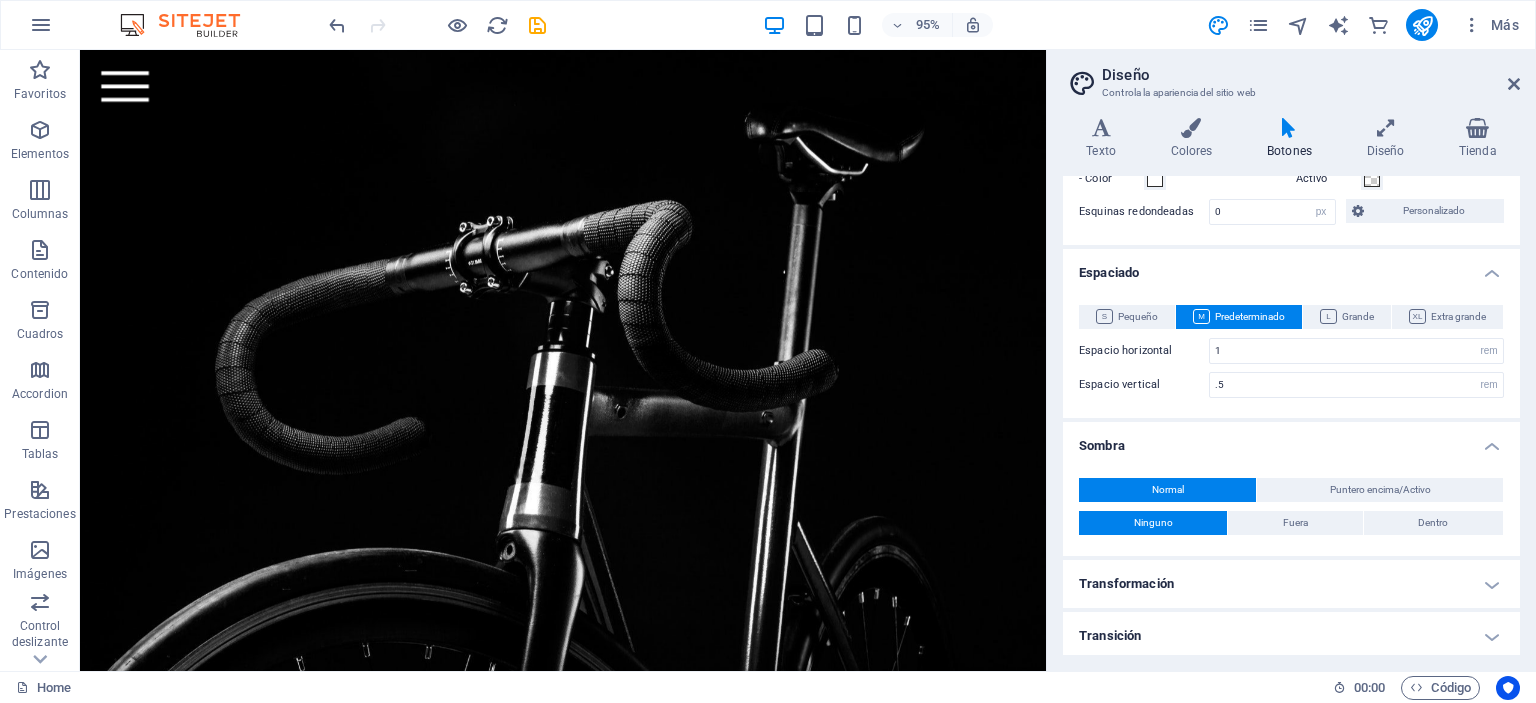 click on "Transformación" at bounding box center [1291, 584] 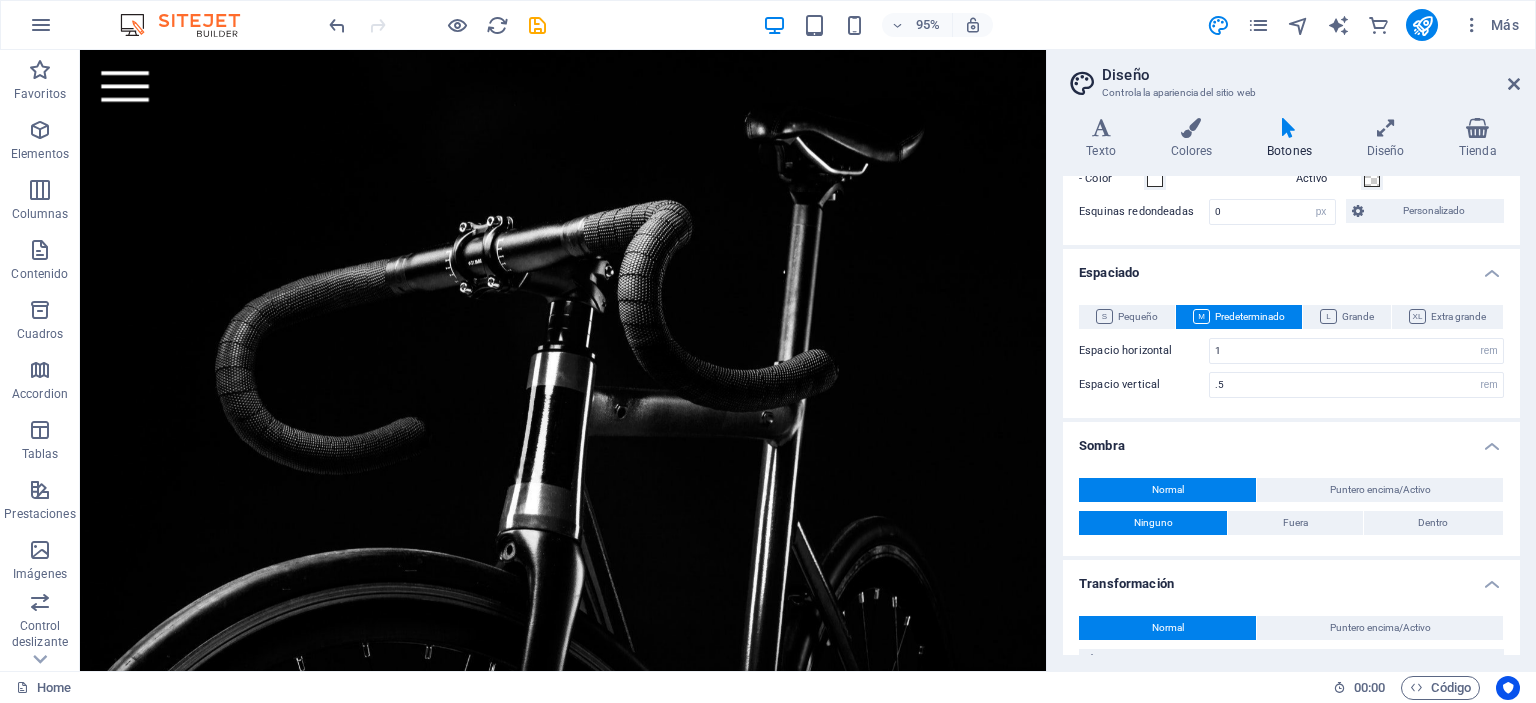scroll, scrollTop: 819, scrollLeft: 0, axis: vertical 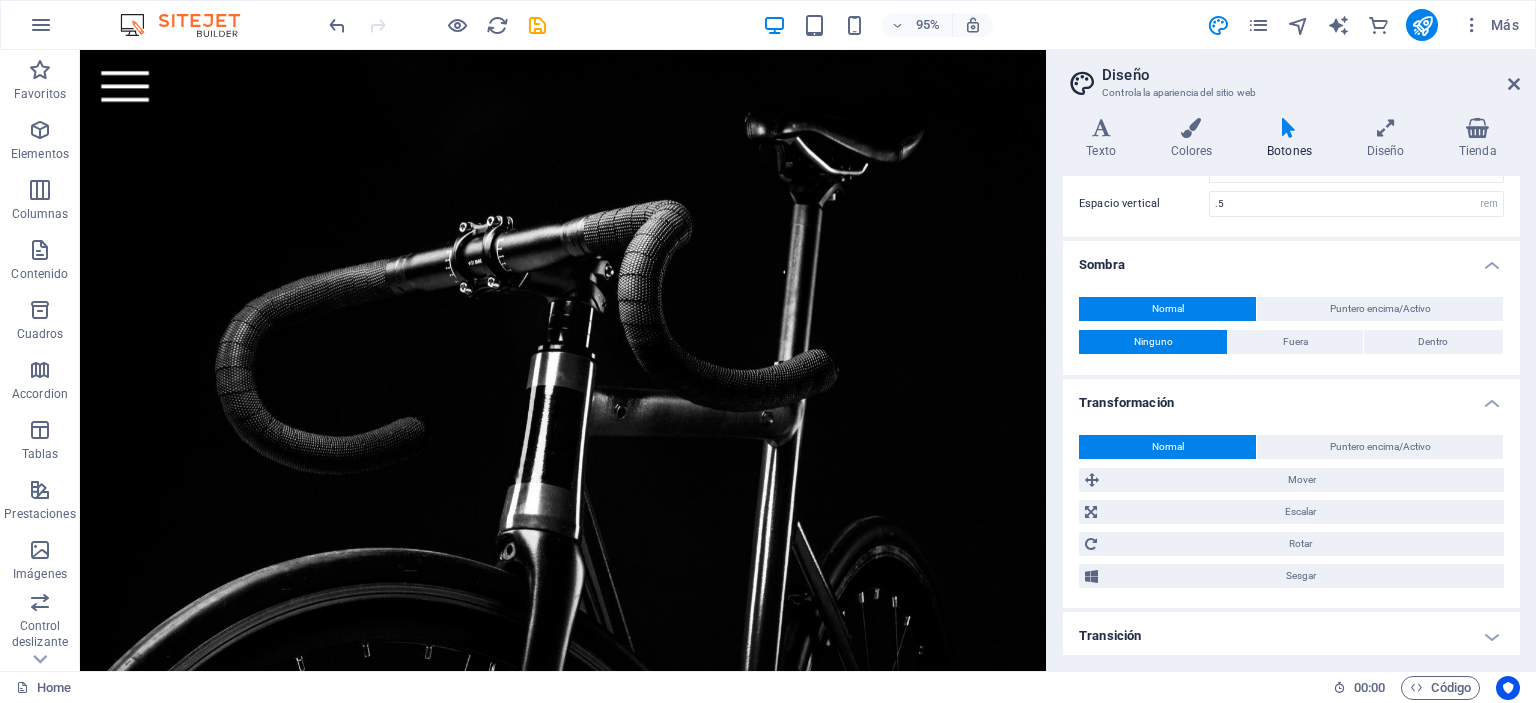 click on "Transición" at bounding box center (1291, 636) 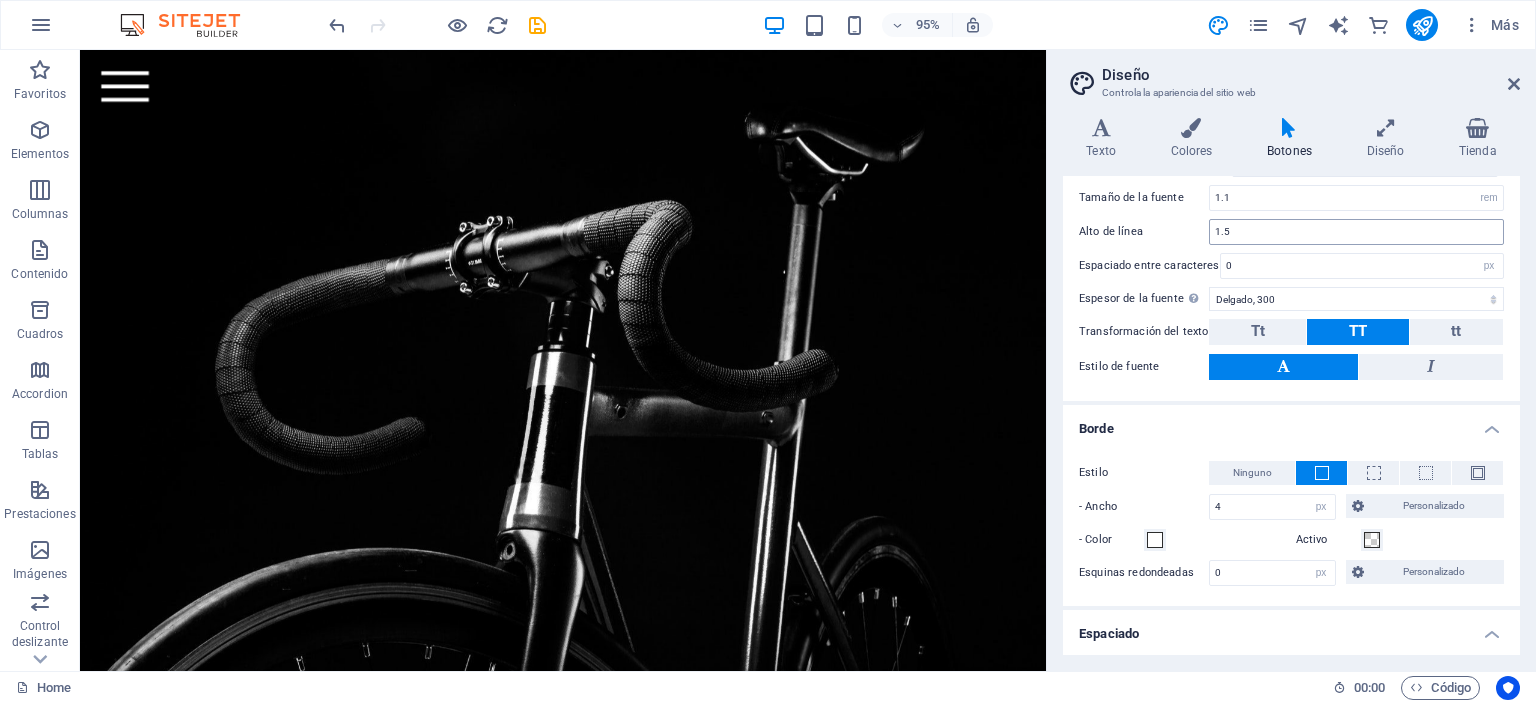 scroll, scrollTop: 0, scrollLeft: 0, axis: both 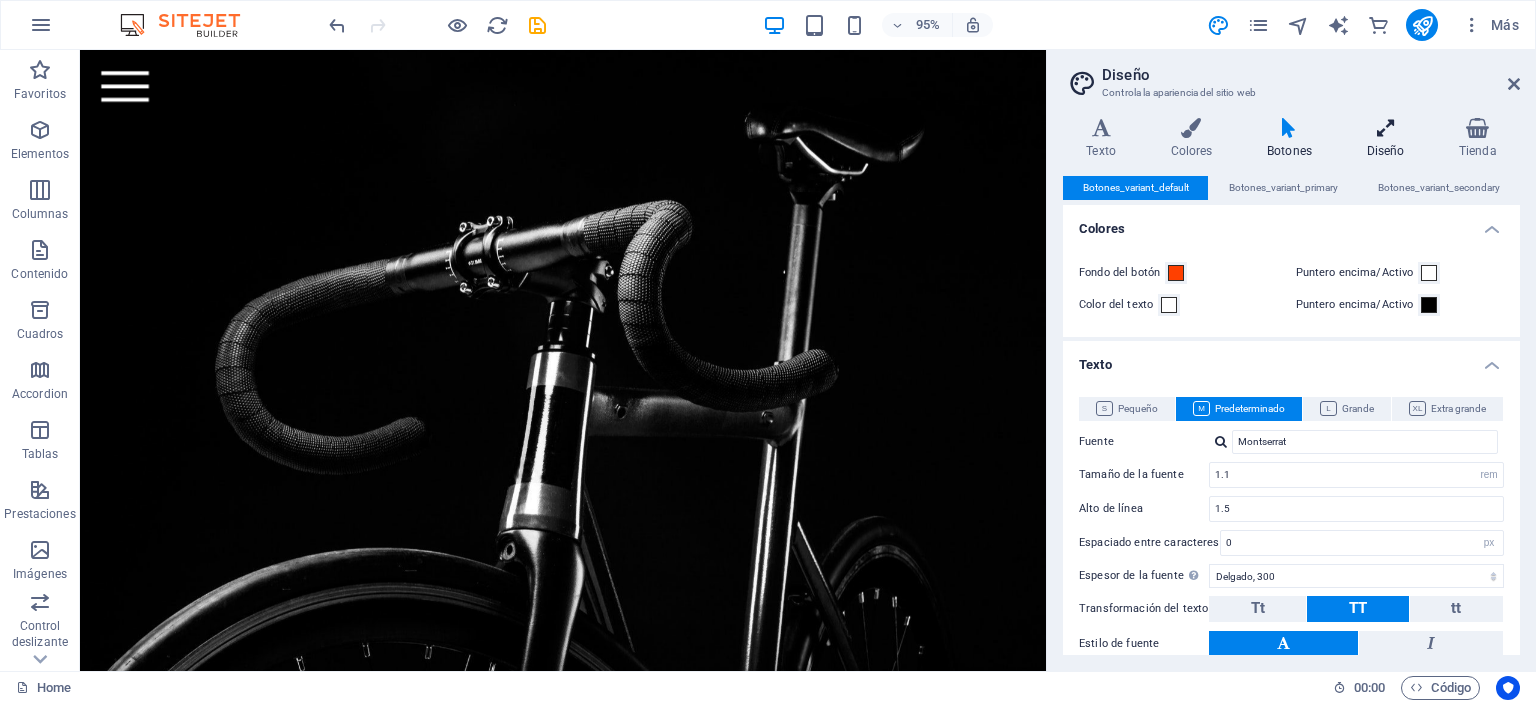 click at bounding box center (1385, 128) 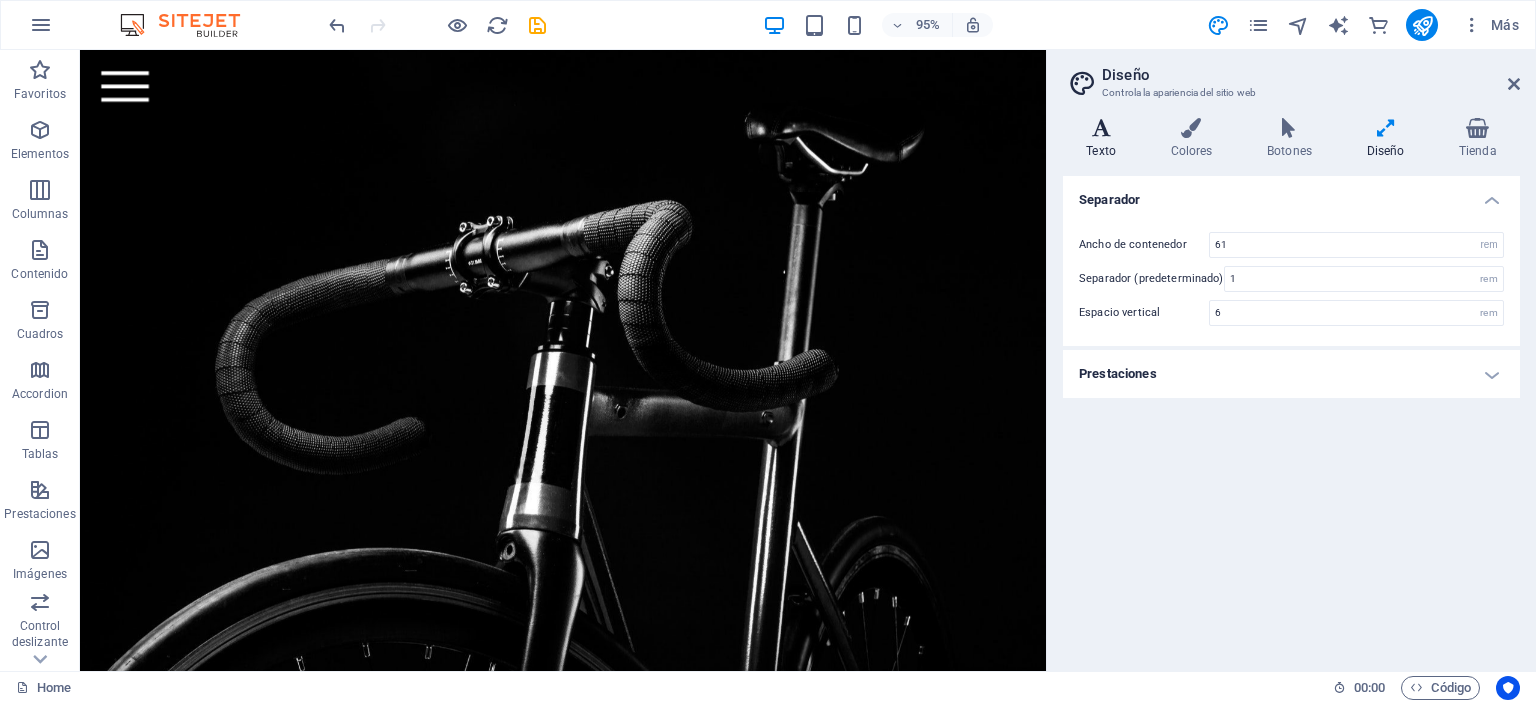 click on "Texto" at bounding box center (1105, 139) 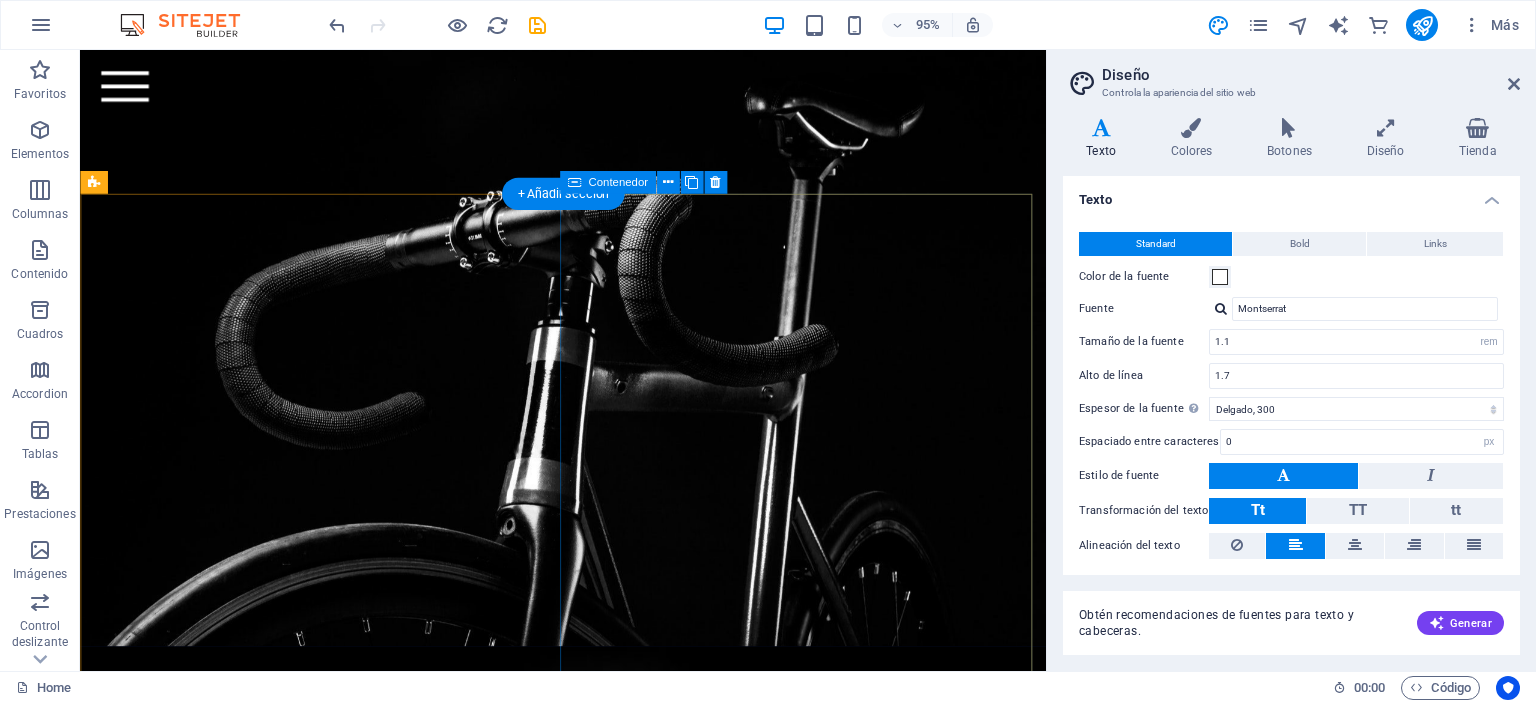 scroll, scrollTop: 0, scrollLeft: 0, axis: both 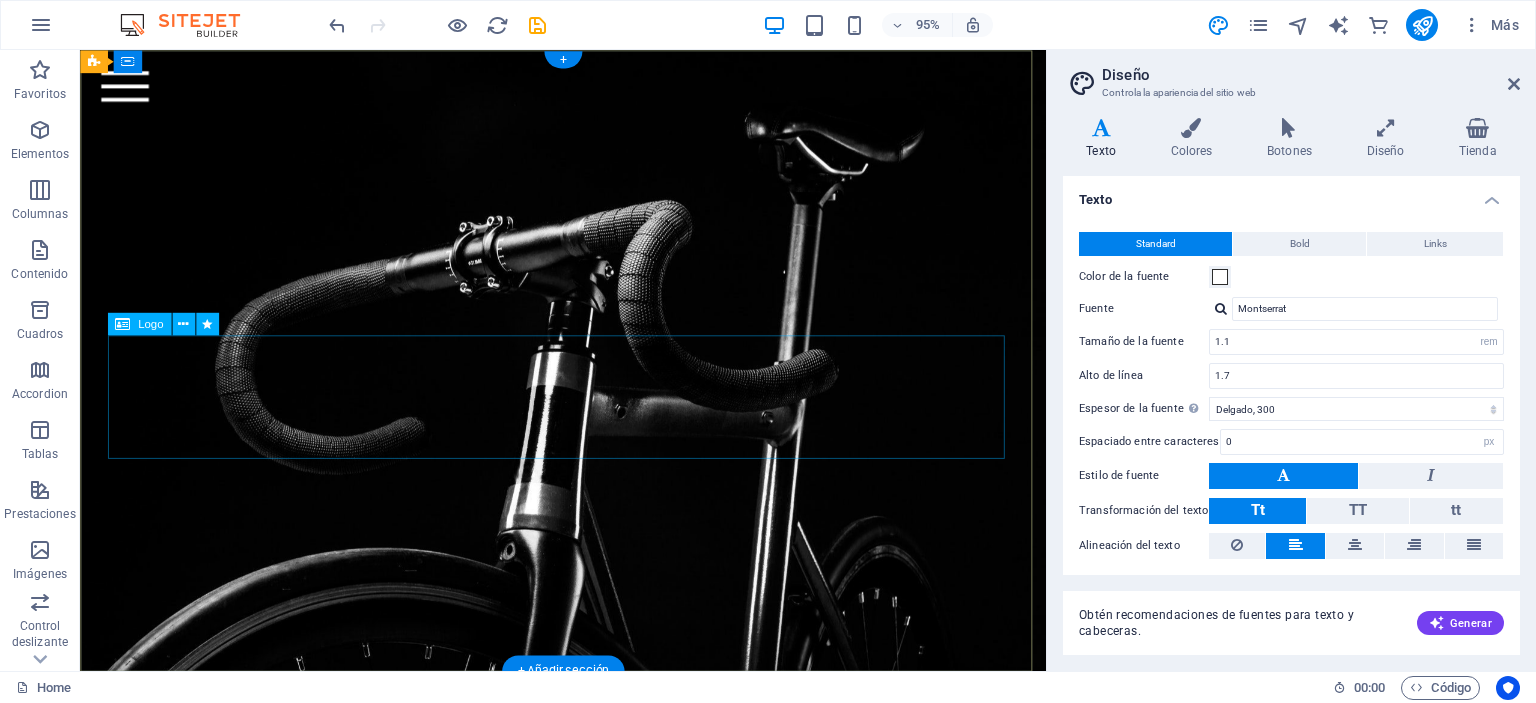 click at bounding box center (589, 288) 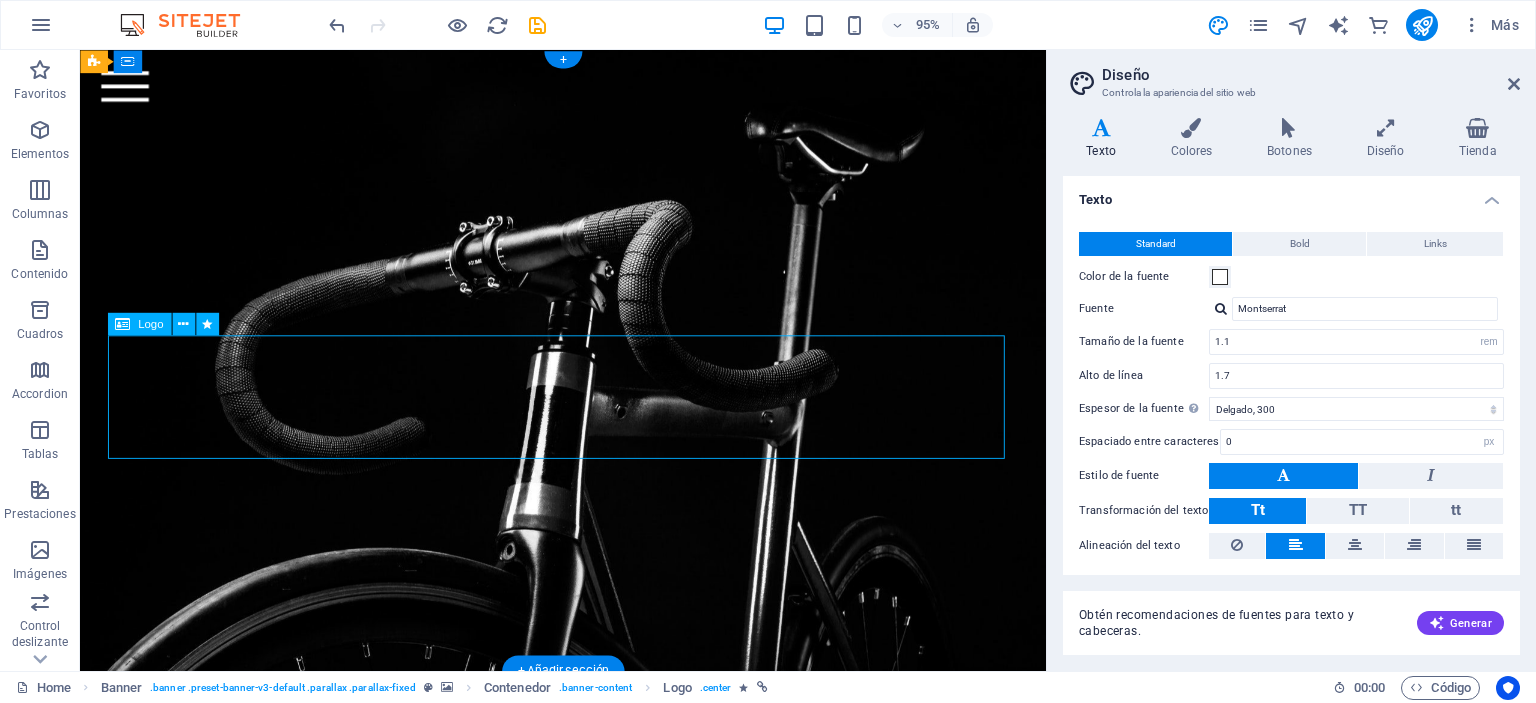 click at bounding box center [589, 288] 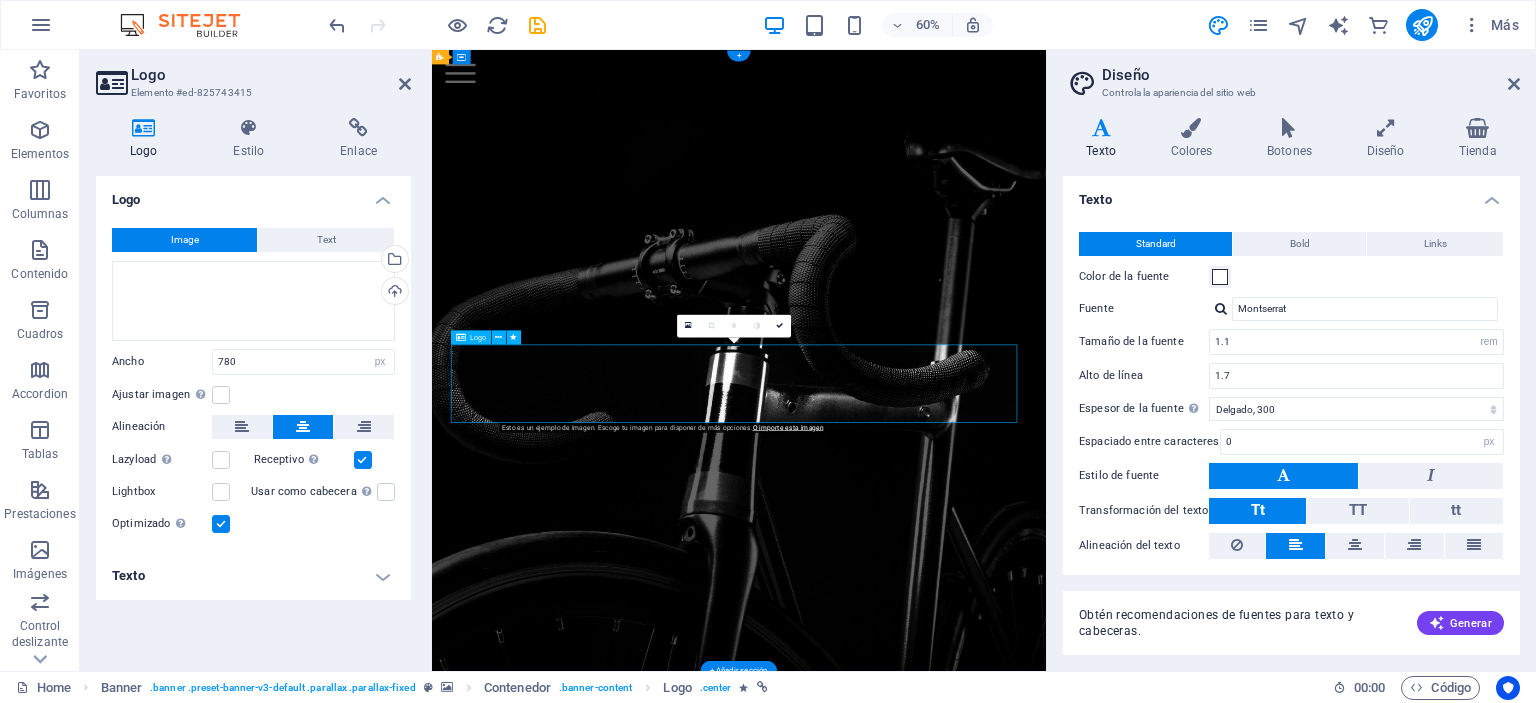 click at bounding box center [944, 288] 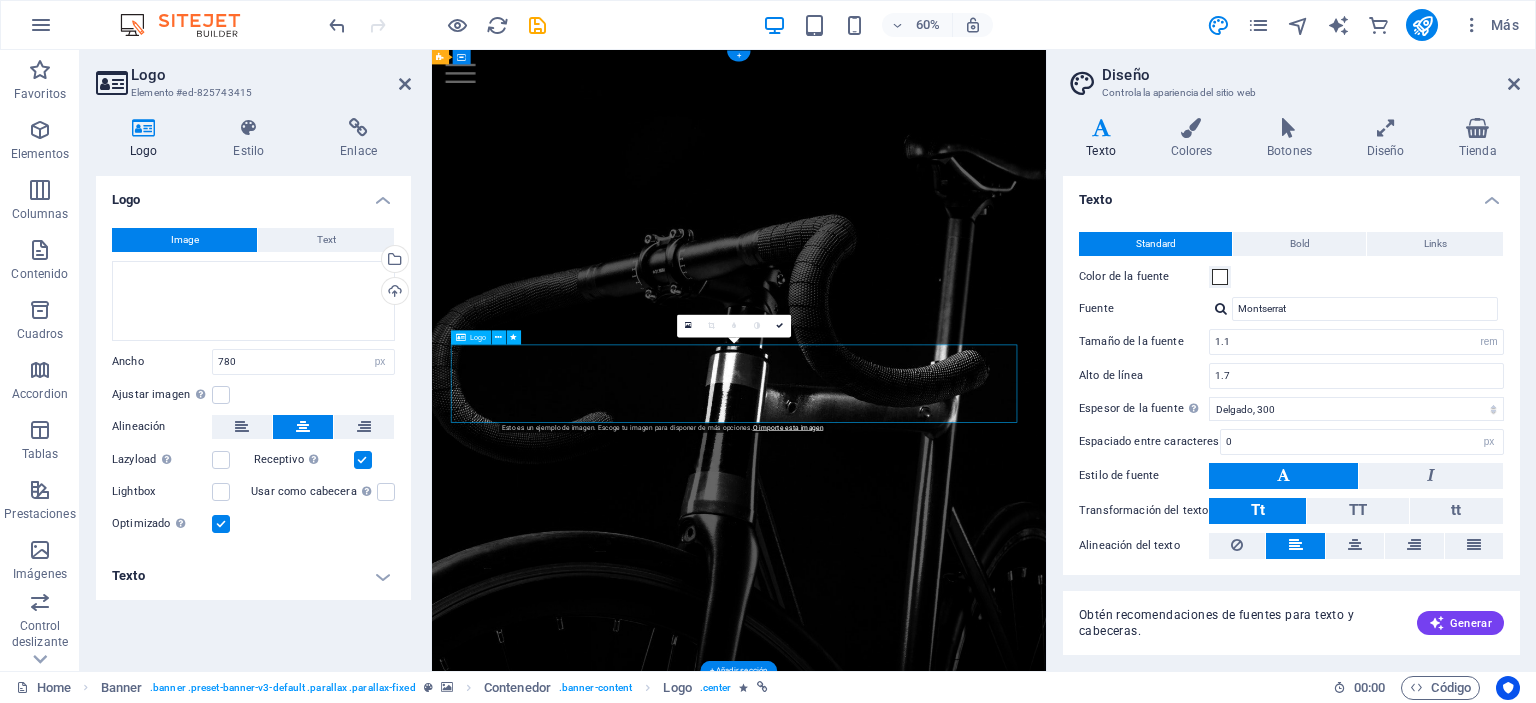 click at bounding box center (944, 288) 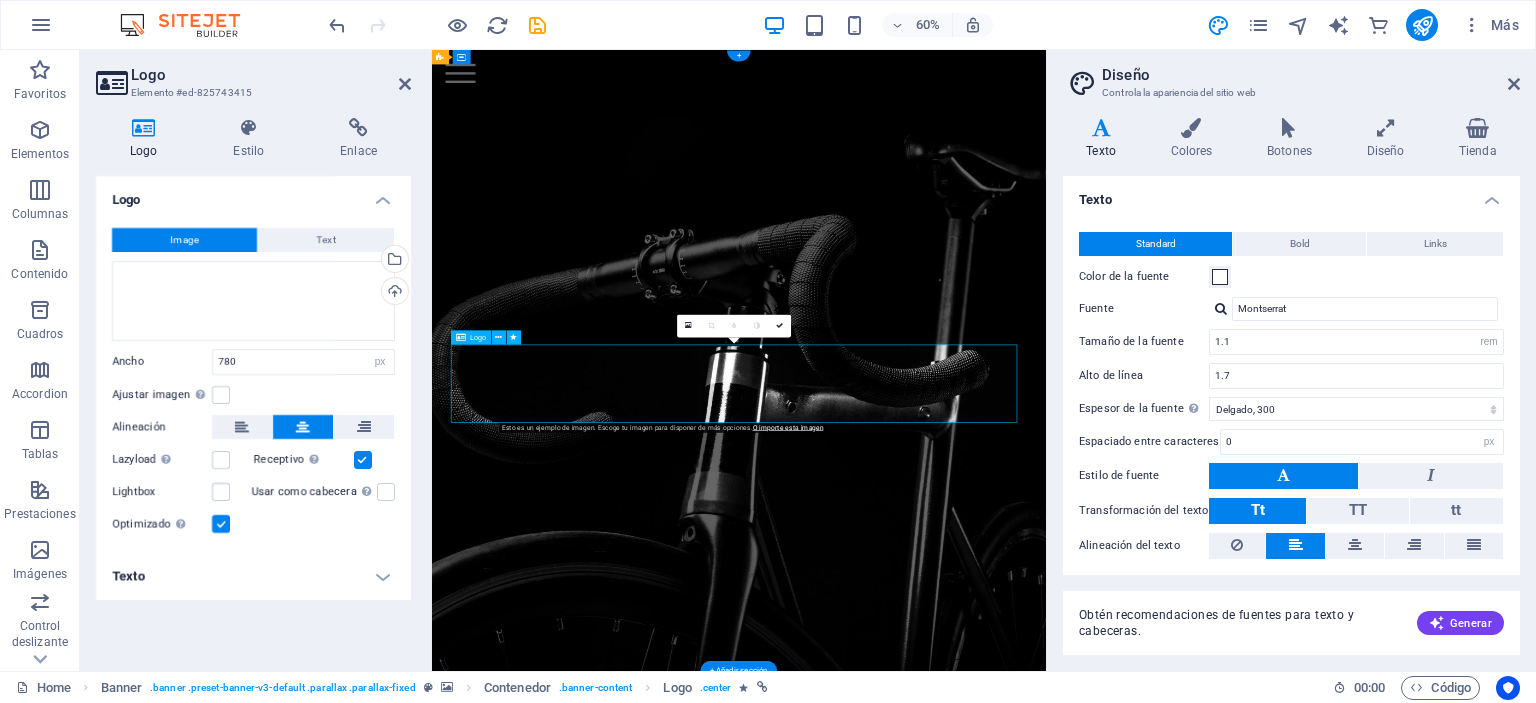 click at bounding box center [944, 288] 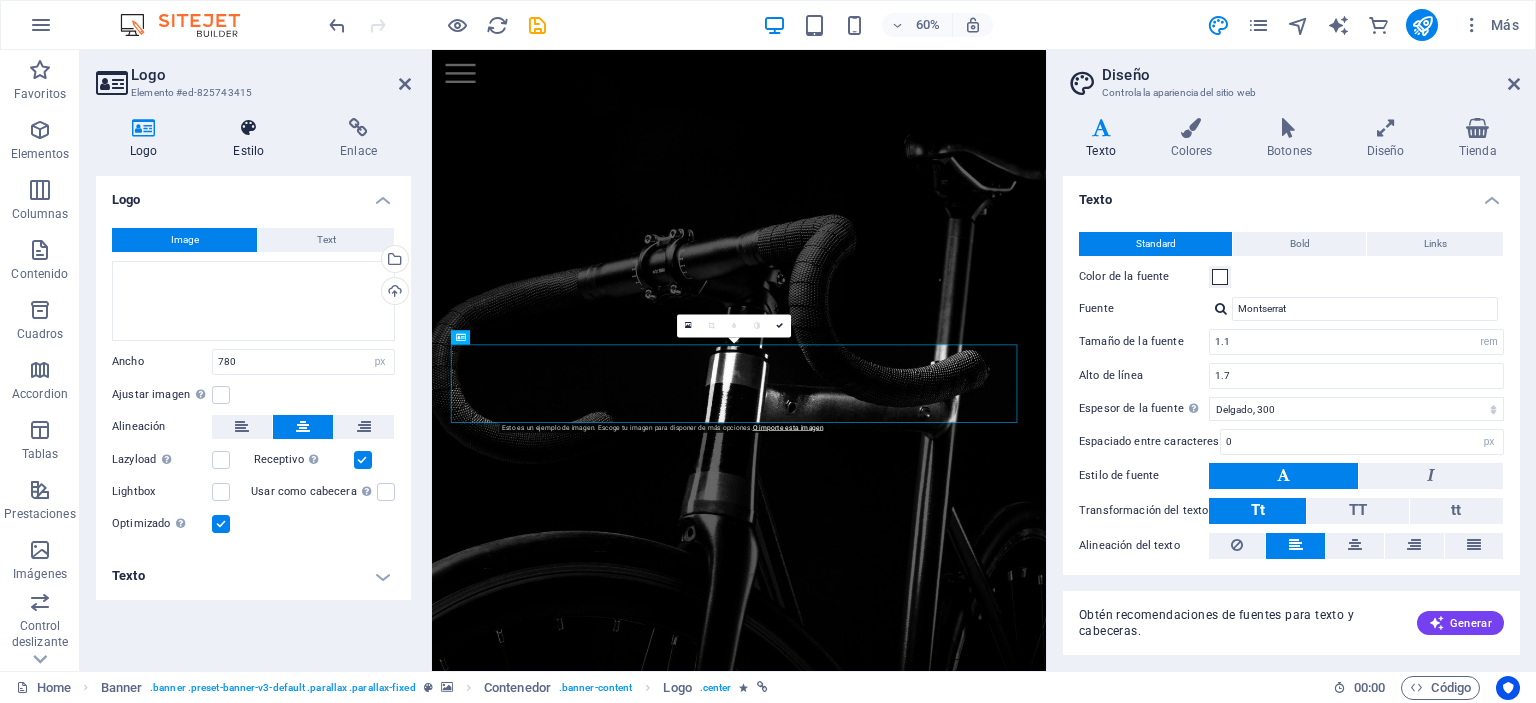 click at bounding box center (248, 128) 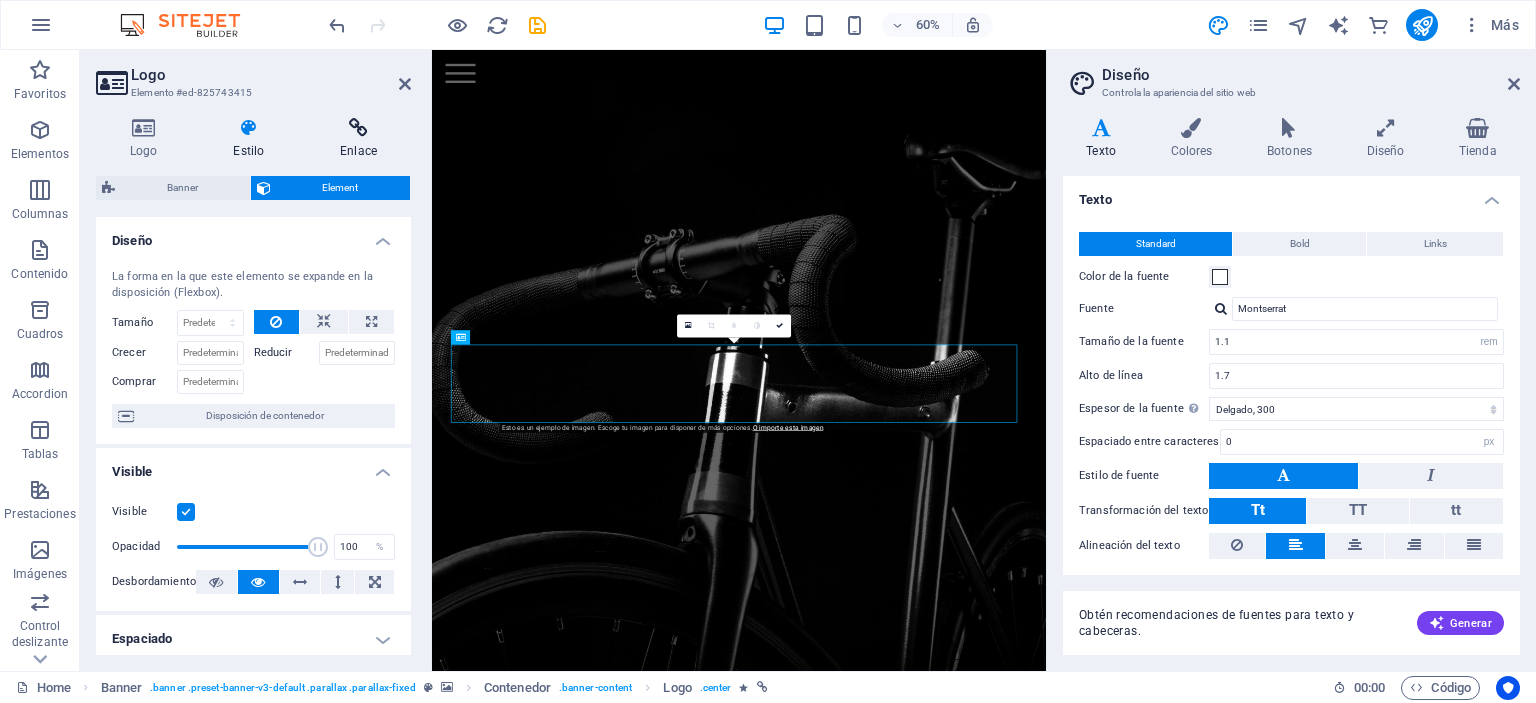 click at bounding box center [358, 128] 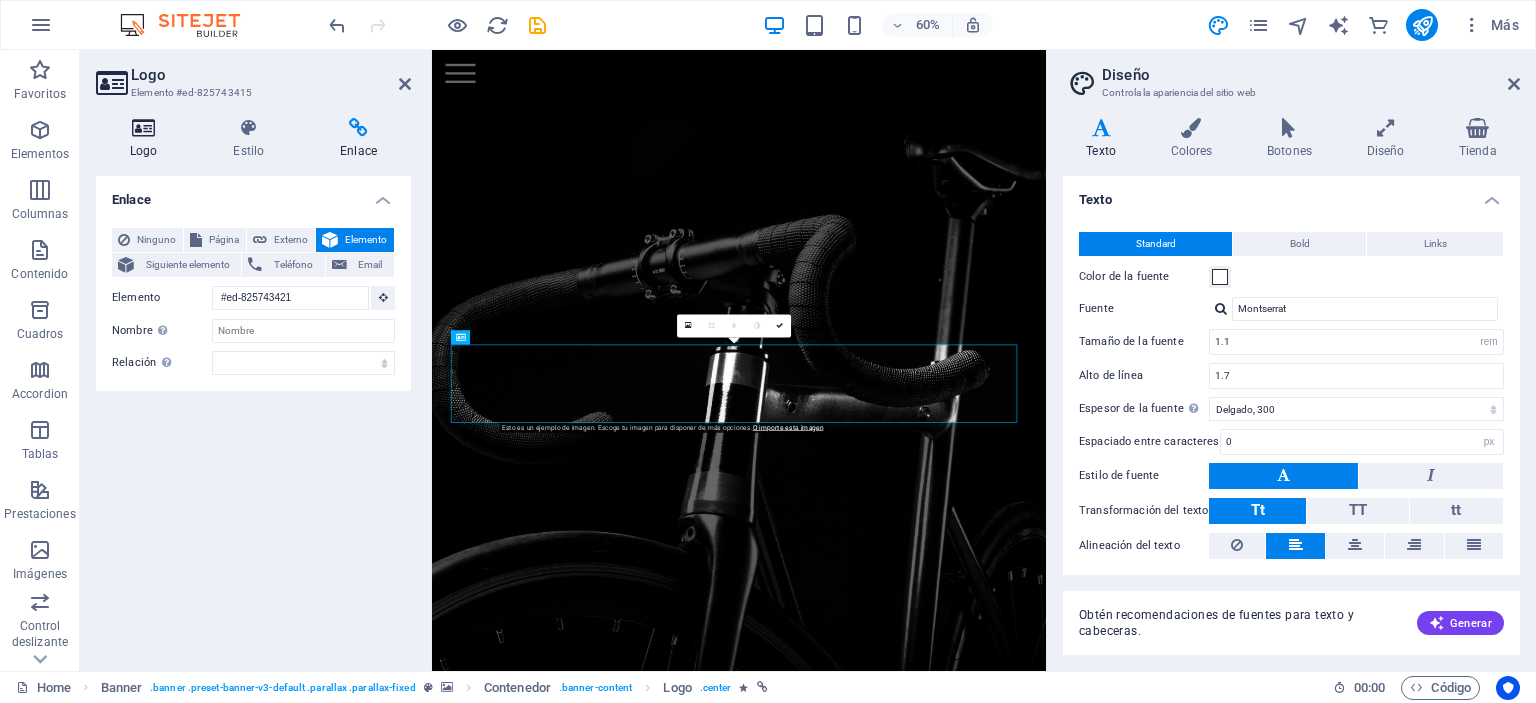 click at bounding box center [143, 128] 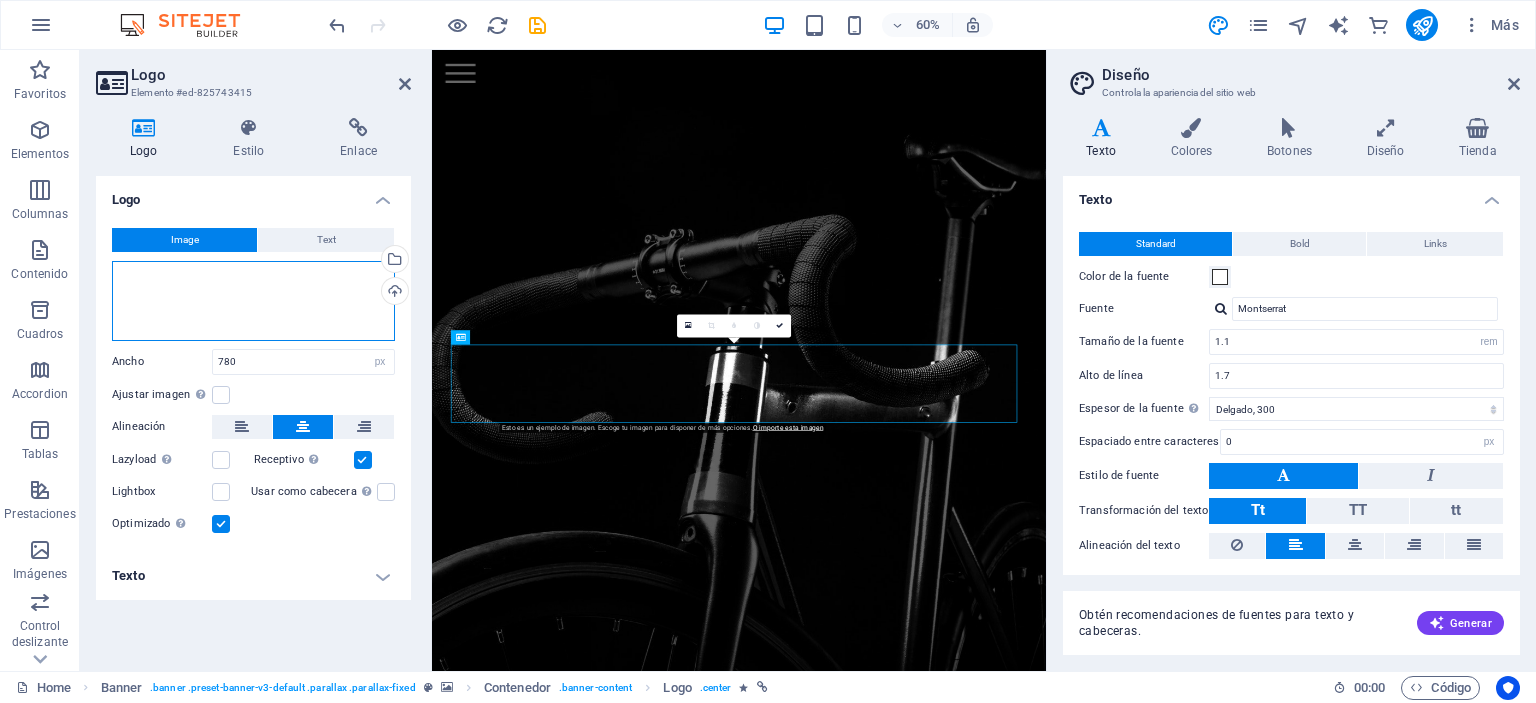 click on "Arrastra archivos aquí, haz clic para escoger archivos o  selecciona archivos de Archivos o de nuestra galería gratuita de fotos y vídeos" at bounding box center (253, 301) 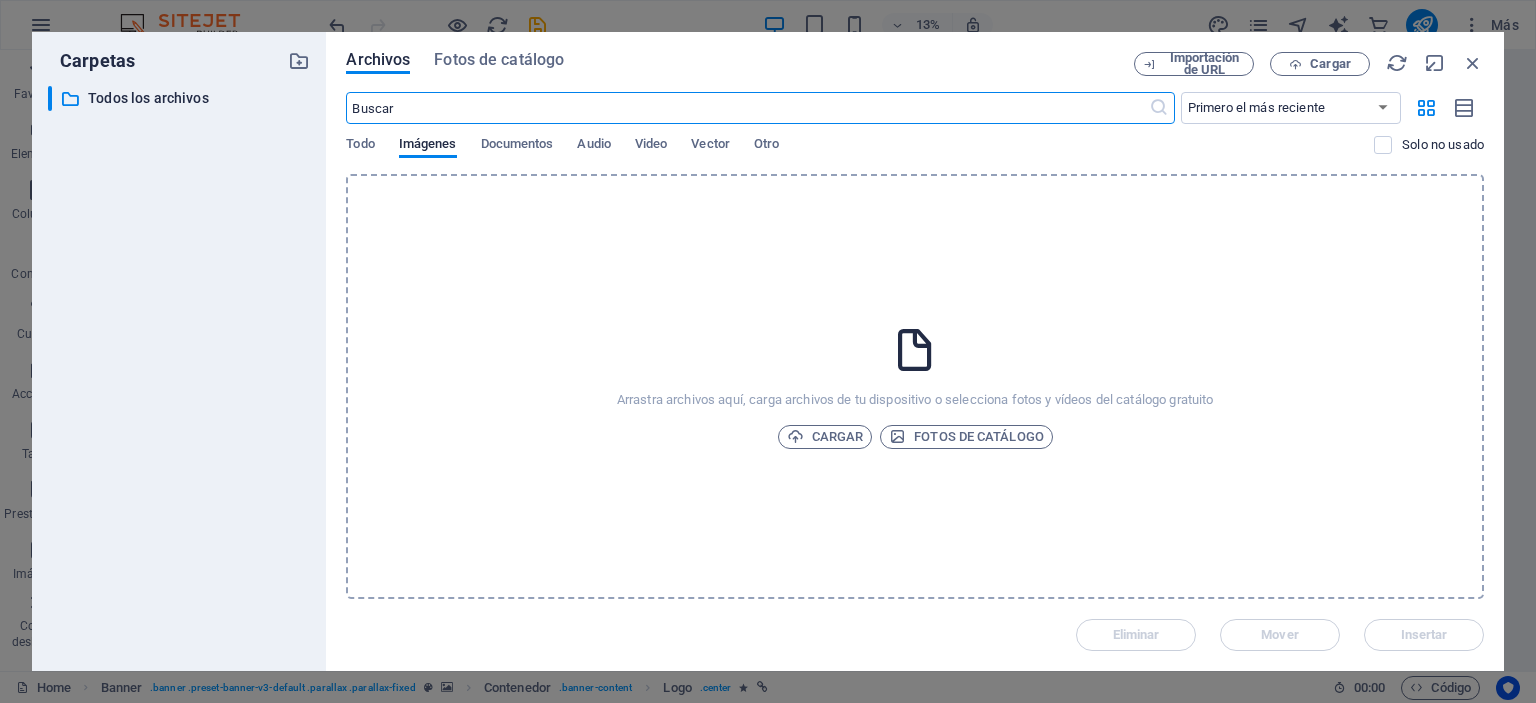 click on "​ Todos los archivos Todos los archivos" at bounding box center [179, 370] 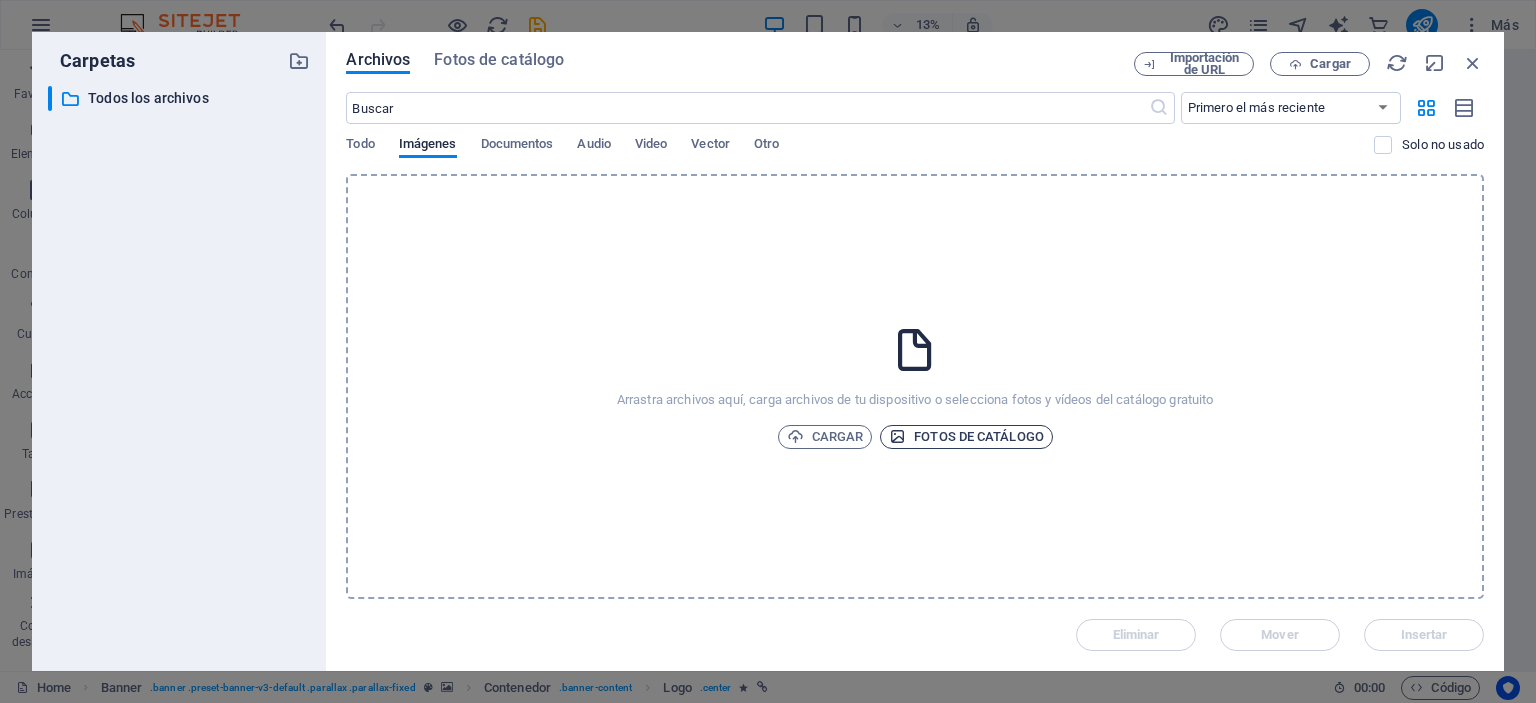 click on "Fotos de catálogo" at bounding box center (966, 437) 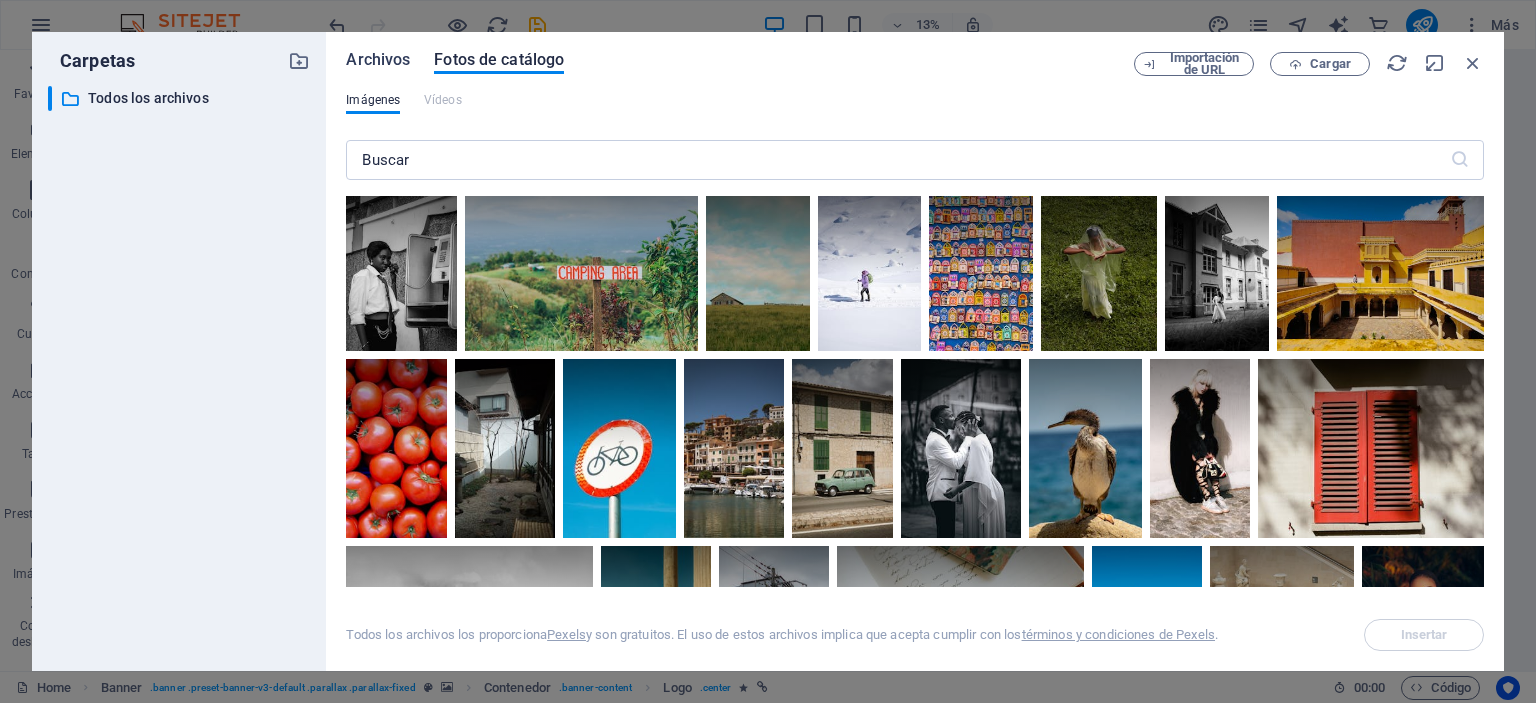 click on "Archivos" at bounding box center (378, 60) 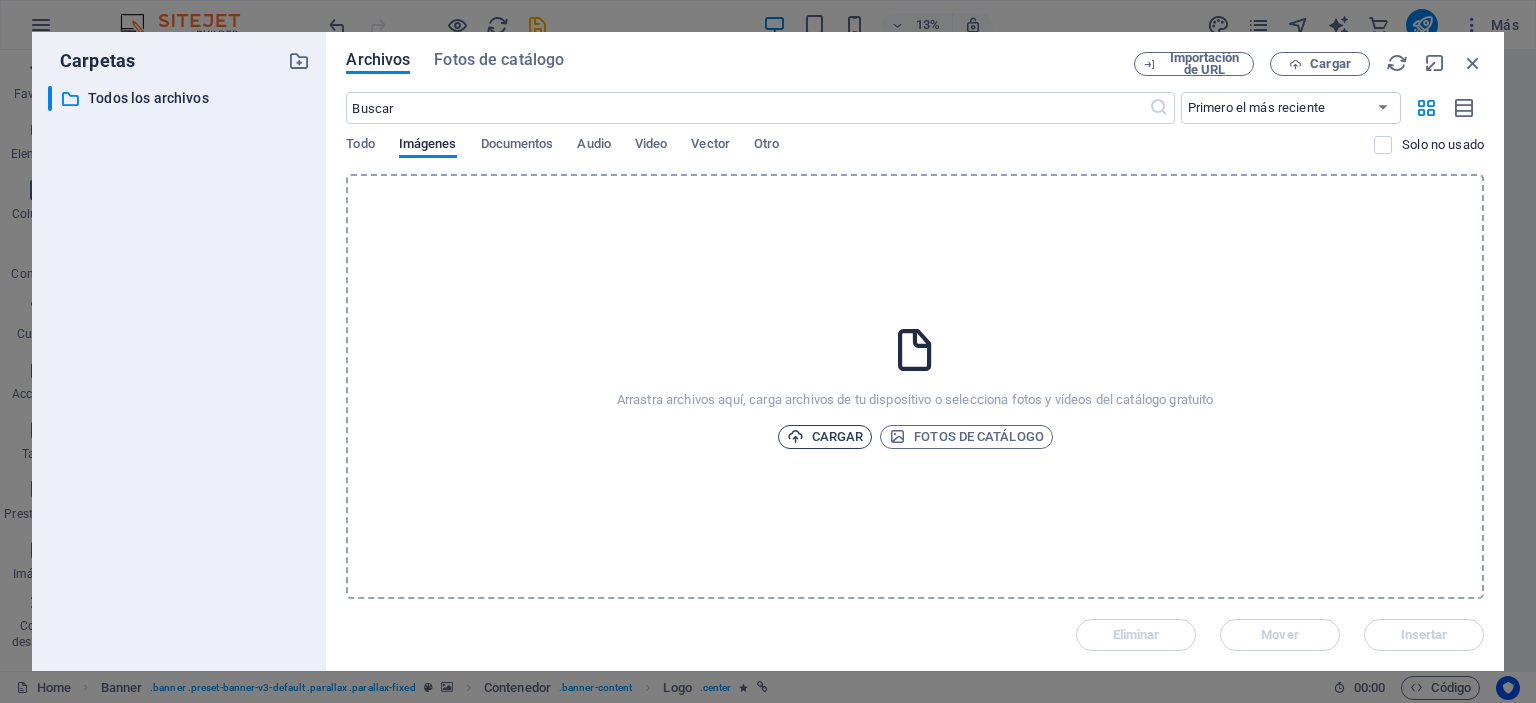 click on "Cargar" at bounding box center [825, 437] 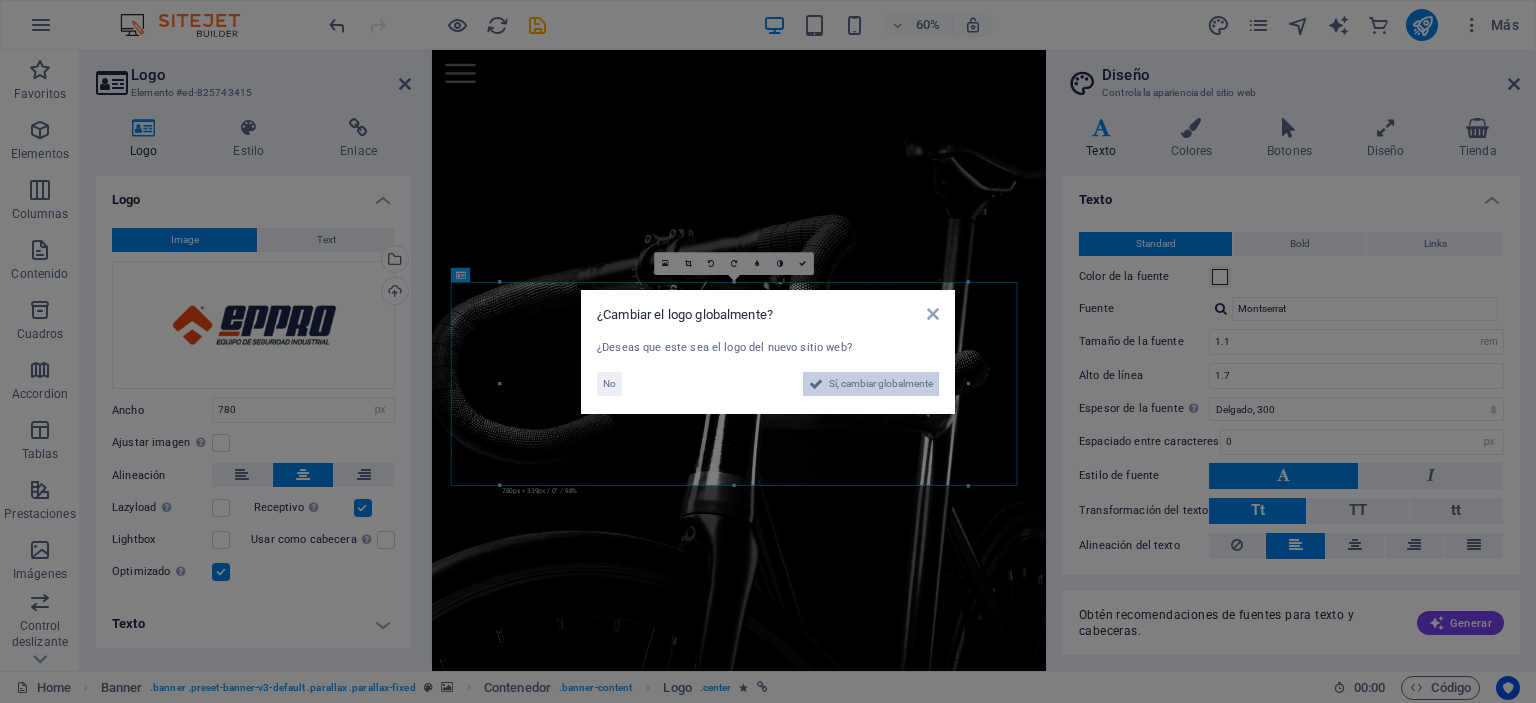 click on "Sí, cambiar globalmente" at bounding box center [881, 384] 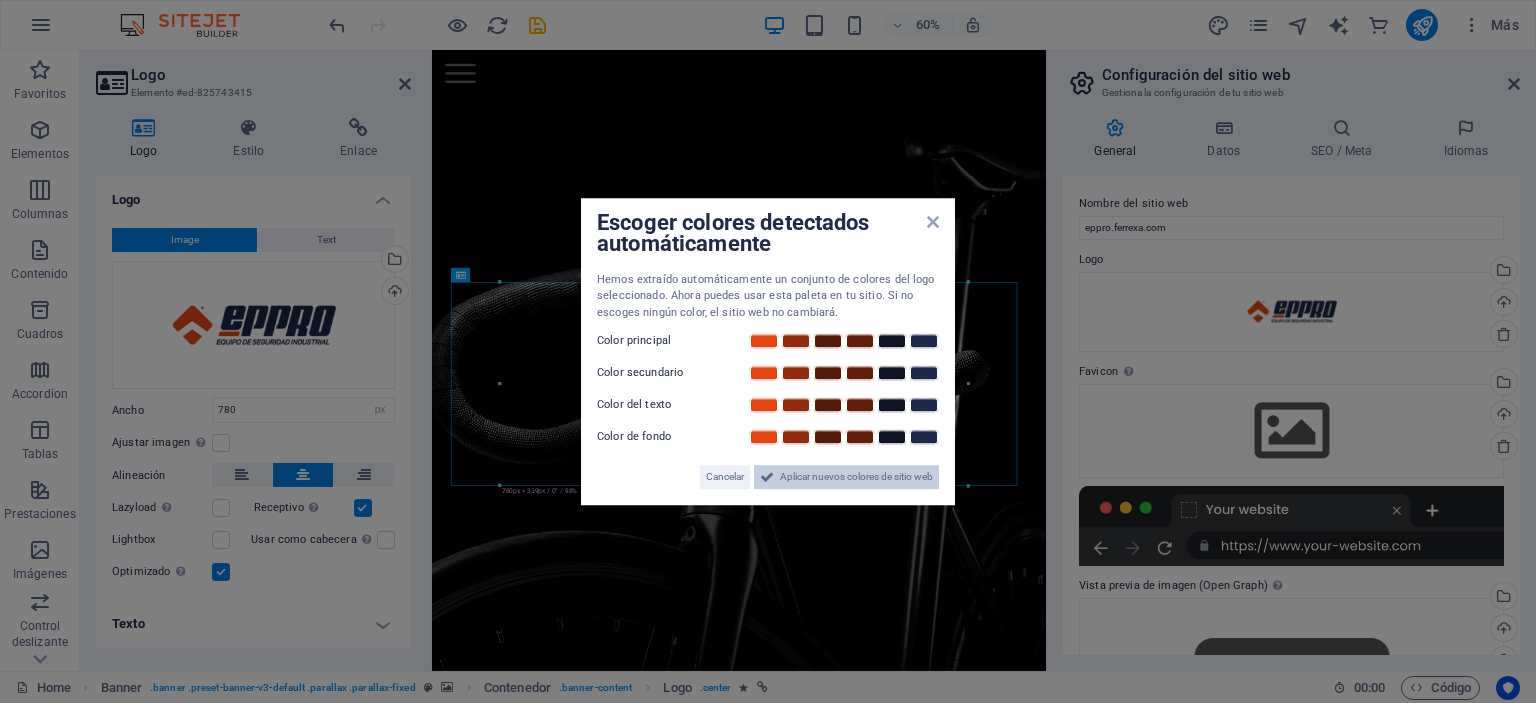 click on "Aplicar nuevos colores de sitio web" at bounding box center (856, 477) 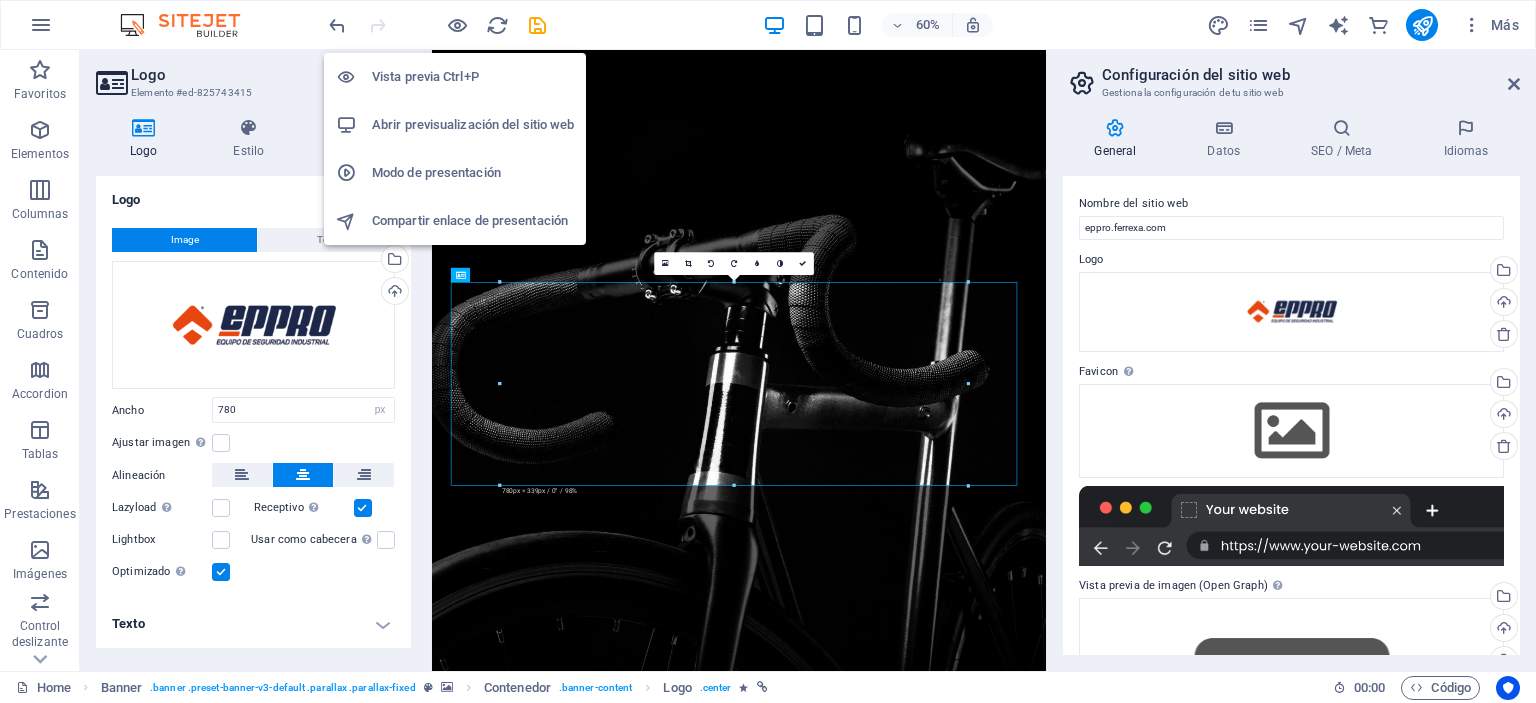 click on "Vista previa Ctrl+P" at bounding box center [473, 77] 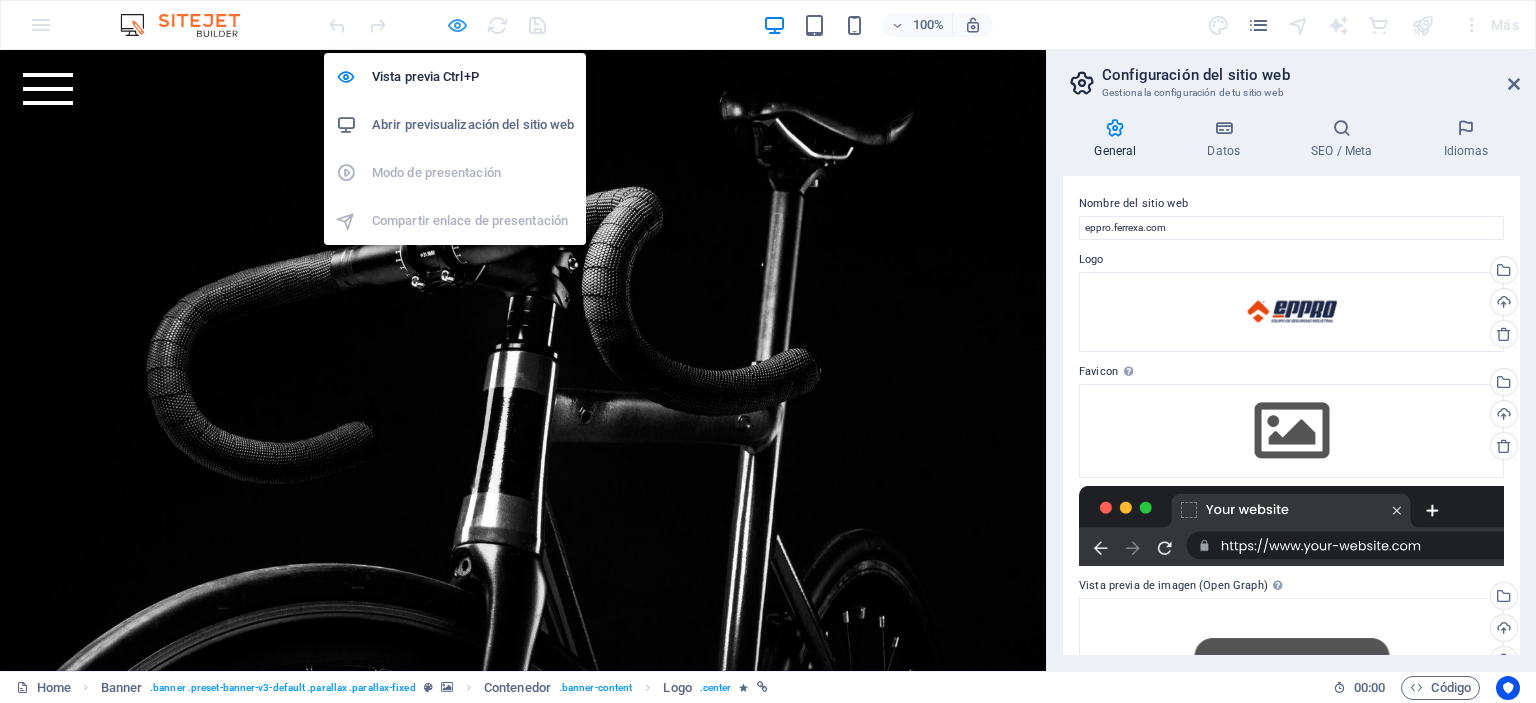 click at bounding box center (457, 25) 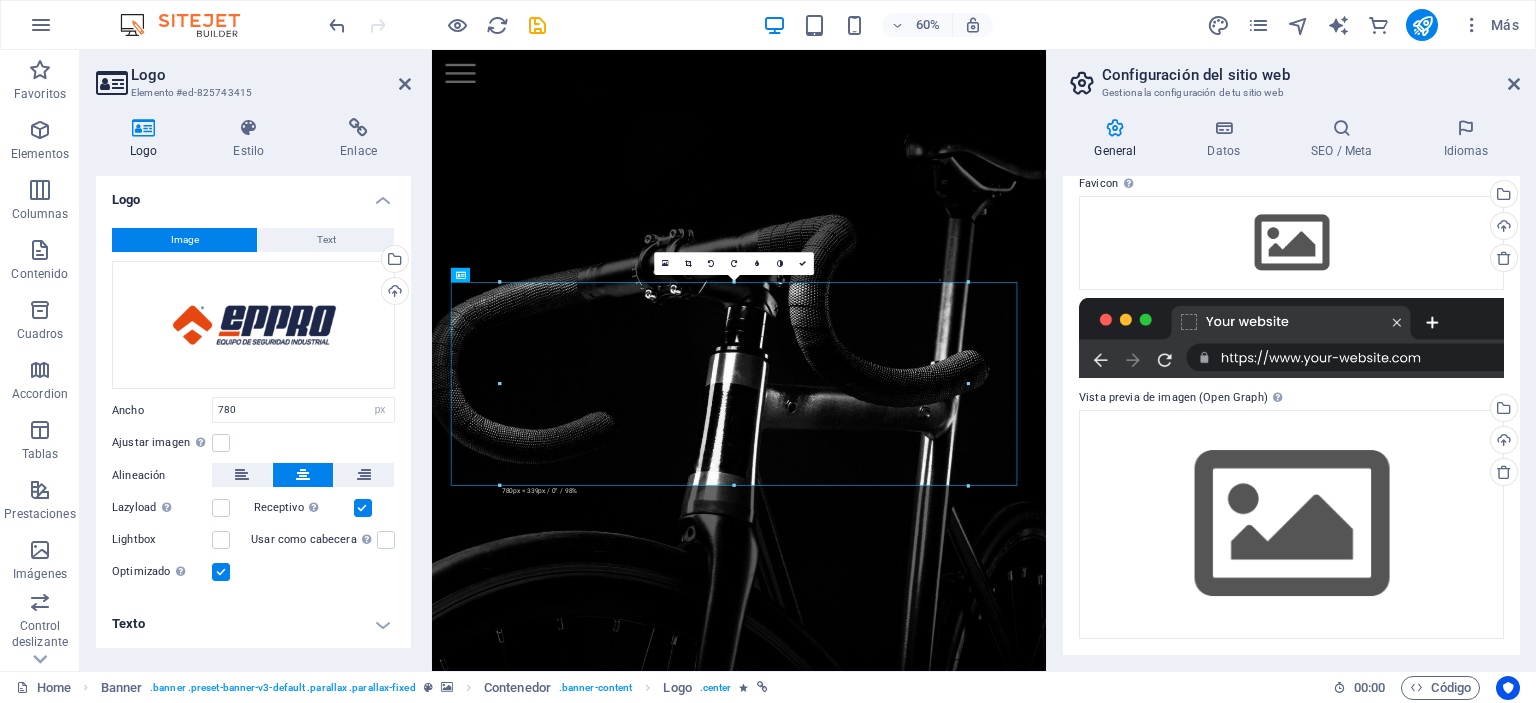 scroll, scrollTop: 0, scrollLeft: 0, axis: both 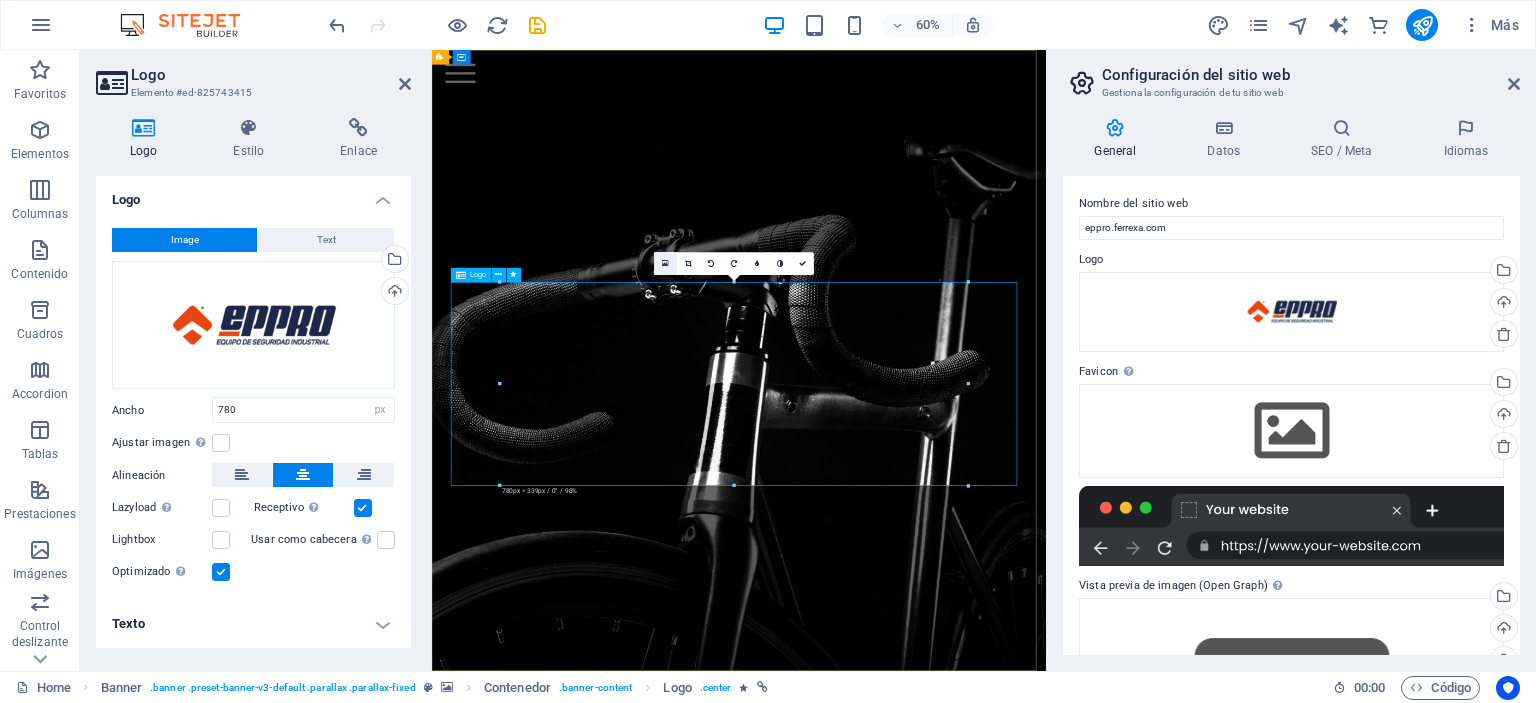 type 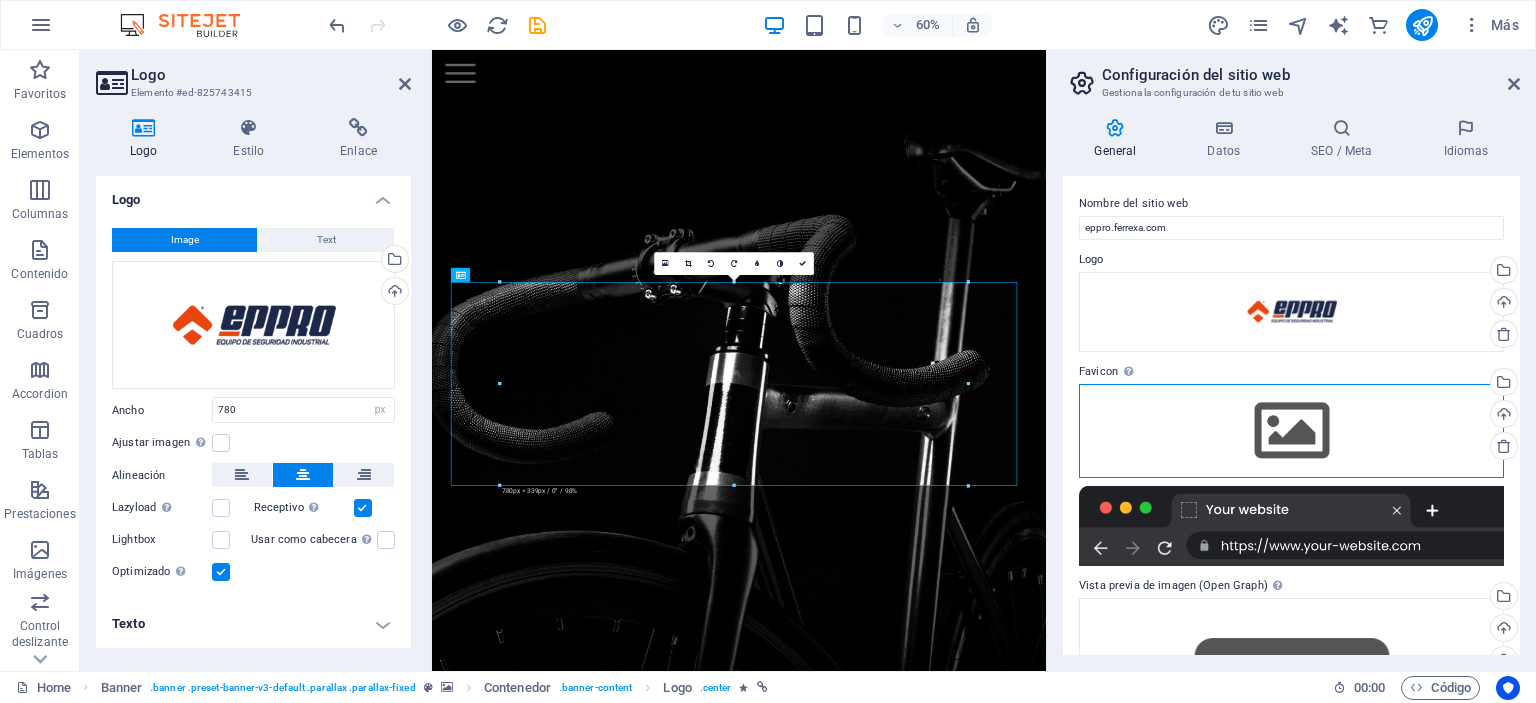 click on "Arrastra archivos aquí, haz clic para escoger archivos o  selecciona archivos de Archivos o de nuestra galería gratuita de fotos y vídeos" at bounding box center (1291, 431) 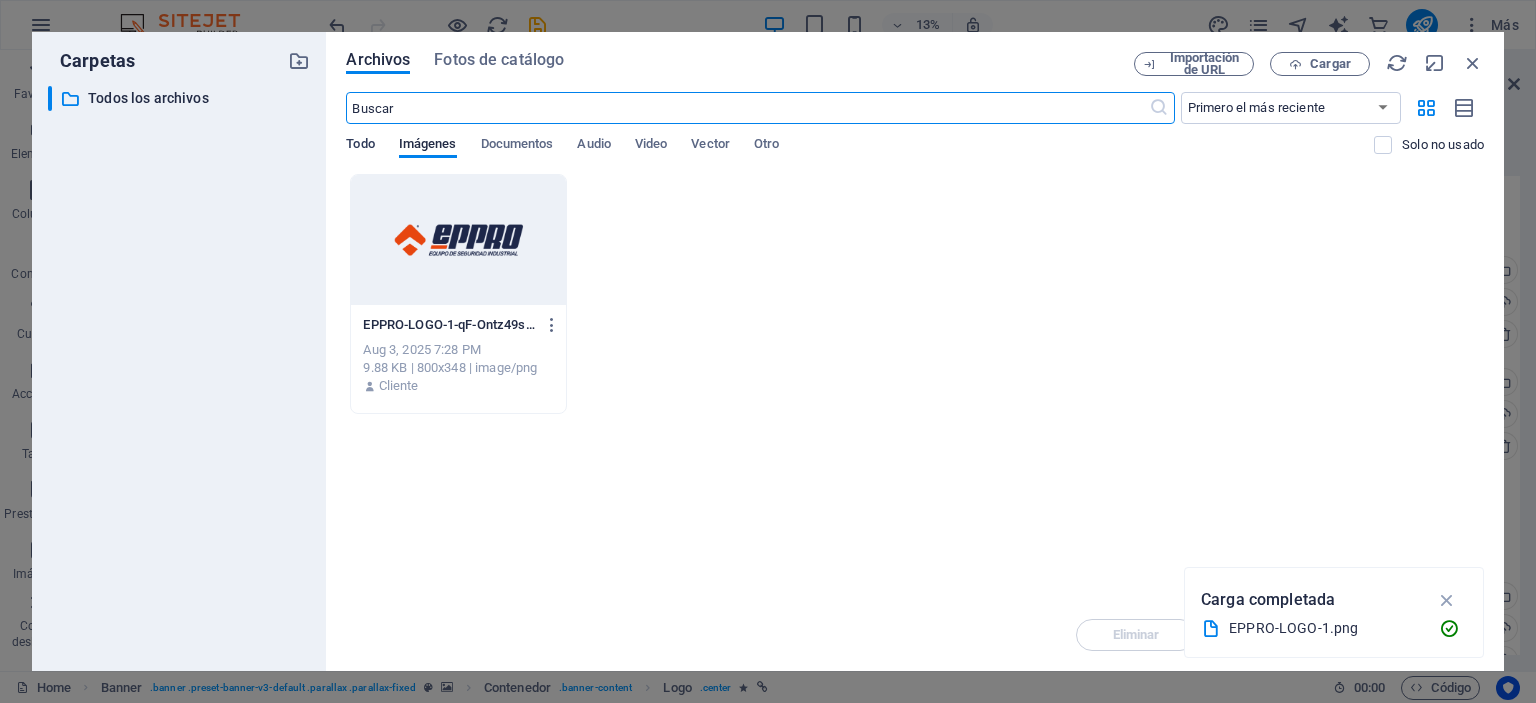 click on "Todo" at bounding box center [360, 146] 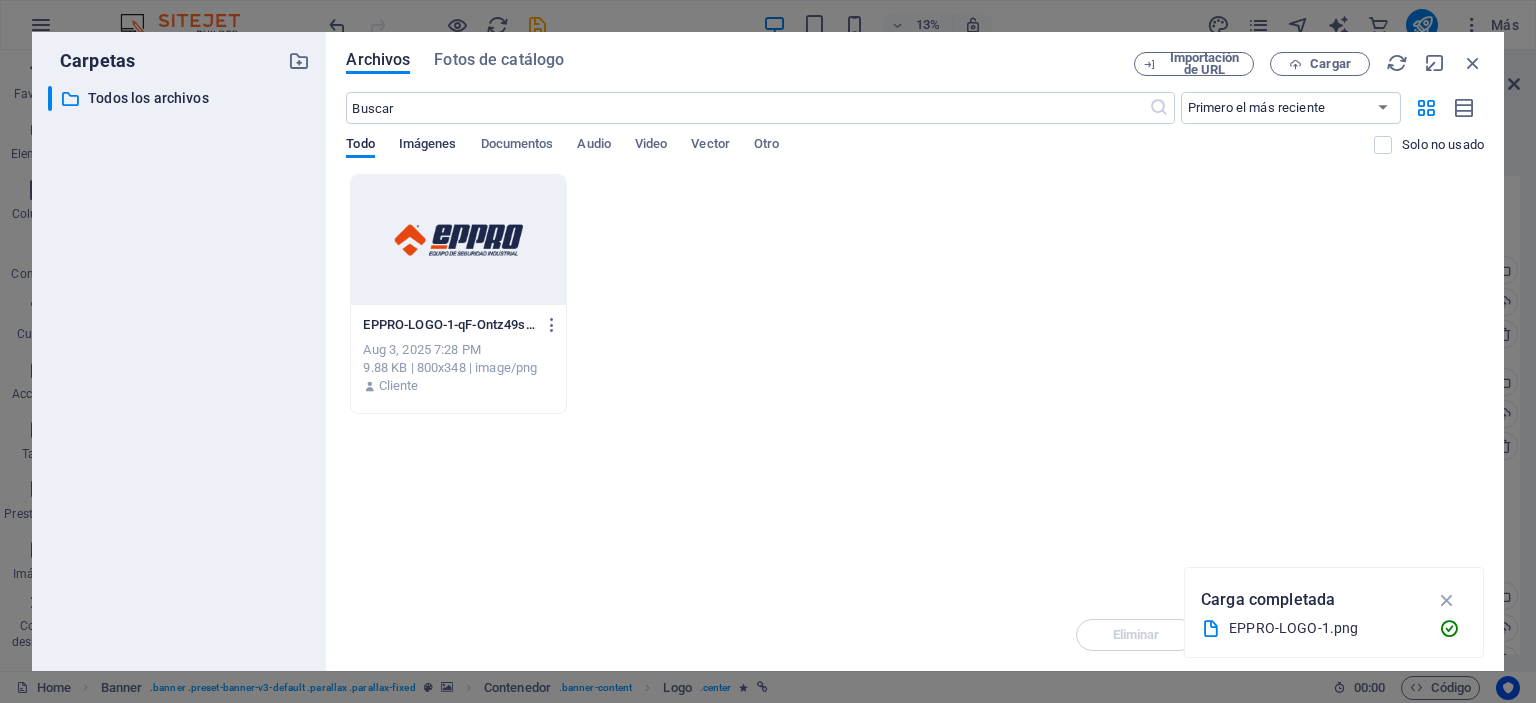 click on "Imágenes" at bounding box center (428, 146) 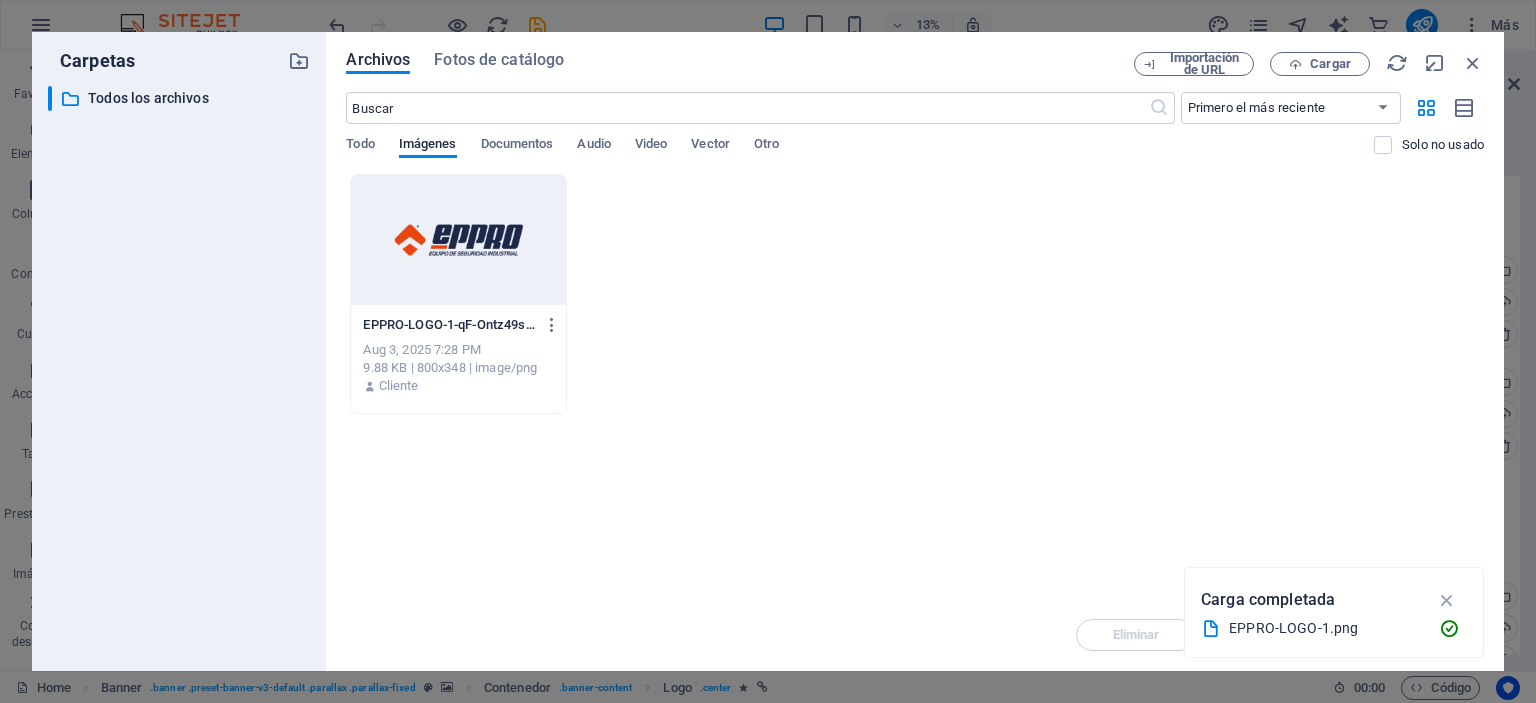 click on "EPPRO-LOGO-1-qF-Ontz49s07wN18jf3r3g.png EPPRO-LOGO-1-qF-Ontz49s07wN18jf3r3g.png Aug 3, 2025 7:28 PM 9.88 KB | 800x348 | image/png Cliente" at bounding box center (915, 294) 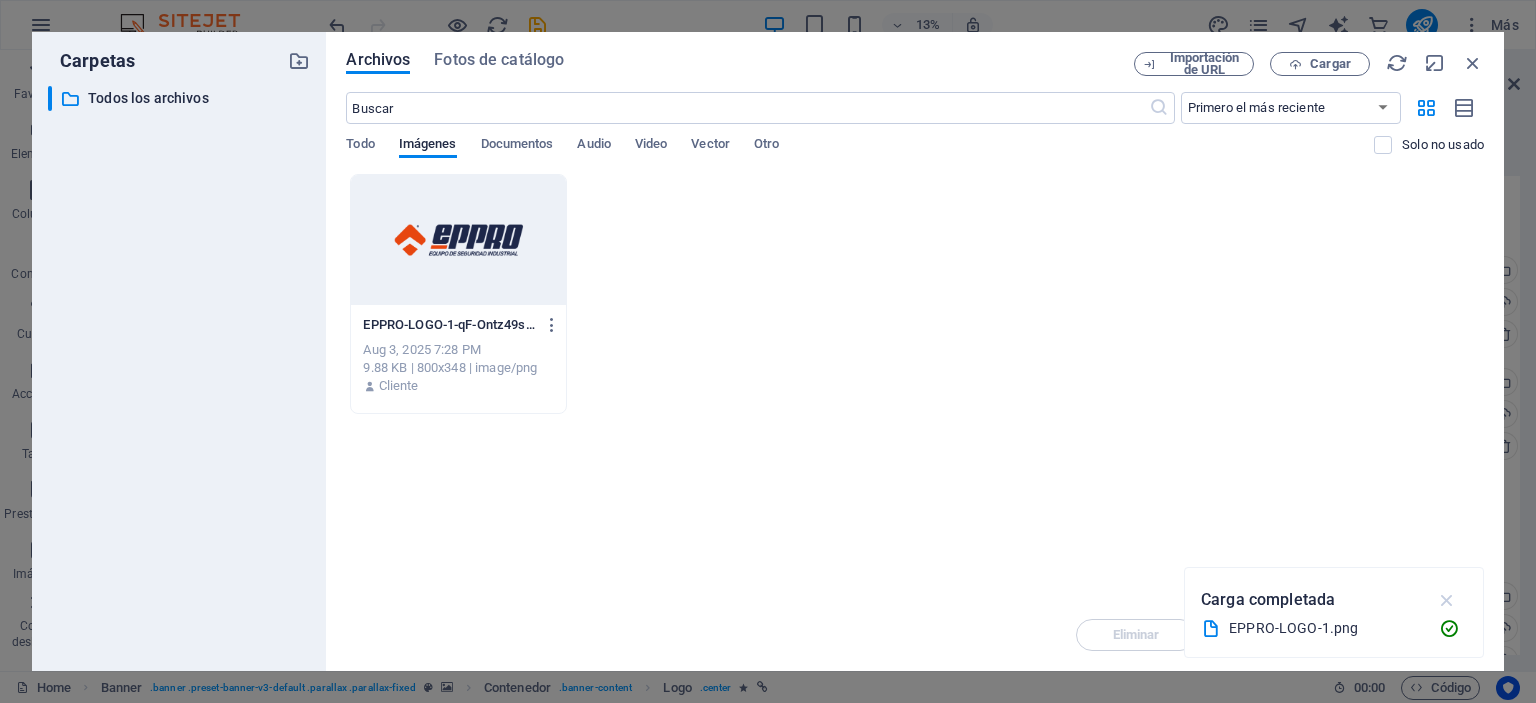 click at bounding box center [1447, 600] 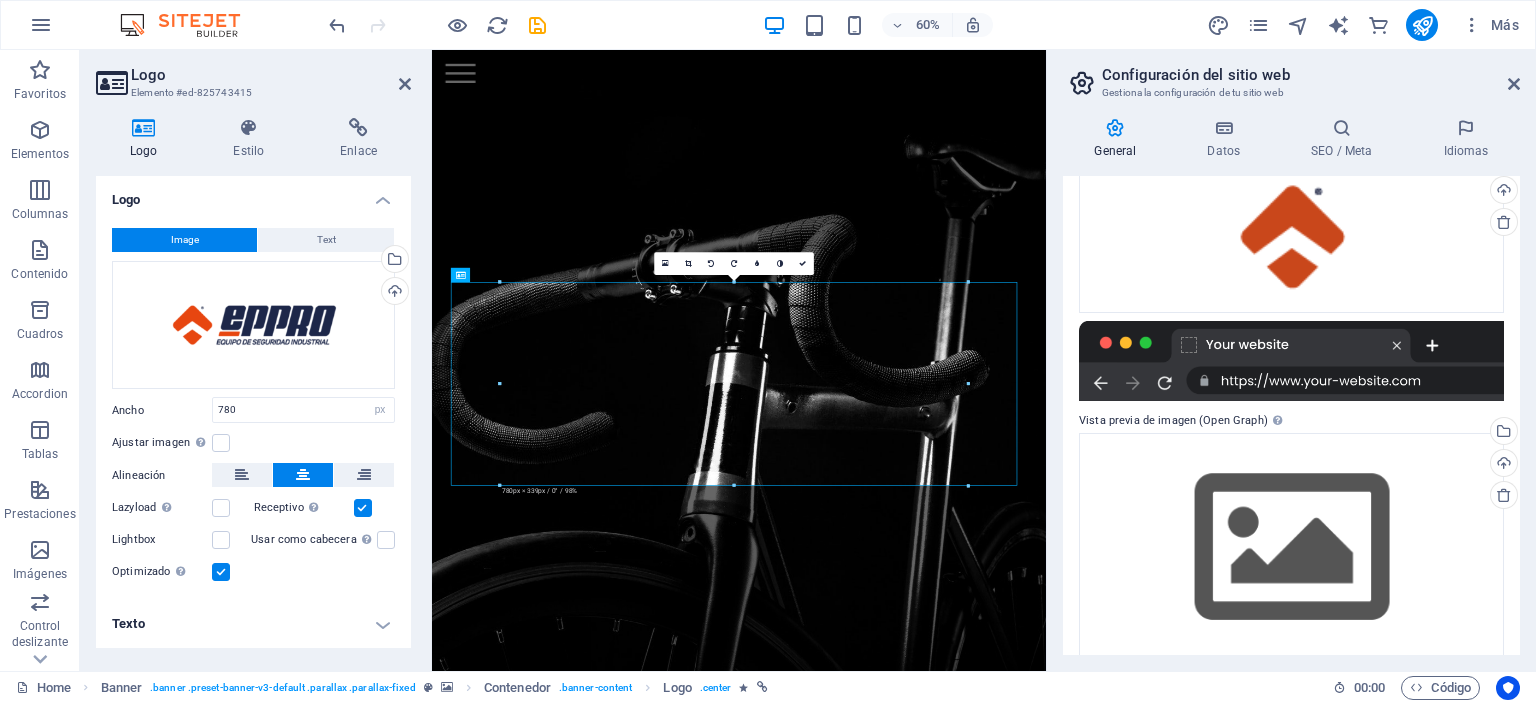 scroll, scrollTop: 247, scrollLeft: 0, axis: vertical 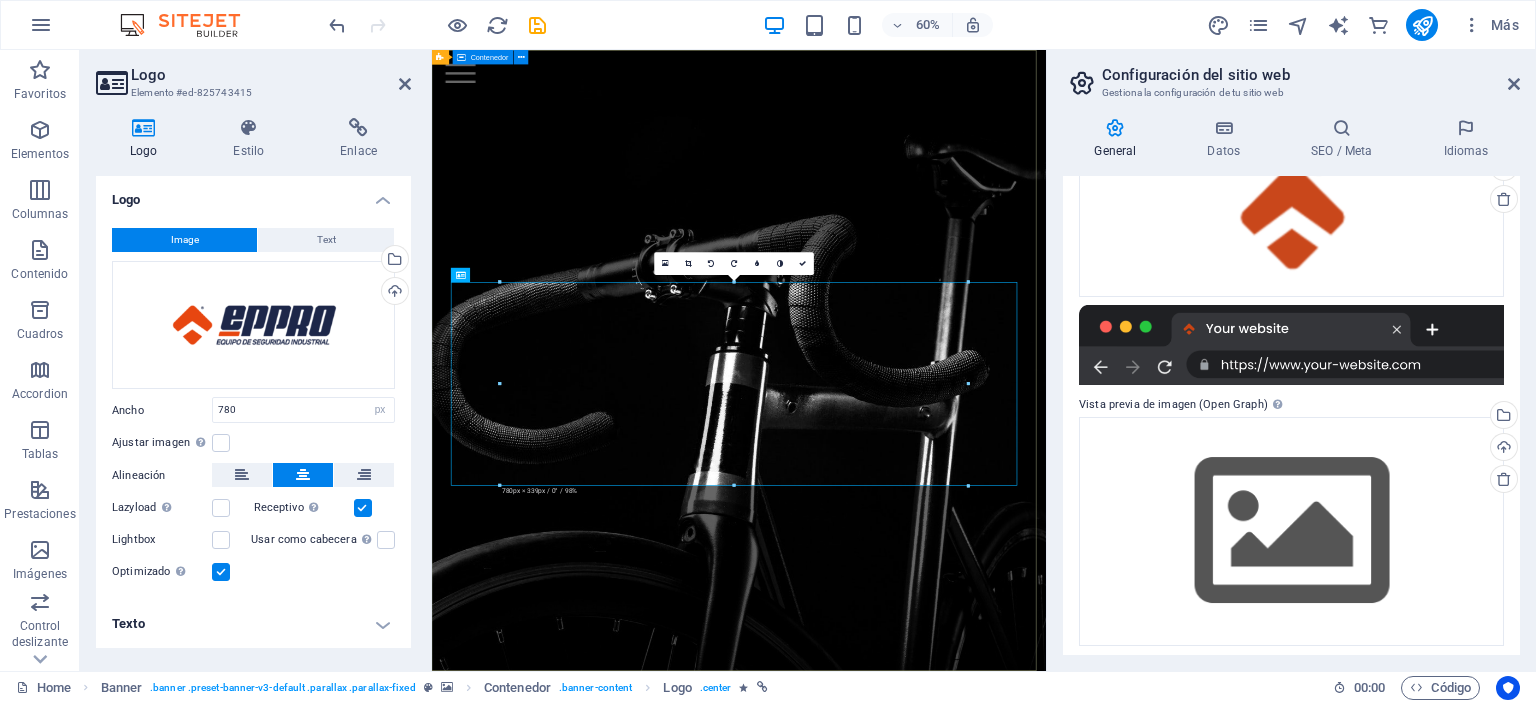 click at bounding box center [943, 354] 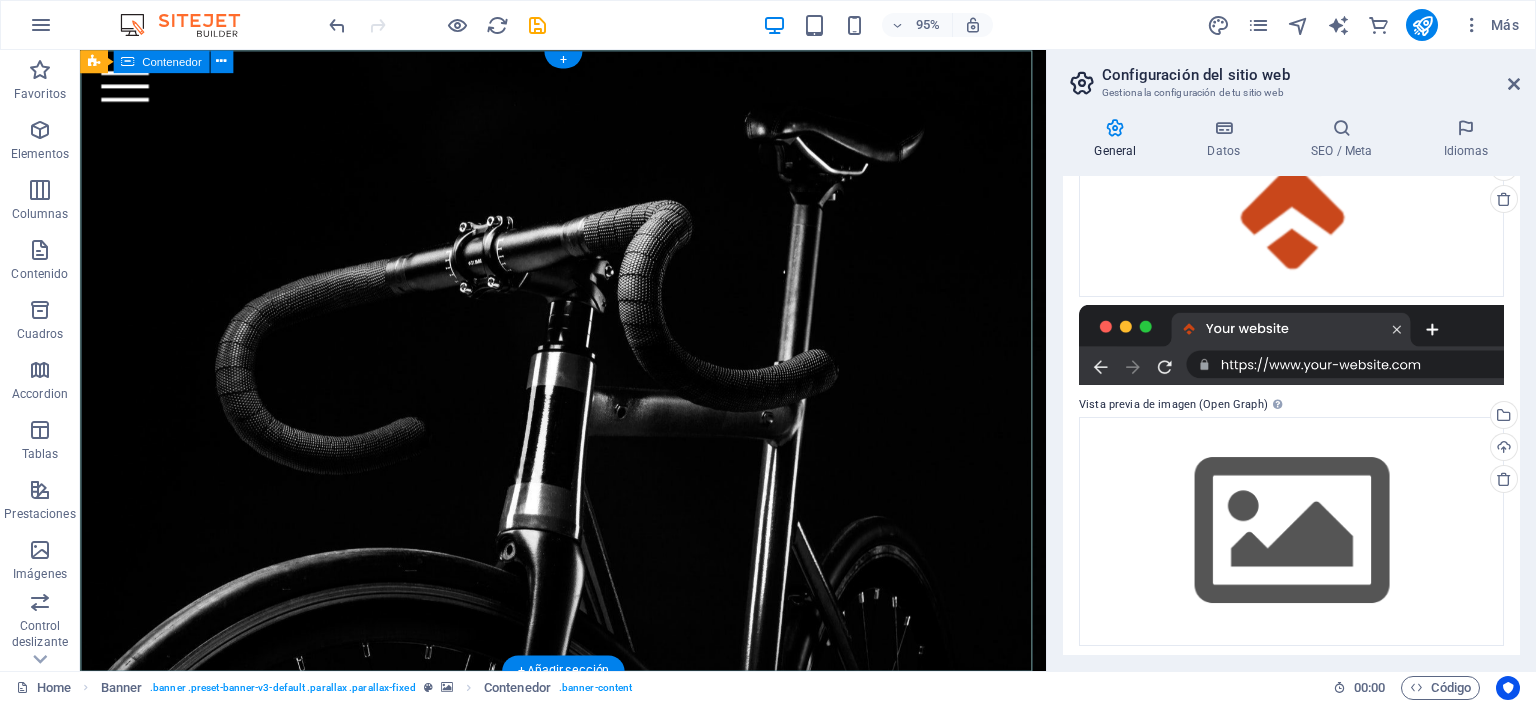 click at bounding box center (588, 354) 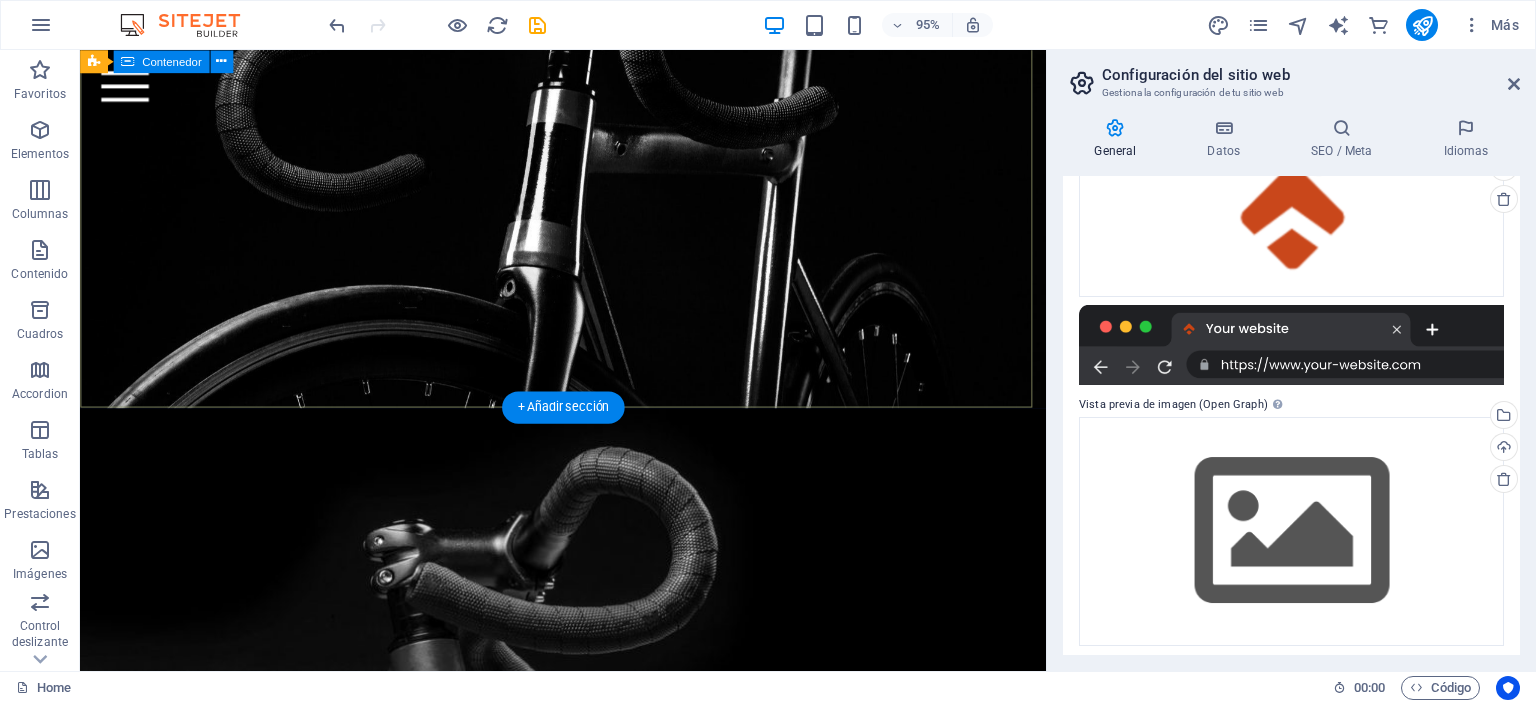 scroll, scrollTop: 0, scrollLeft: 0, axis: both 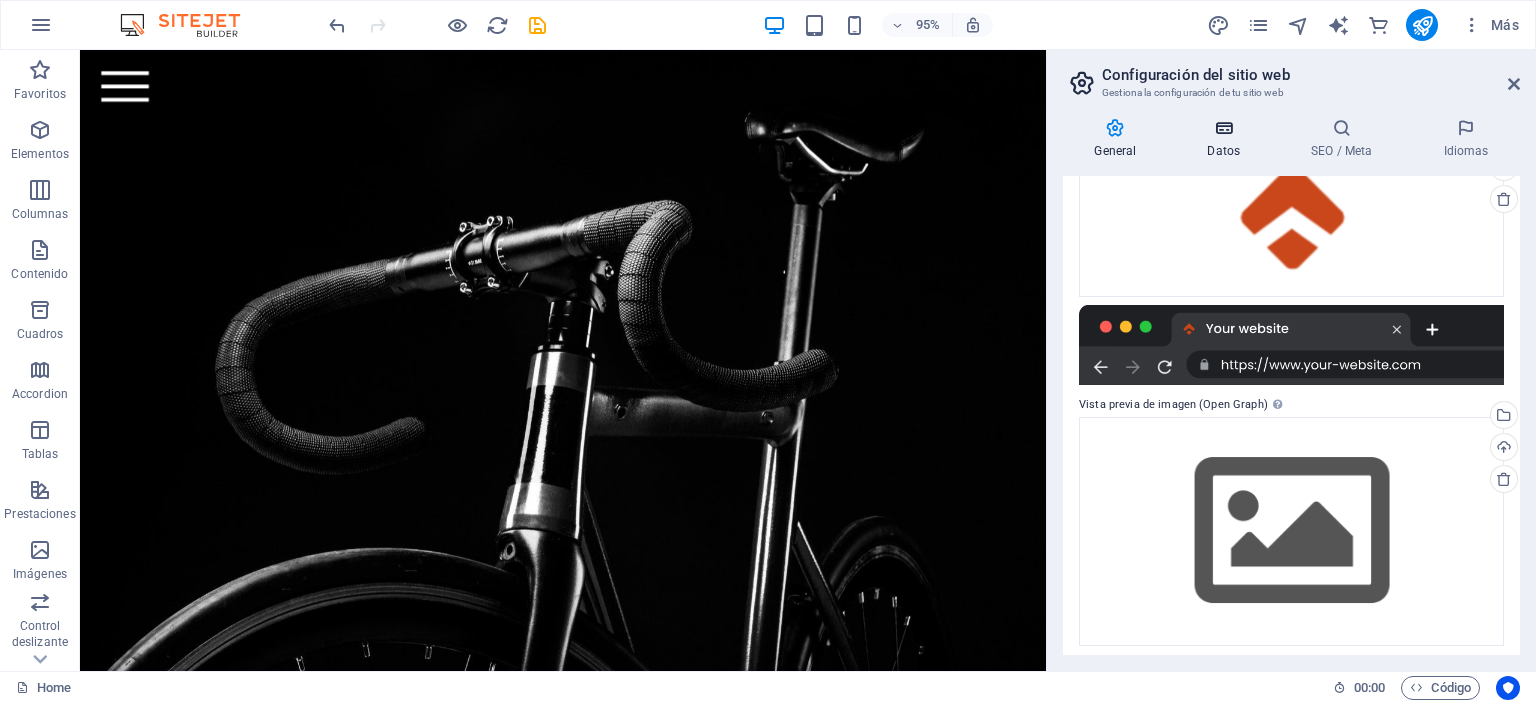 click at bounding box center [1224, 128] 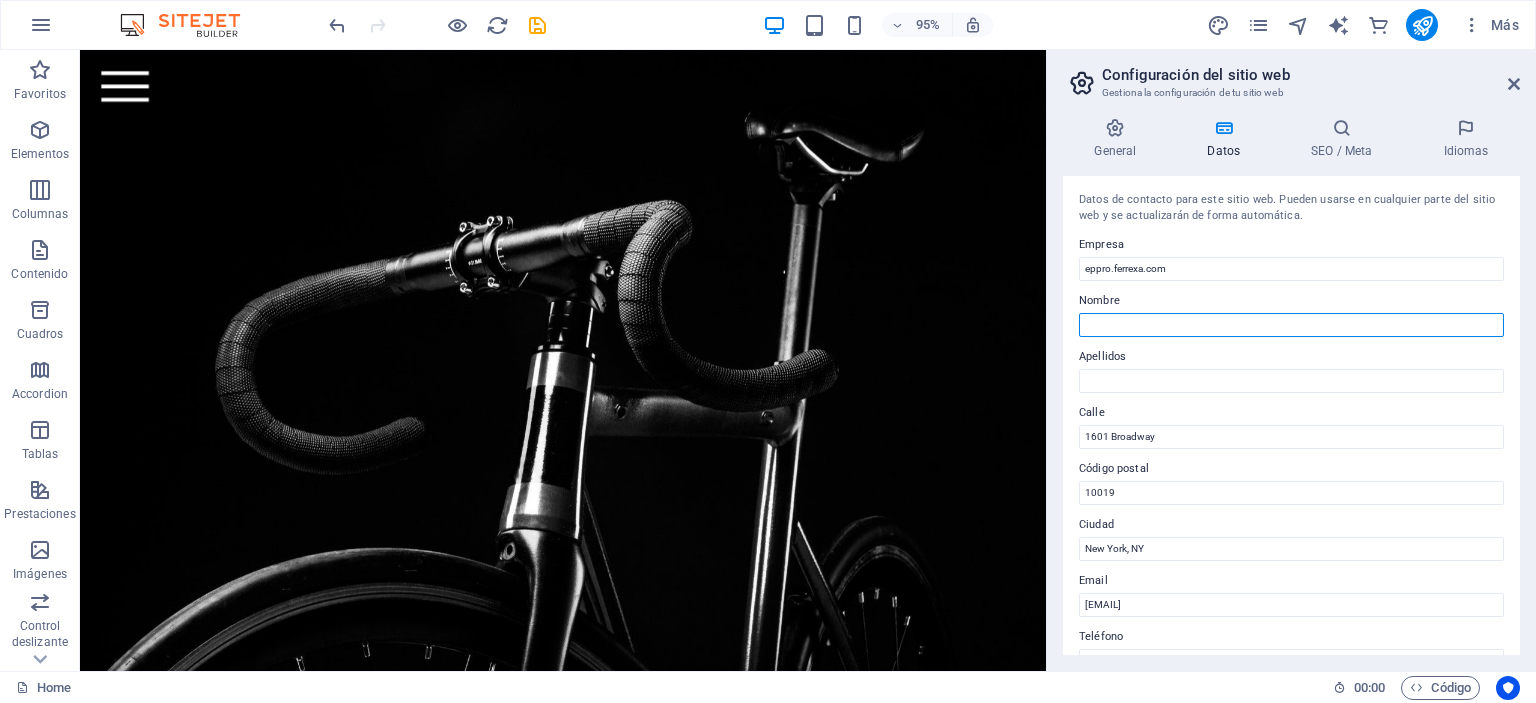 click on "Nombre" at bounding box center (1291, 325) 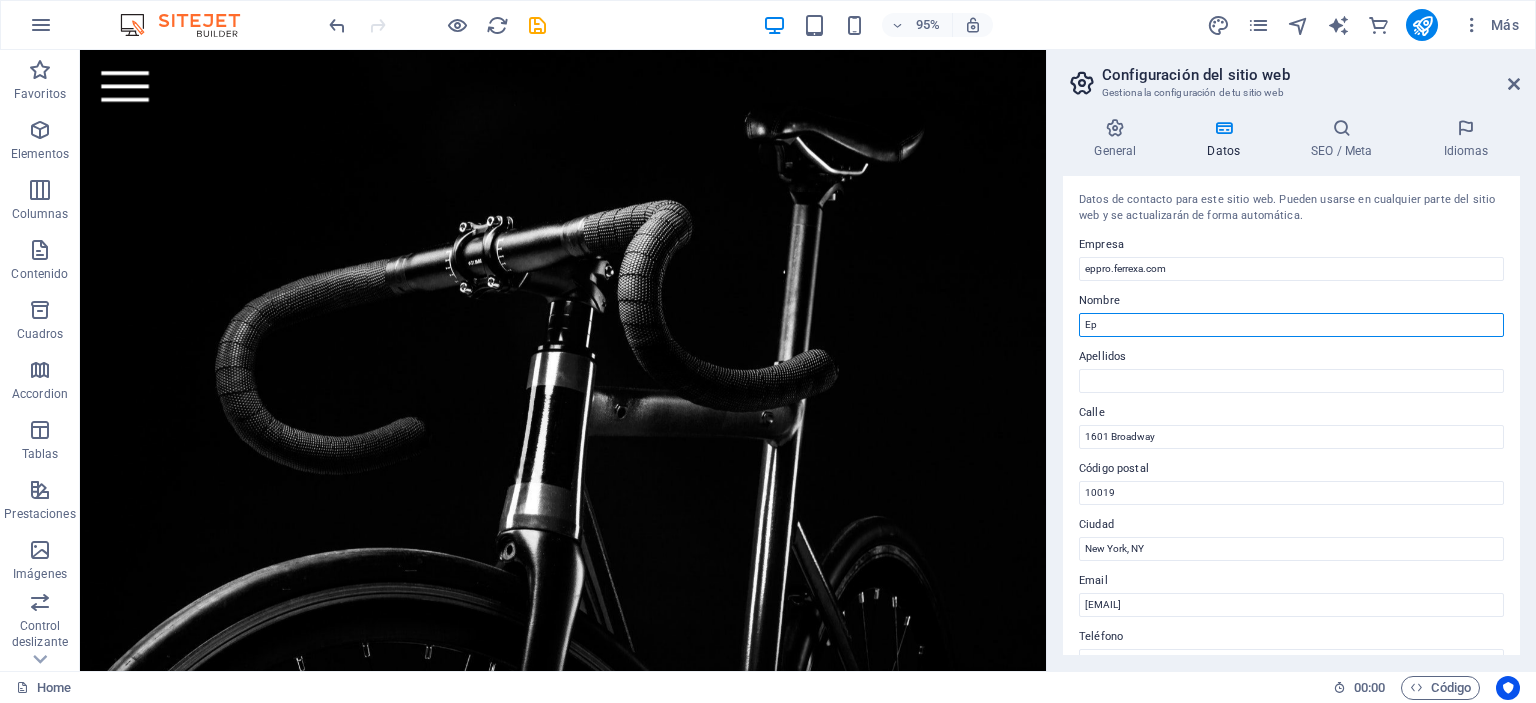 type on "E" 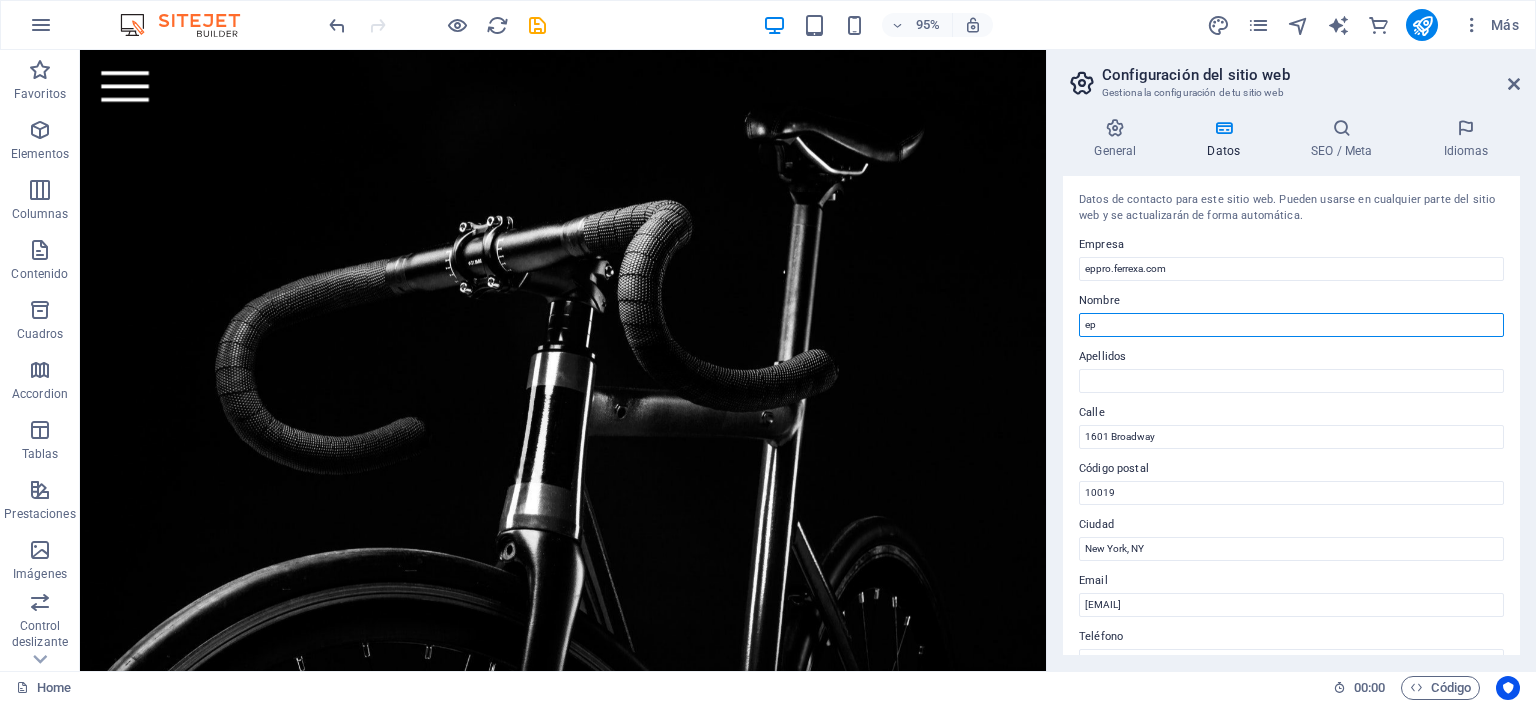 type on "e" 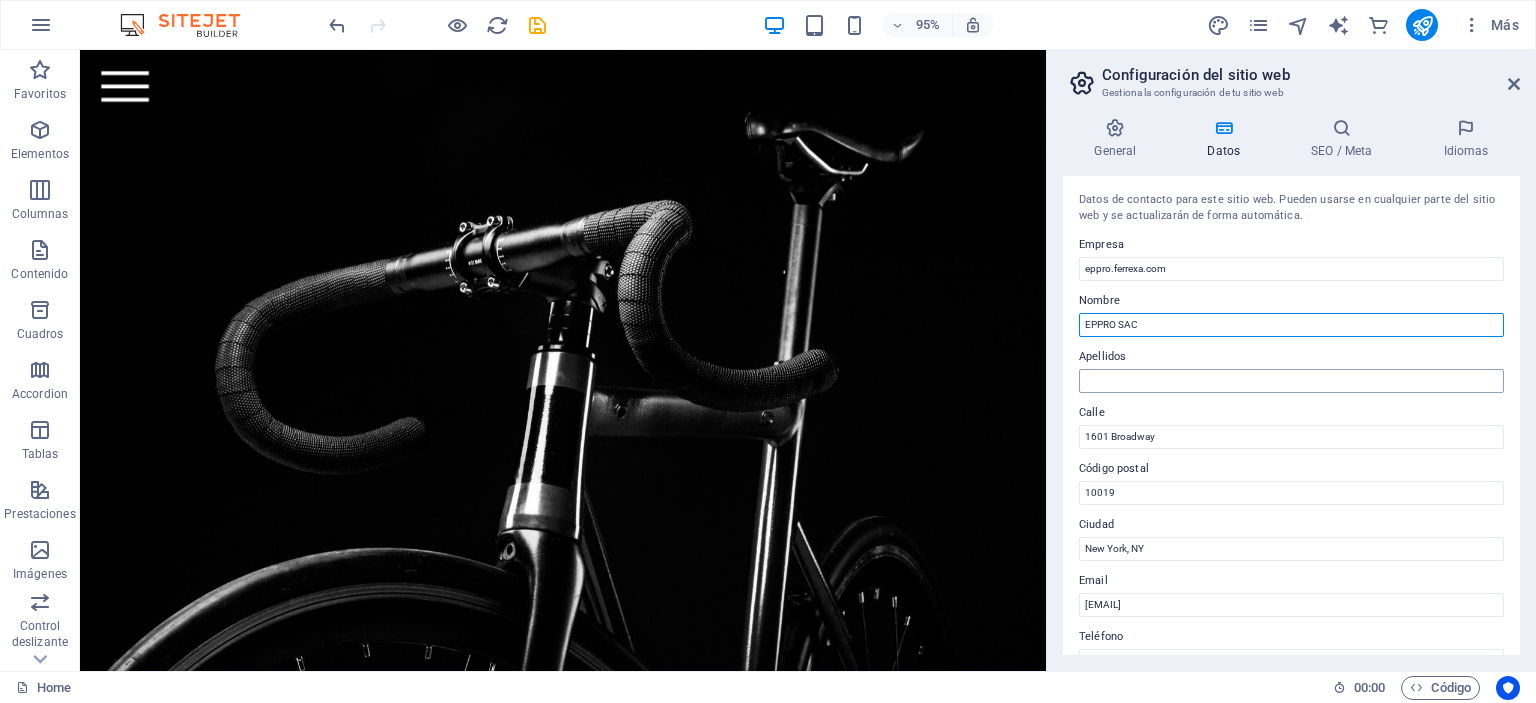 type on "EPPRO SAC" 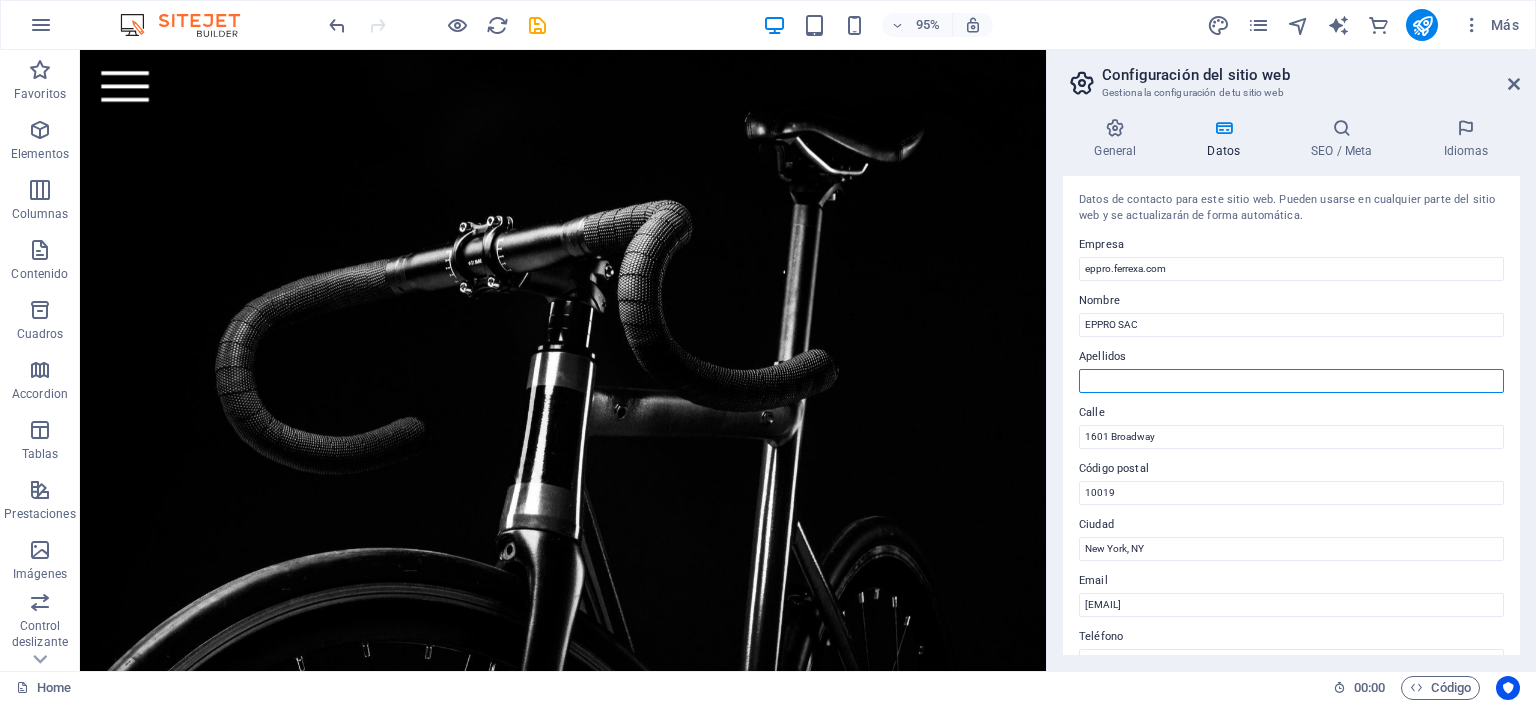 click on "Apellidos" at bounding box center [1291, 381] 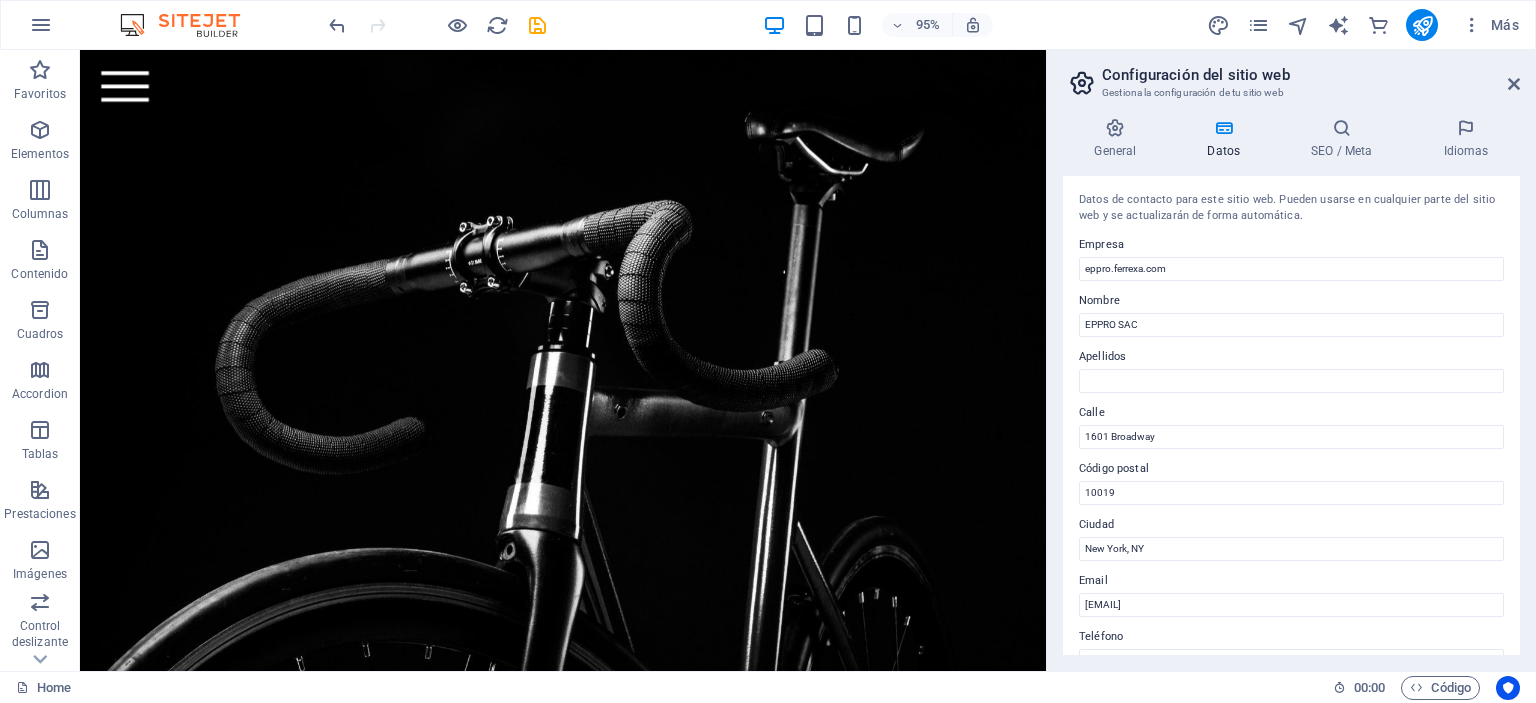 click on "Calle" at bounding box center [1291, 413] 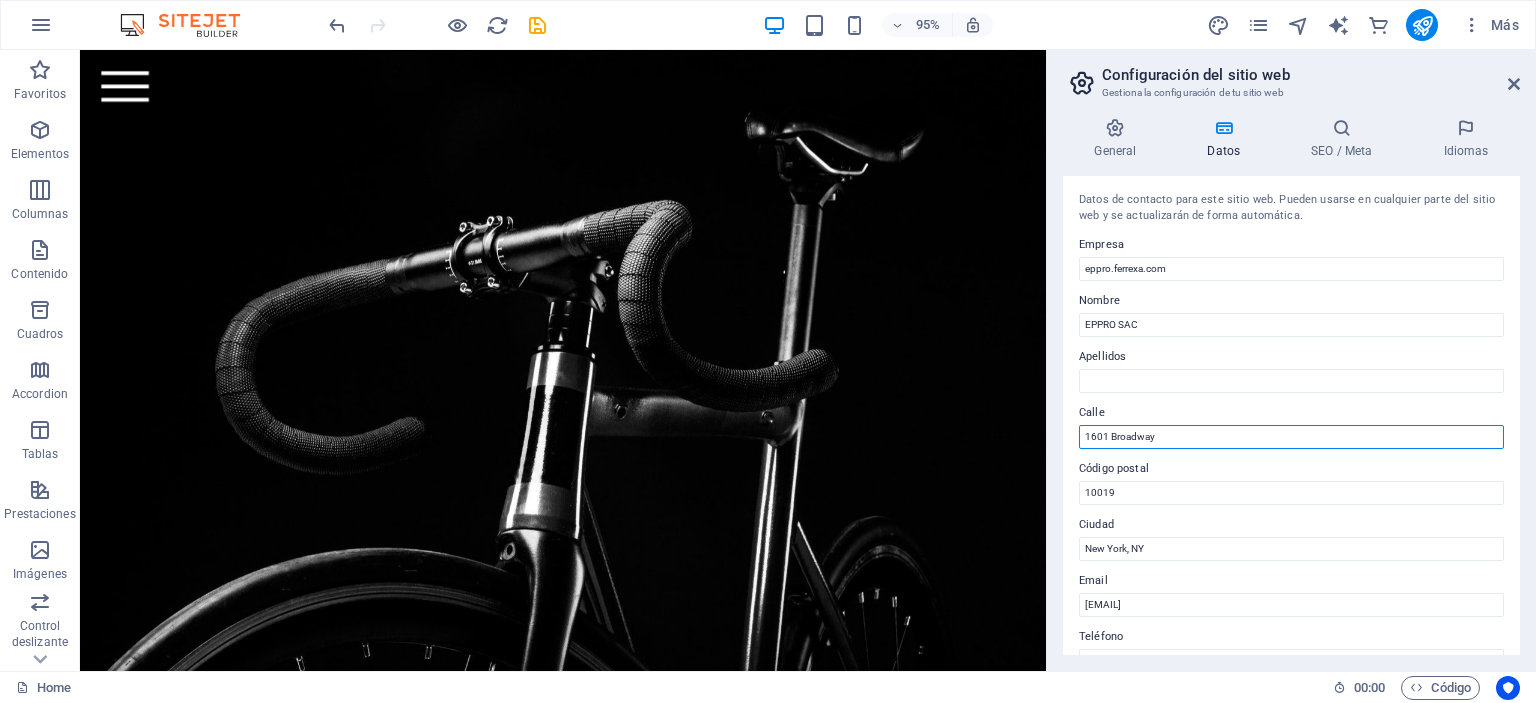 click on "1601 Broadway" at bounding box center [1291, 437] 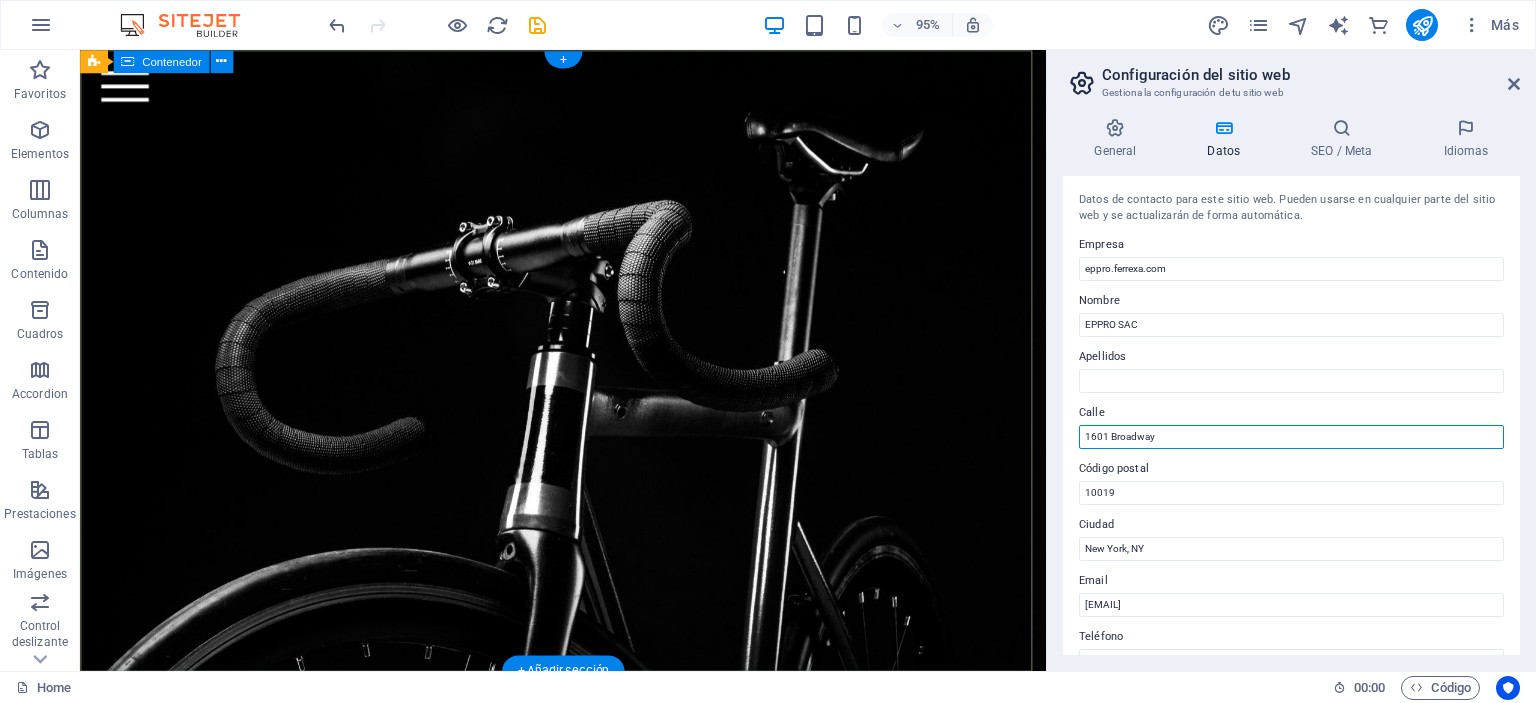 drag, startPoint x: 1261, startPoint y: 488, endPoint x: 1060, endPoint y: 460, distance: 202.94087 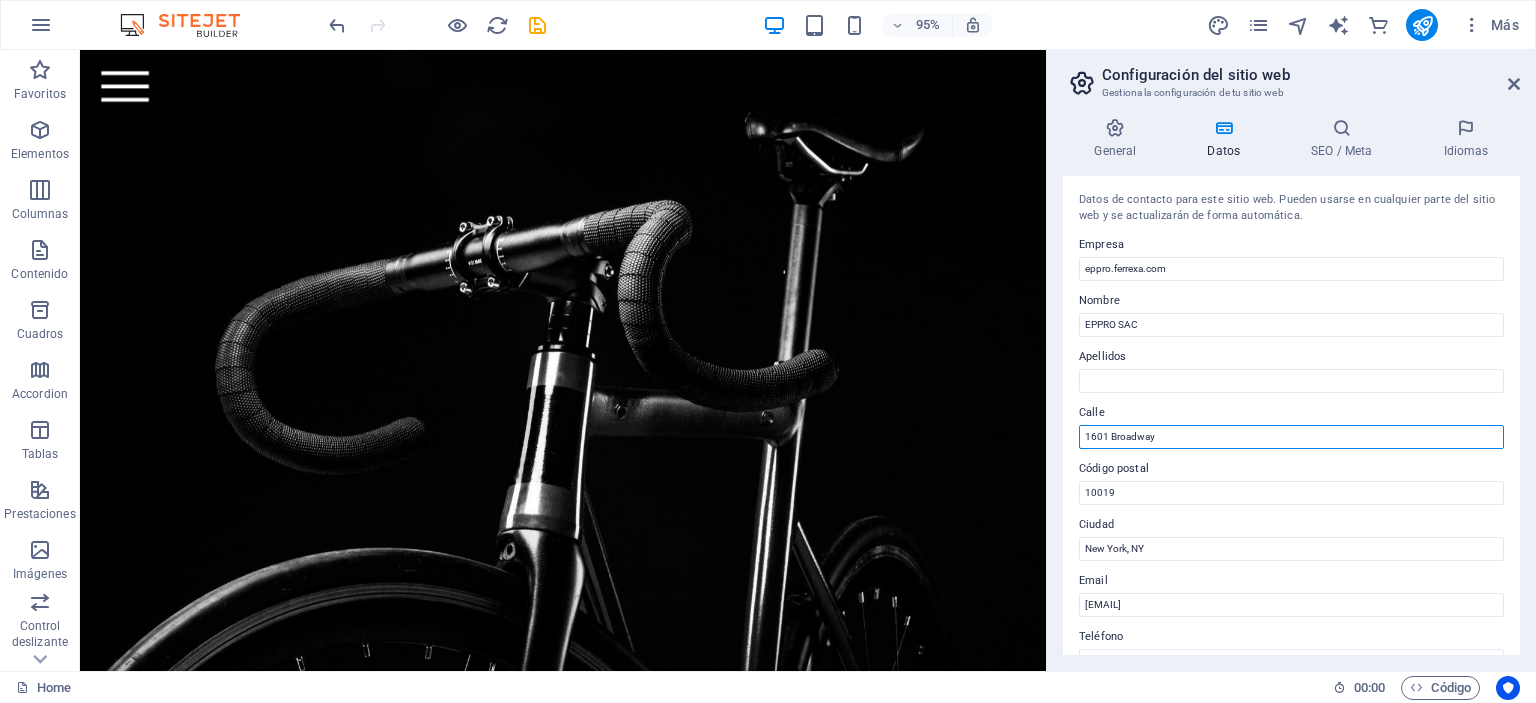 click on "1601 Broadway" at bounding box center (1291, 437) 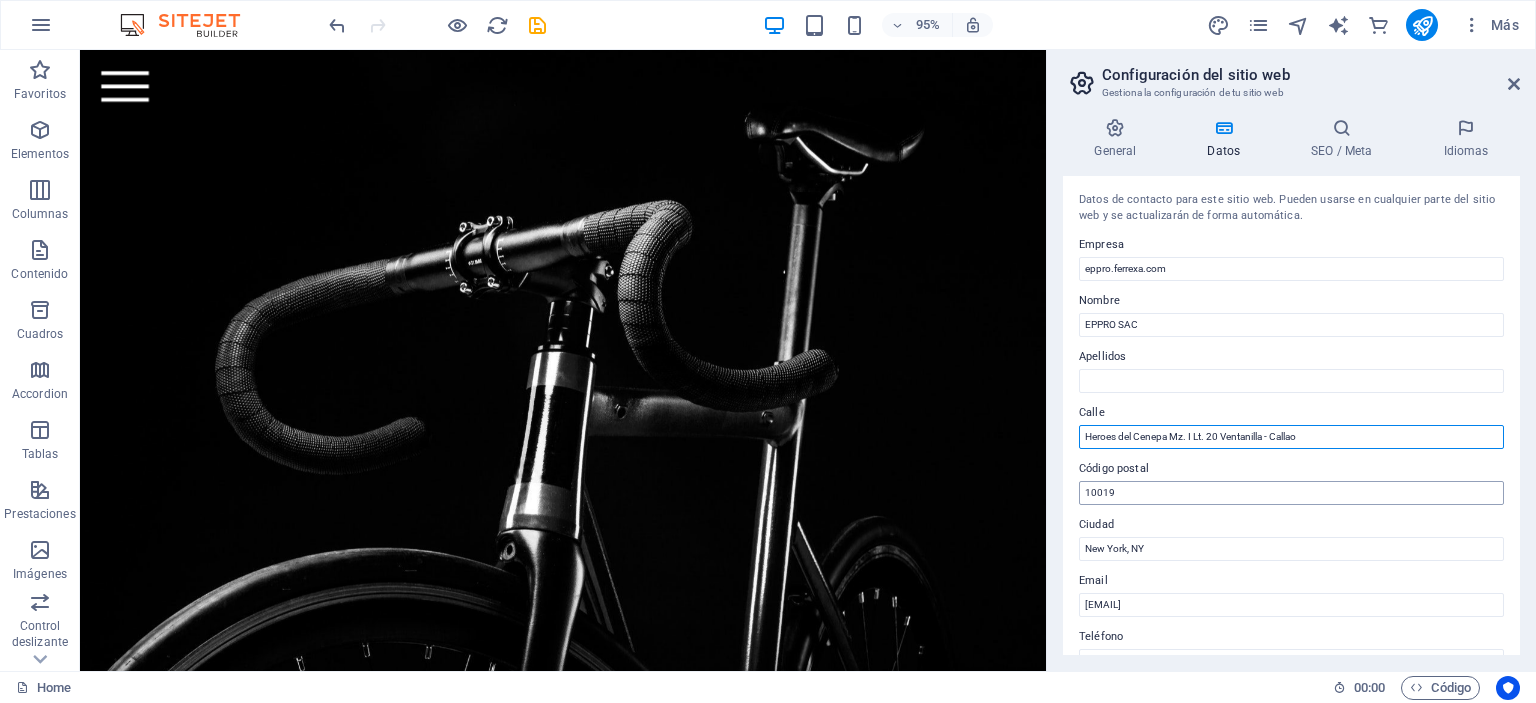 type on "Heroes del Cenepa Mz. I Lt. 20 Ventanilla - Callao" 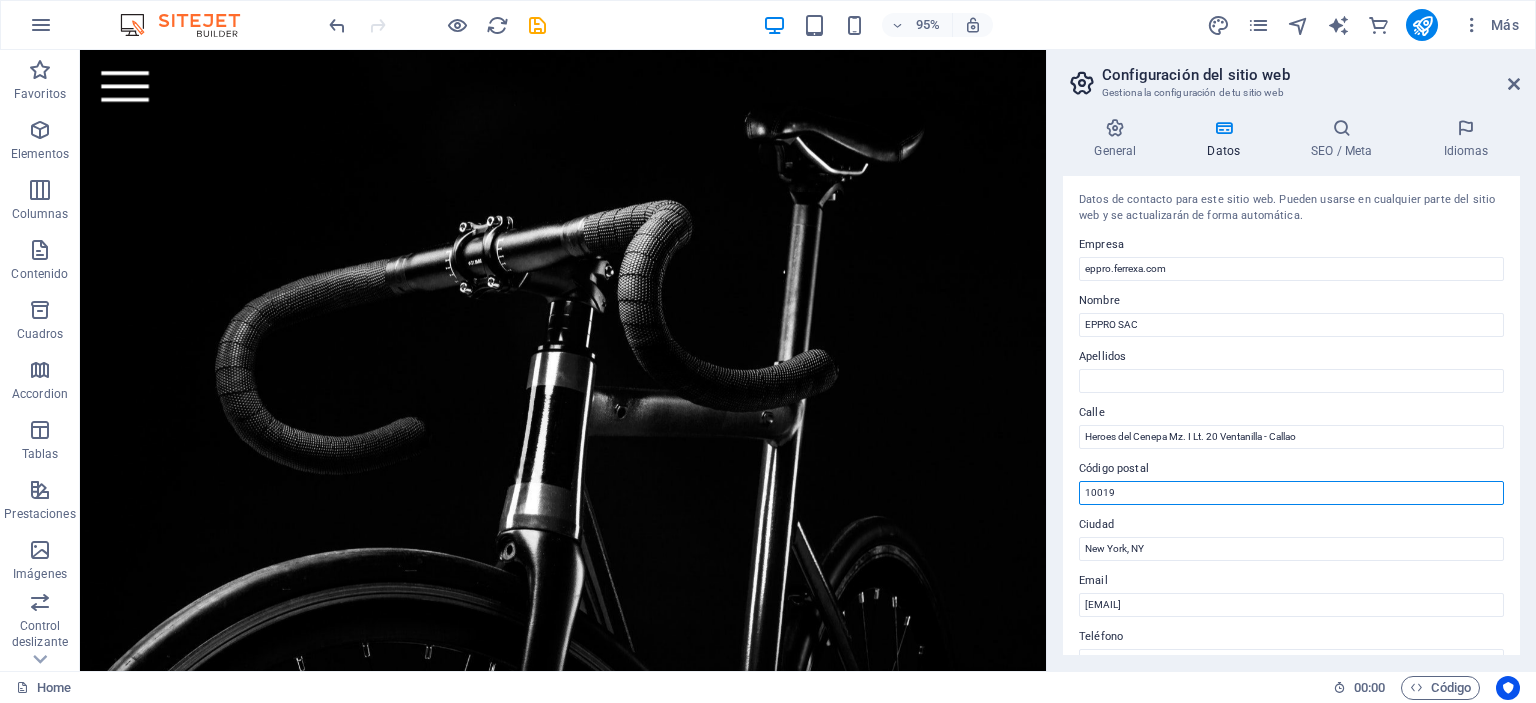 click on "10019" at bounding box center (1291, 493) 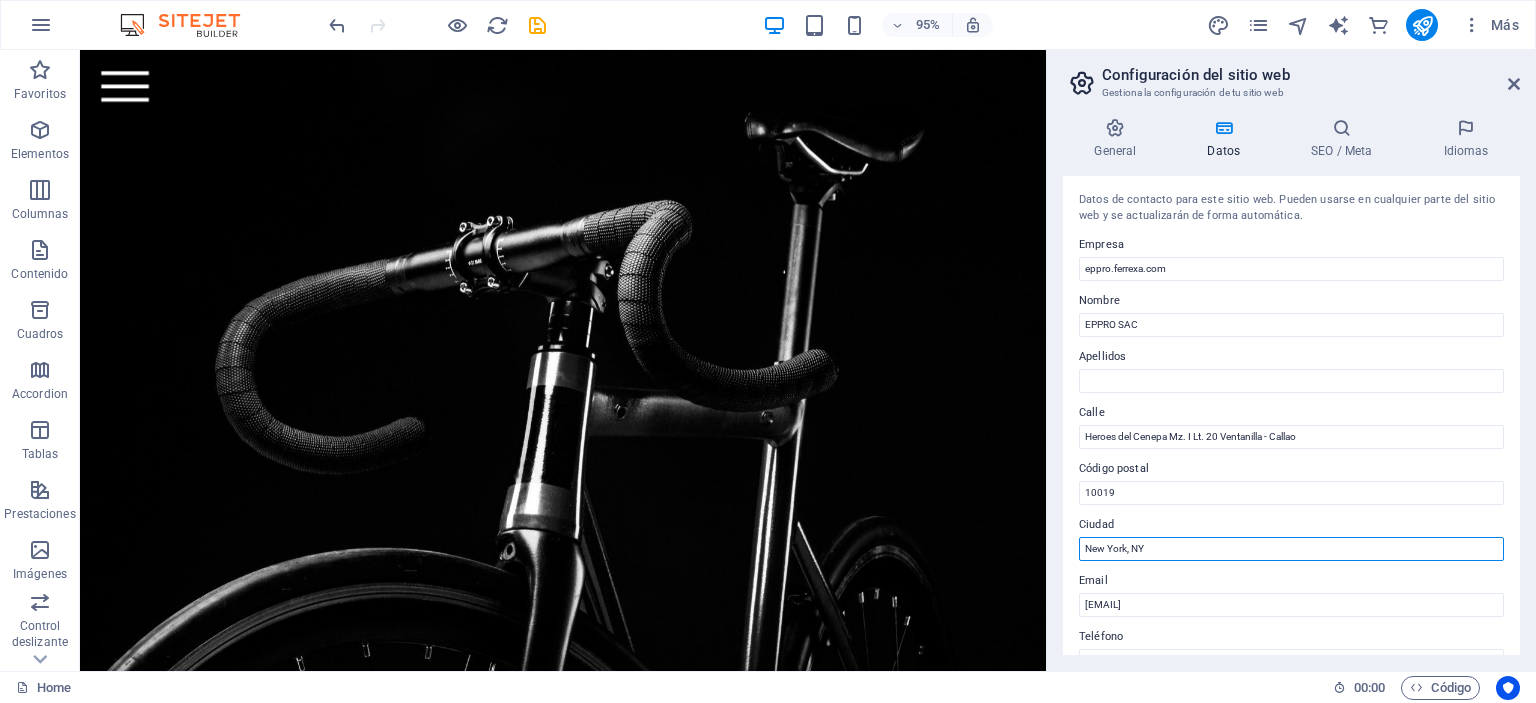 drag, startPoint x: 1252, startPoint y: 597, endPoint x: 1082, endPoint y: 573, distance: 171.68576 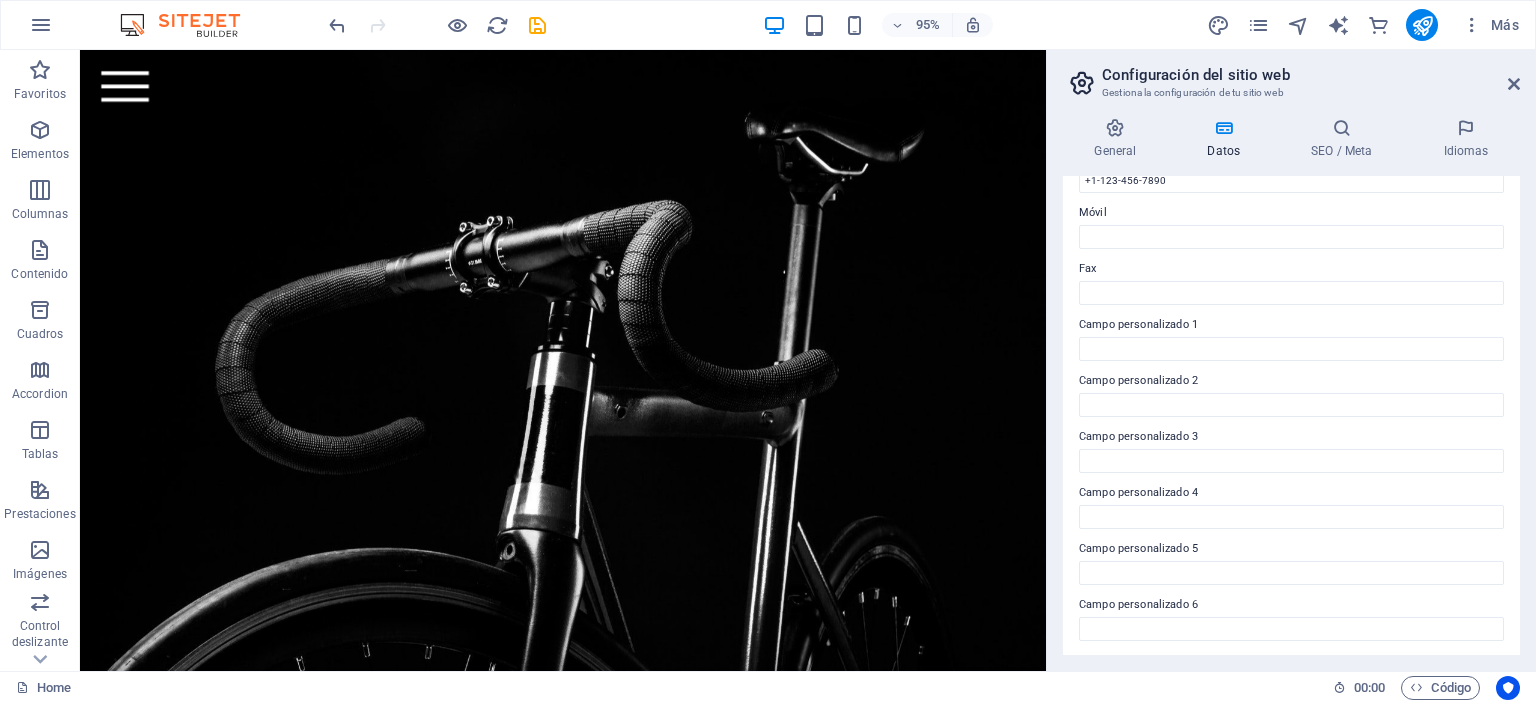 scroll, scrollTop: 0, scrollLeft: 0, axis: both 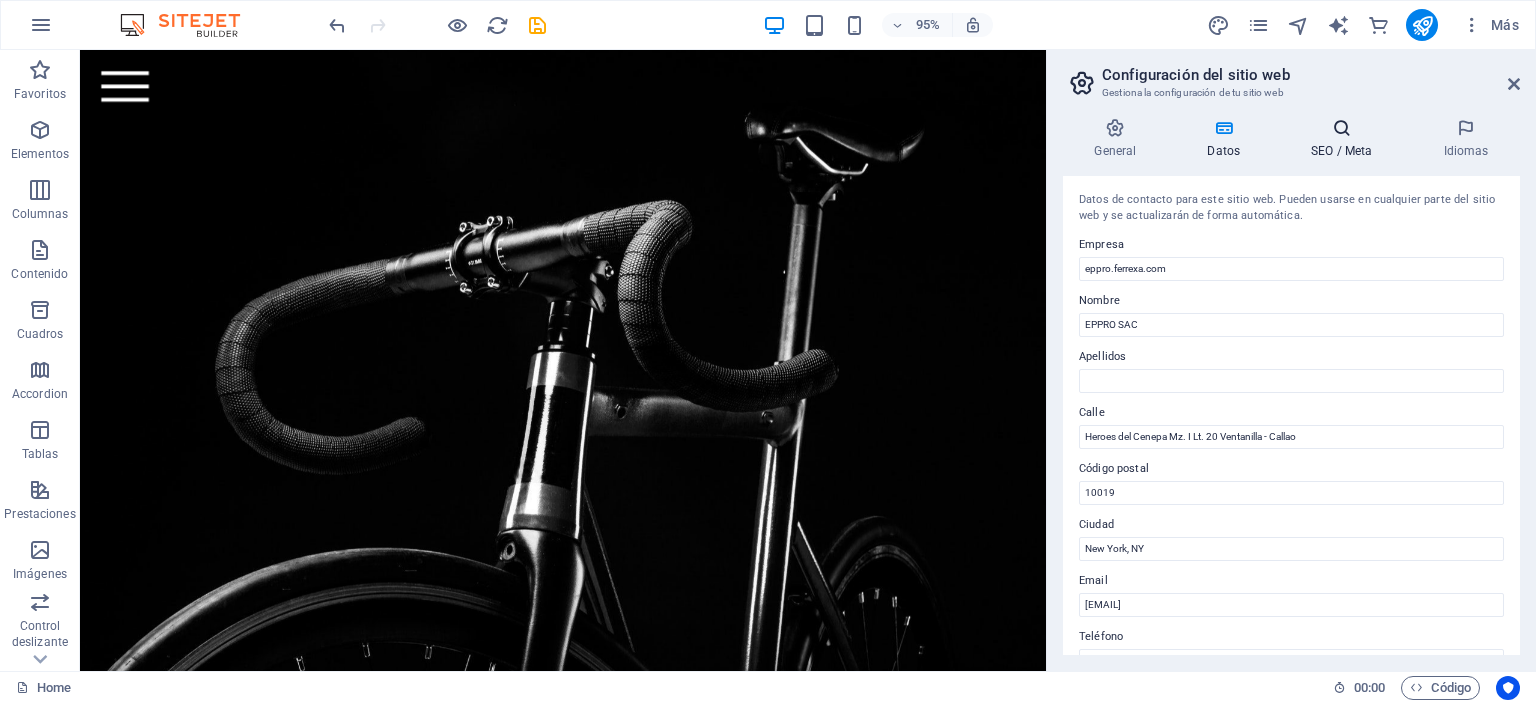 click at bounding box center [1342, 128] 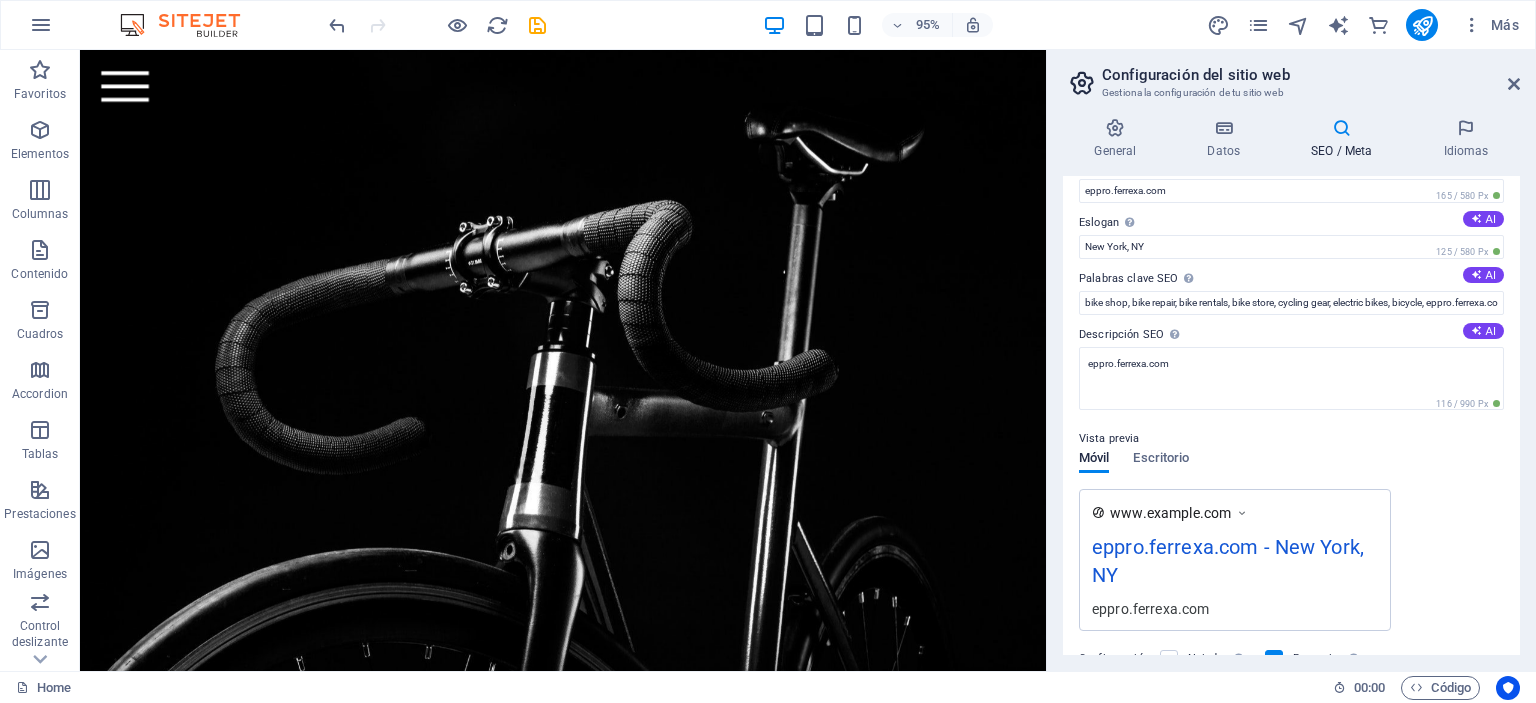 scroll, scrollTop: 0, scrollLeft: 0, axis: both 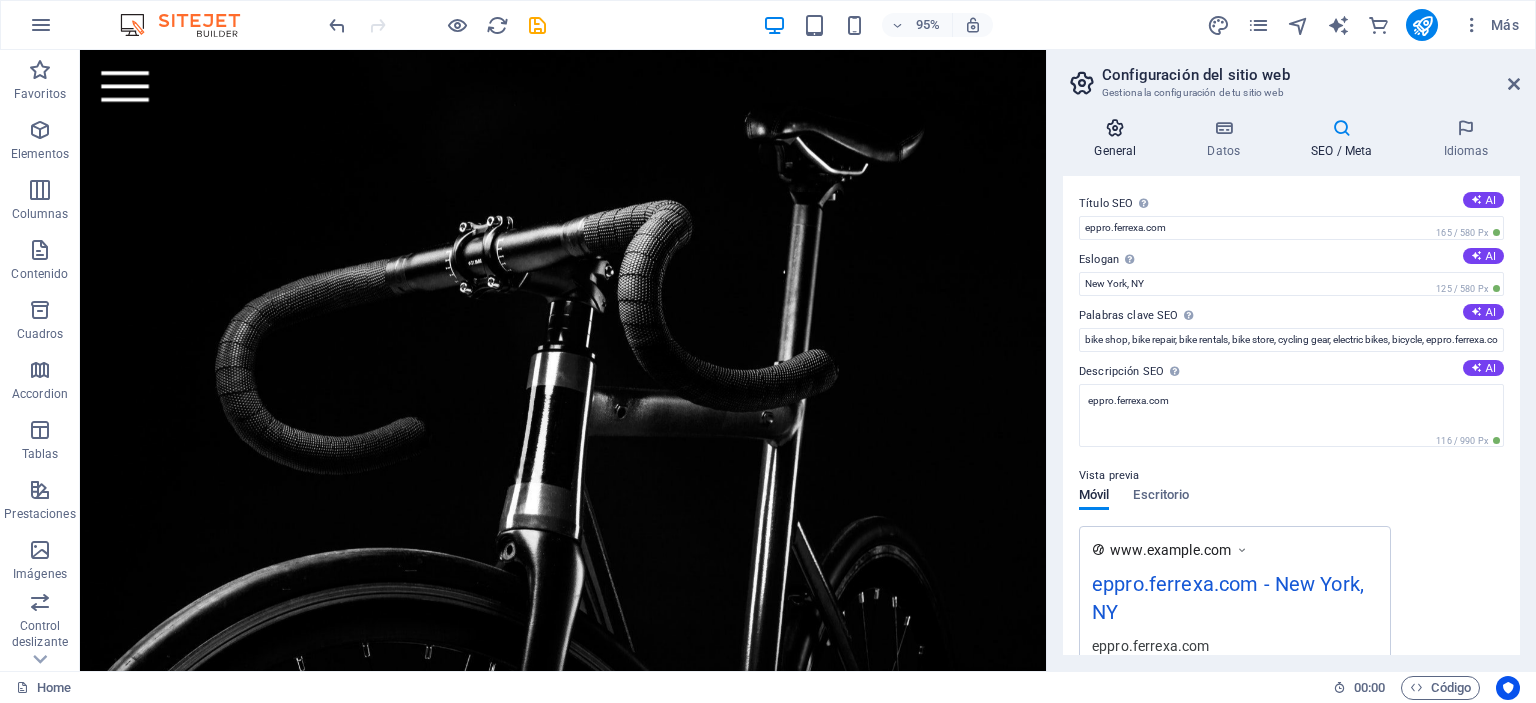 click at bounding box center (1115, 128) 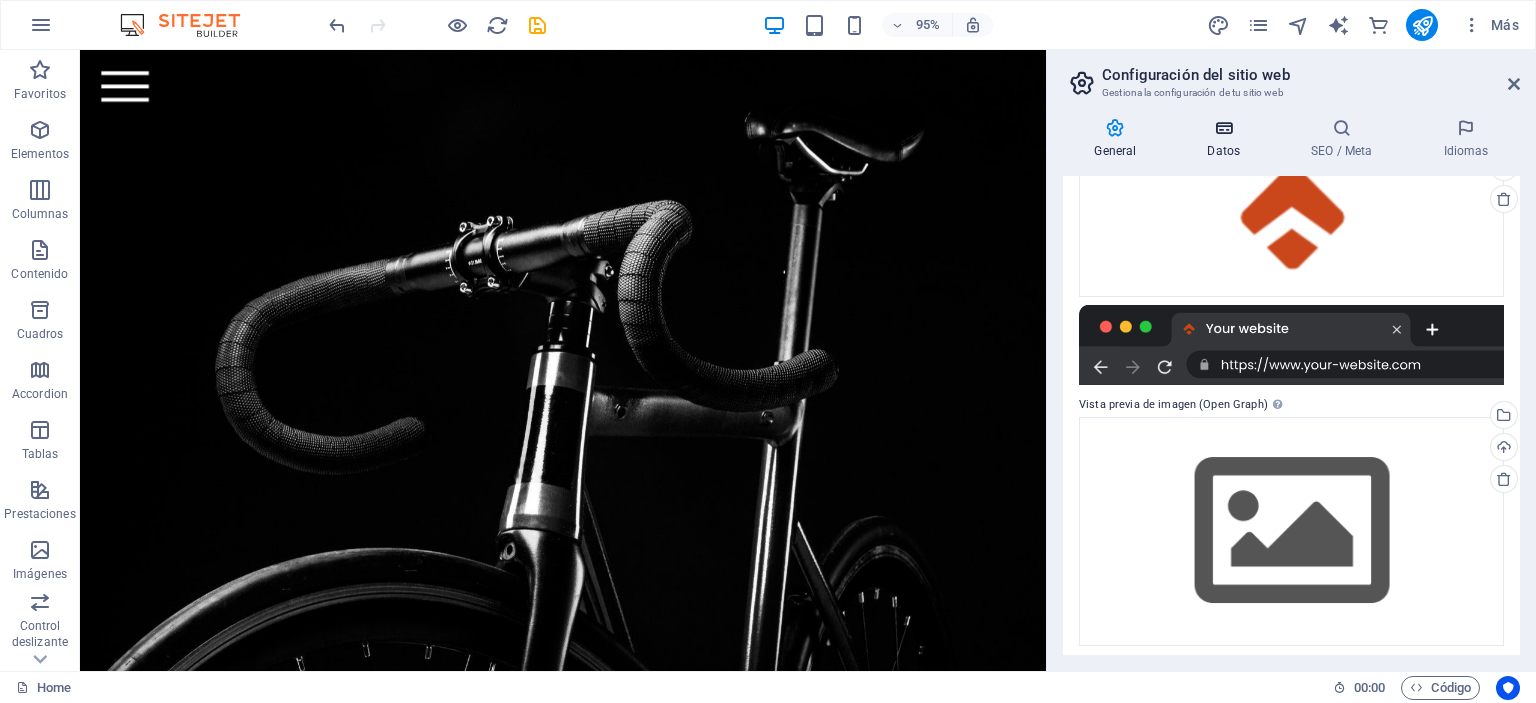 click at bounding box center [1224, 128] 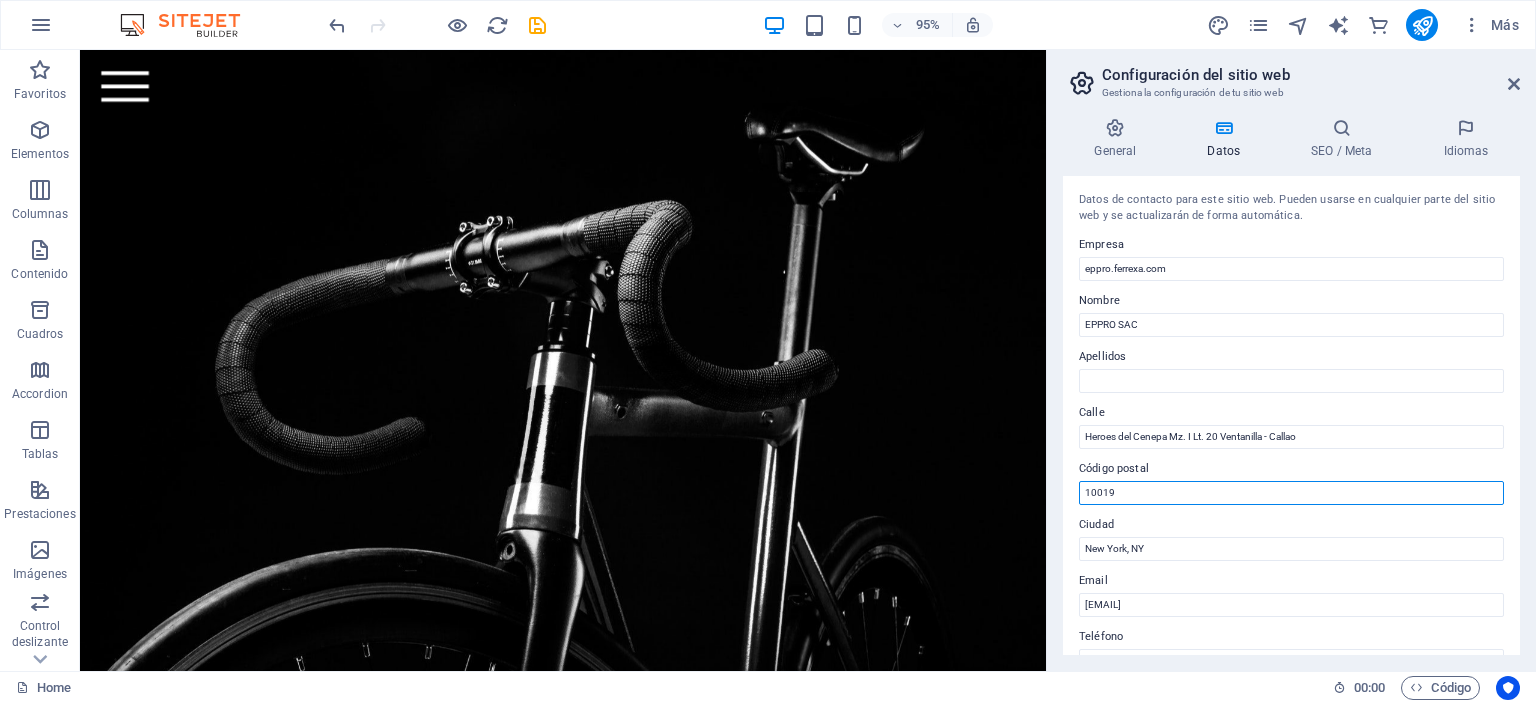 drag, startPoint x: 1128, startPoint y: 497, endPoint x: 1064, endPoint y: 497, distance: 64 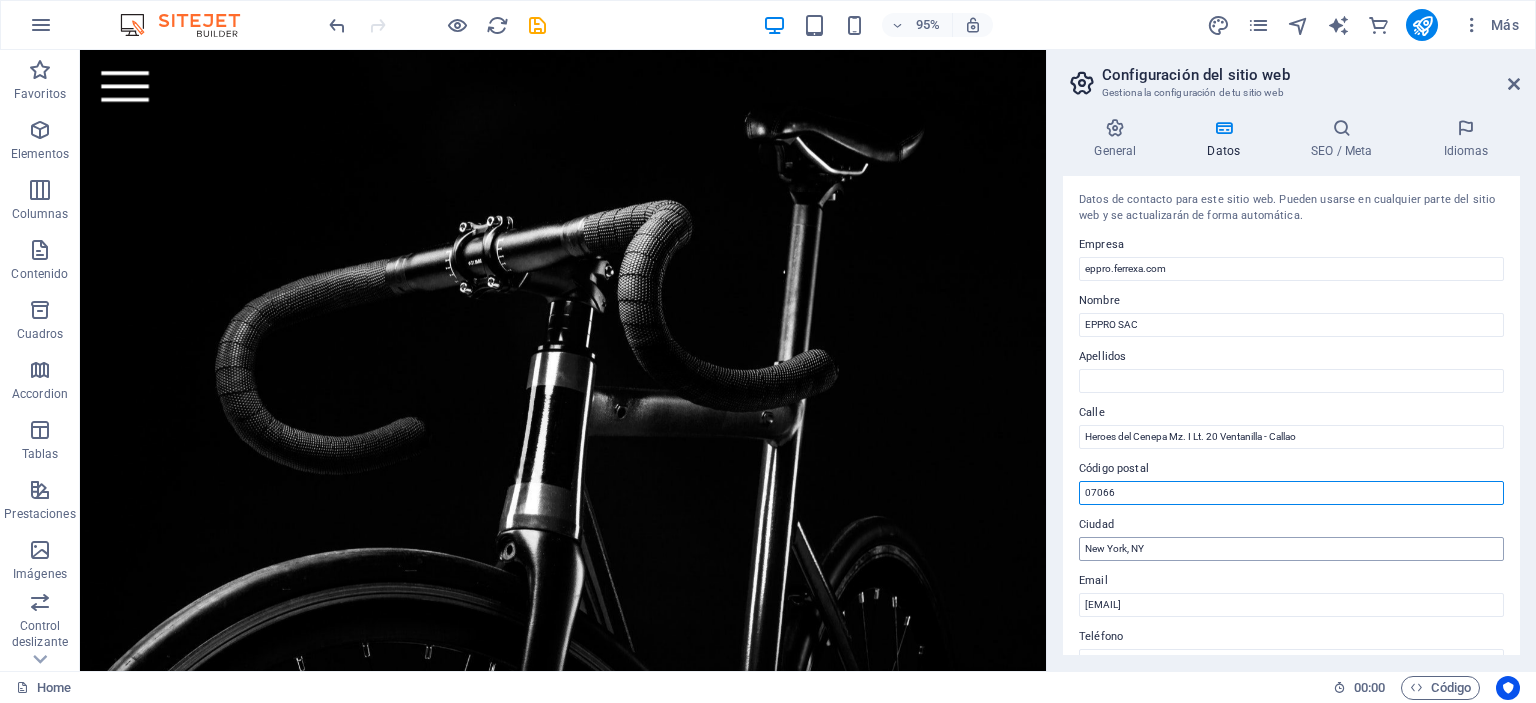 type on "07066" 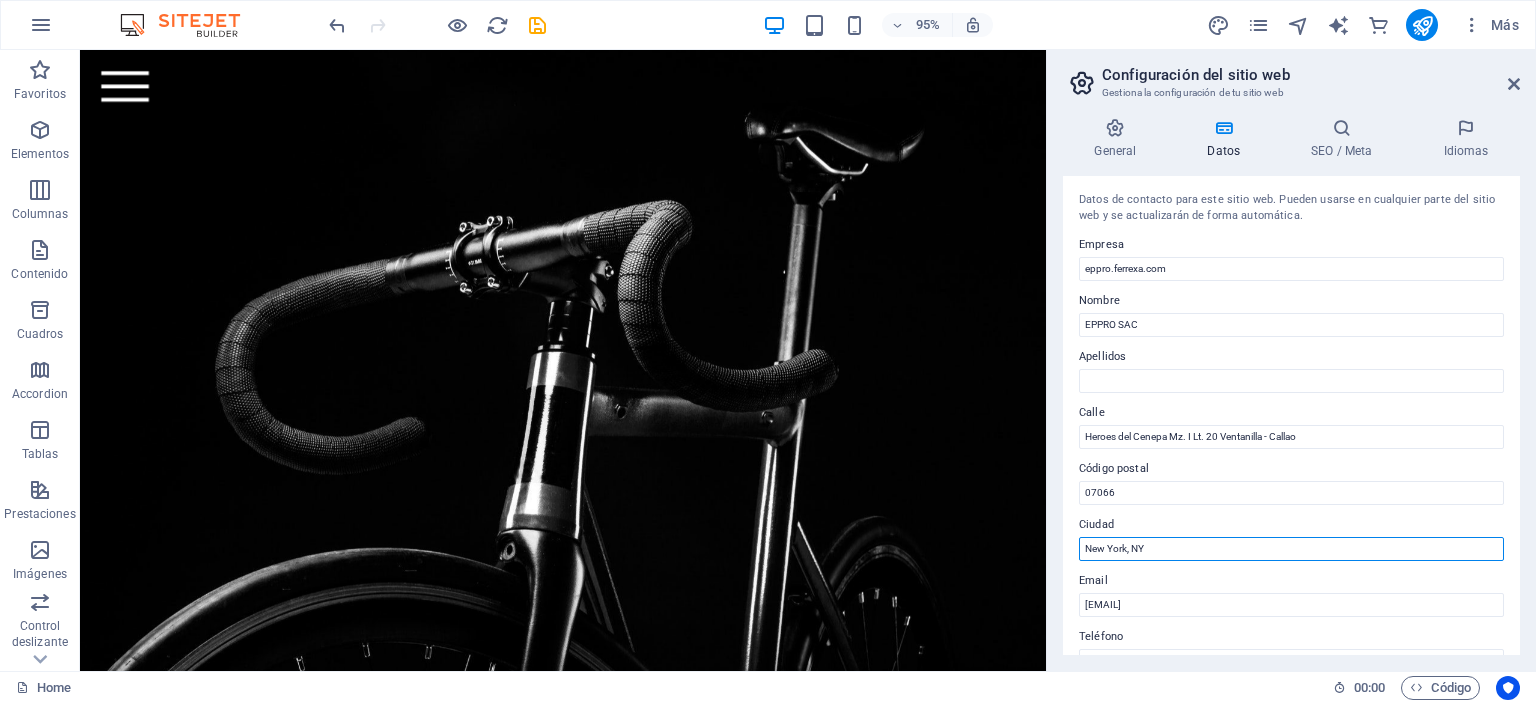 drag, startPoint x: 1169, startPoint y: 549, endPoint x: 1049, endPoint y: 544, distance: 120.10412 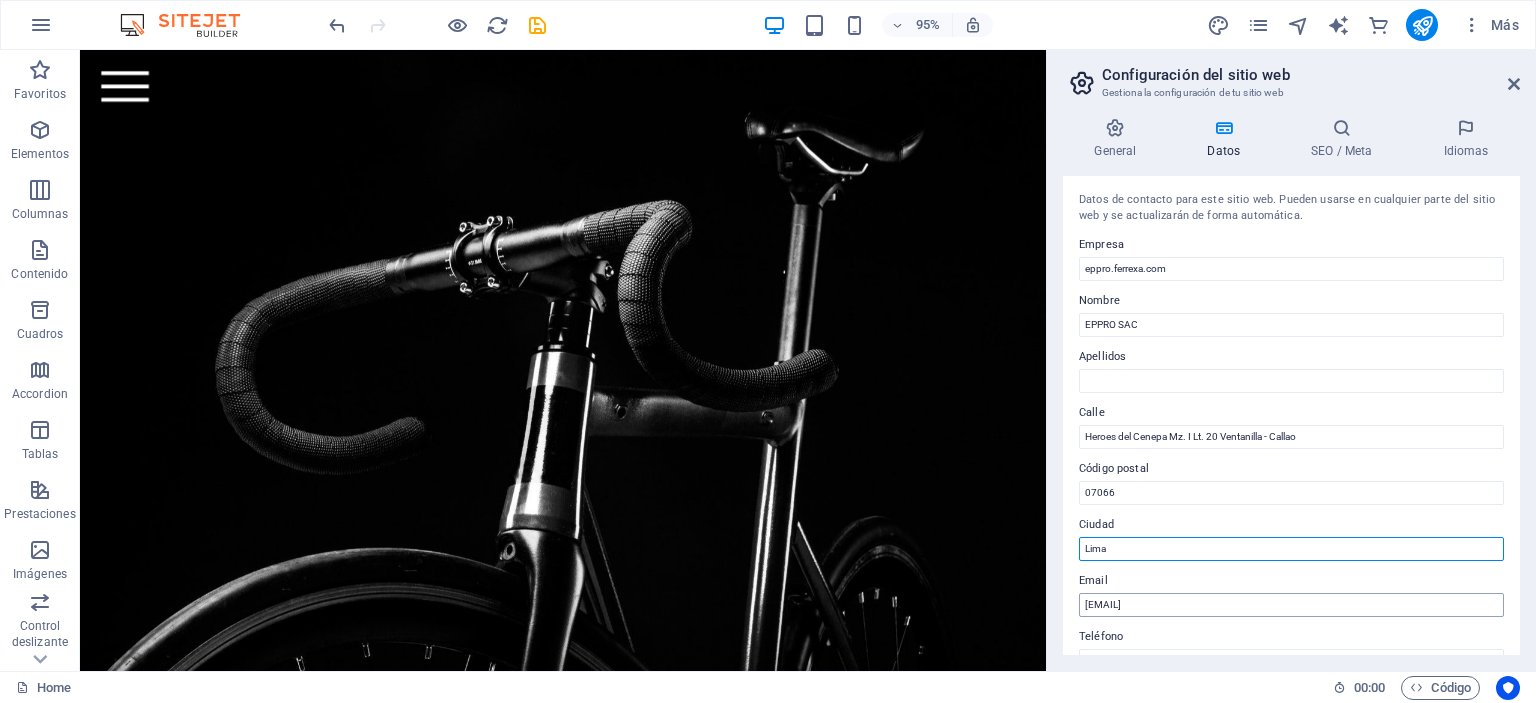 type on "Lima" 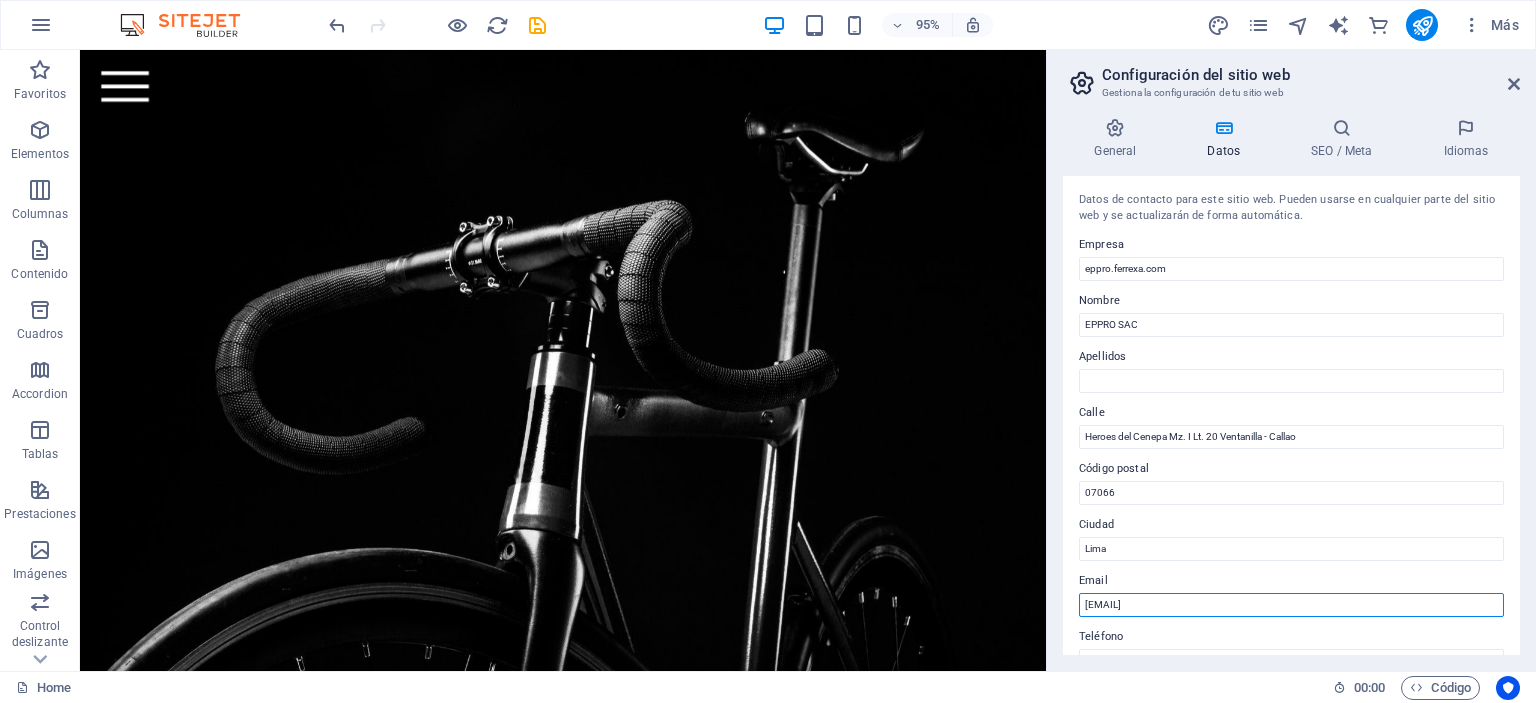 click on "9fcba8fe57146ca5fe63e1e95c8207@cpanel.local" at bounding box center [1291, 605] 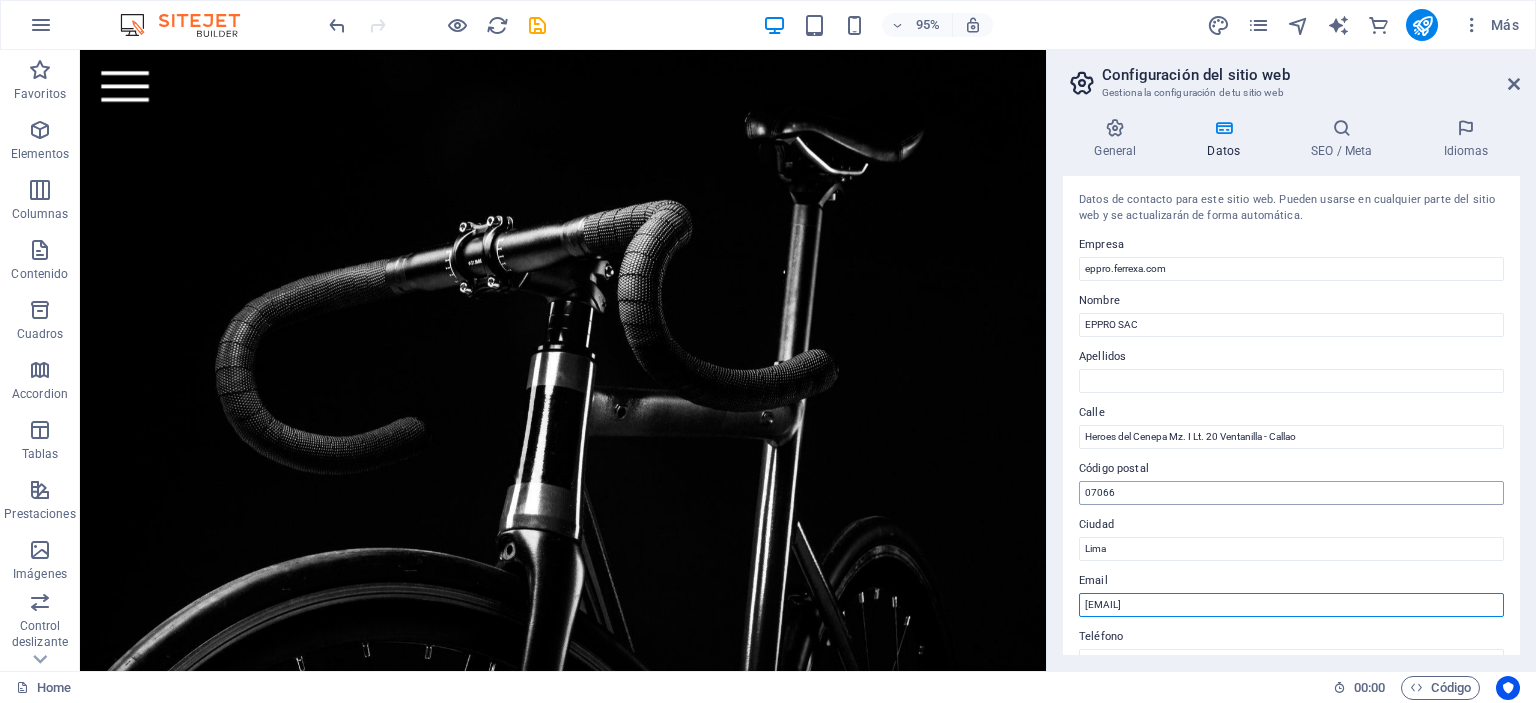 scroll, scrollTop: 200, scrollLeft: 0, axis: vertical 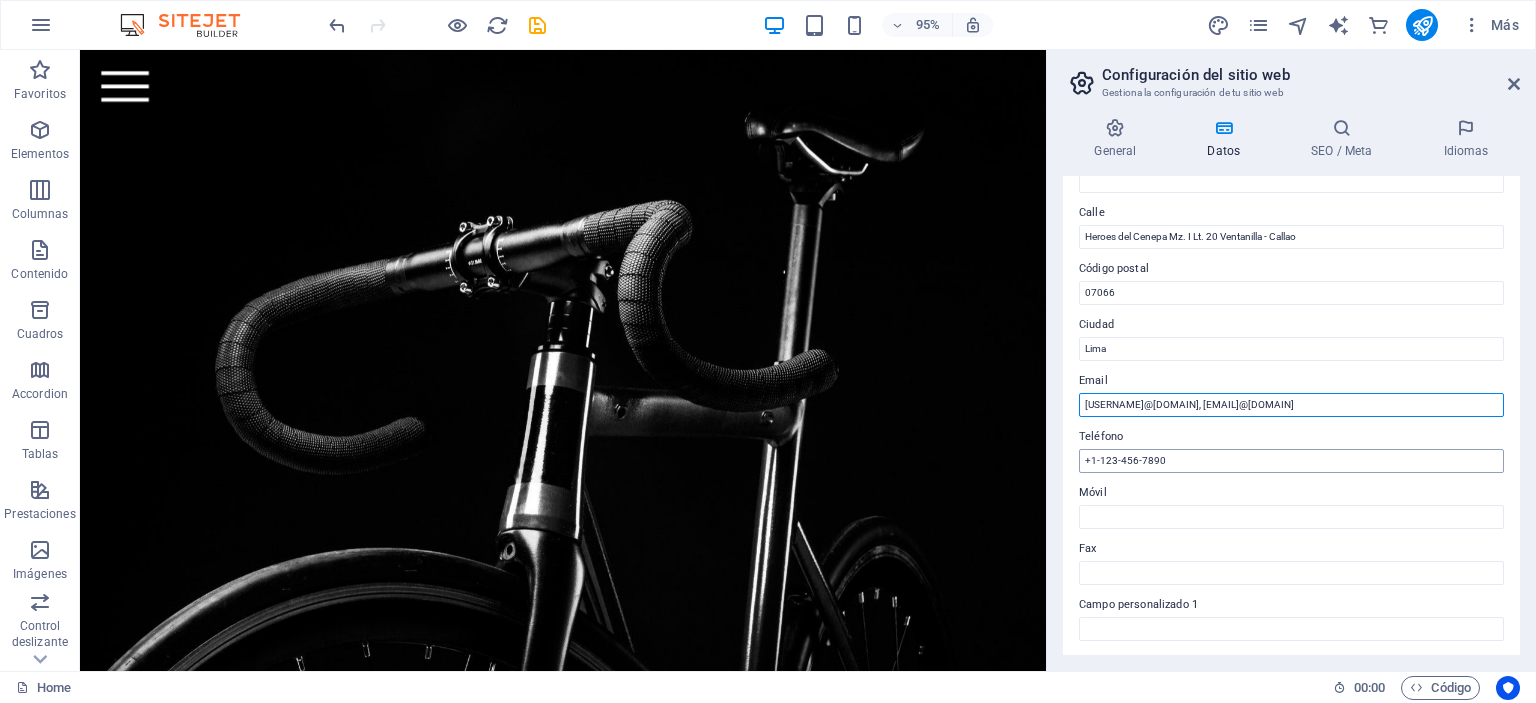 type on "[EMAIL], [EMAIL]" 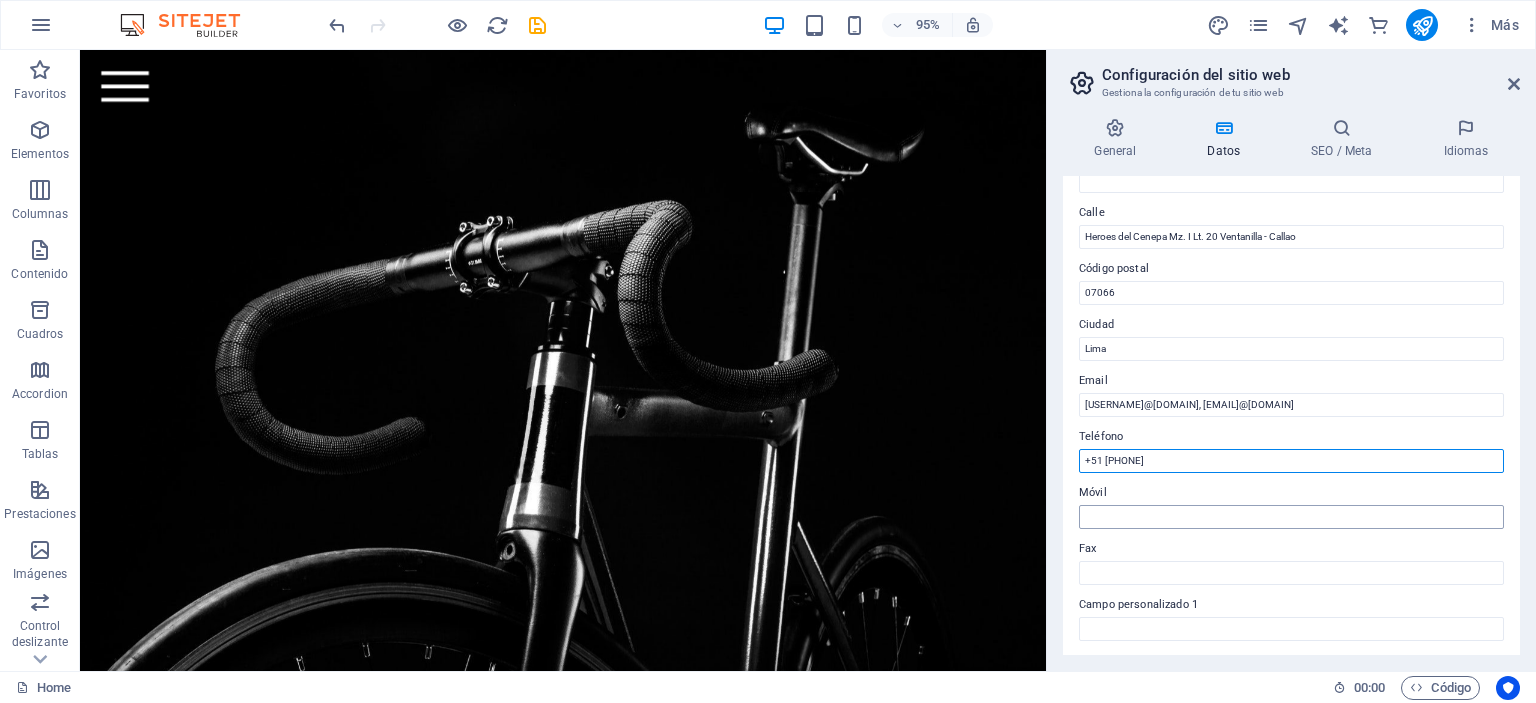 type on "+51 986441689" 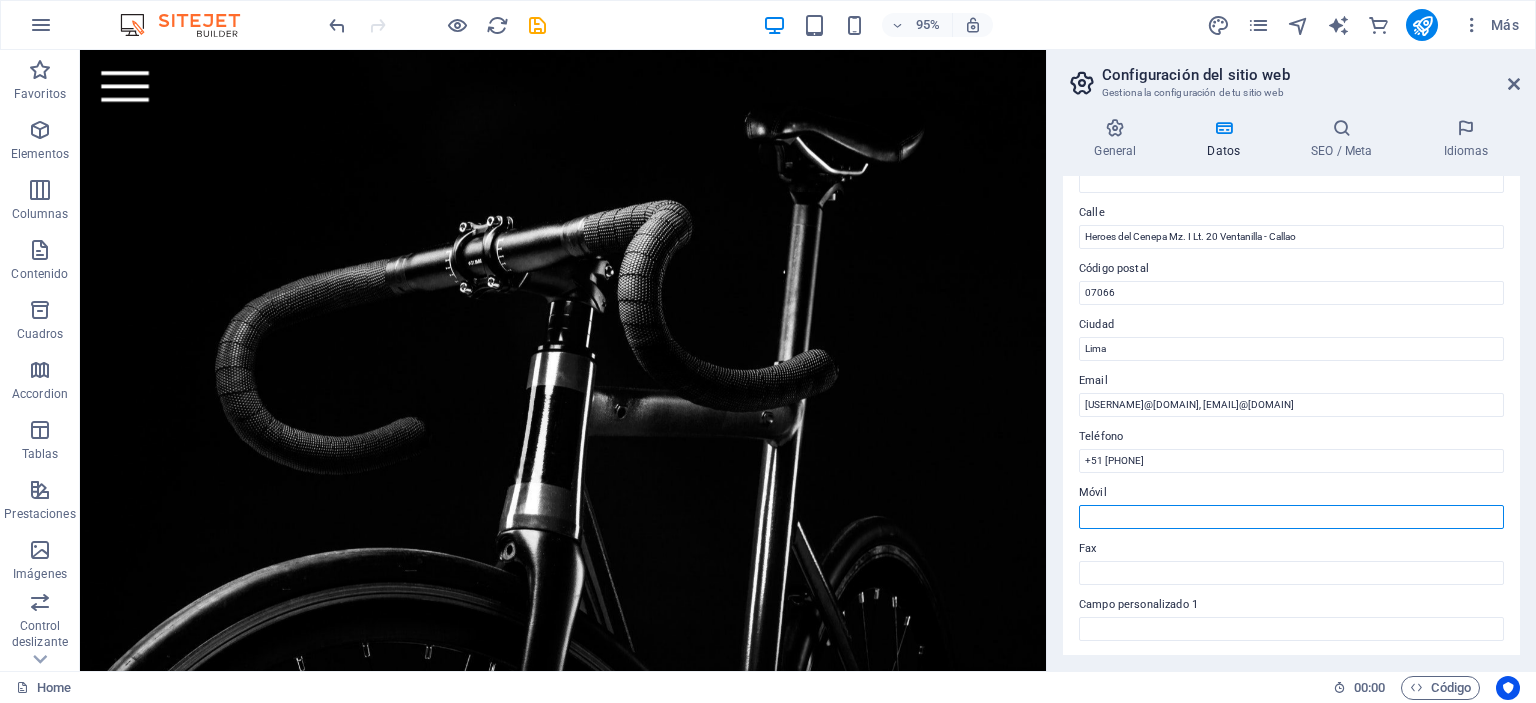click on "Móvil" at bounding box center (1291, 517) 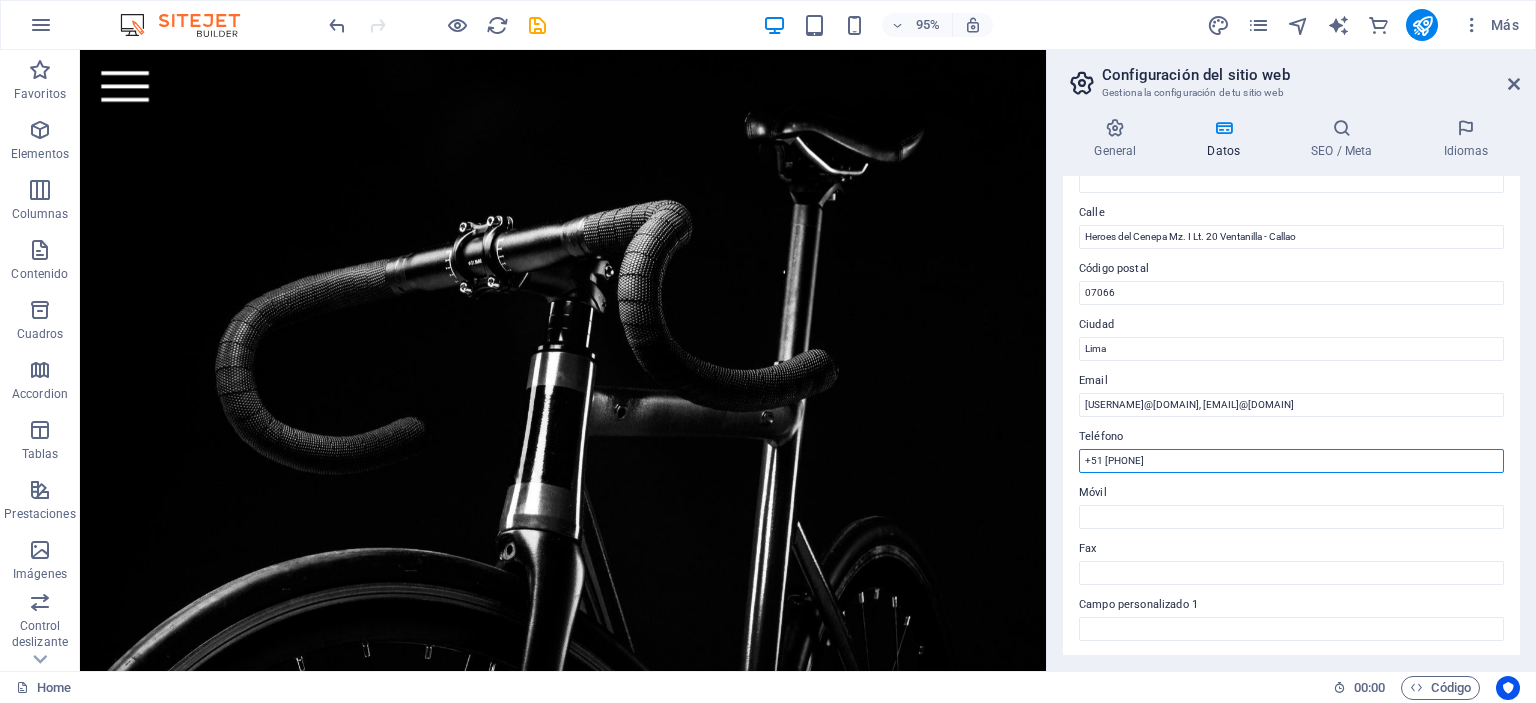 drag, startPoint x: 1168, startPoint y: 462, endPoint x: 1062, endPoint y: 471, distance: 106.381386 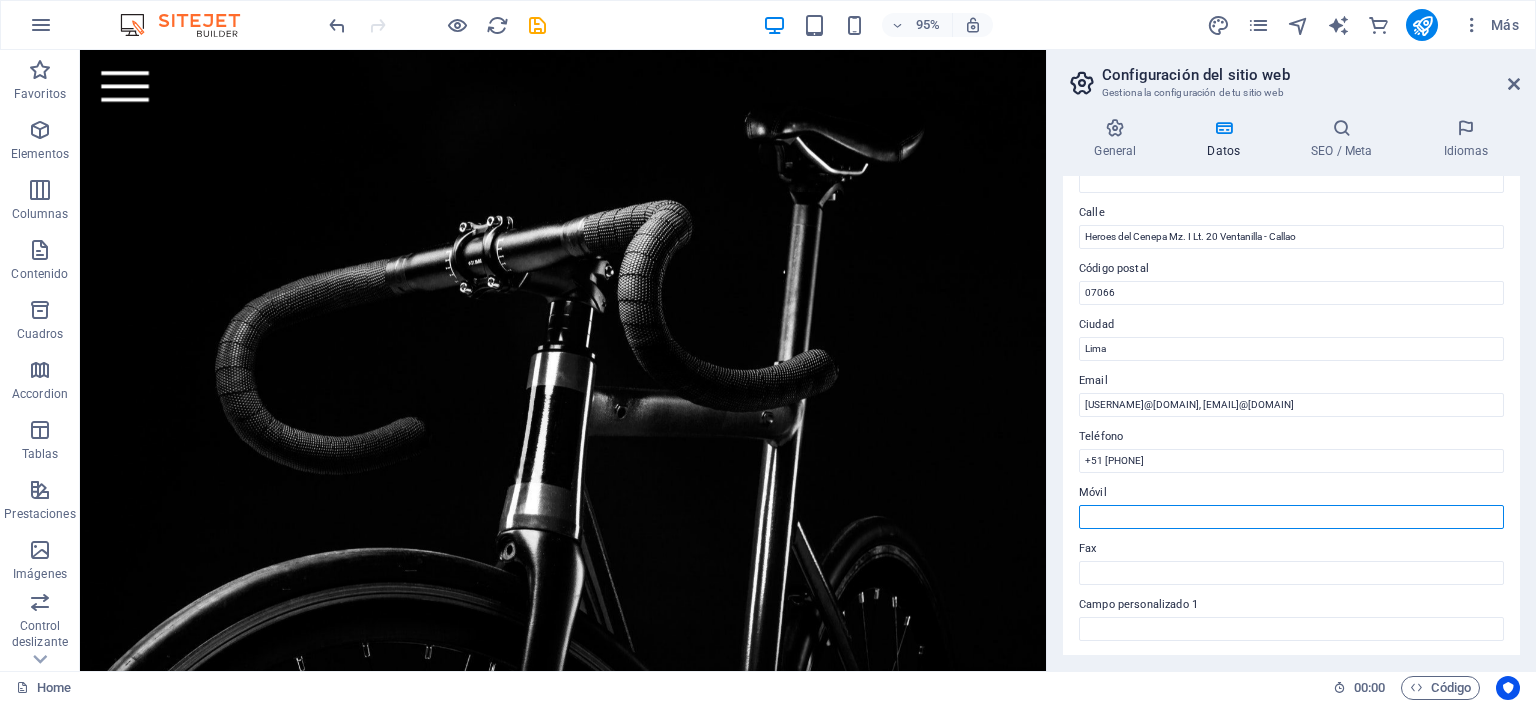 click on "Móvil" at bounding box center (1291, 517) 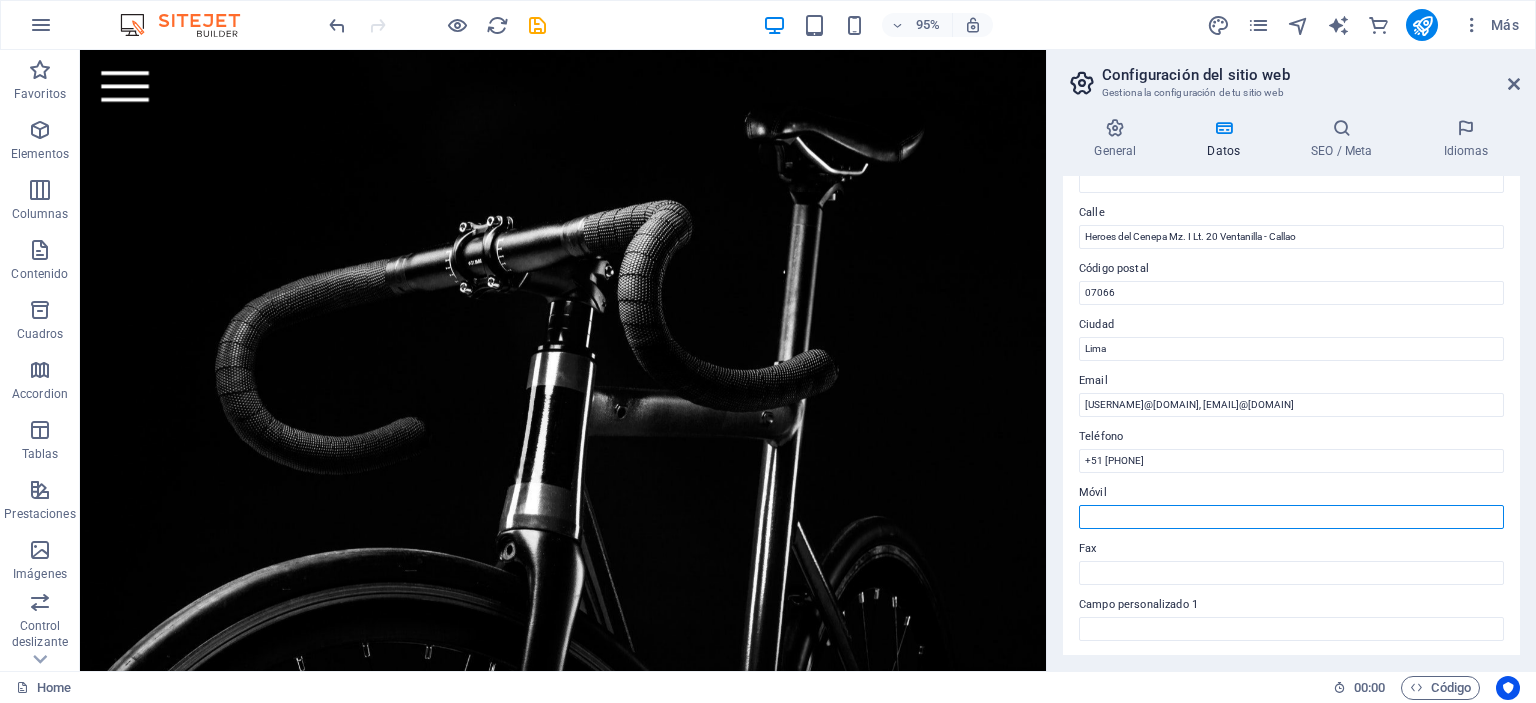 paste on "+51 986441689" 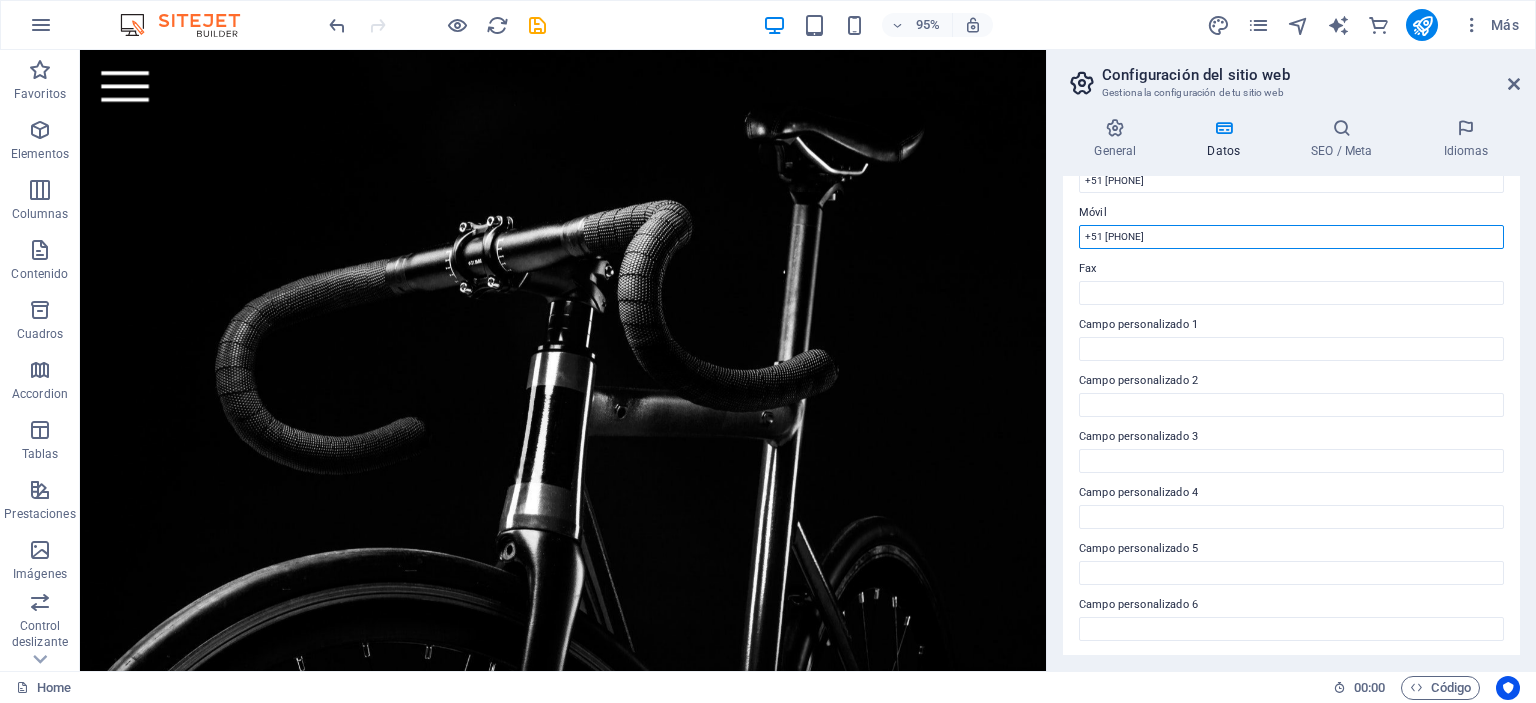 scroll, scrollTop: 0, scrollLeft: 0, axis: both 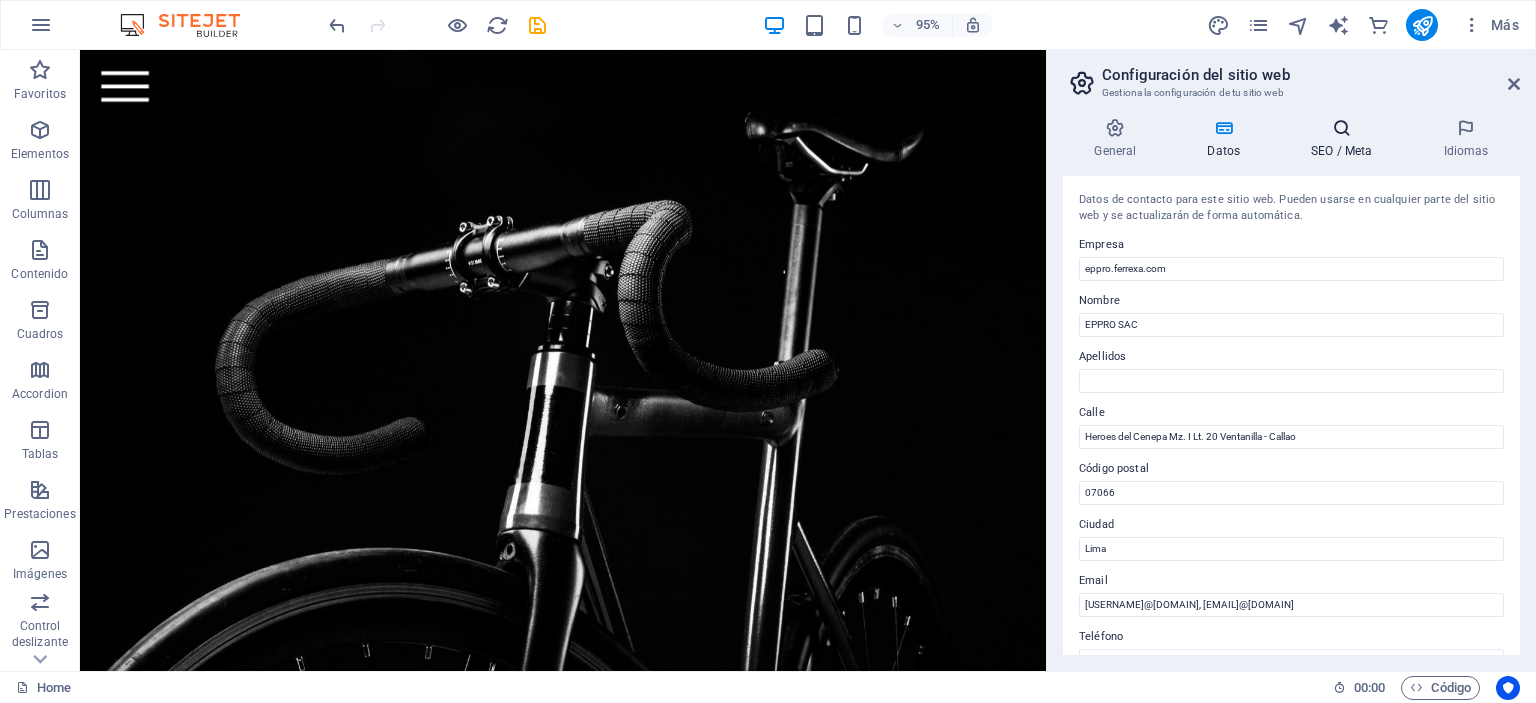 type on "+51 986441689" 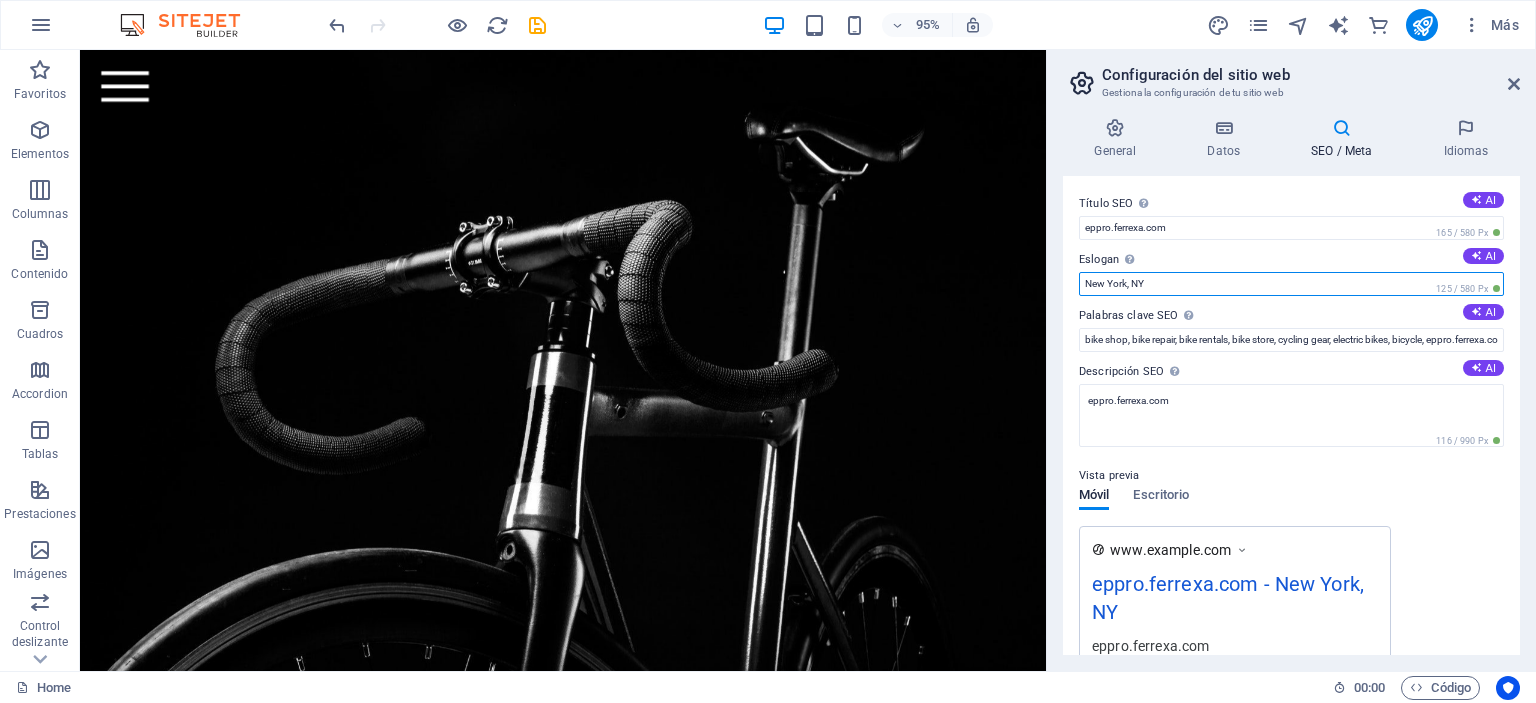 drag, startPoint x: 1166, startPoint y: 279, endPoint x: 1050, endPoint y: 280, distance: 116.00431 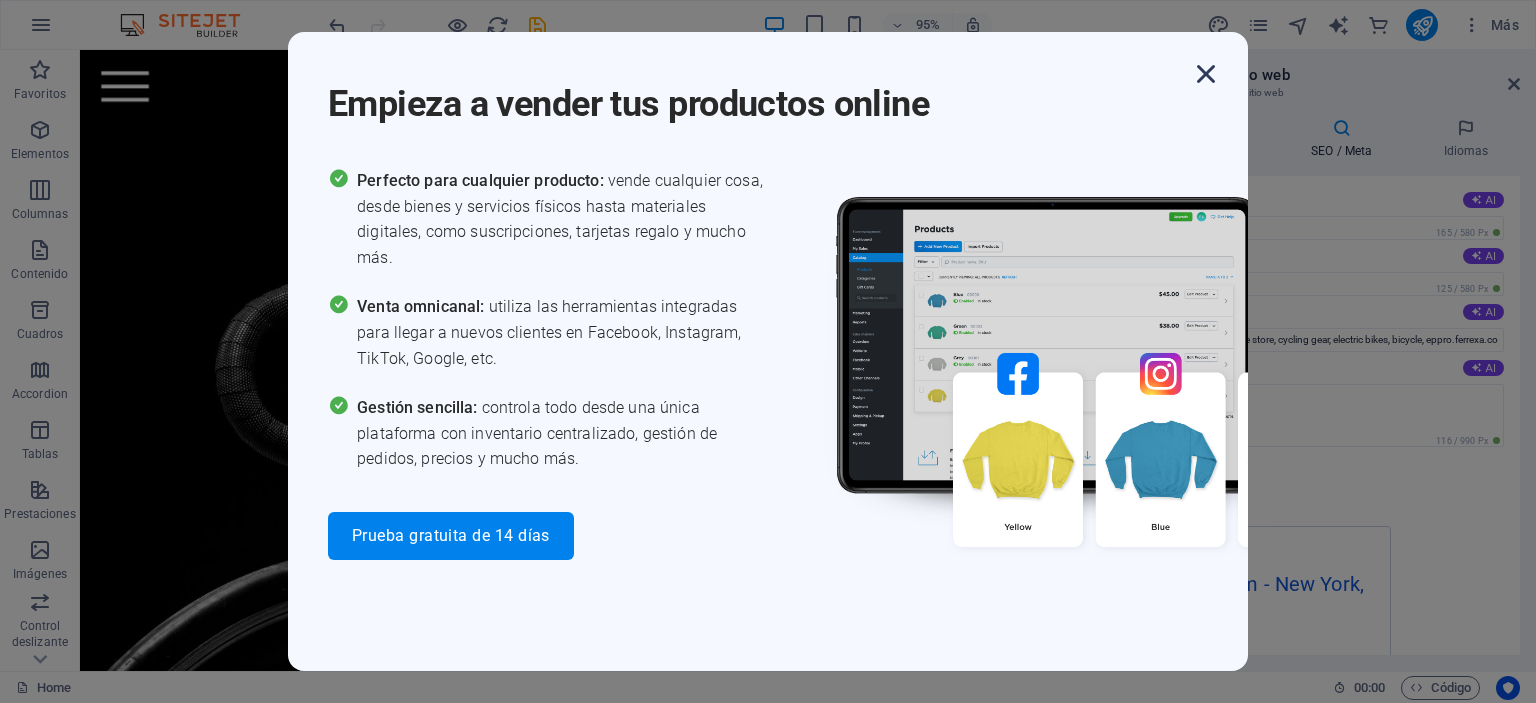 click at bounding box center [1206, 74] 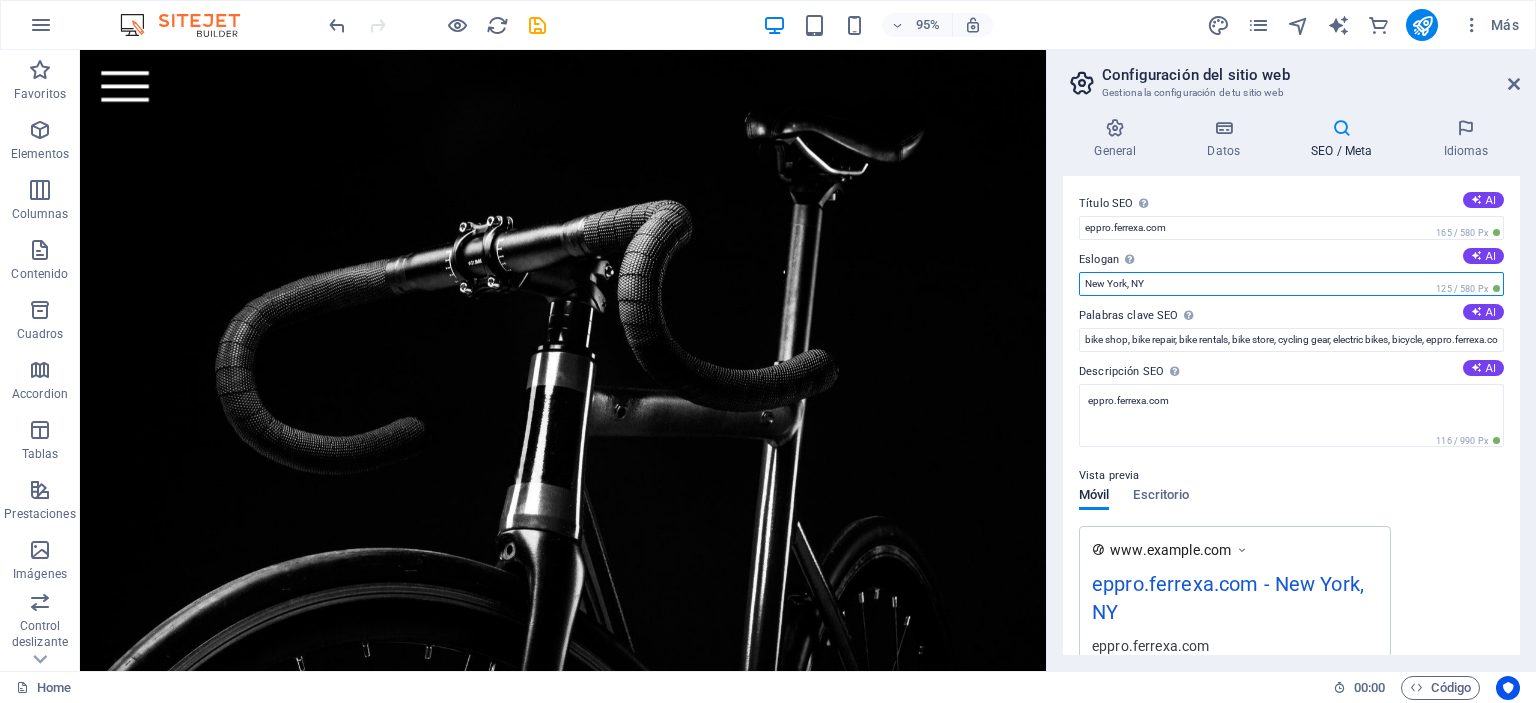 paste on "¡Tu aliado en seguridad!" 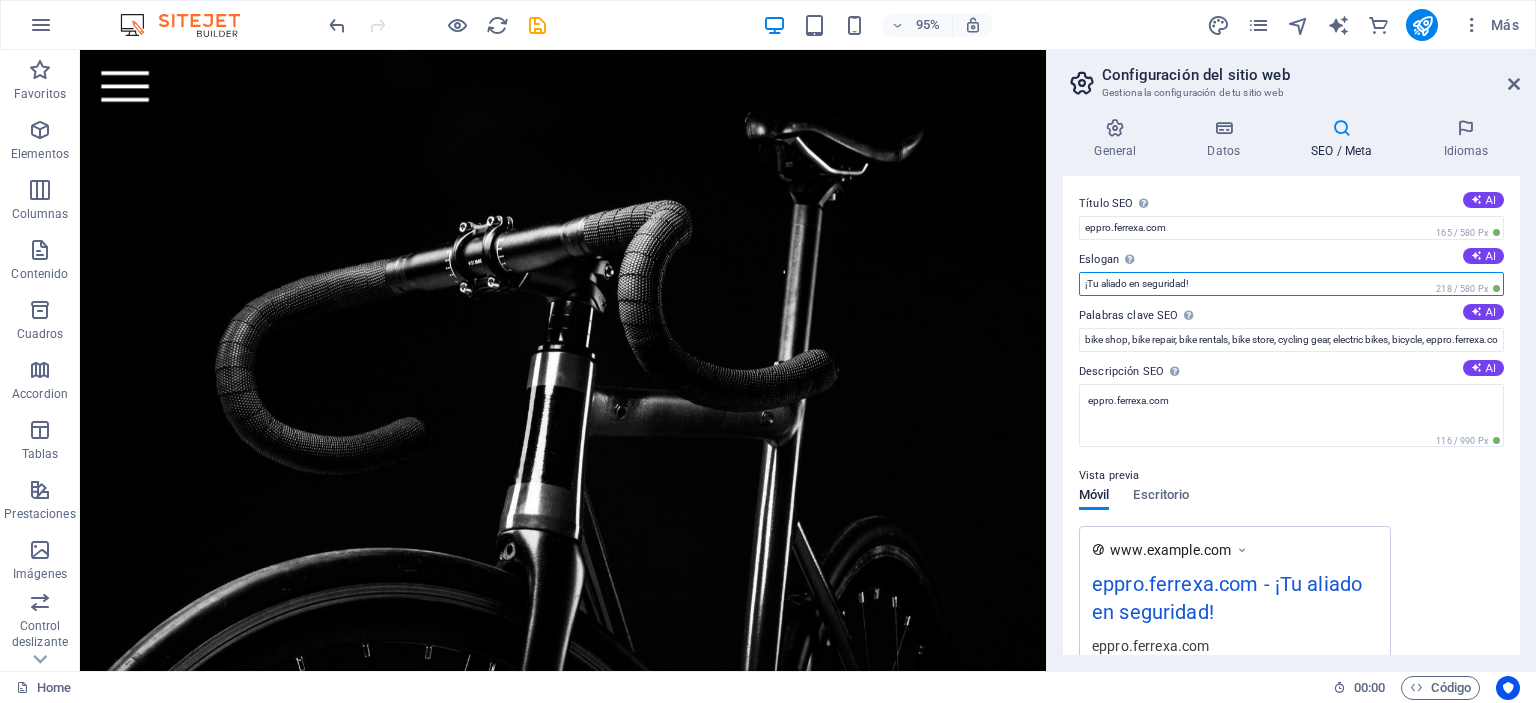 click on "¡Tu aliado en seguridad!" at bounding box center [1291, 284] 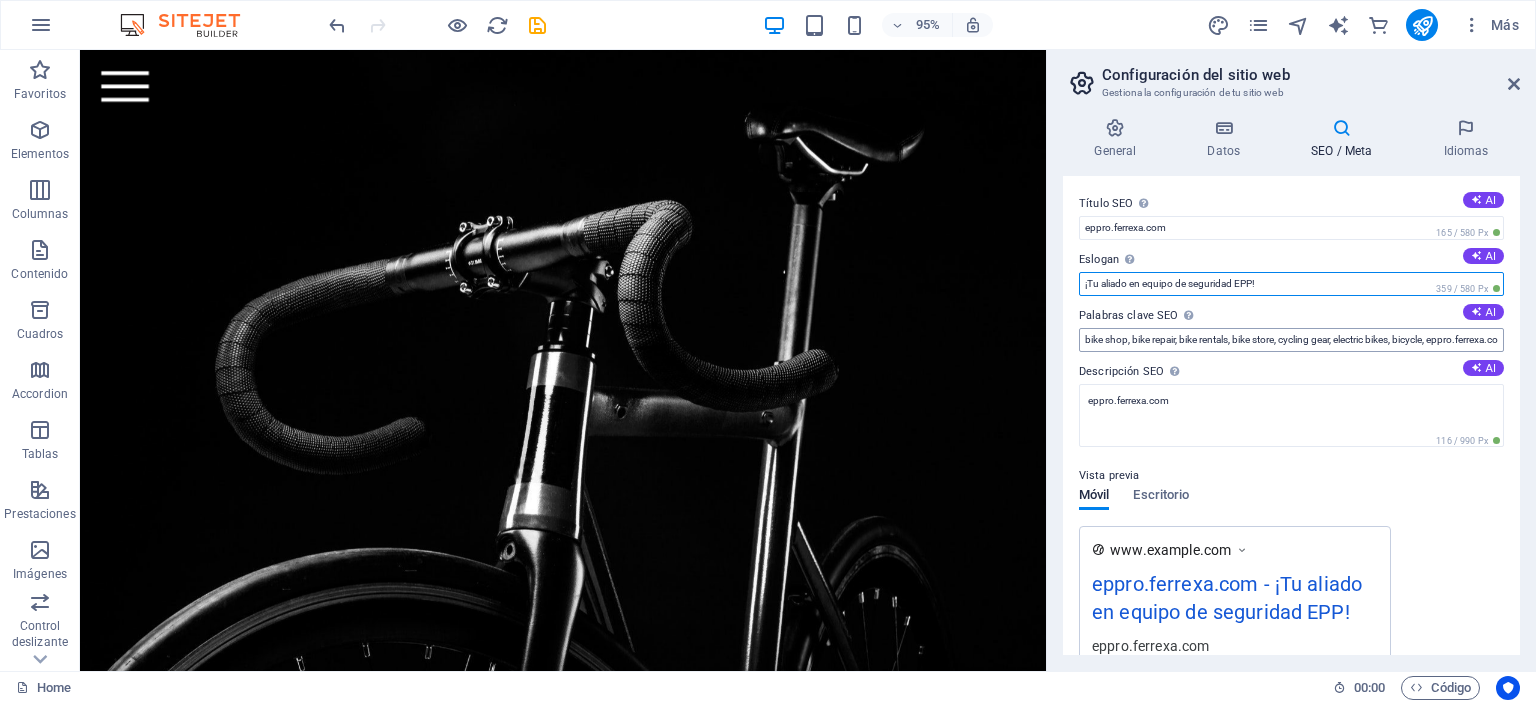 type on "¡Tu aliado en equipo de seguridad EPP!" 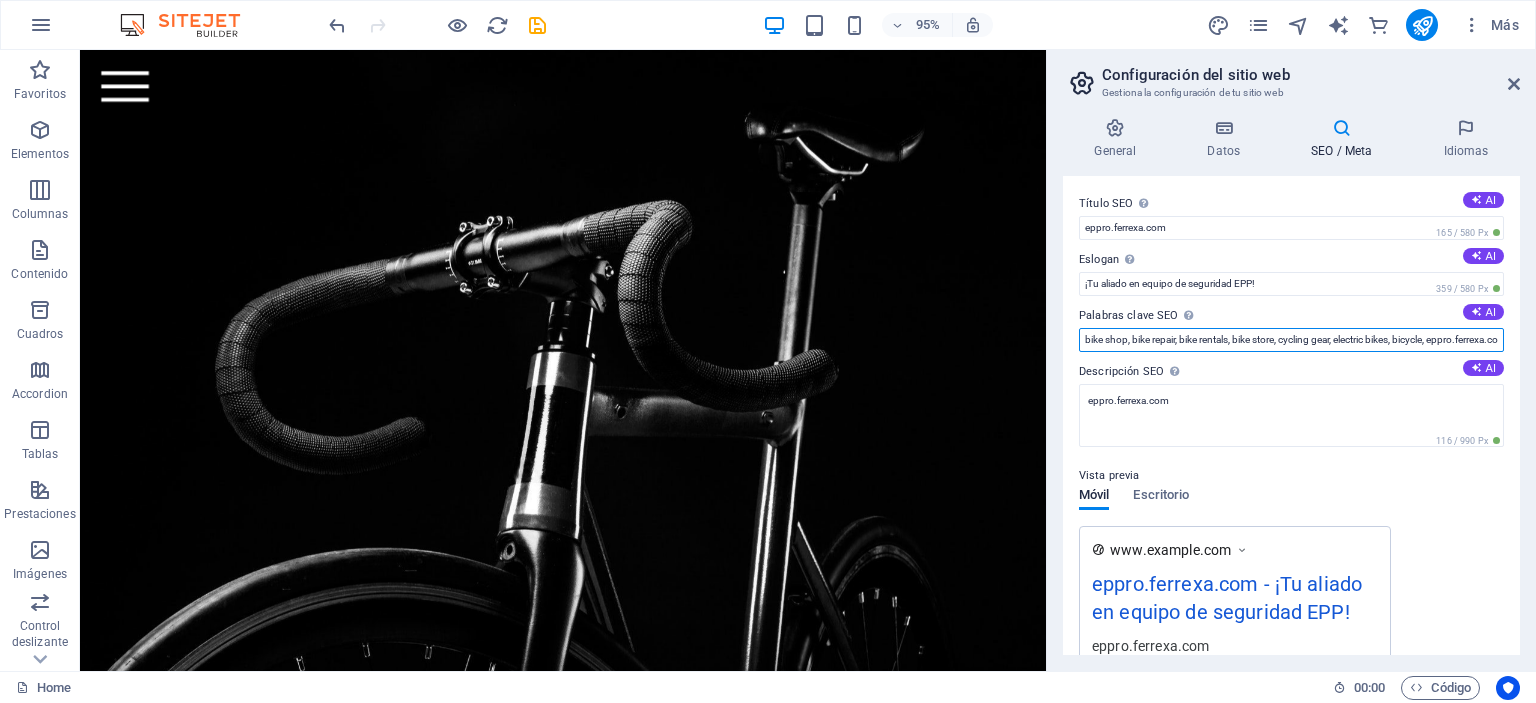 click on "bike shop, bike repair, bike rentals, bike store, cycling gear, electric bikes, bicycle, eppro.ferrexa.com, New York, NY" at bounding box center [1291, 340] 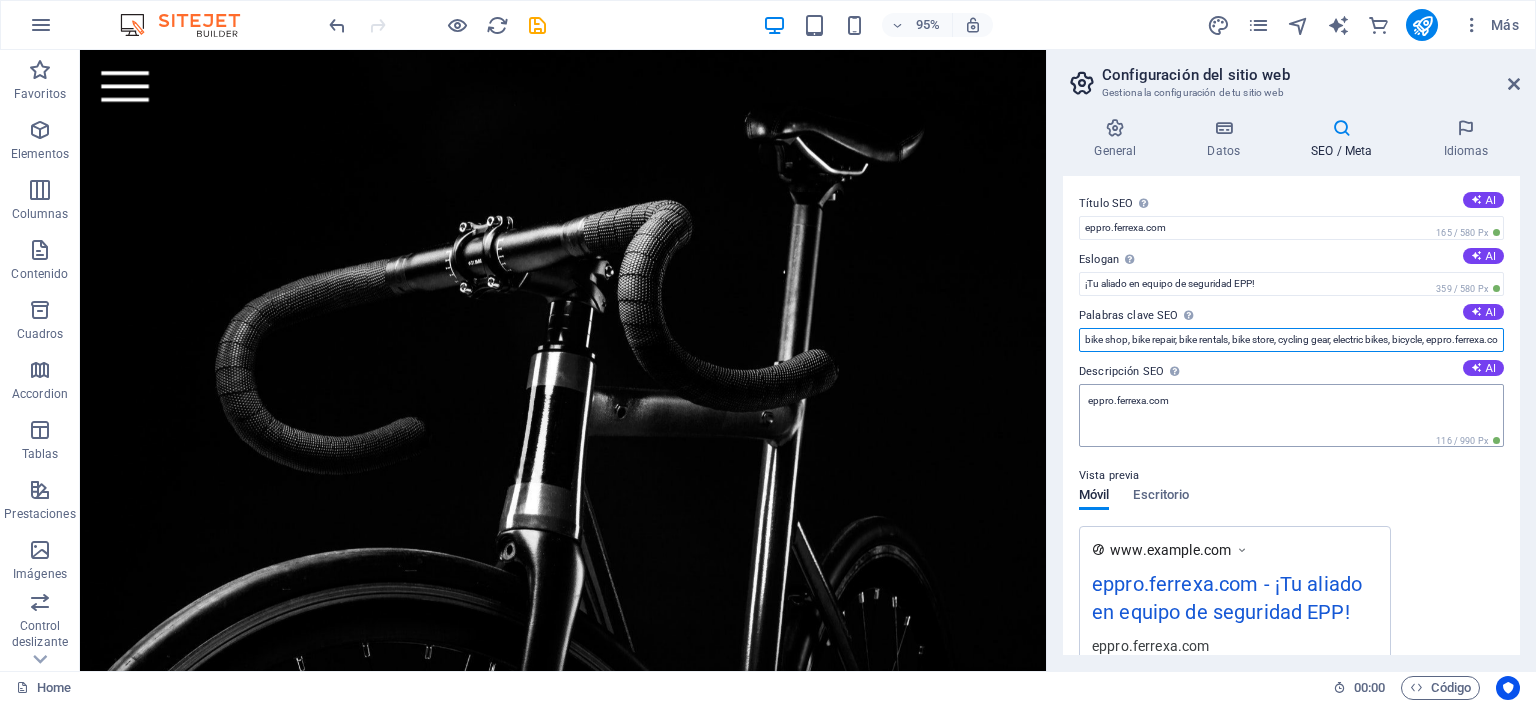 paste on "equipos de protección personal Perú  EPP certificados Lima  tienda de EPP Perú  comprar EPP online  proveedor de equipos de protección personal  distribuidor de EPP a nivel nacional  EPP industriales con certificación  venta de EPP para empresas  soluciones en seguridad industrial  proveedor de seguridad ocupacional" 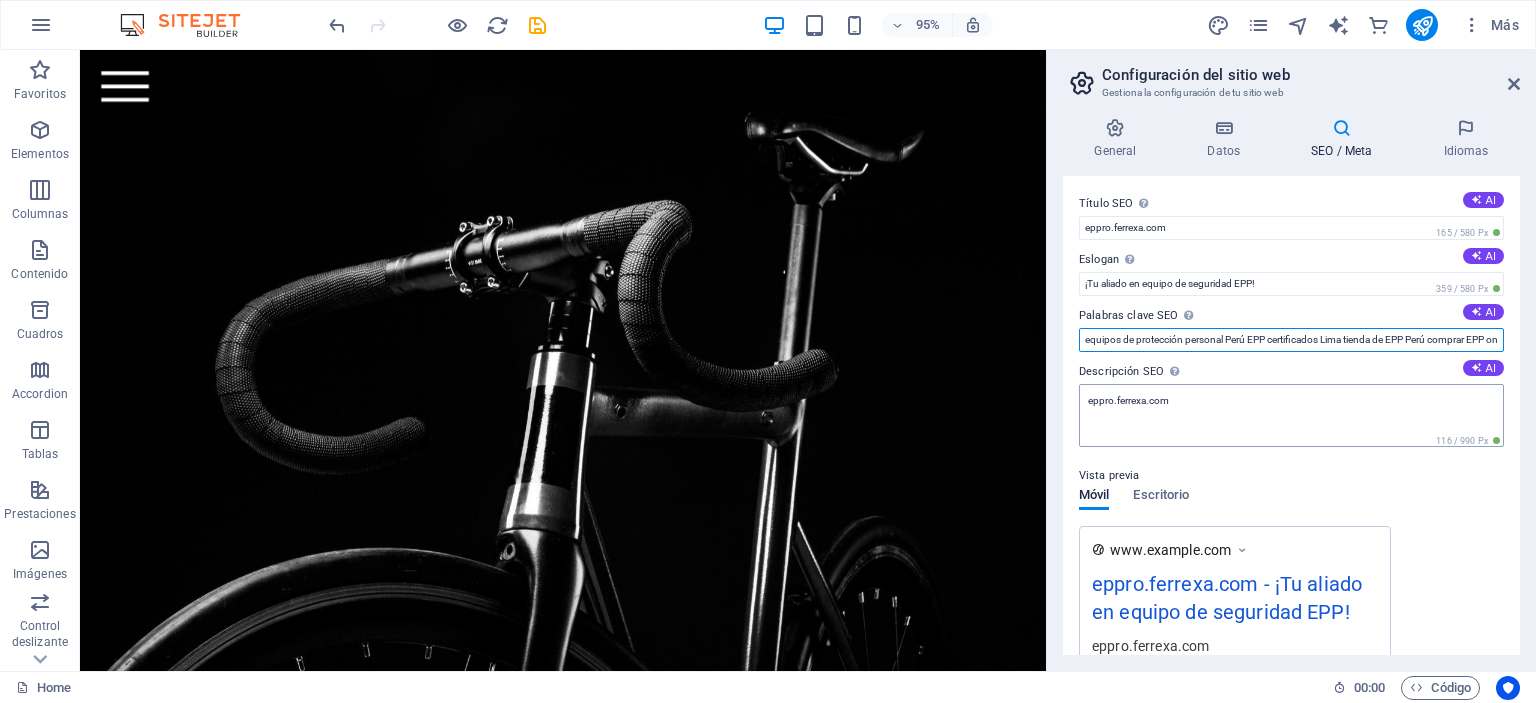 scroll, scrollTop: 0, scrollLeft: 1012, axis: horizontal 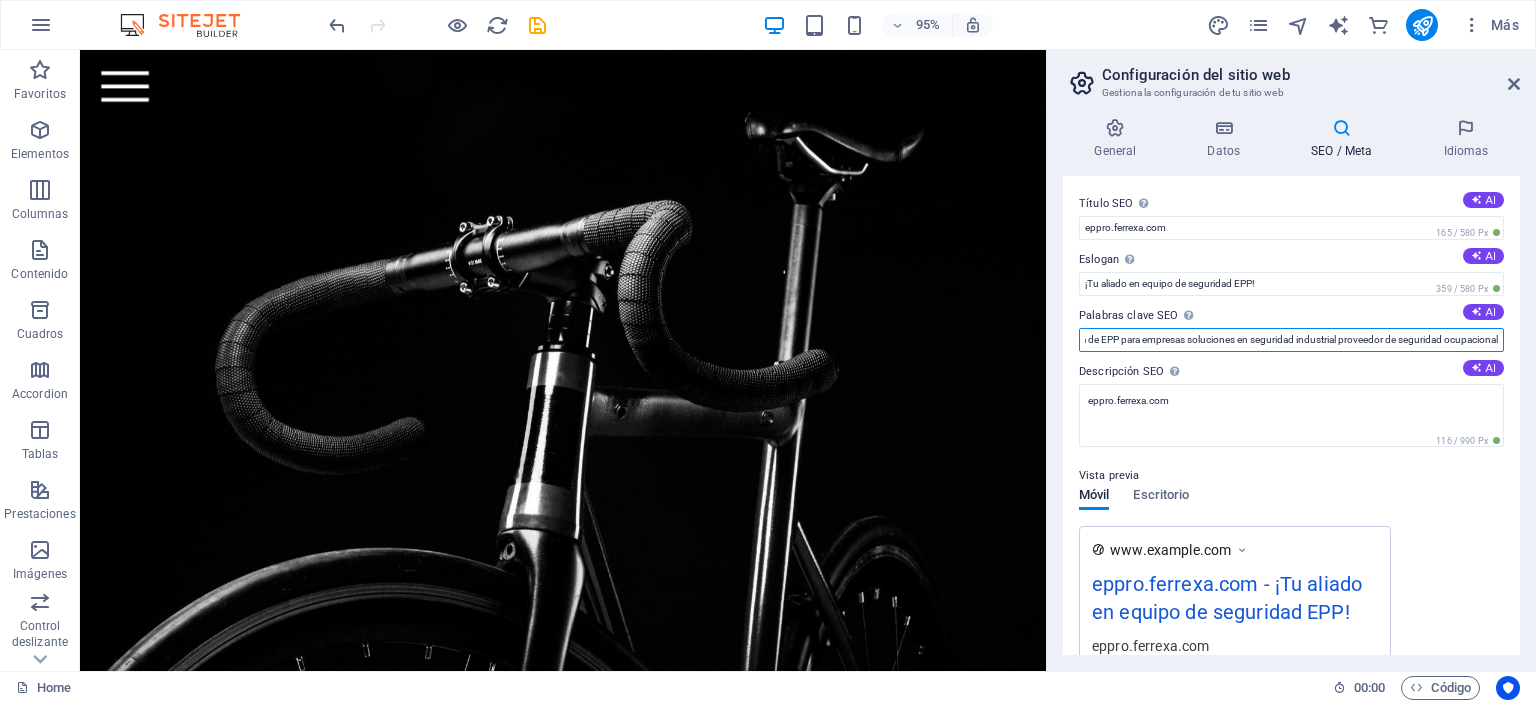 drag, startPoint x: 1121, startPoint y: 333, endPoint x: 1151, endPoint y: 342, distance: 31.320919 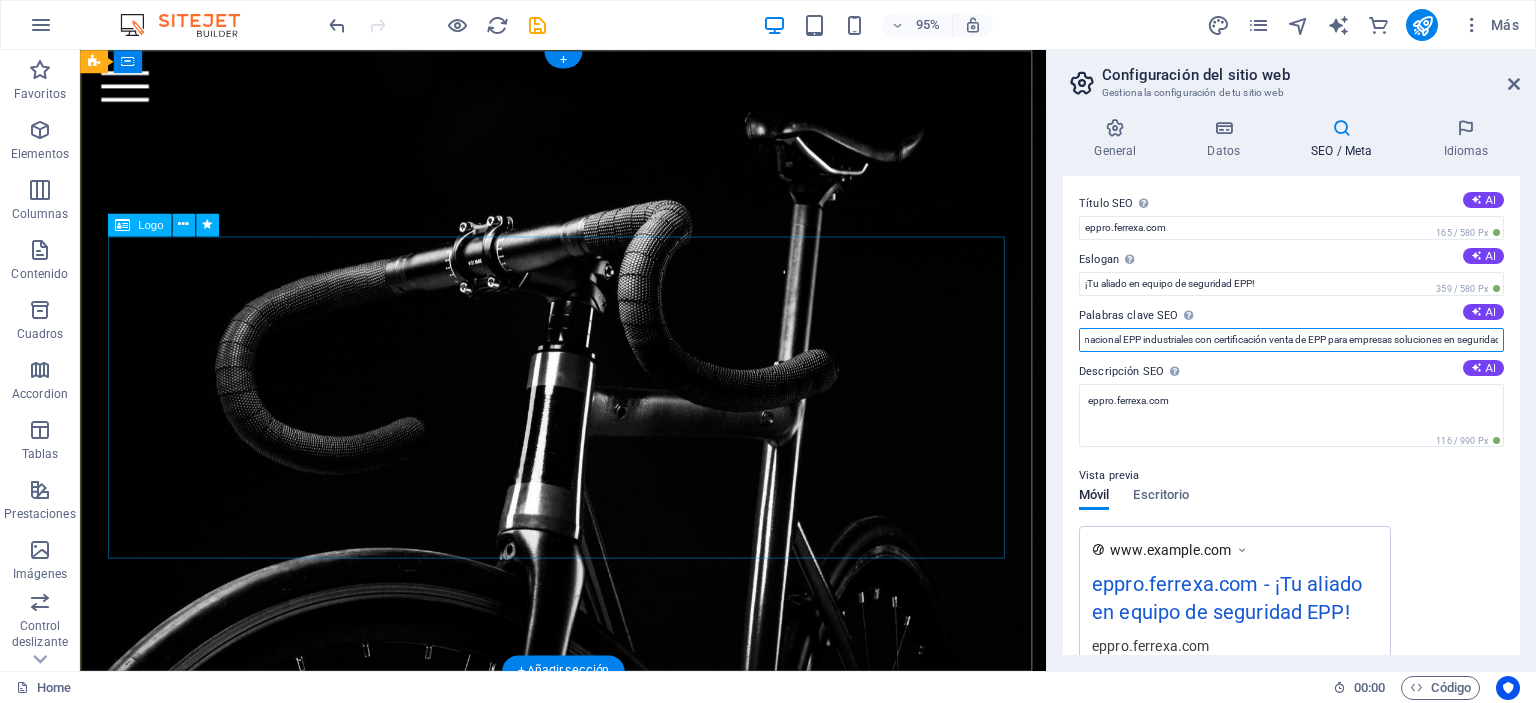 scroll, scrollTop: 0, scrollLeft: 0, axis: both 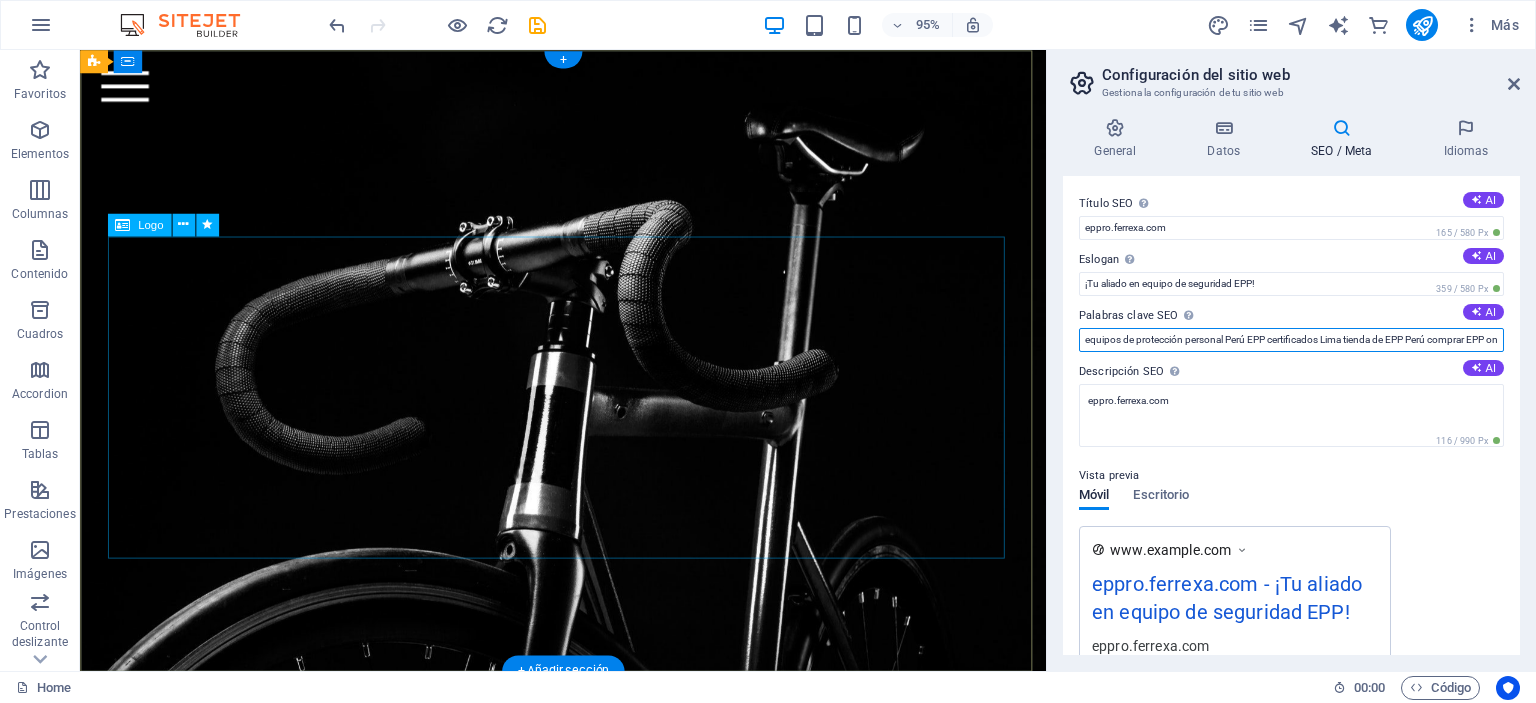 drag, startPoint x: 1261, startPoint y: 391, endPoint x: 1064, endPoint y: 358, distance: 199.74484 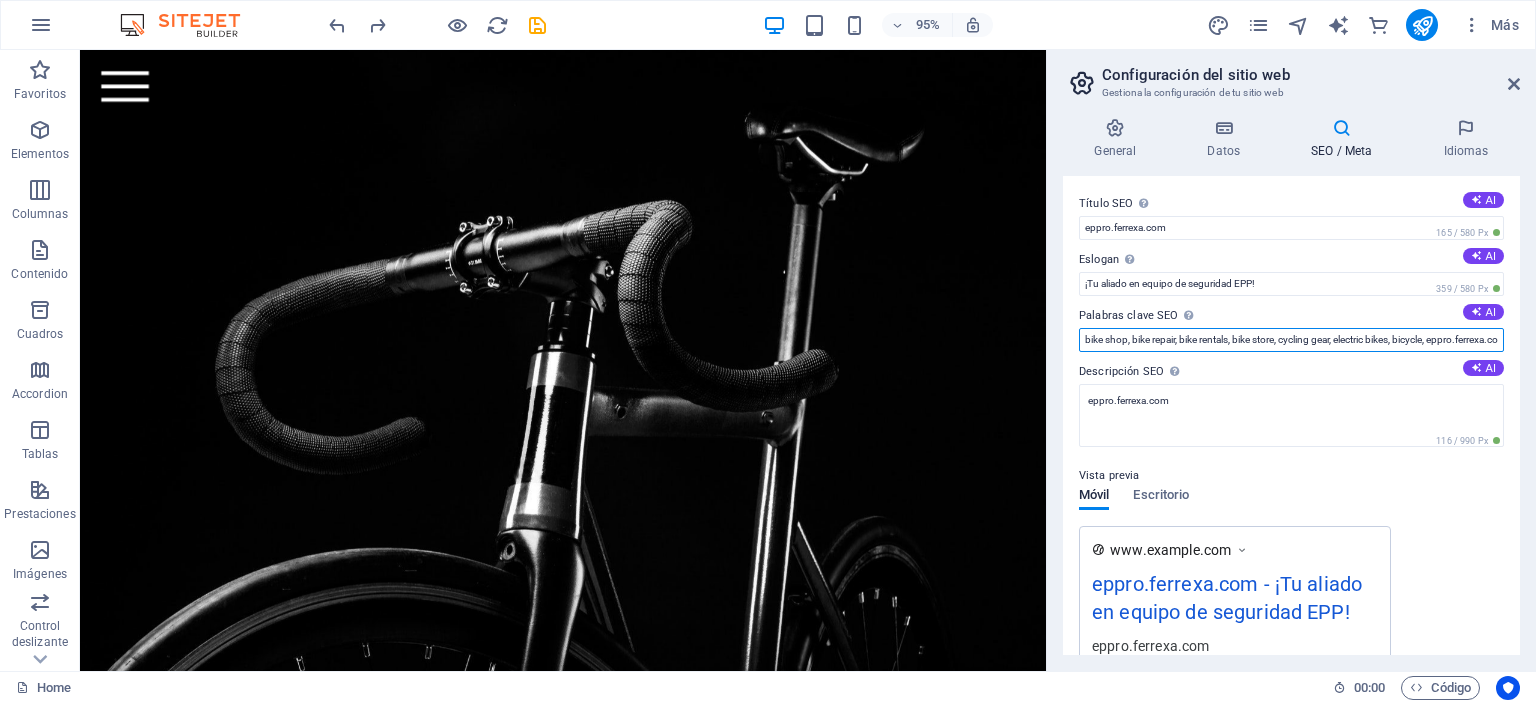 click on "bike shop, bike repair, bike rentals, bike store, cycling gear, electric bikes, bicycle, eppro.ferrexa.com, New York, NY" at bounding box center [1291, 340] 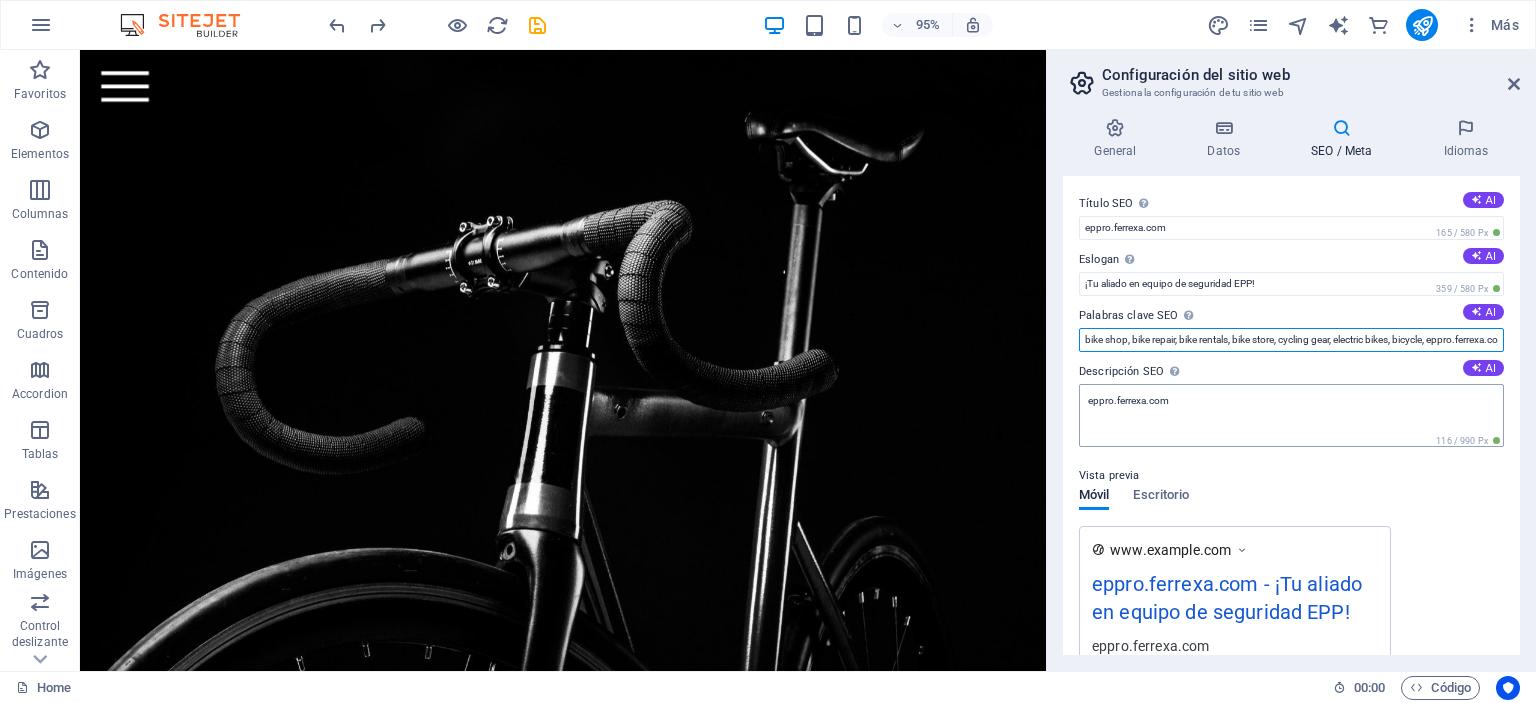 paste on "equipos de protección personal Perú, EPP certificados Lima, tienda de EPP Perú, comprar EPP online, proveedor de equipos de protección personal, distribuidor de EPP a nivel nacional, EPP industriales con certificación, venta de EPP para empresas, soluciones en seguridad industrial, proveedor de seguridad ocupacional, cascos de seguridad homologados, guantes industriales resistentes, protección auditiva para trabajo, ropa de trabajo ignífuga, calzado de seguridad con puntera de acero, lentes de seguridad UV, arnés de seguridad altura Perú, kit de seguridad industrial completo, EPPRO SAC, tienda EPPRO, EPPRO Ferrexa, EPP certificados EPPRO, soluciones integrales en EPP, Lima, Arequipa, Trujillo, Piura, Perú, distribución nacional de EPP, envío a nivel nacional" 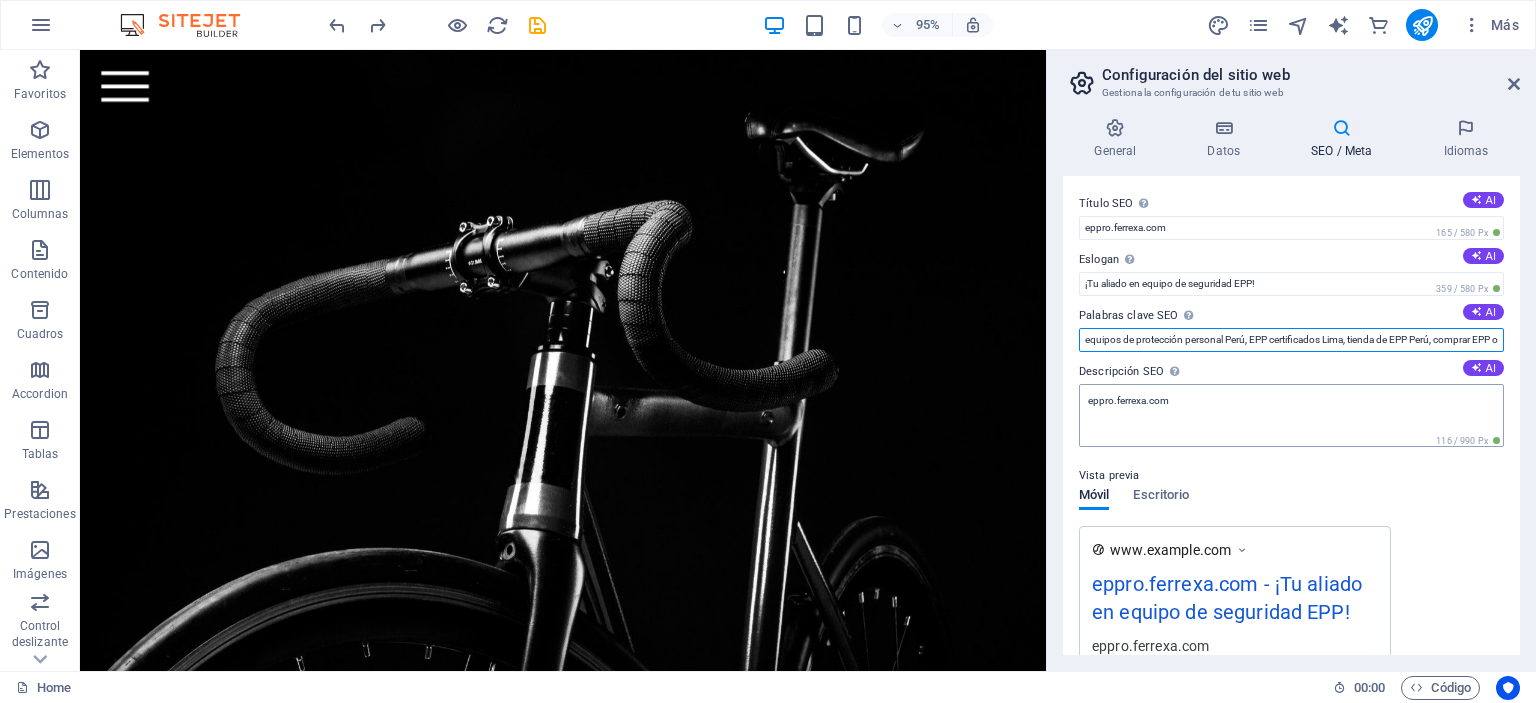 scroll, scrollTop: 0, scrollLeft: 2996, axis: horizontal 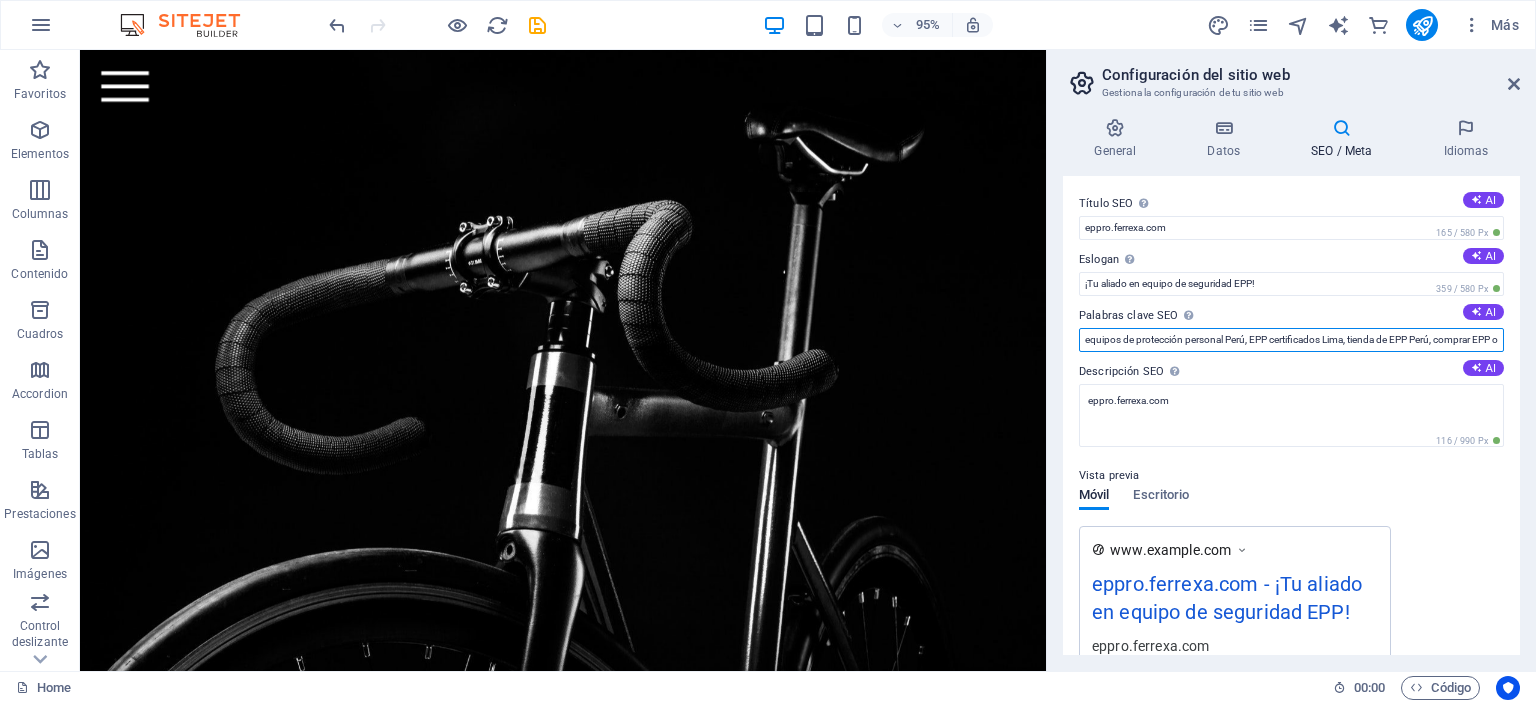 drag, startPoint x: 1267, startPoint y: 341, endPoint x: 1168, endPoint y: 331, distance: 99.50377 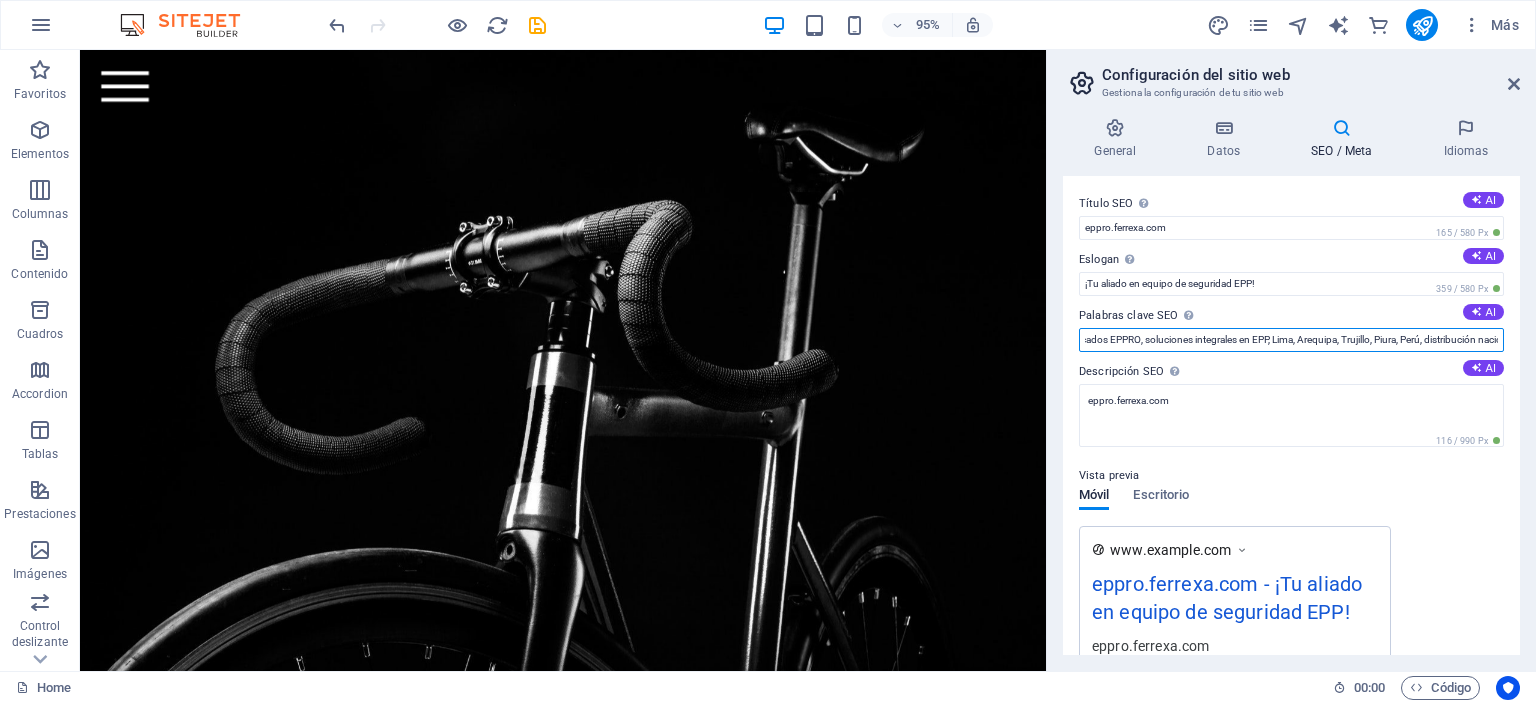 scroll, scrollTop: 0, scrollLeft: 2996, axis: horizontal 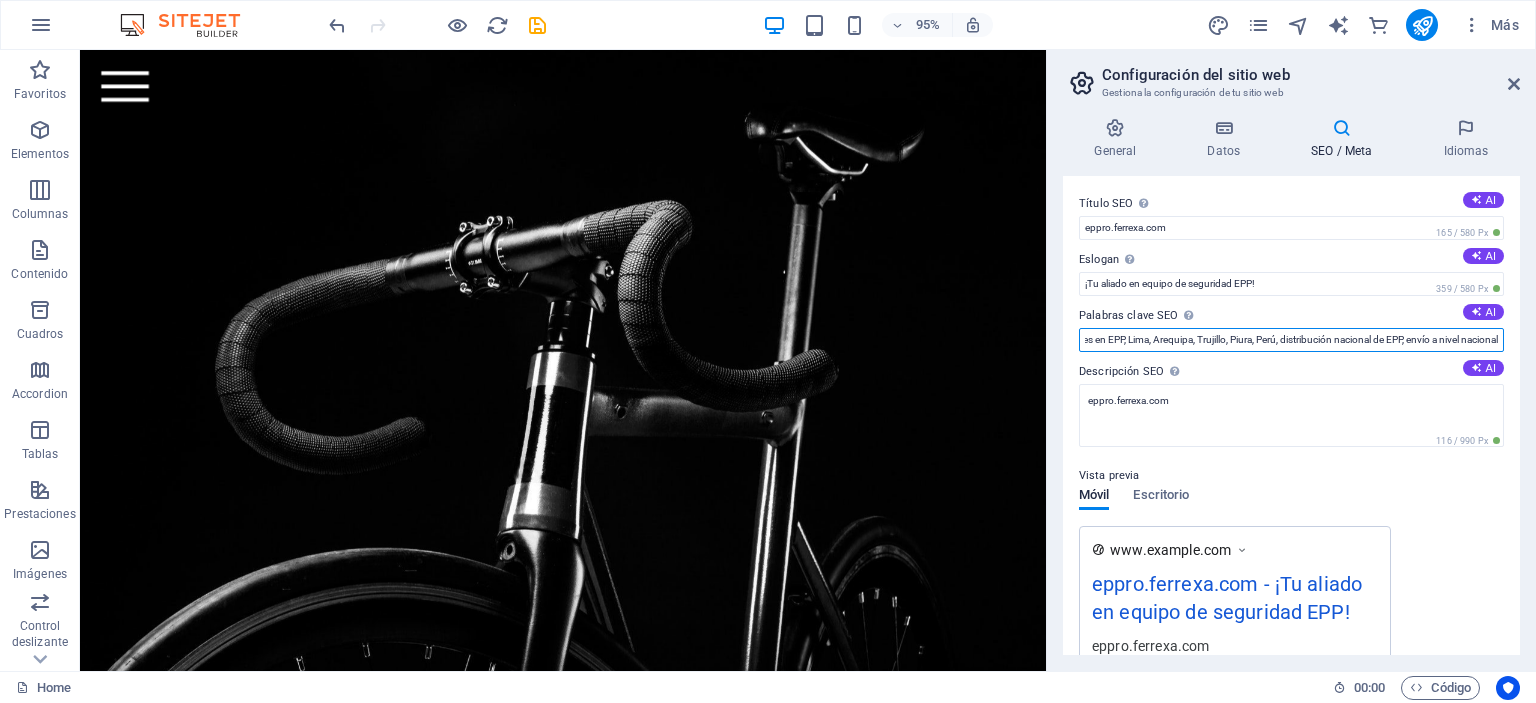 drag, startPoint x: 1082, startPoint y: 341, endPoint x: 1535, endPoint y: 332, distance: 453.0894 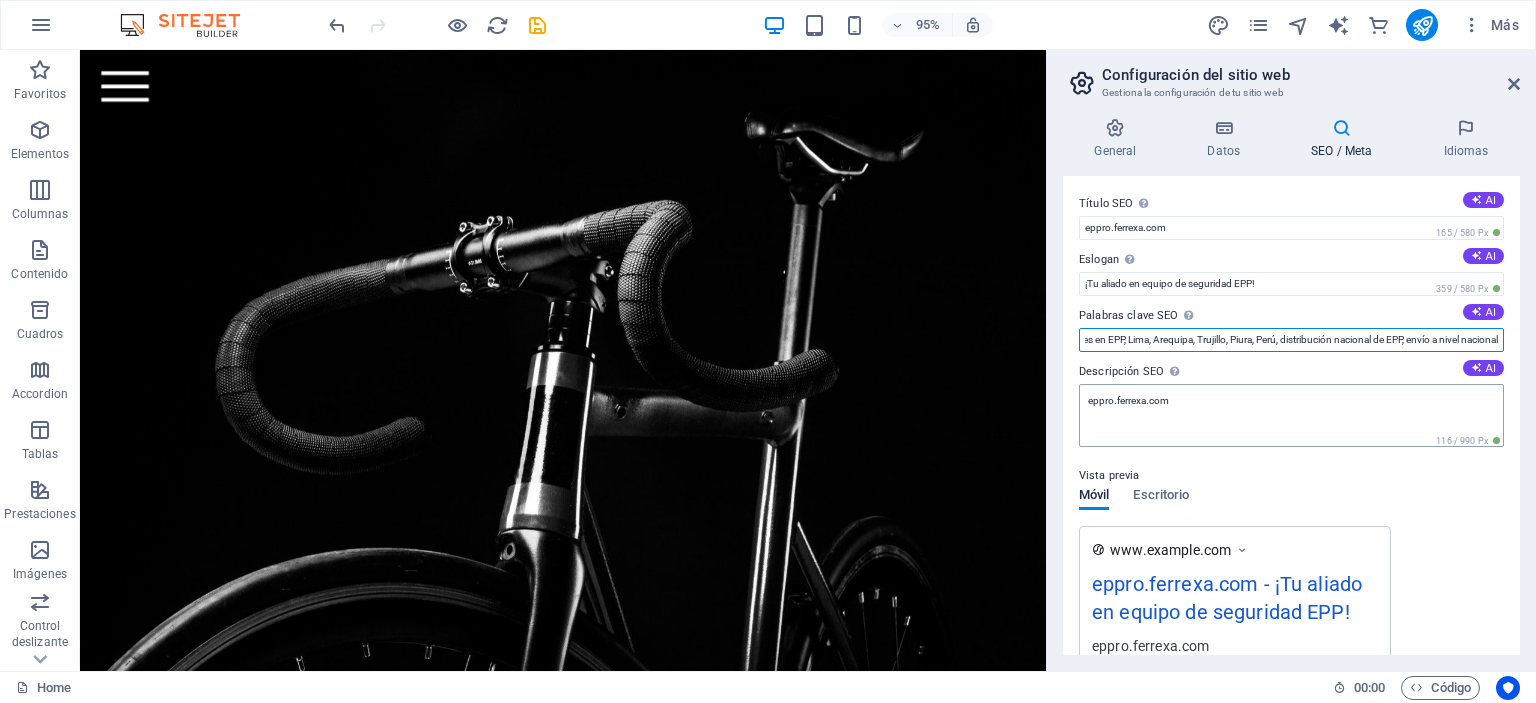 type on "equipos de protección personal Perú, EPP certificados Lima, tienda de EPP Perú, comprar EPP online, proveedor de equipos de protección personal, distribuidor de EPP a nivel nacional, EPP industriales con certificación, venta de EPP para empresas, soluciones en seguridad industrial, proveedor de seguridad ocupacional, cascos de seguridad homologados, guantes industriales resistentes, protección auditiva para trabajo, ropa de trabajo ignífuga, calzado de seguridad con puntera de acero, lentes de seguridad UV, arnés de seguridad altura Perú, kit de seguridad industrial completo, EPPRO SAC, tienda EPPRO, EPPRO Ferrexa, EPP certificados EPPRO, soluciones integrales en EPP, Lima, Arequipa, Trujillo, Piura, Perú, distribución nacional de EPP, envío a nivel nacional" 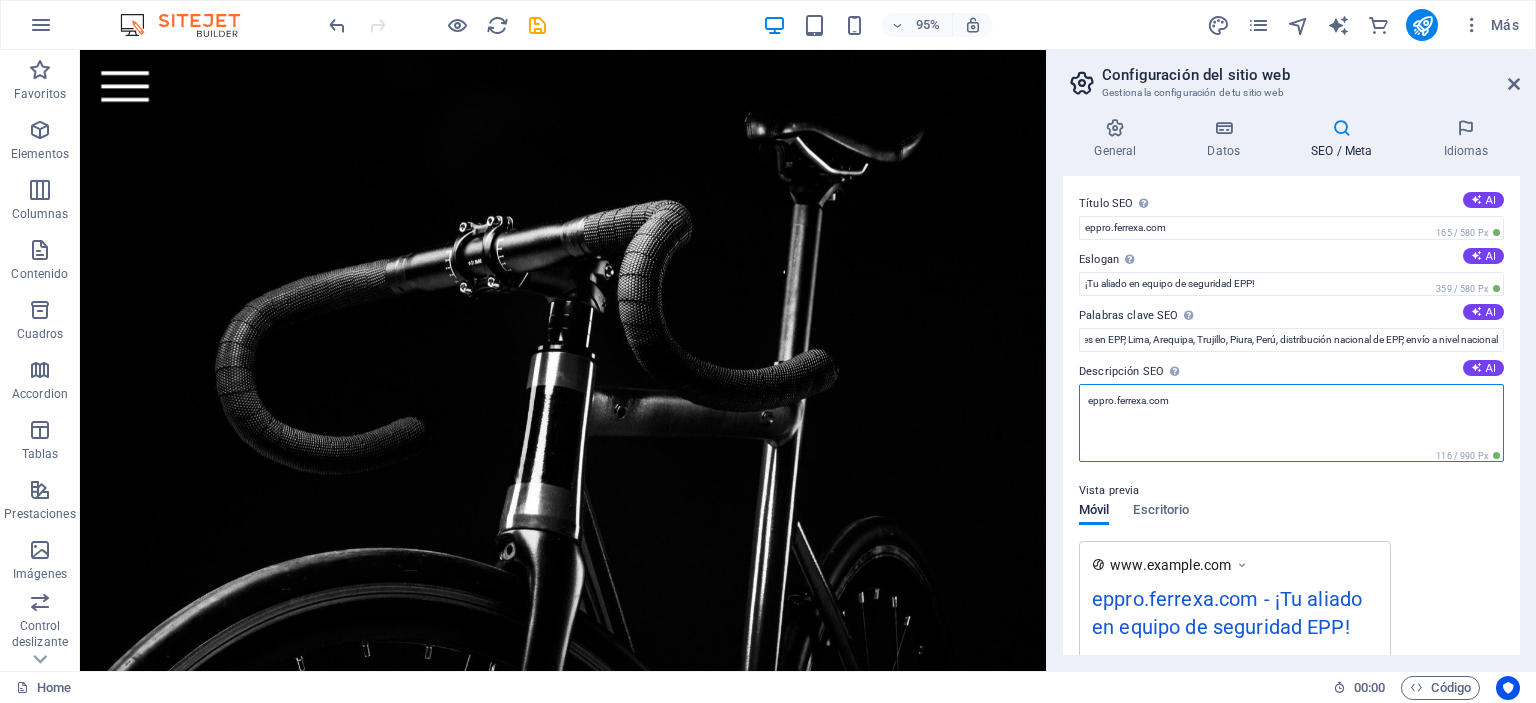 scroll, scrollTop: 0, scrollLeft: 0, axis: both 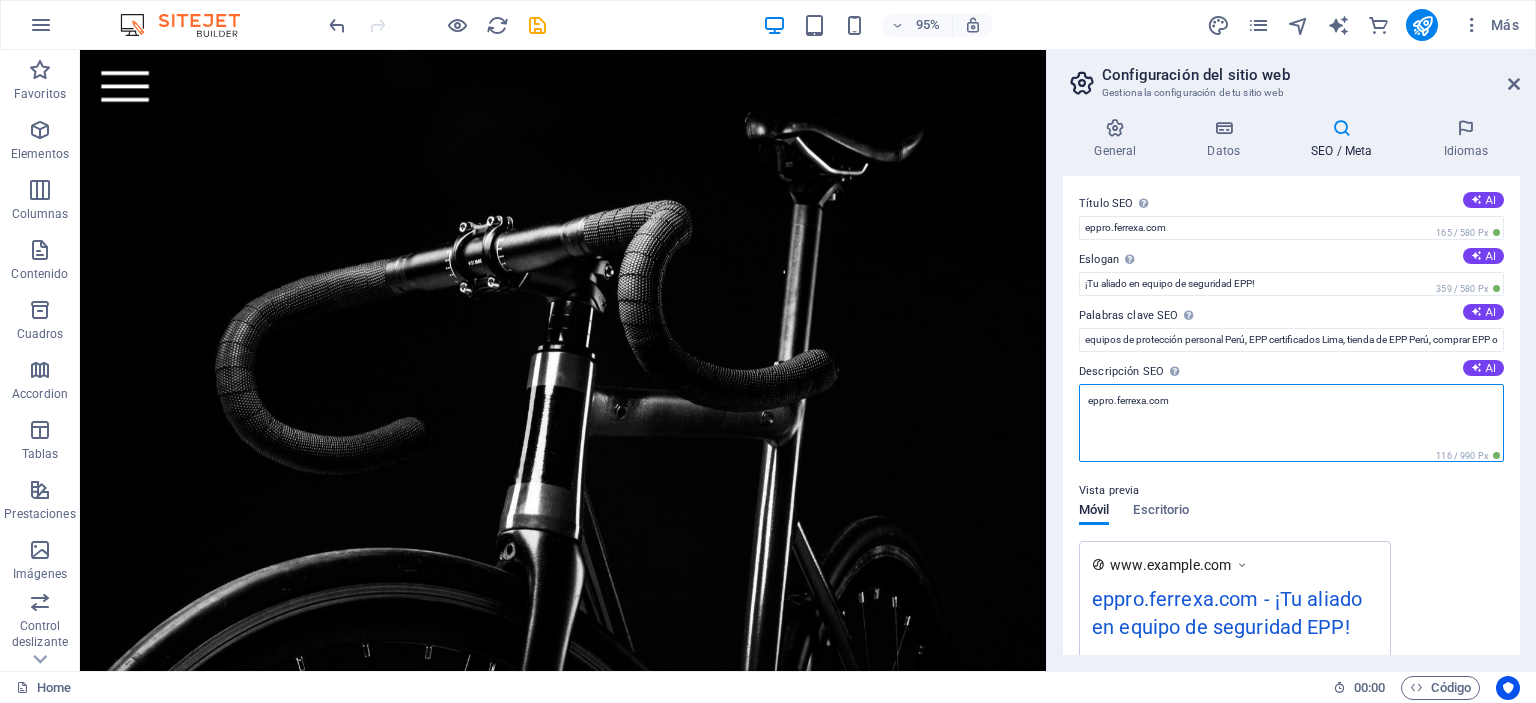 click on "eppro.ferrexa.com" at bounding box center [1291, 423] 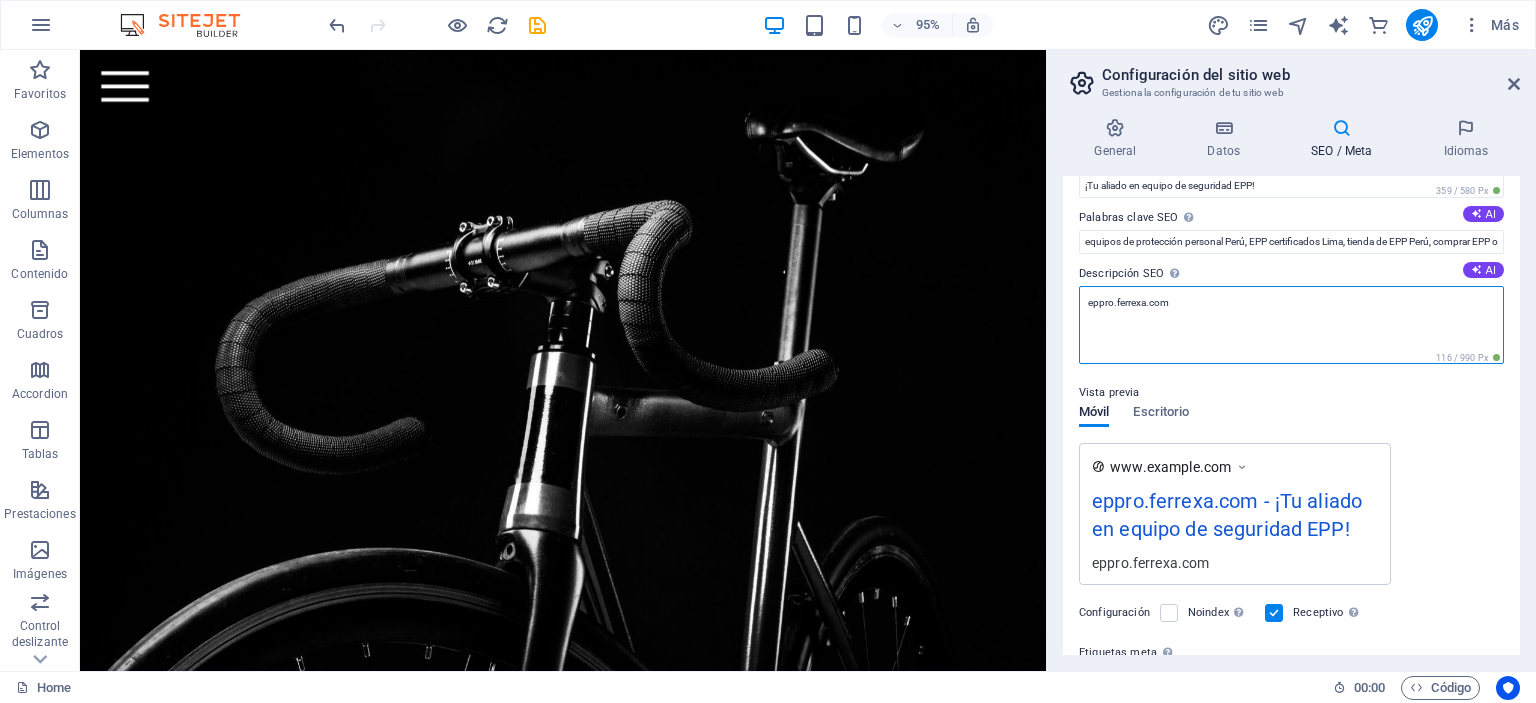 scroll, scrollTop: 0, scrollLeft: 0, axis: both 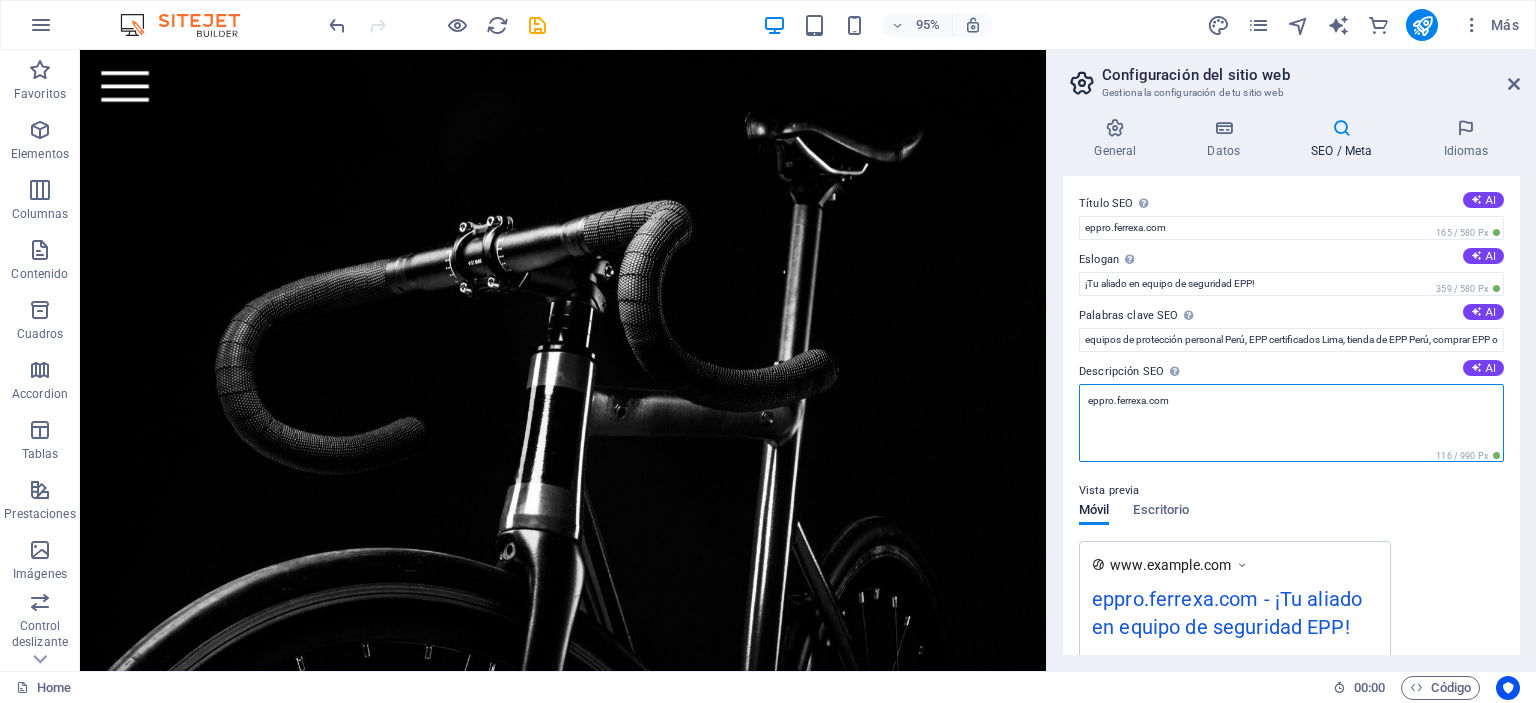 drag, startPoint x: 1265, startPoint y: 446, endPoint x: 1076, endPoint y: 405, distance: 193.39597 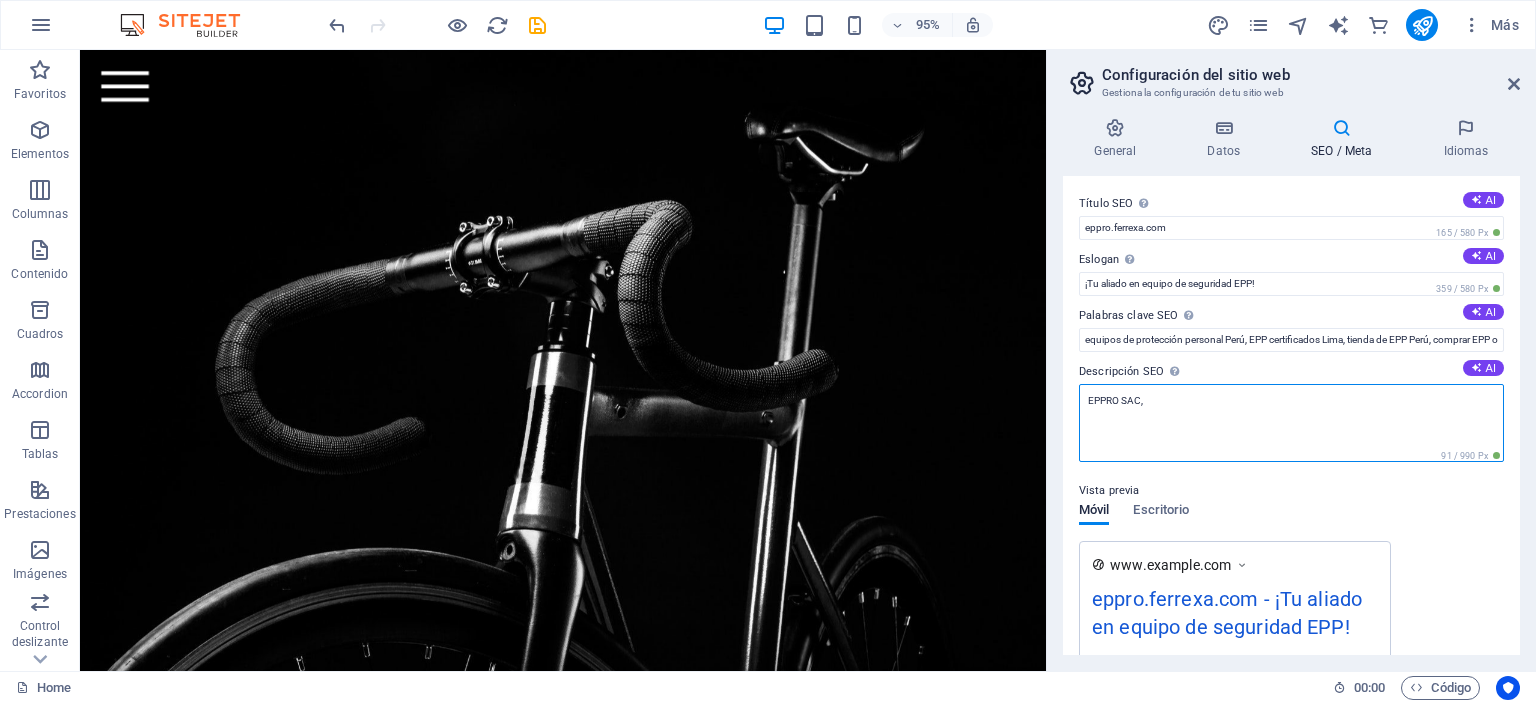 drag, startPoint x: 1158, startPoint y: 408, endPoint x: 1048, endPoint y: 407, distance: 110.00455 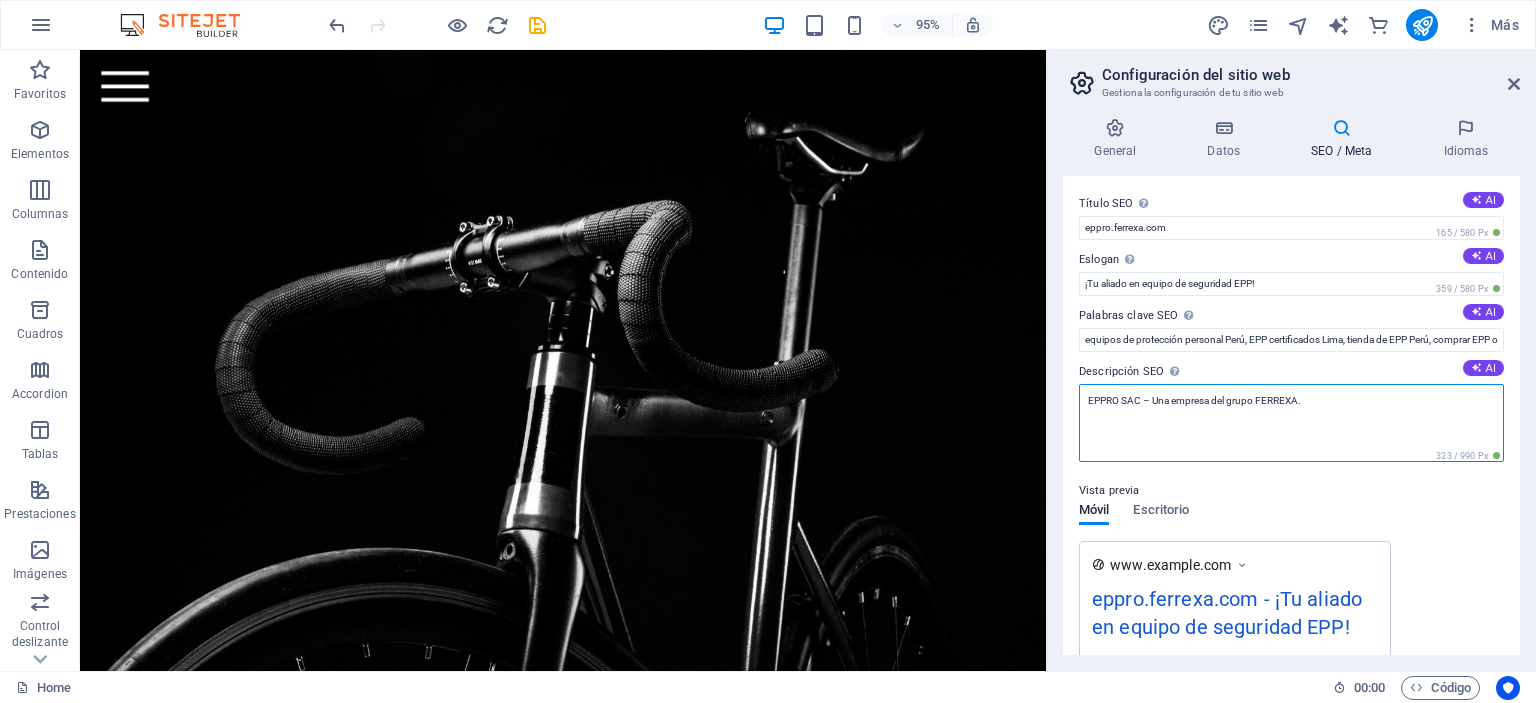 paste on "empresa peruana especializada en la comercialización, fabricación e importación de Equipos de Protección Personal (EPP), con más de 5 años de trayectoria en el mercado nacional." 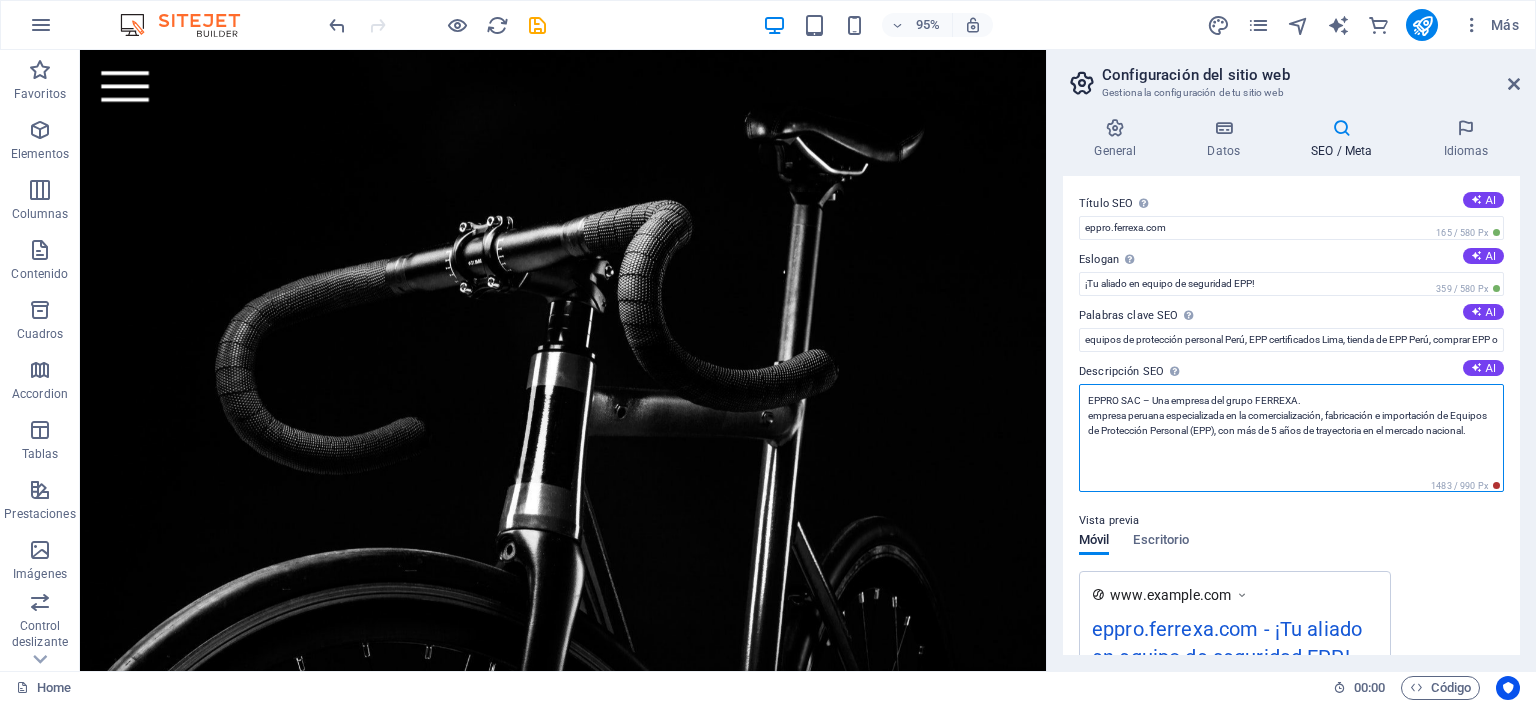 click on "EPPRO SAC – Una empresa del grupo FERREXA.
empresa peruana especializada en la comercialización, fabricación e importación de Equipos de Protección Personal (EPP), con más de 5 años de trayectoria en el mercado nacional." at bounding box center [1291, 438] 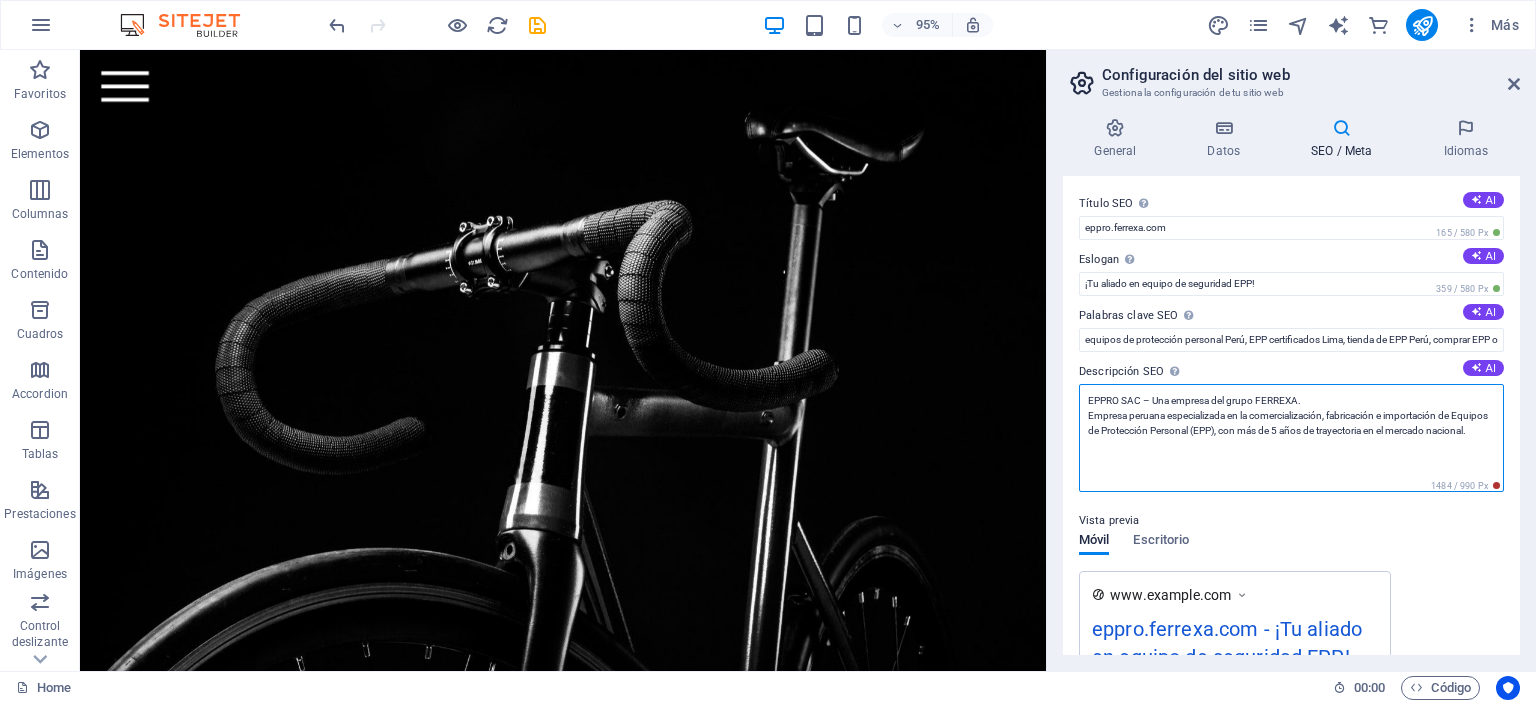 click on "EPPRO SAC – Una empresa del grupo FERREXA.
Empresa peruana especializada en la comercialización, fabricación e importación de Equipos de Protección Personal (EPP), con más de 5 años de trayectoria en el mercado nacional." at bounding box center [1291, 438] 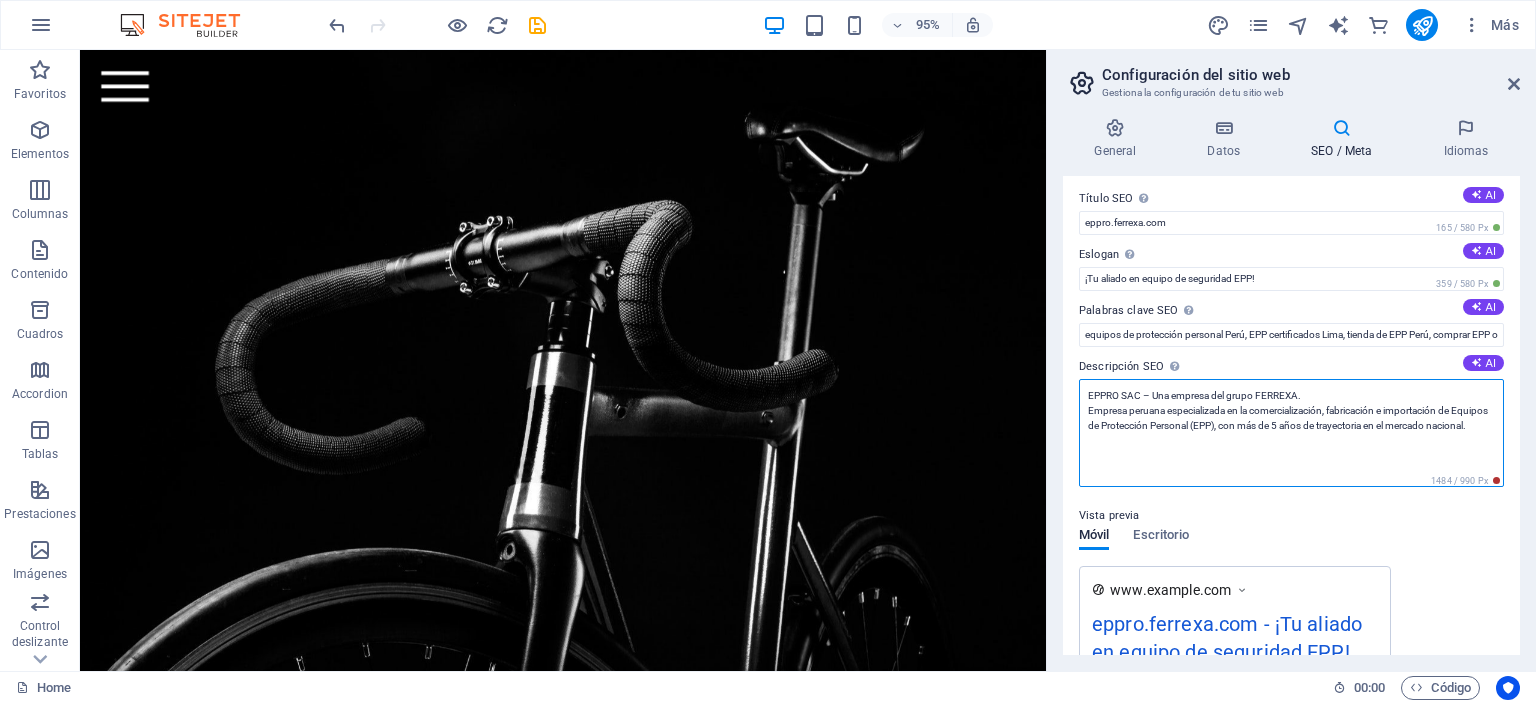 scroll, scrollTop: 0, scrollLeft: 0, axis: both 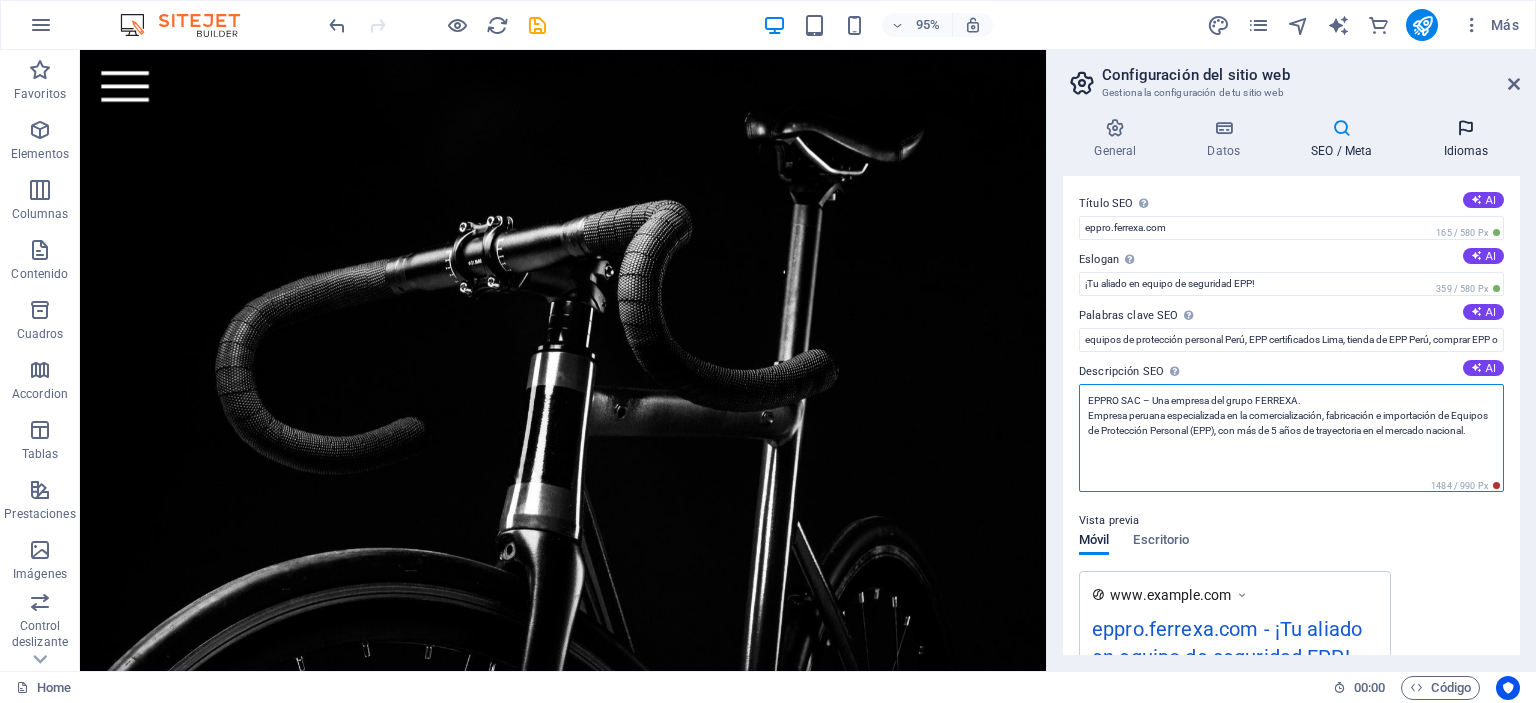 type on "EPPRO SAC – Una empresa del grupo FERREXA.
Empresa peruana especializada en la comercialización, fabricación e importación de Equipos de Protección Personal (EPP), con más de 5 años de trayectoria en el mercado nacional." 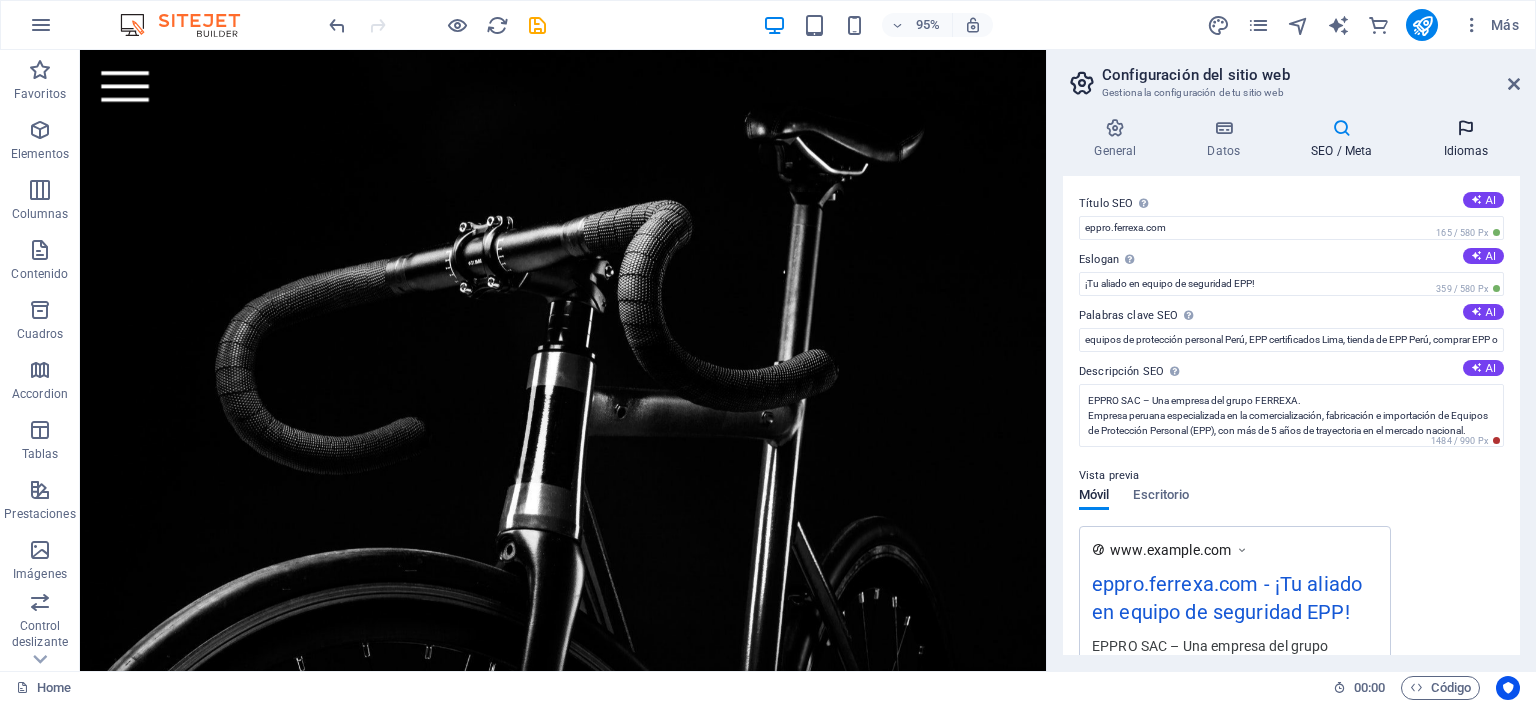 click on "Idiomas" at bounding box center [1466, 139] 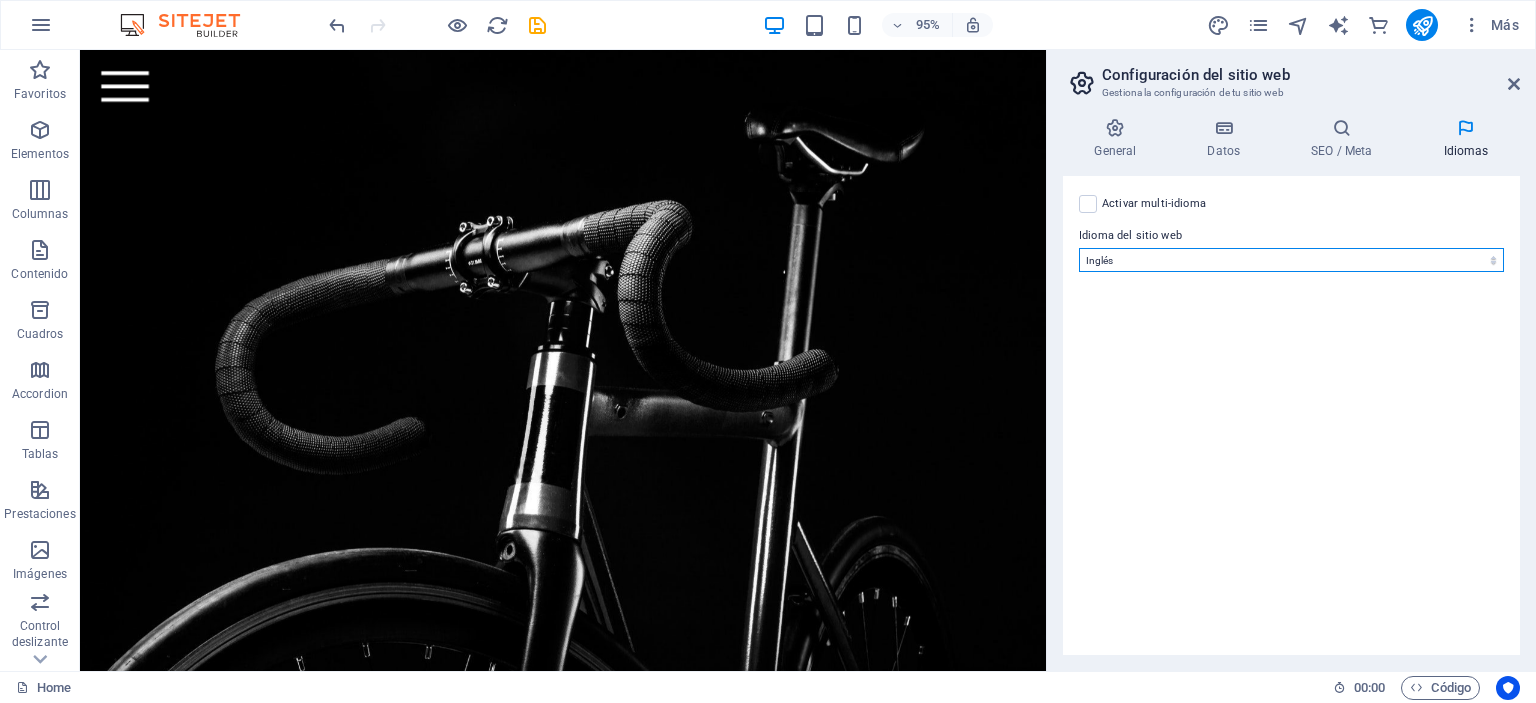 click on "Abkhazian Afar Afrikaans Akan Albanés Alemán Amharic Árabe Aragonese Armenian Assamese Avaric Avestan Aymara Azerbaijani Bambara Bashkir Basque Belarusian Bengalí Bihari languages Bislama Bokmål Bosnian Breton Búlgaro Burmese Catalán Central Khmer Chamorro Chechen Checo Chino Church Slavic Chuvash Coreano Cornish Corsican Cree Croata Danés Dzongkha Eslovaco Esloveno Español Esperanto Estonian Ewe Faroese Farsi (Persa) Fijian Finlandés Francés Fulah Gaelic Galician Ganda Georgian Greenlandic Griego Guaraní Gujarati Haitian Creole Hausa Hebreo Herero Hindi Hiri Motu Holandés Húngaro Ido Igbo Indonesio Inglés Interlingua Interlingue Inuktitut Inupiaq Irish Islandés Italiano Japonés Javanese Kannada Kanuri Kashmiri Kazakh Kikuyu Kinyarwanda Komi Kongo Kurdish Kwanyama Kyrgyz Lao Latín Letón Limburgish Lingala Lituano Luba-Katanga Luxembourgish Macedonio Malagasy Malay Malayalam Maldivian Maltés Manx Maori Marathi Marshallese Mongolian Nauru Navajo Ndonga Nepali North Ndebele Northern Sami Pali" at bounding box center (1291, 260) 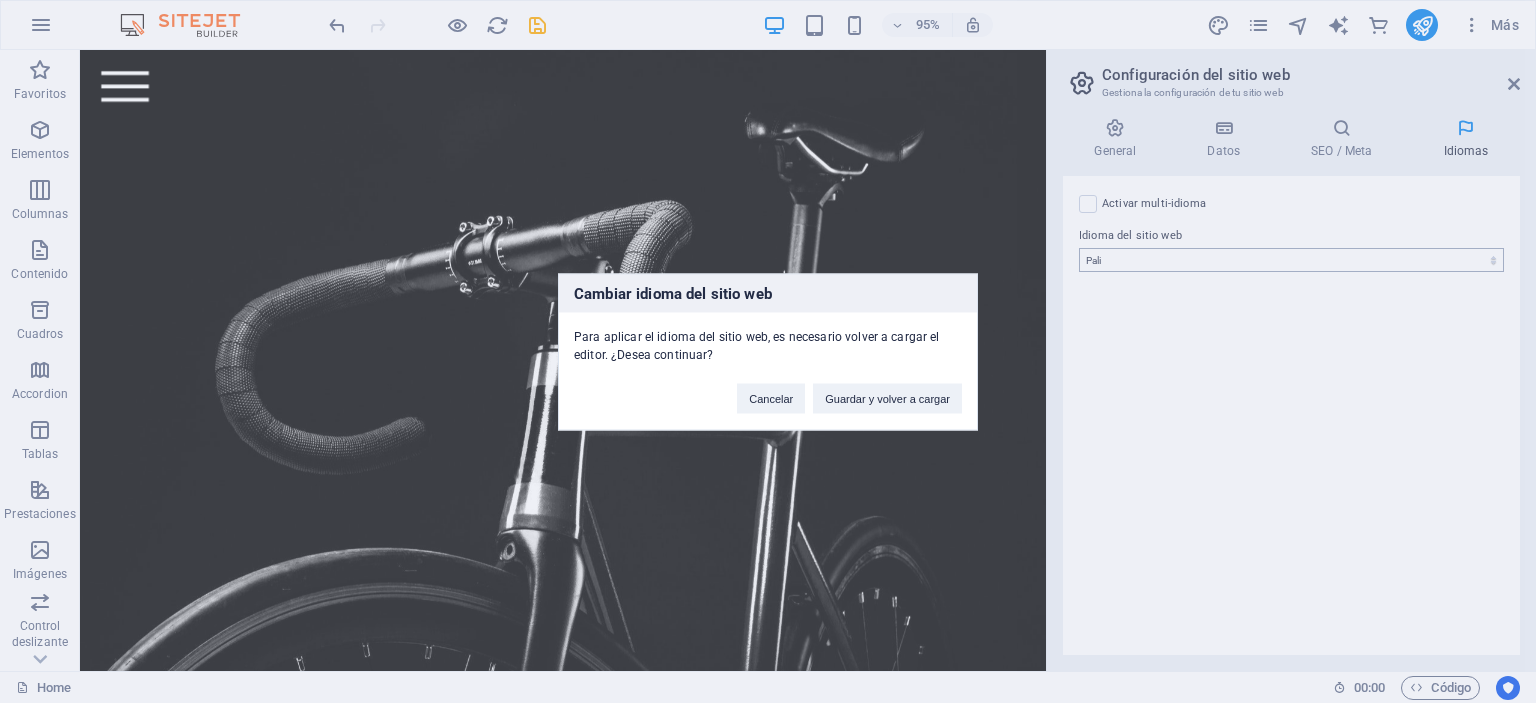click on "Cambiar idioma del sitio web Para aplicar el idioma del sitio web, es necesario volver a cargar el editor. ¿Desea continuar? Cancelar Guardar y volver a cargar" at bounding box center (768, 351) 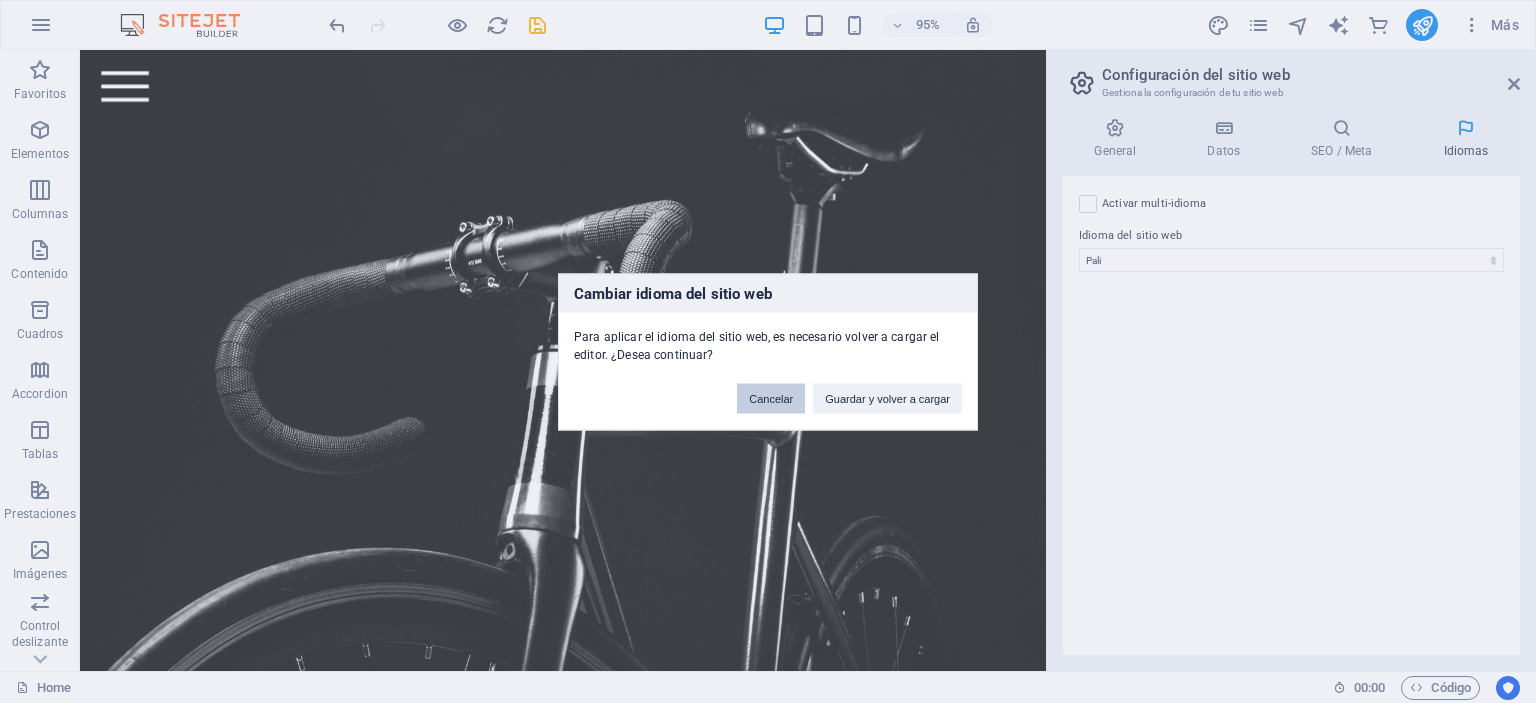 click on "Cancelar" at bounding box center (771, 398) 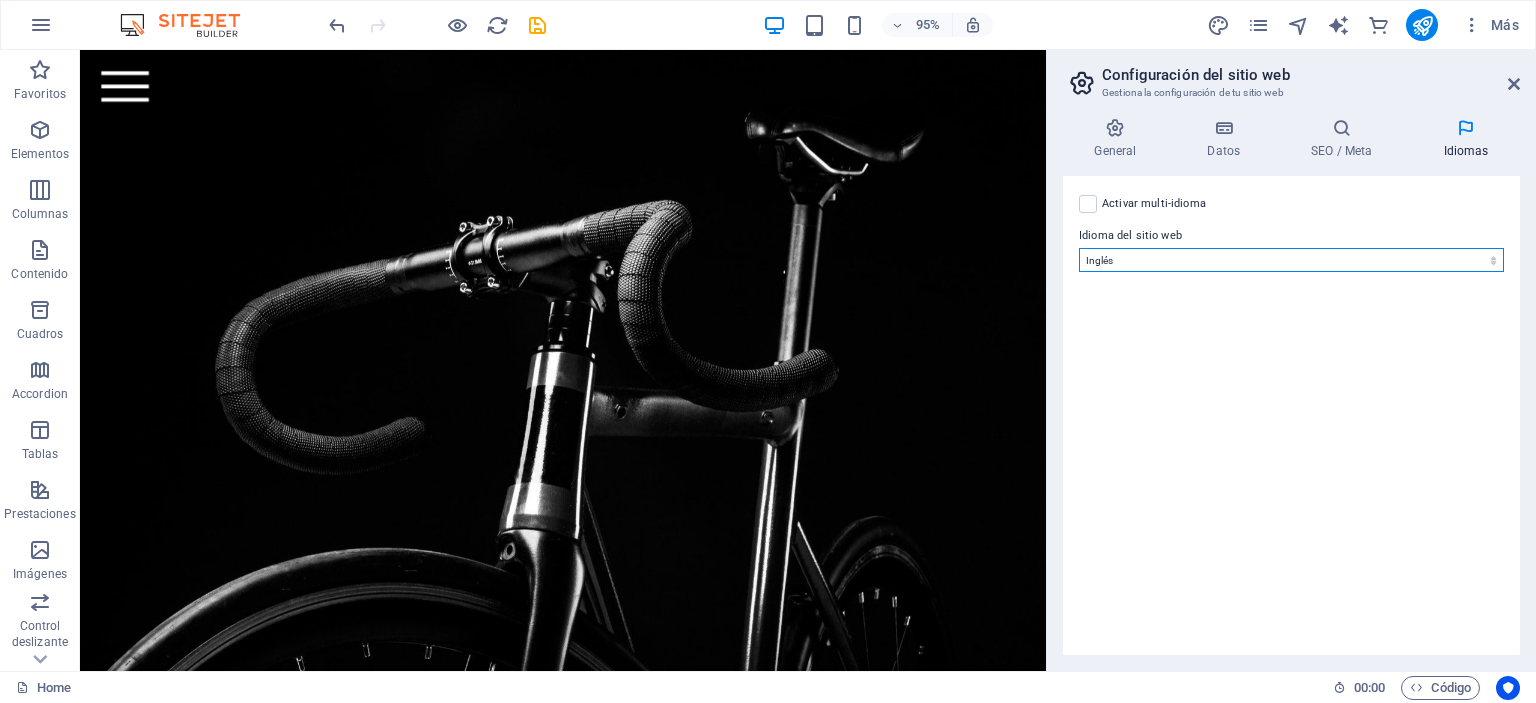click on "Abkhazian Afar Afrikaans Akan Albanés Alemán Amharic Árabe Aragonese Armenian Assamese Avaric Avestan Aymara Azerbaijani Bambara Bashkir Basque Belarusian Bengalí Bihari languages Bislama Bokmål Bosnian Breton Búlgaro Burmese Catalán Central Khmer Chamorro Chechen Checo Chino Church Slavic Chuvash Coreano Cornish Corsican Cree Croata Danés Dzongkha Eslovaco Esloveno Español Esperanto Estonian Ewe Faroese Farsi (Persa) Fijian Finlandés Francés Fulah Gaelic Galician Ganda Georgian Greenlandic Griego Guaraní Gujarati Haitian Creole Hausa Hebreo Herero Hindi Hiri Motu Holandés Húngaro Ido Igbo Indonesio Inglés Interlingua Interlingue Inuktitut Inupiaq Irish Islandés Italiano Japonés Javanese Kannada Kanuri Kashmiri Kazakh Kikuyu Kinyarwanda Komi Kongo Kurdish Kwanyama Kyrgyz Lao Latín Letón Limburgish Lingala Lituano Luba-Katanga Luxembourgish Macedonio Malagasy Malay Malayalam Maldivian Maltés Manx Maori Marathi Marshallese Mongolian Nauru Navajo Ndonga Nepali North Ndebele Northern Sami Pali" at bounding box center (1291, 260) 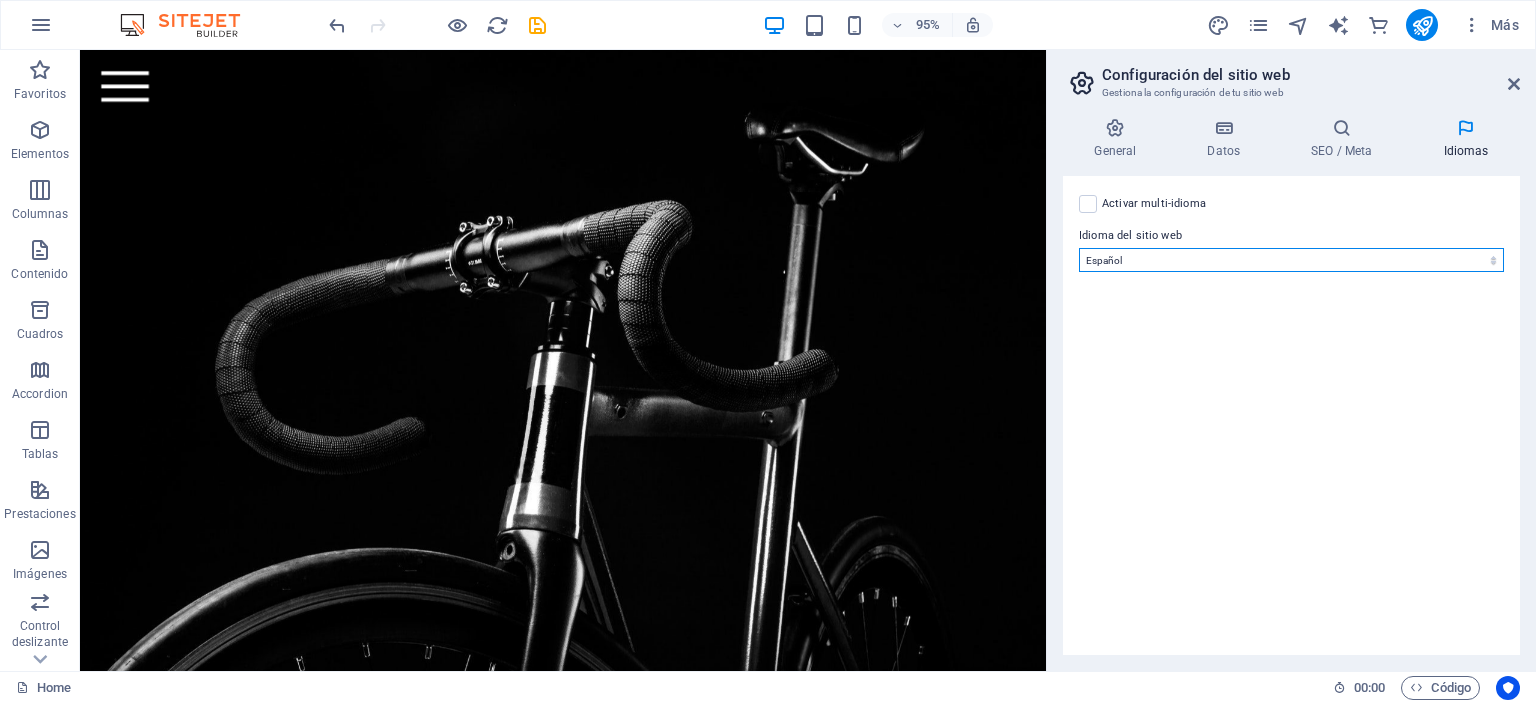 click on "Abkhazian Afar Afrikaans Akan Albanés Alemán Amharic Árabe Aragonese Armenian Assamese Avaric Avestan Aymara Azerbaijani Bambara Bashkir Basque Belarusian Bengalí Bihari languages Bislama Bokmål Bosnian Breton Búlgaro Burmese Catalán Central Khmer Chamorro Chechen Checo Chino Church Slavic Chuvash Coreano Cornish Corsican Cree Croata Danés Dzongkha Eslovaco Esloveno Español Esperanto Estonian Ewe Faroese Farsi (Persa) Fijian Finlandés Francés Fulah Gaelic Galician Ganda Georgian Greenlandic Griego Guaraní Gujarati Haitian Creole Hausa Hebreo Herero Hindi Hiri Motu Holandés Húngaro Ido Igbo Indonesio Inglés Interlingua Interlingue Inuktitut Inupiaq Irish Islandés Italiano Japonés Javanese Kannada Kanuri Kashmiri Kazakh Kikuyu Kinyarwanda Komi Kongo Kurdish Kwanyama Kyrgyz Lao Latín Letón Limburgish Lingala Lituano Luba-Katanga Luxembourgish Macedonio Malagasy Malay Malayalam Maldivian Maltés Manx Maori Marathi Marshallese Mongolian Nauru Navajo Ndonga Nepali North Ndebele Northern Sami Pali" at bounding box center [1291, 260] 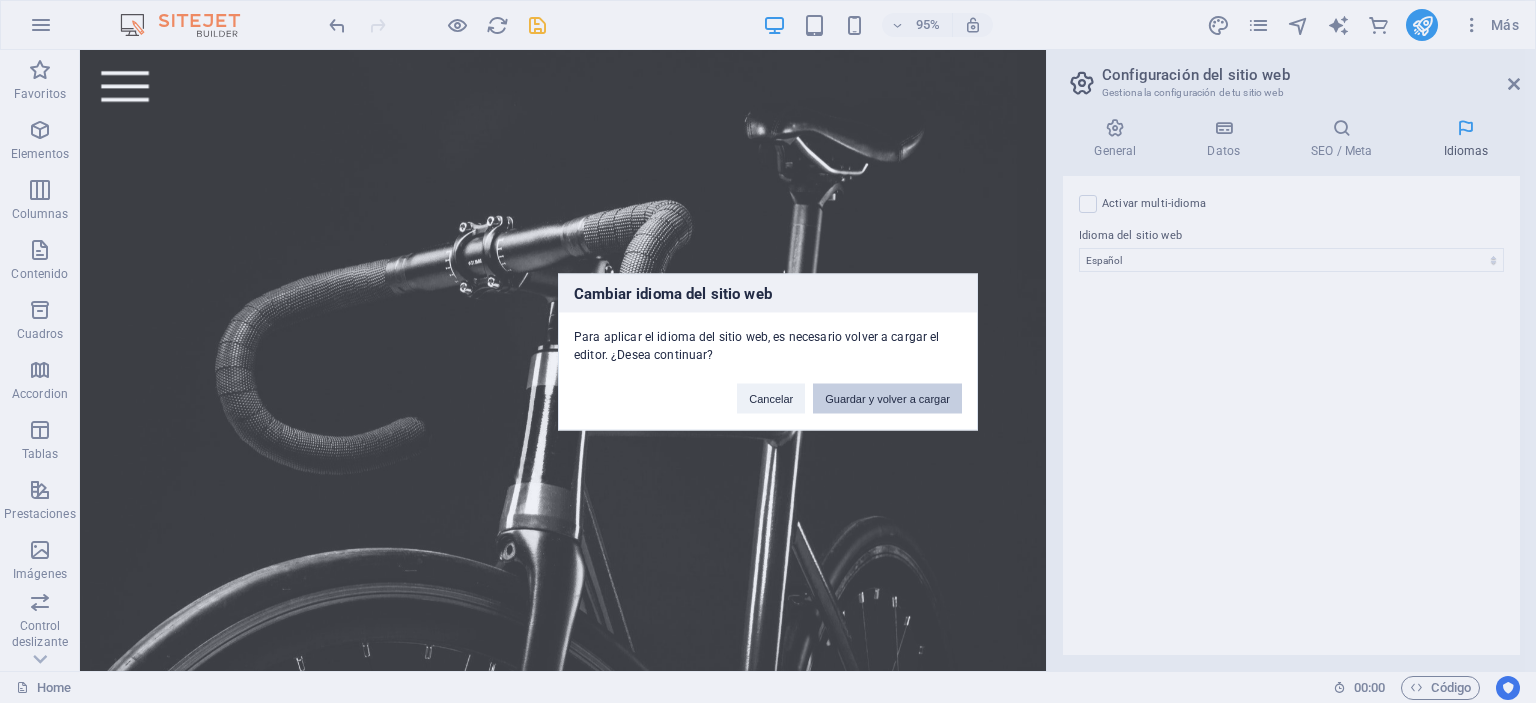 click on "Guardar y volver a cargar" at bounding box center [887, 398] 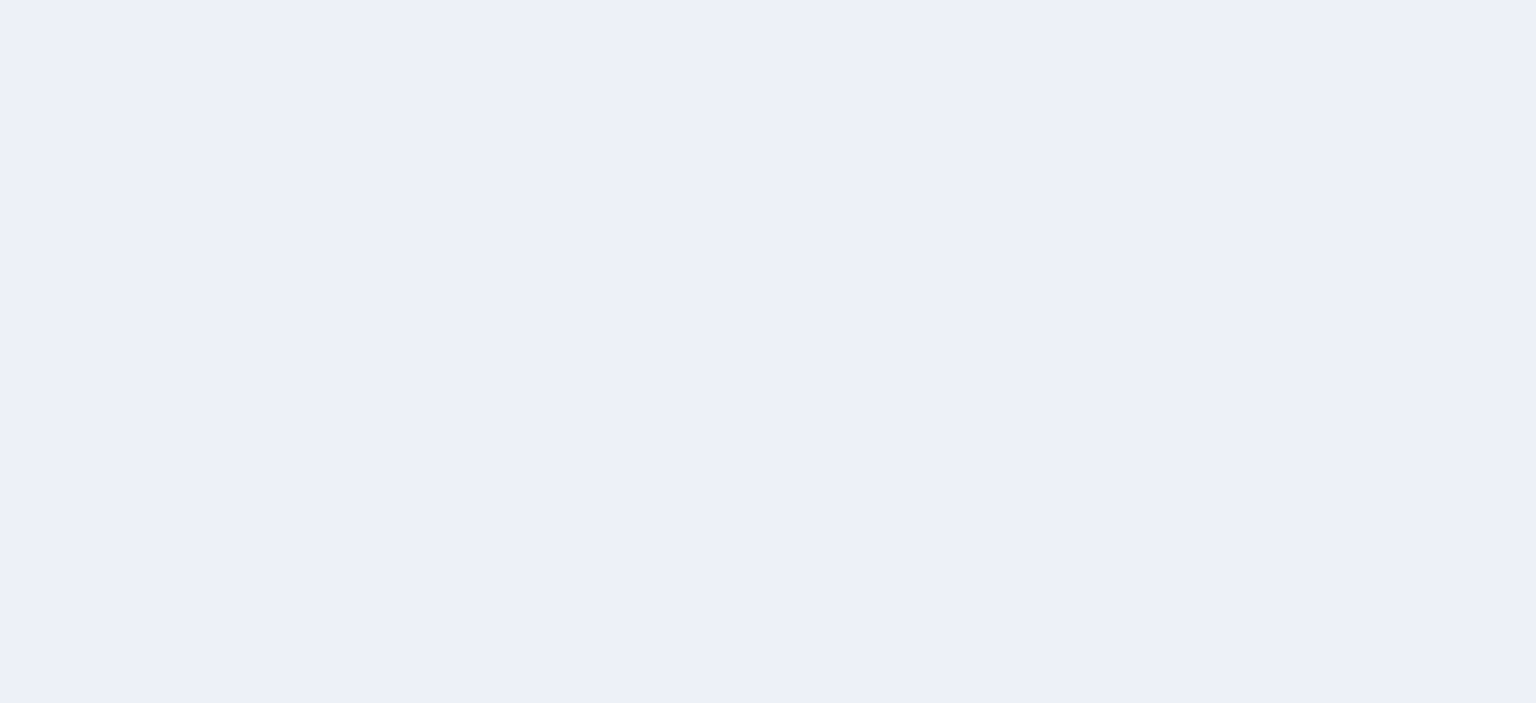 scroll, scrollTop: 0, scrollLeft: 0, axis: both 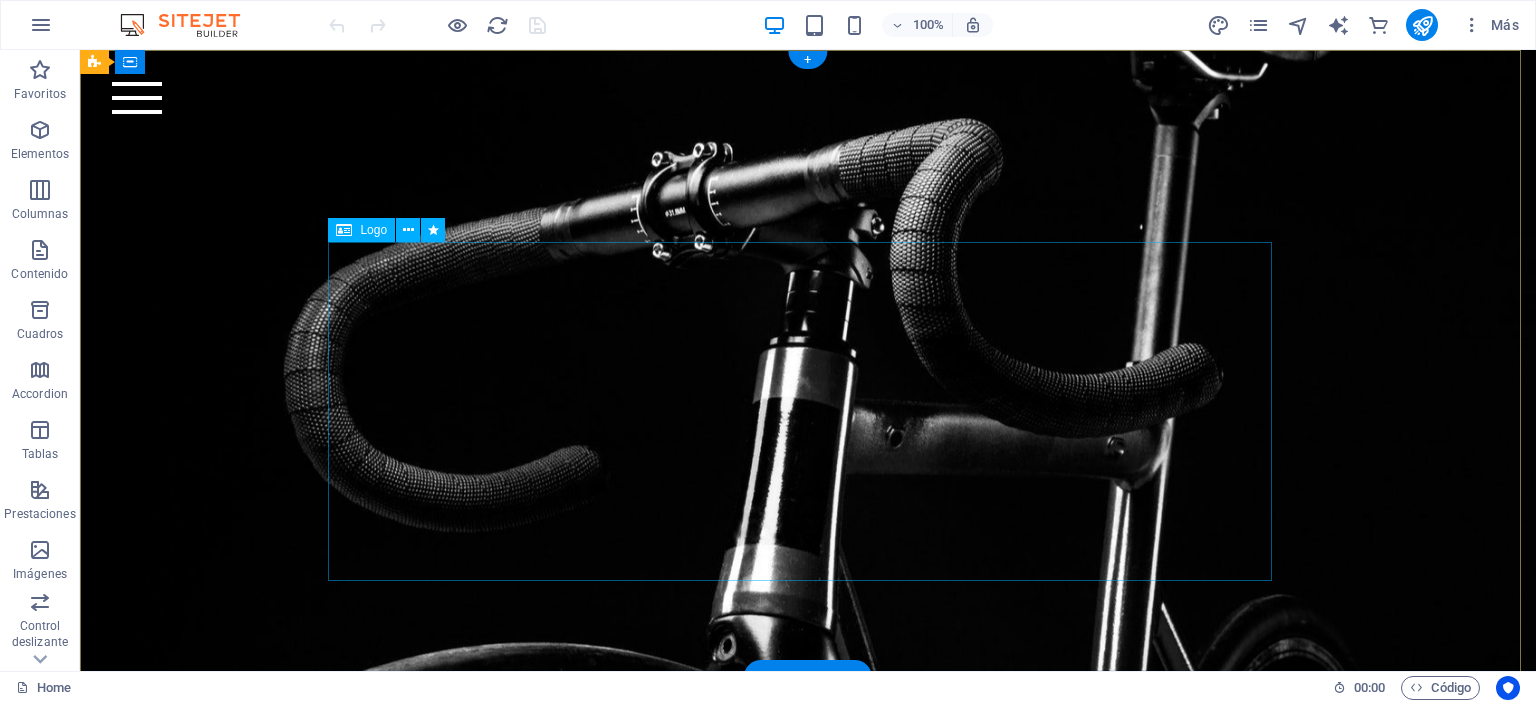 click at bounding box center (808, 411) 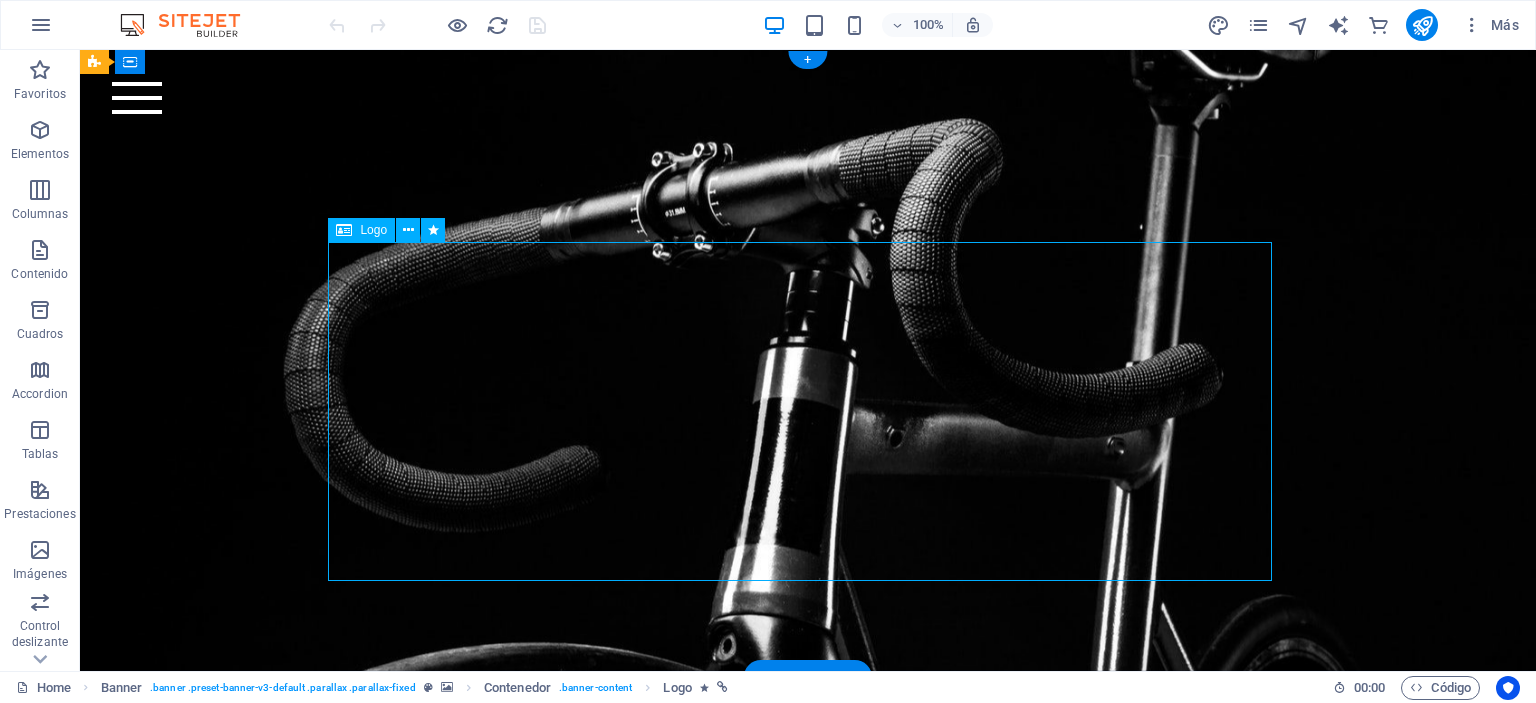 click at bounding box center [808, 411] 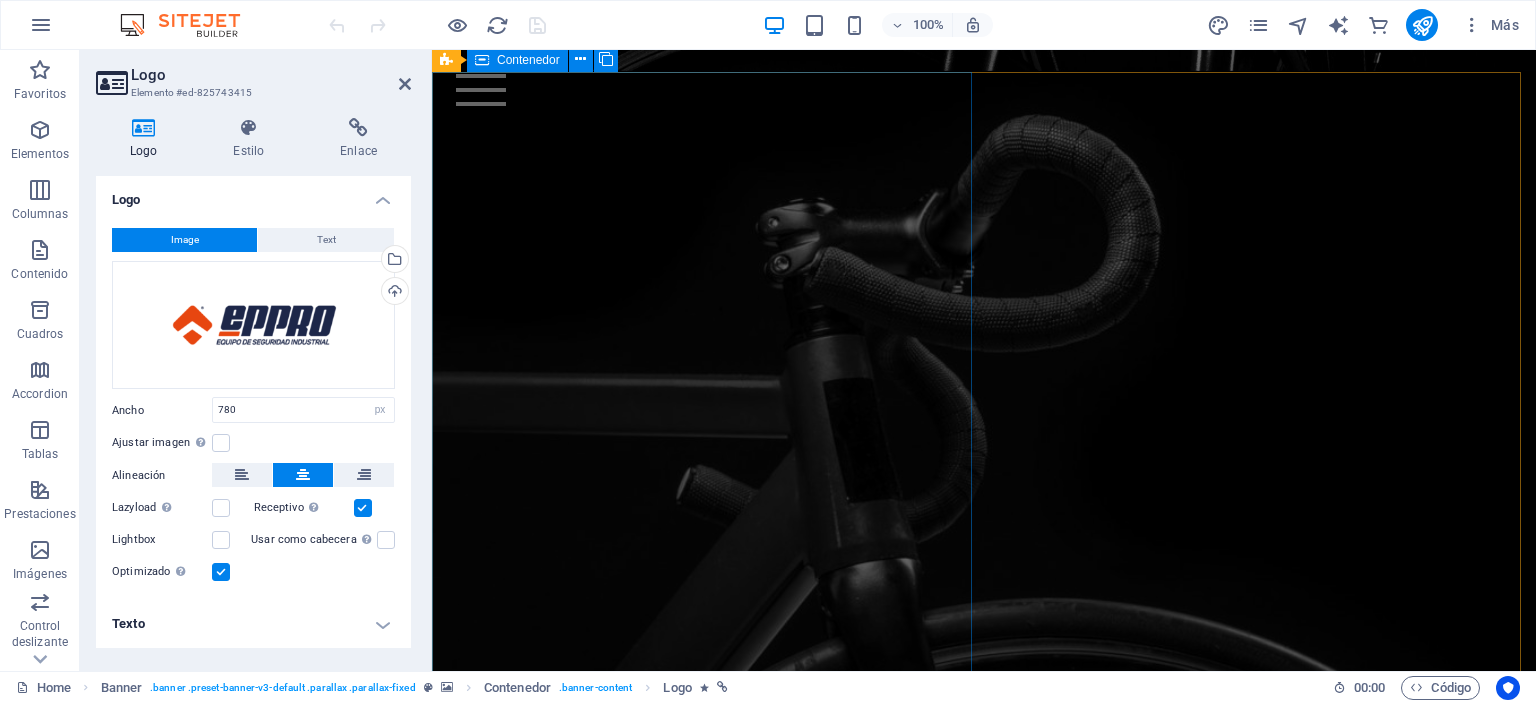 scroll, scrollTop: 0, scrollLeft: 0, axis: both 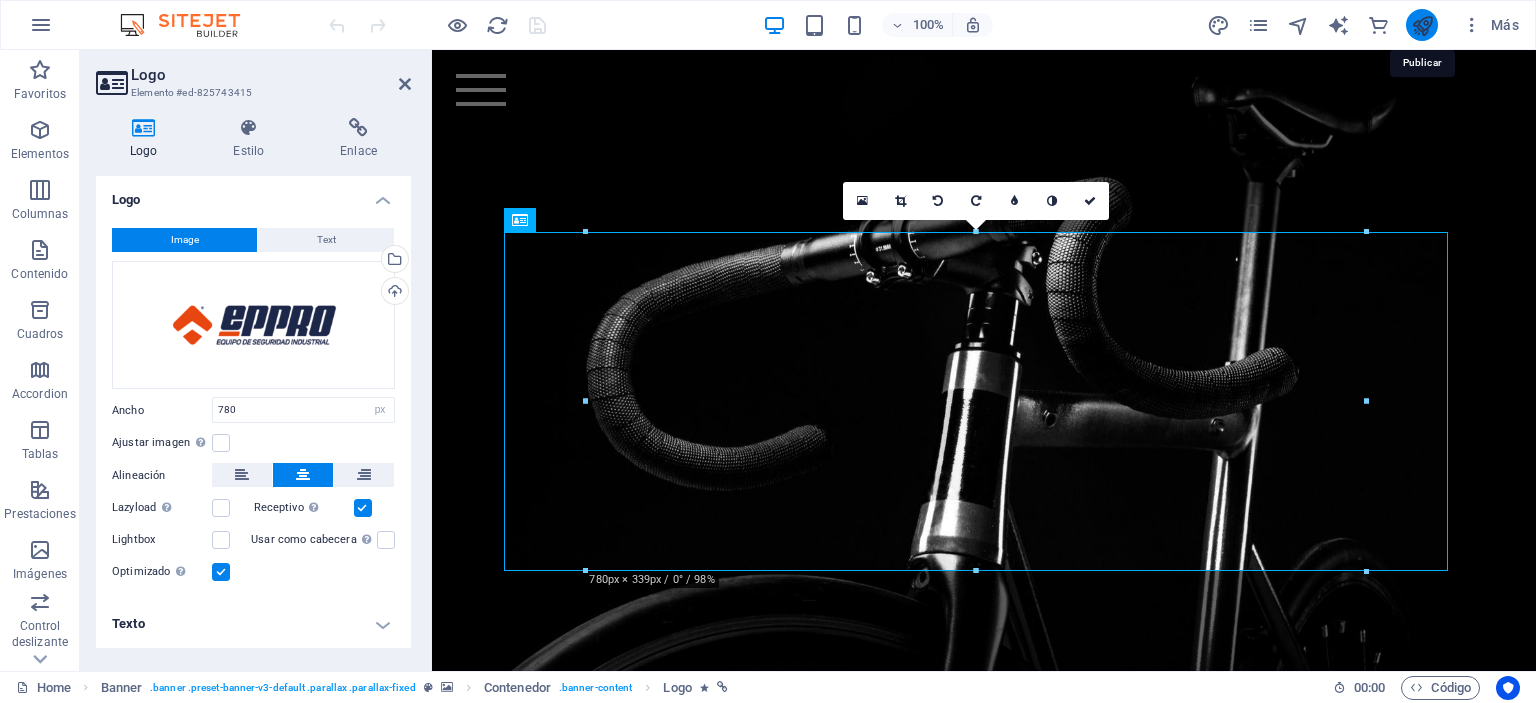 click at bounding box center (1422, 25) 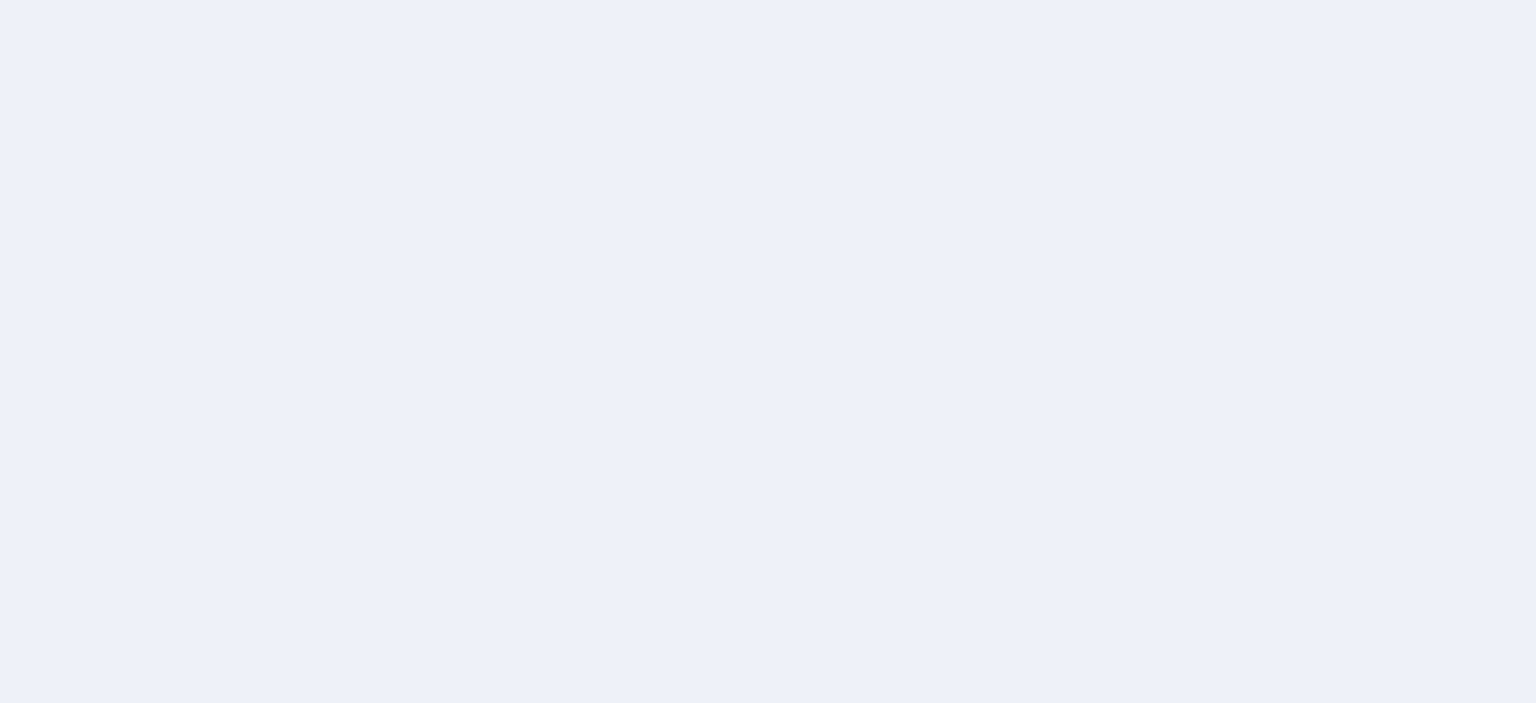 scroll, scrollTop: 0, scrollLeft: 0, axis: both 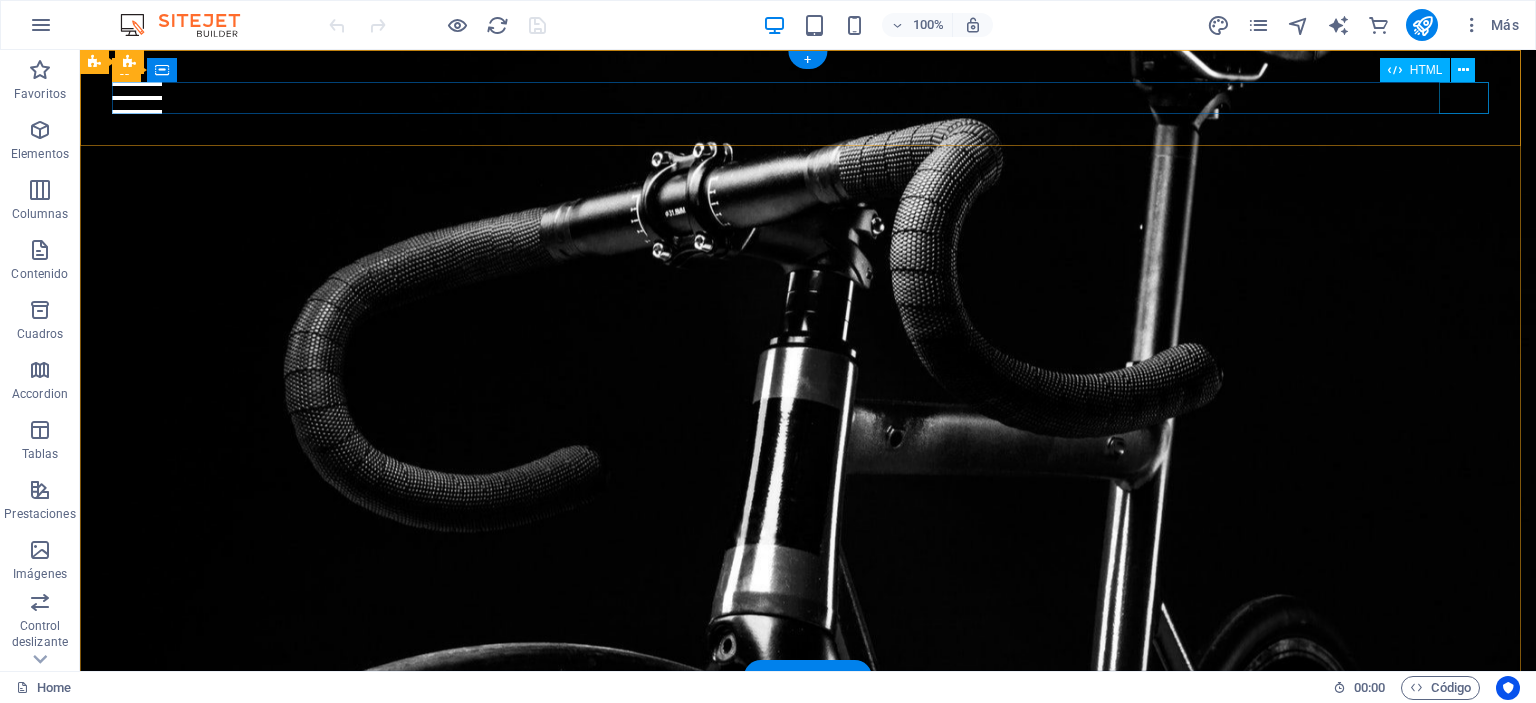 click at bounding box center (808, 98) 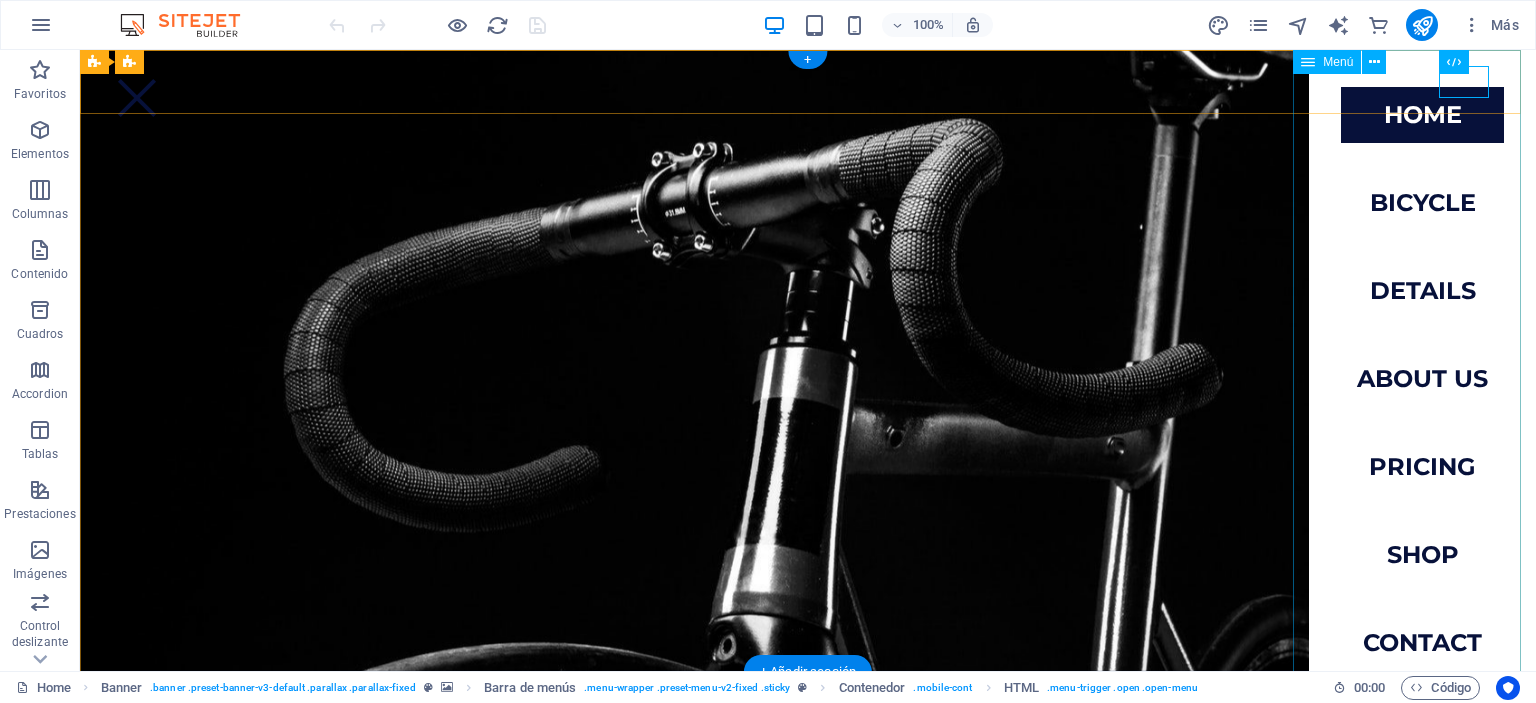 click on "Home Bicycle Details About us Pricing Shop Contact" at bounding box center [1422, 360] 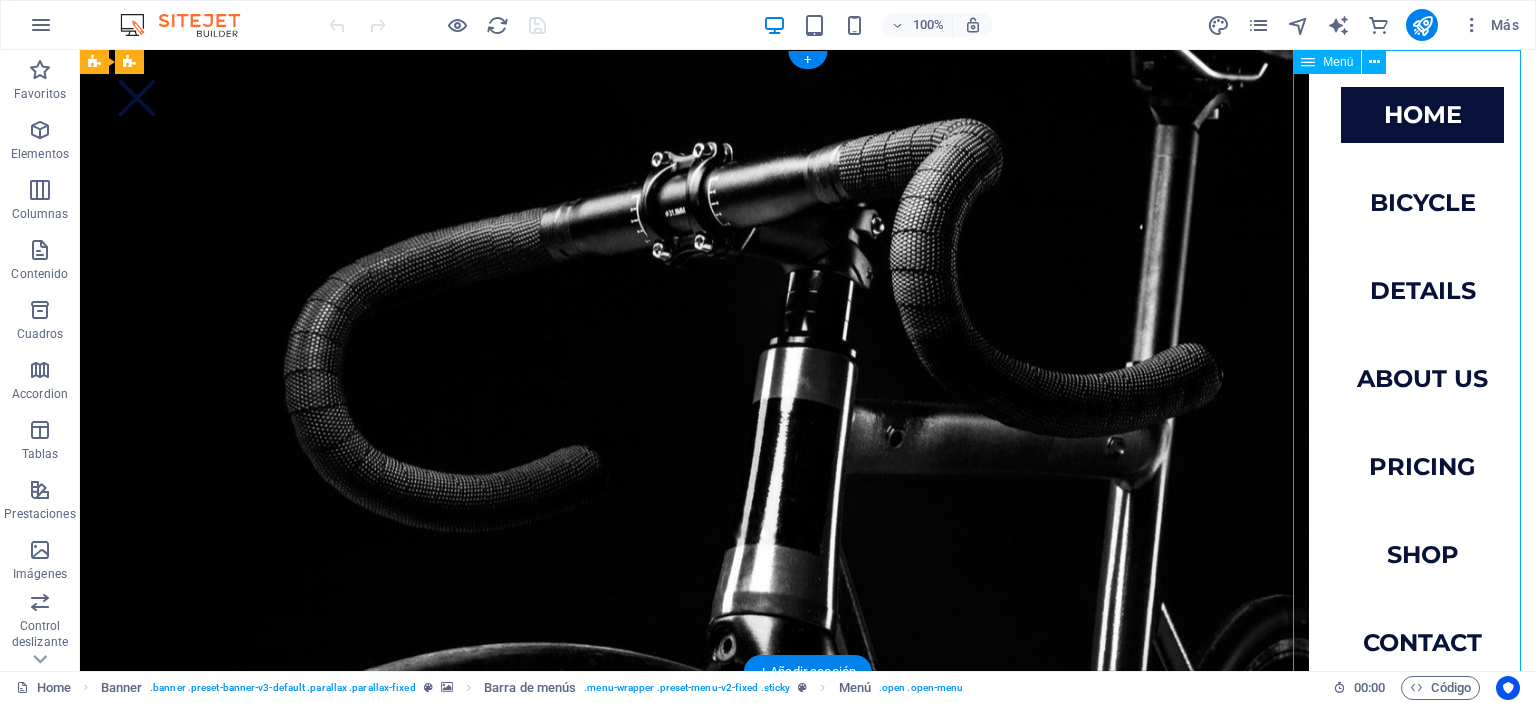 click on "Home Bicycle Details About us Pricing Shop Contact" at bounding box center [1422, 360] 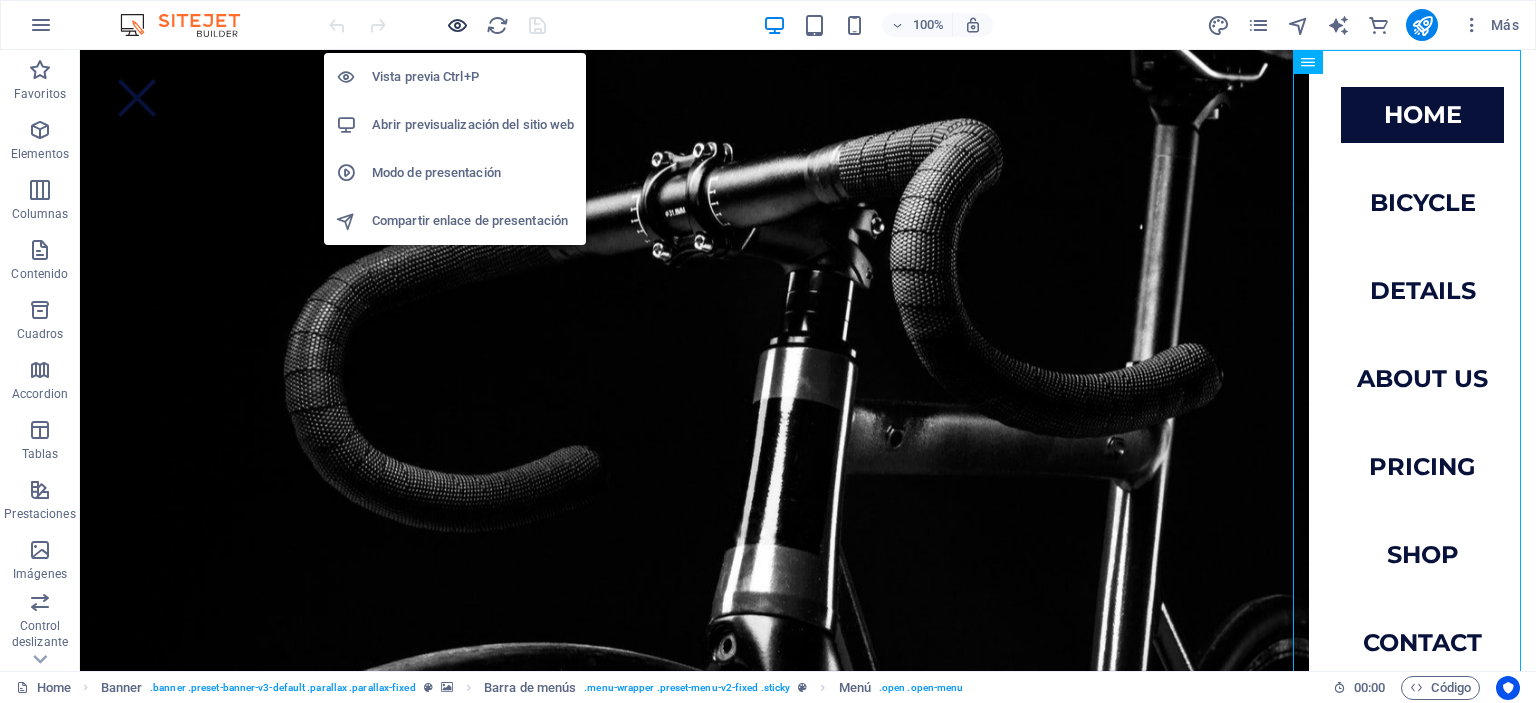 click at bounding box center (457, 25) 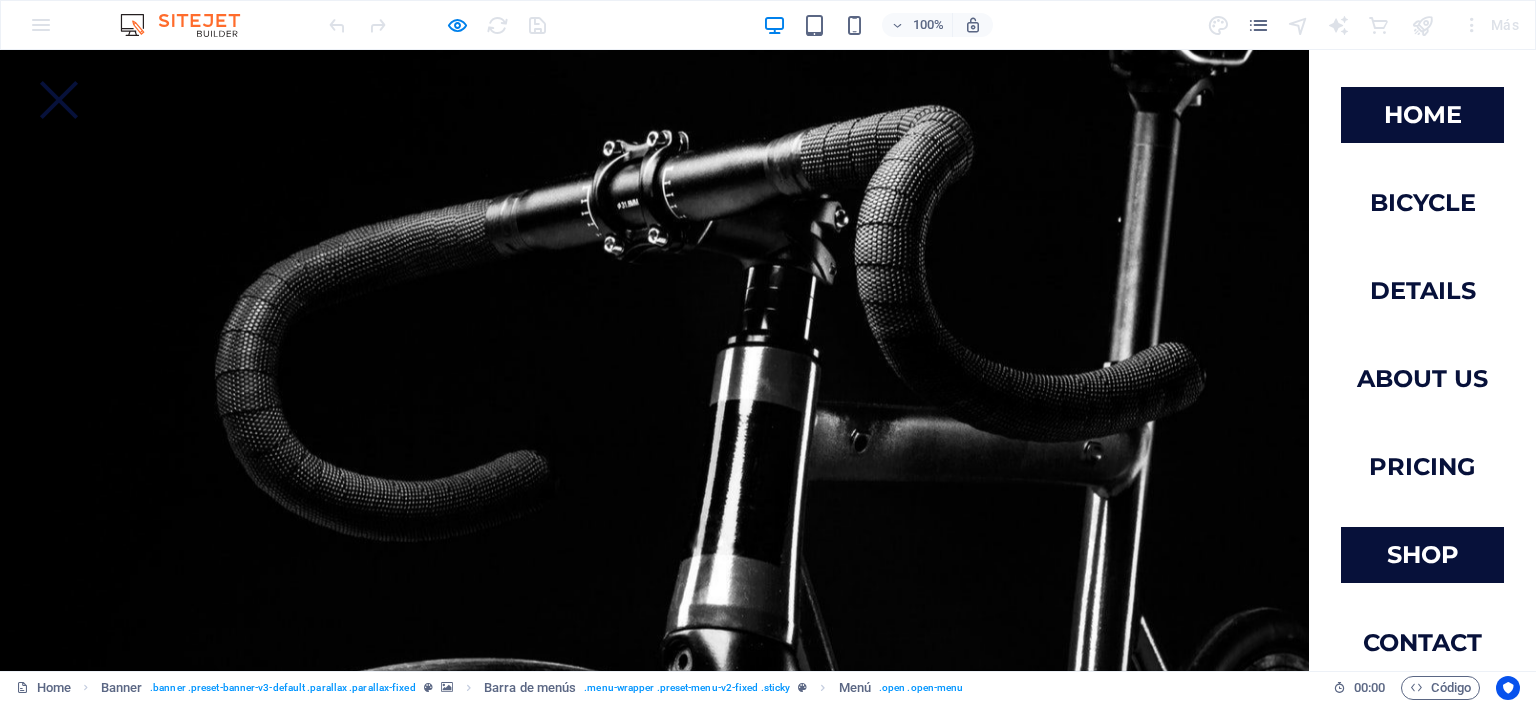 click on "Shop" at bounding box center (1422, 555) 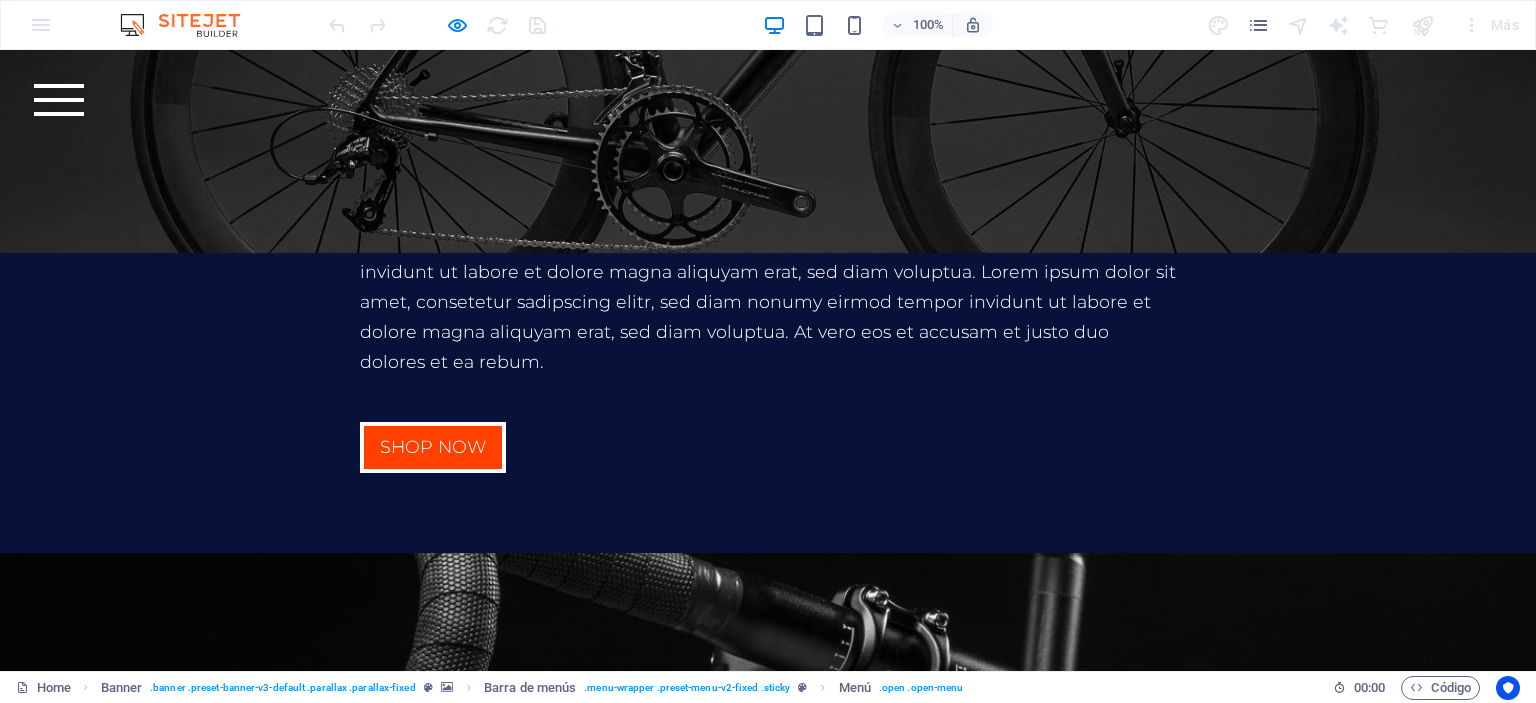 scroll, scrollTop: 4788, scrollLeft: 0, axis: vertical 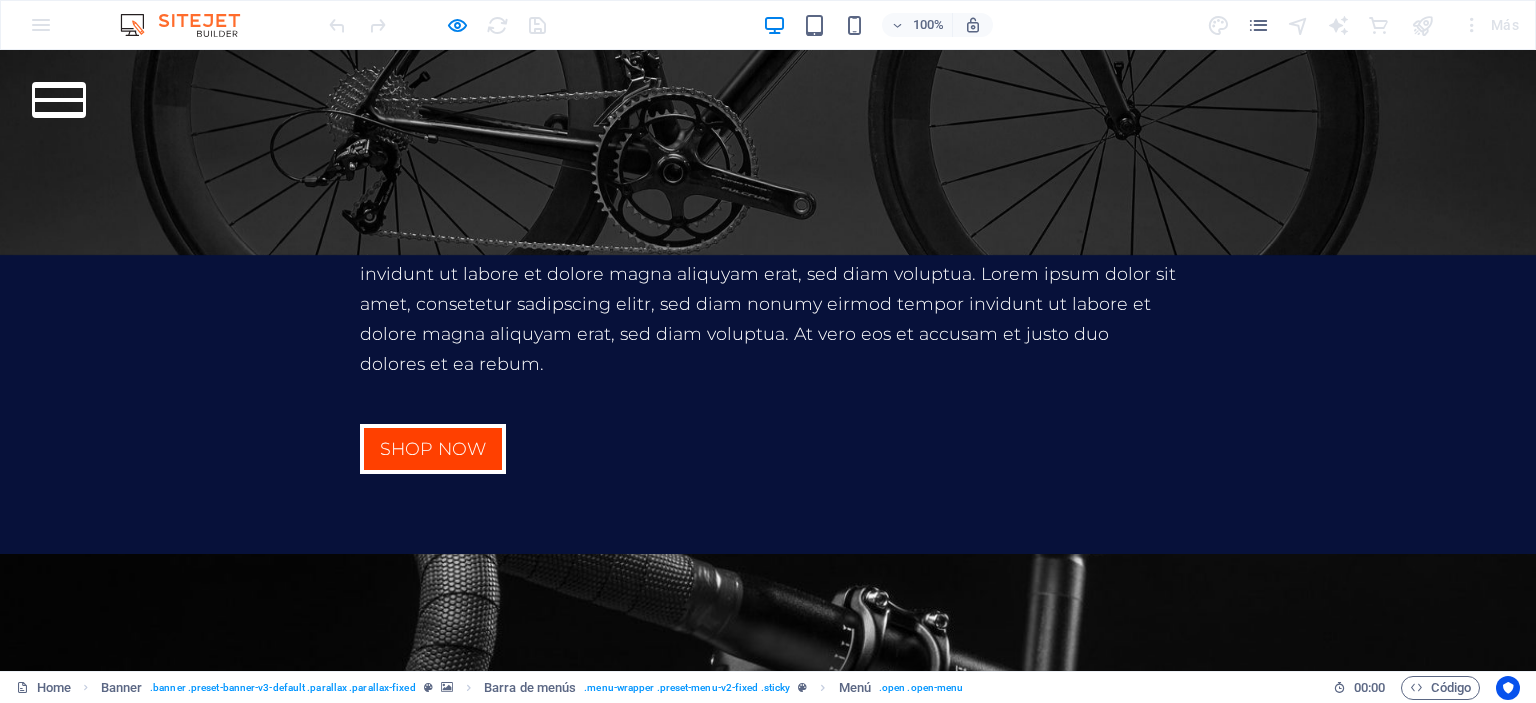 click at bounding box center [59, 100] 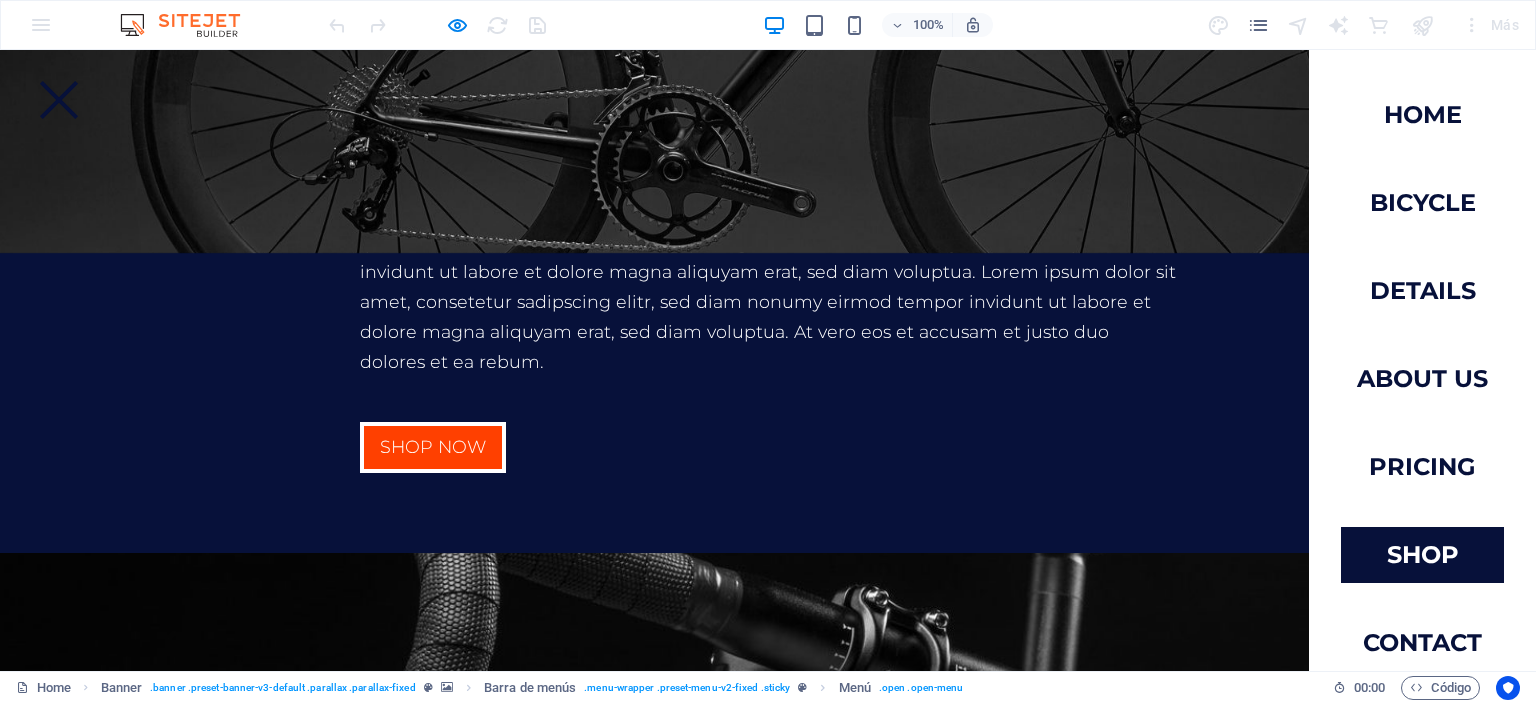 click on "Contact" at bounding box center [1422, 643] 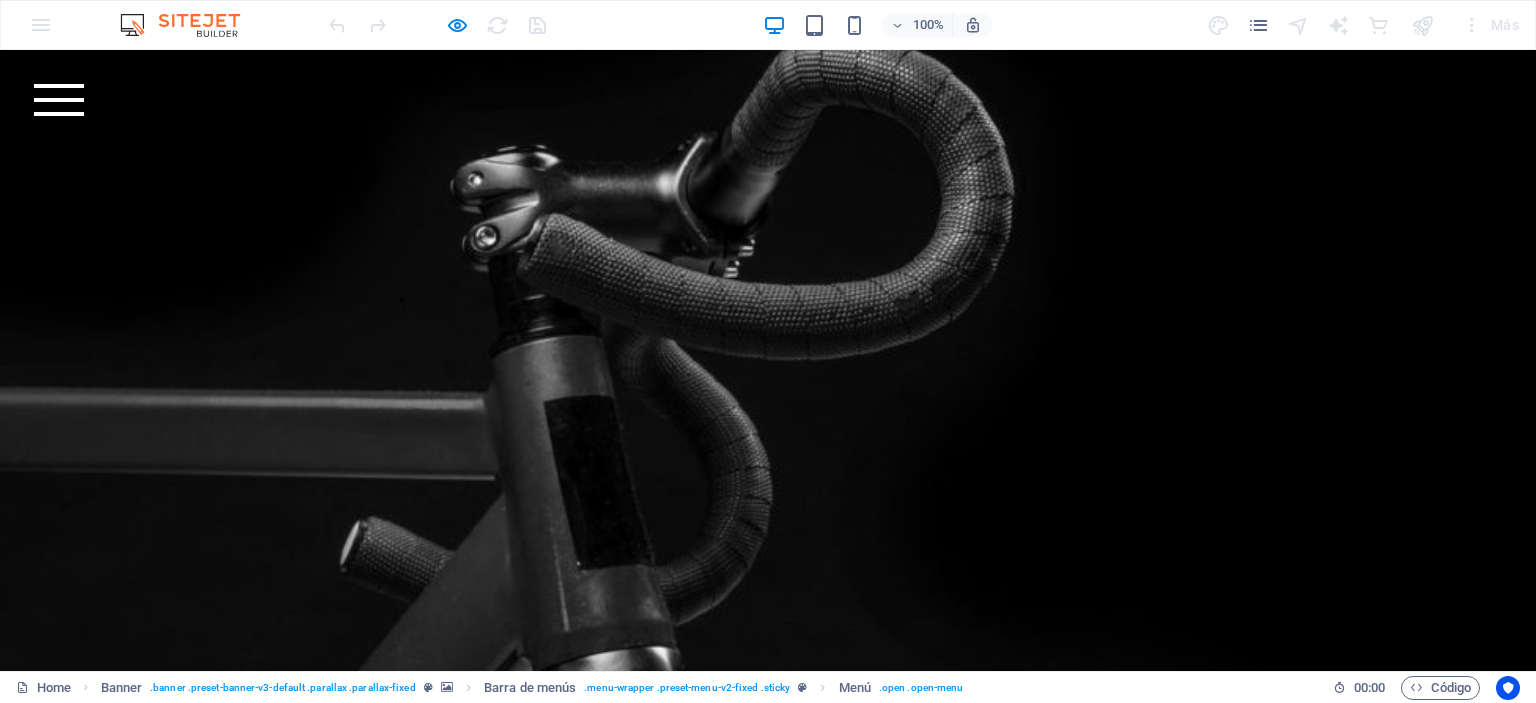 scroll, scrollTop: 0, scrollLeft: 0, axis: both 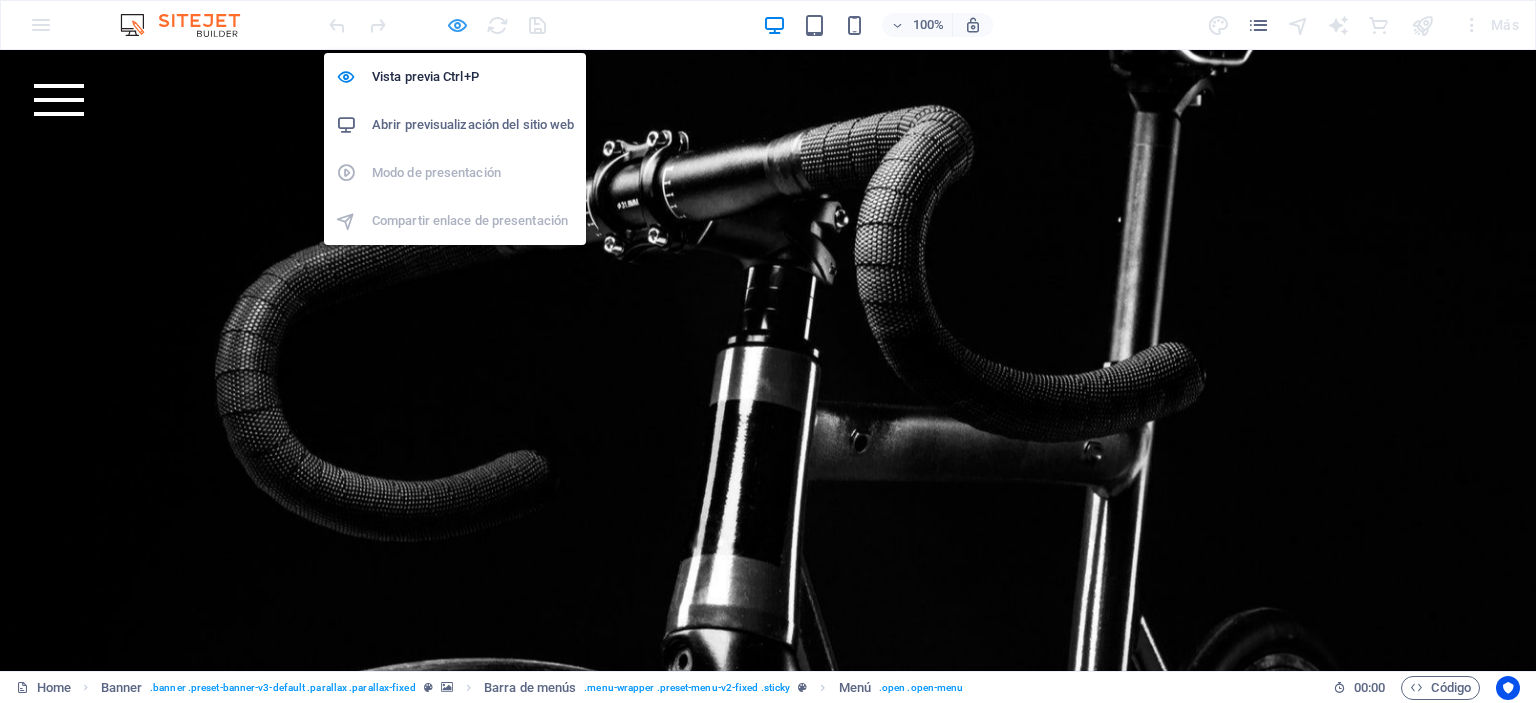 click at bounding box center [457, 25] 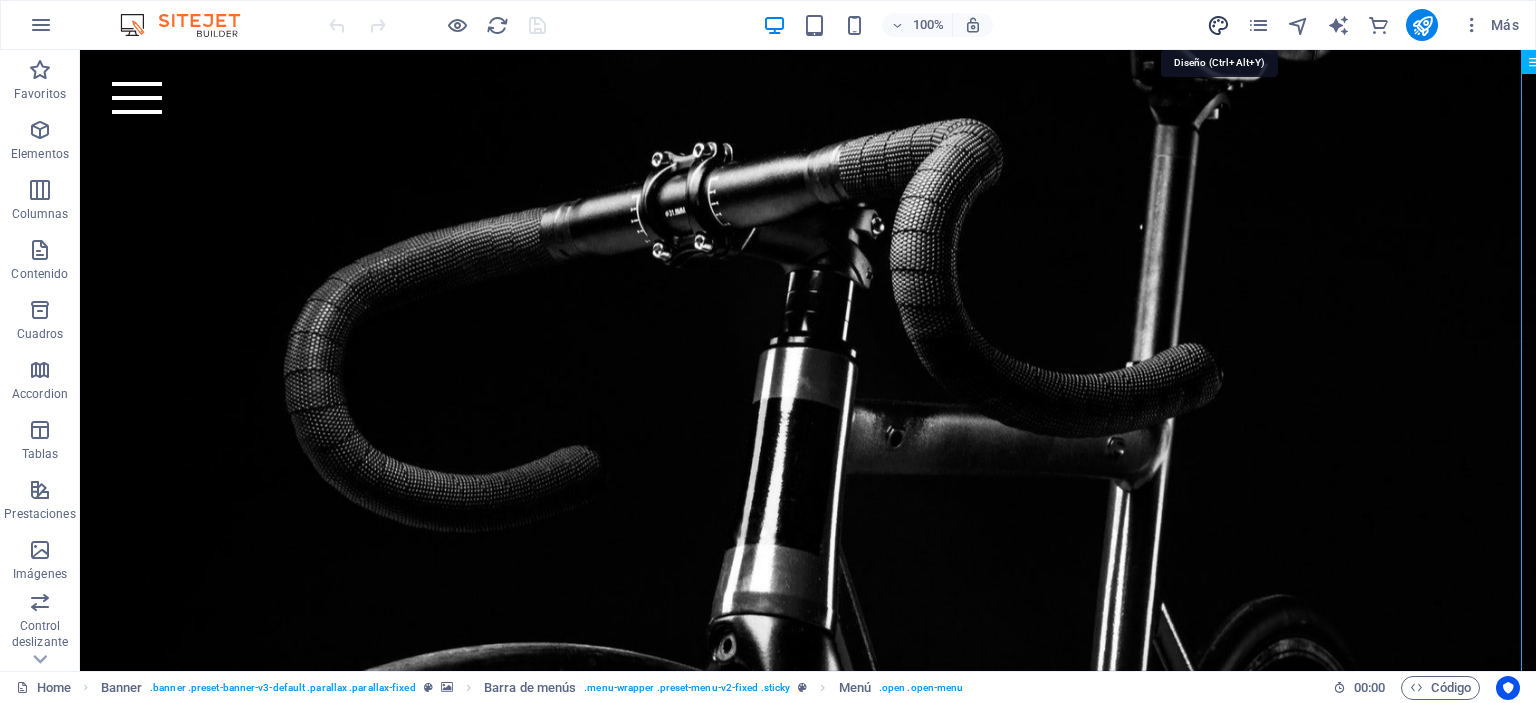 click at bounding box center [1218, 25] 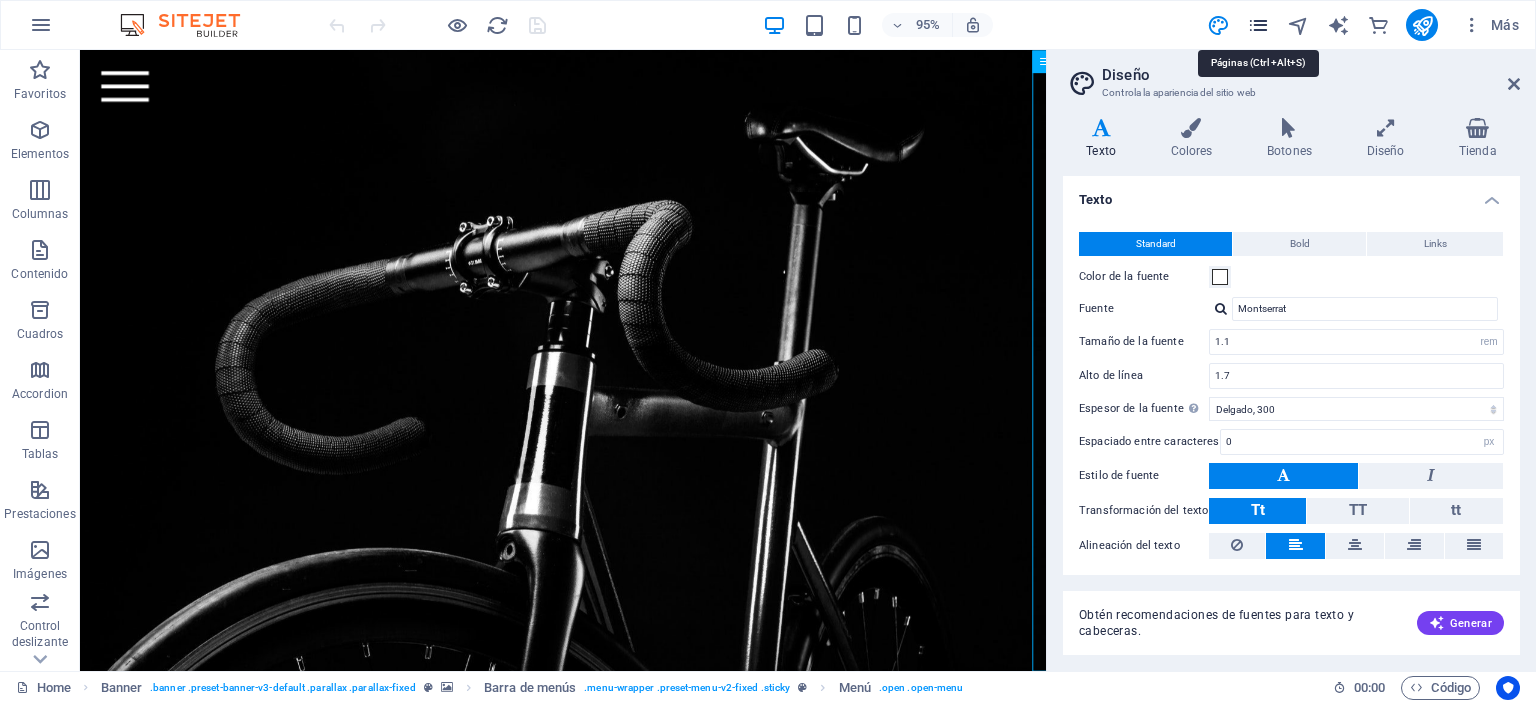 click at bounding box center (1258, 25) 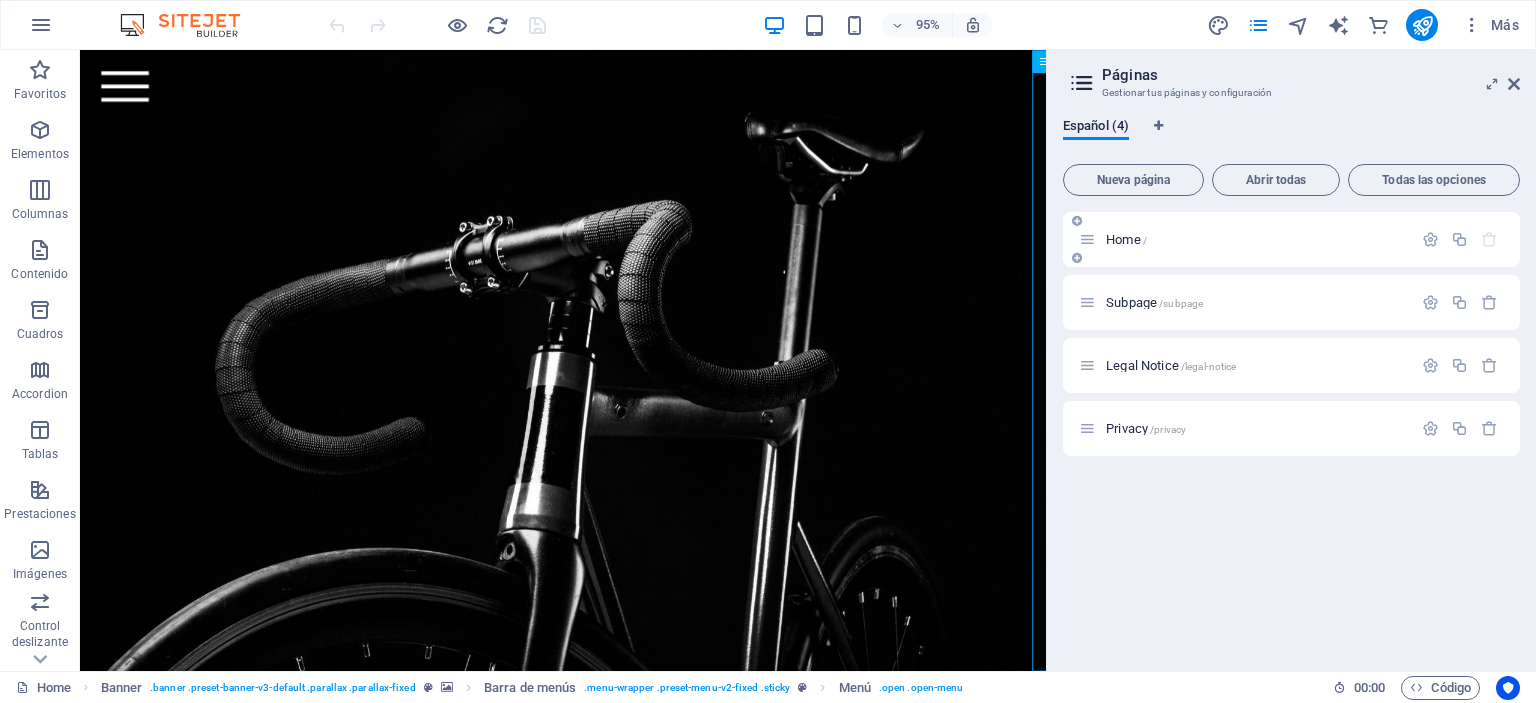 click on "Home /" at bounding box center [1256, 239] 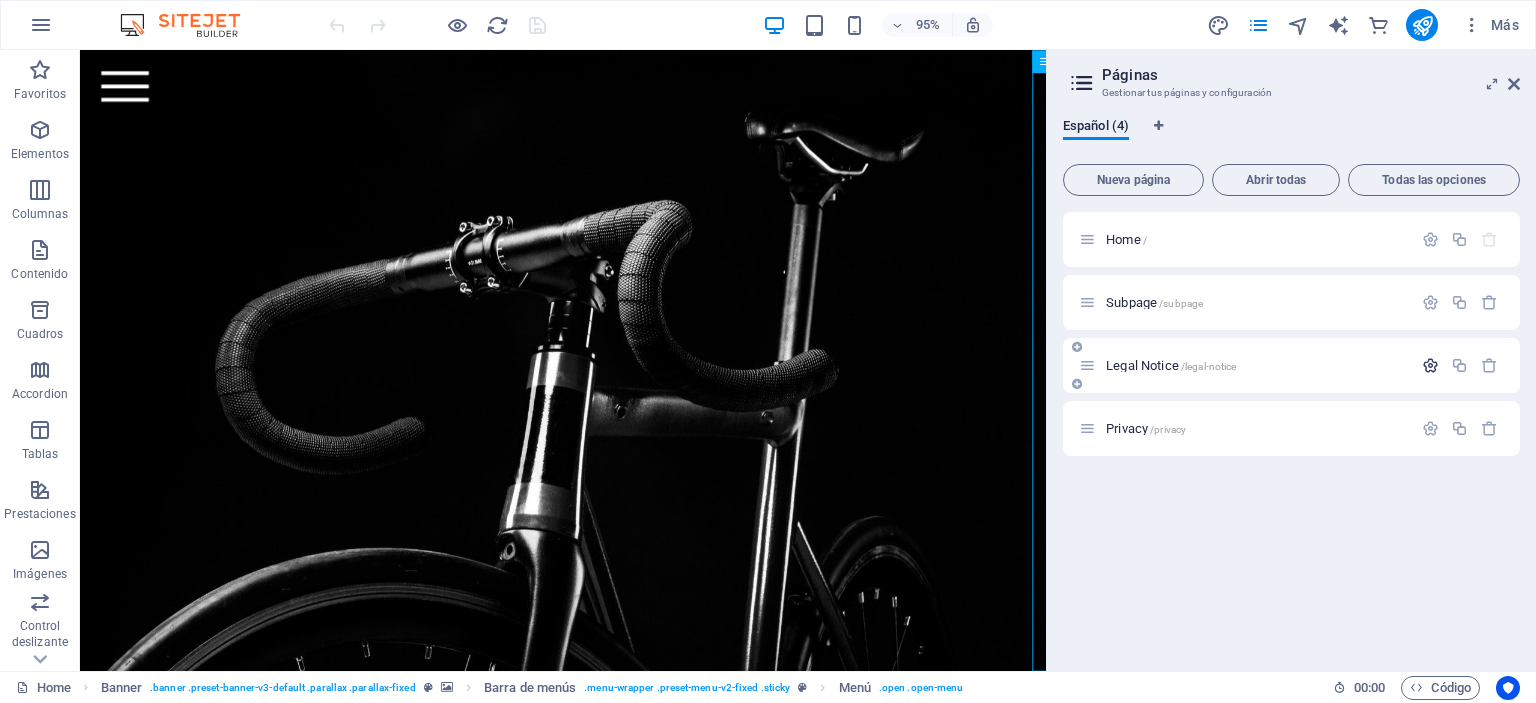 click at bounding box center [1430, 365] 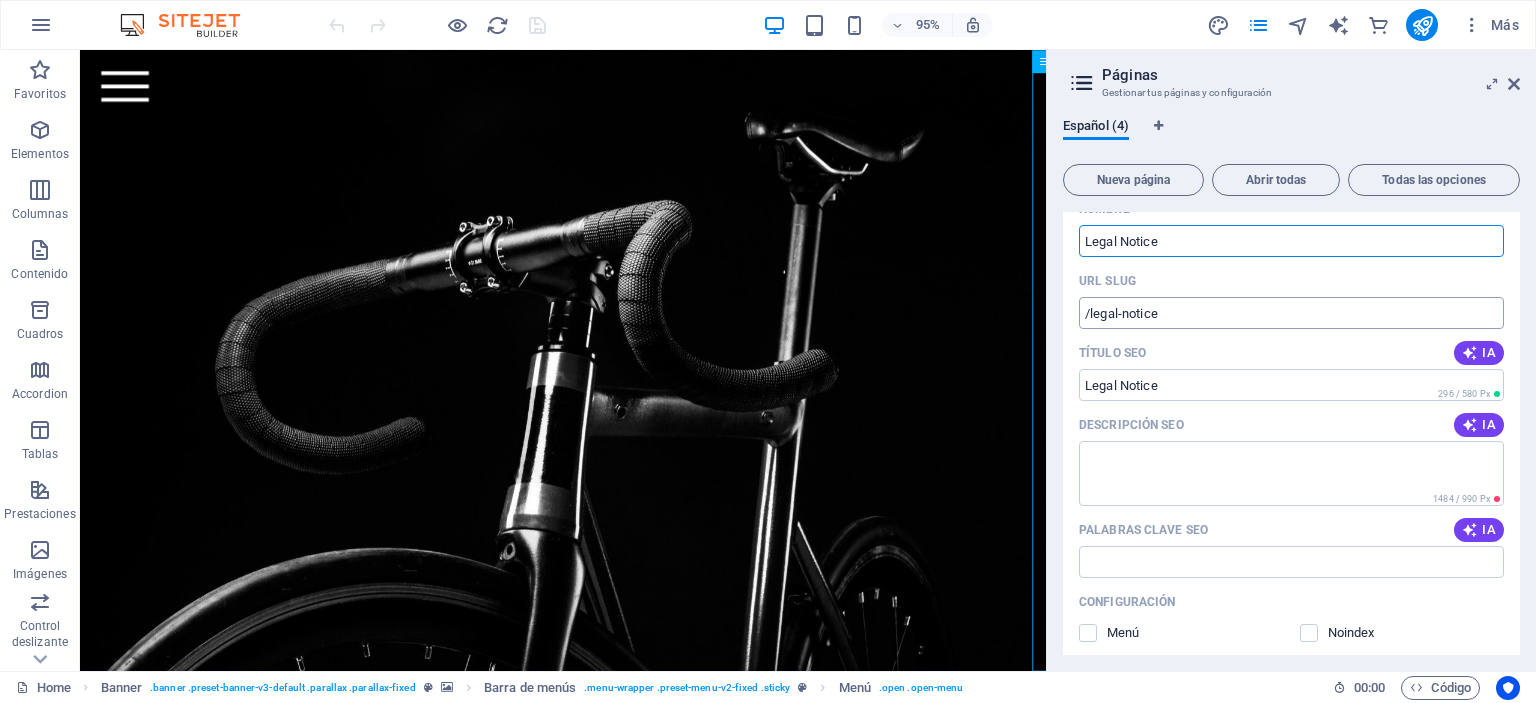 scroll, scrollTop: 0, scrollLeft: 0, axis: both 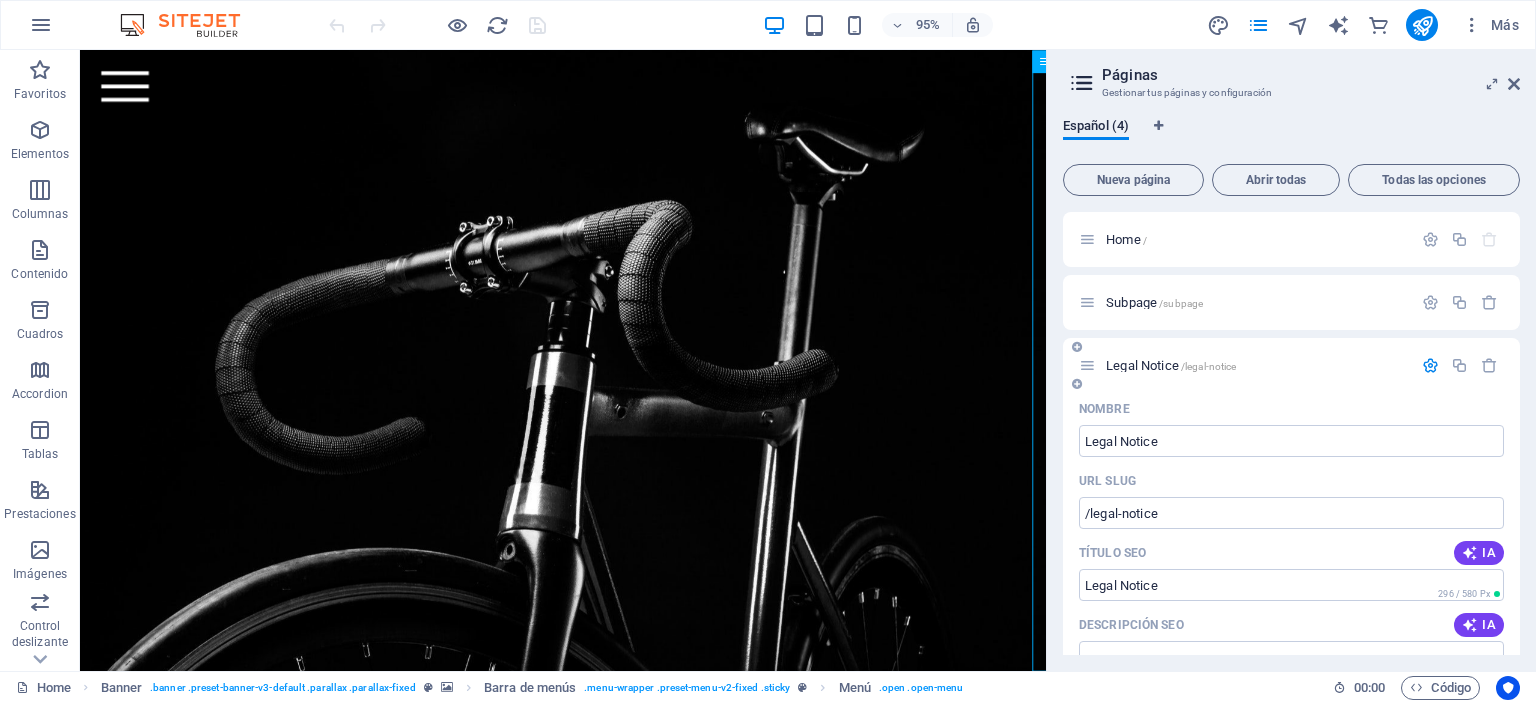 click at bounding box center (1430, 365) 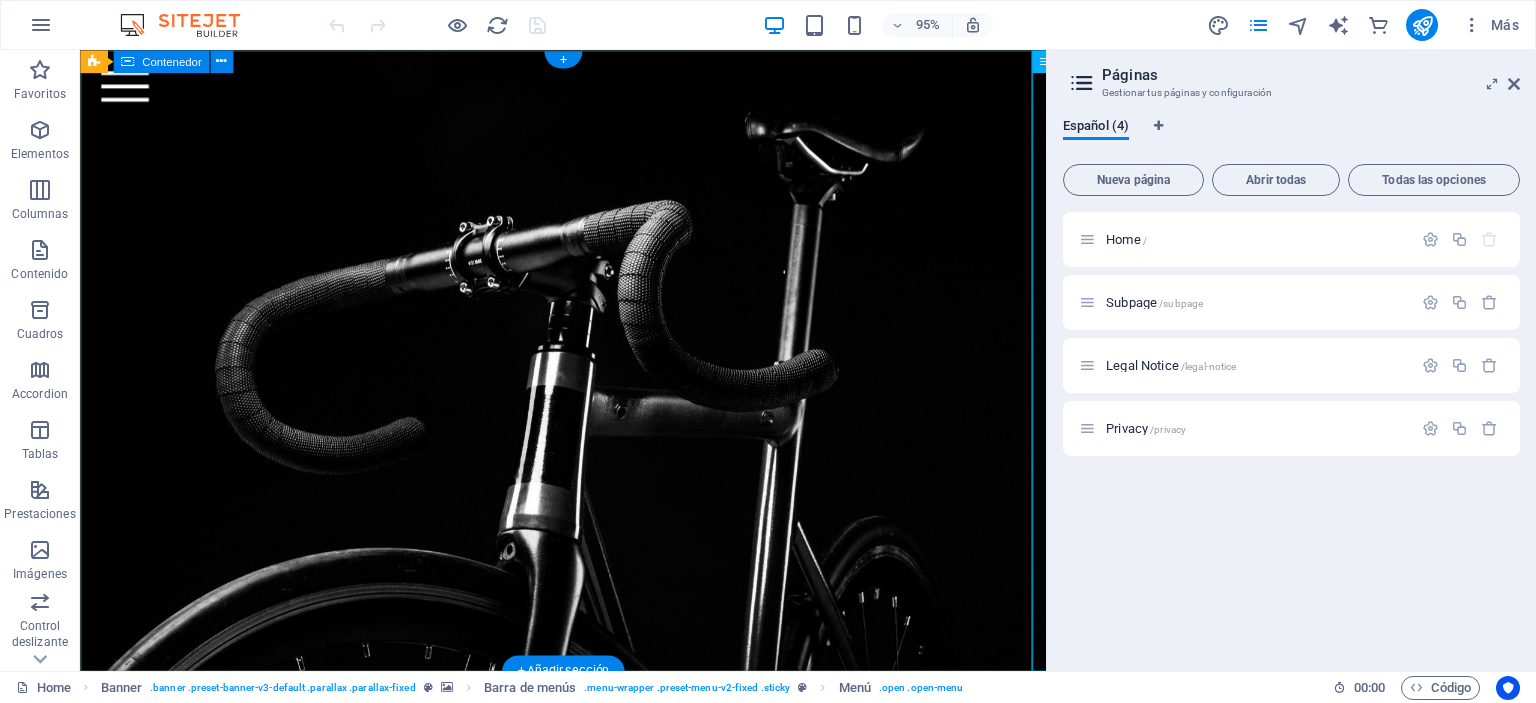 click at bounding box center [588, 354] 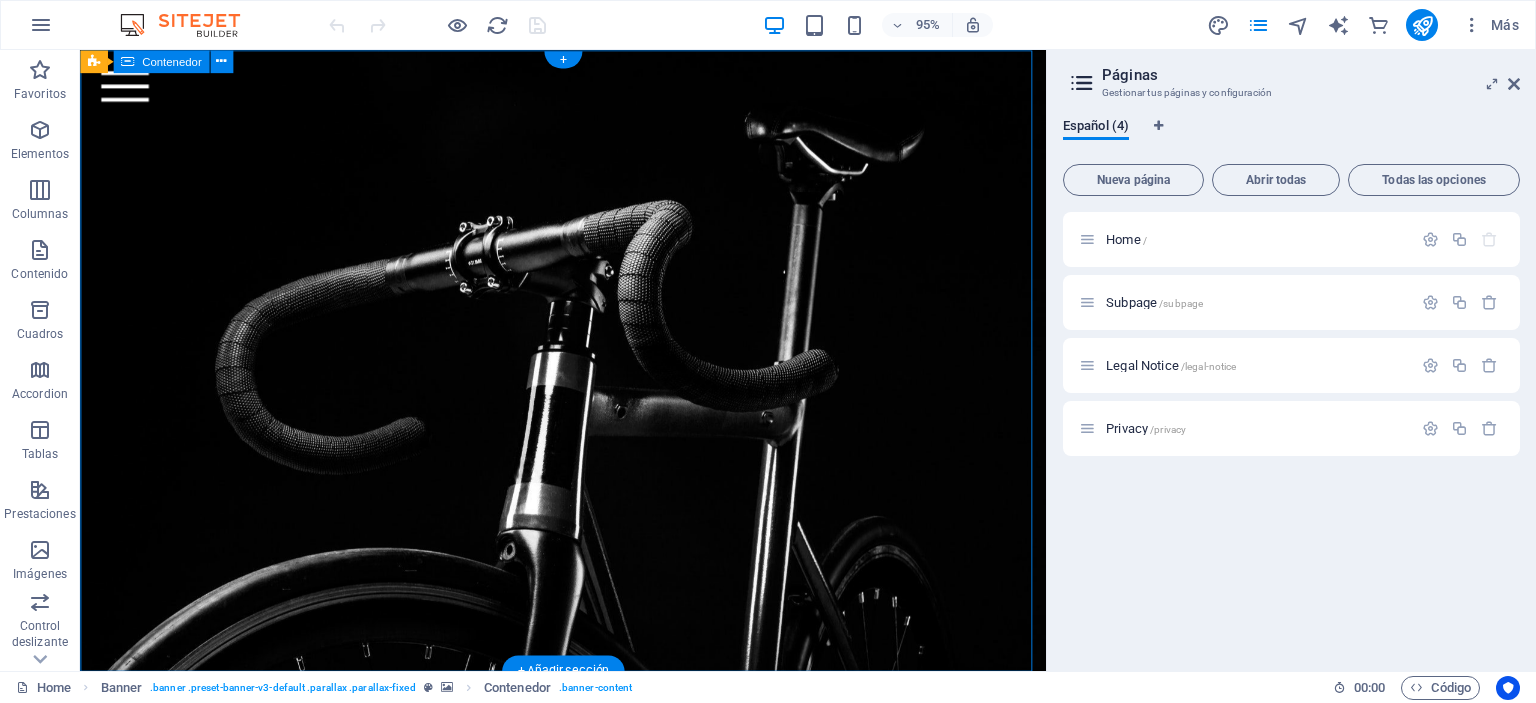 click at bounding box center (588, 354) 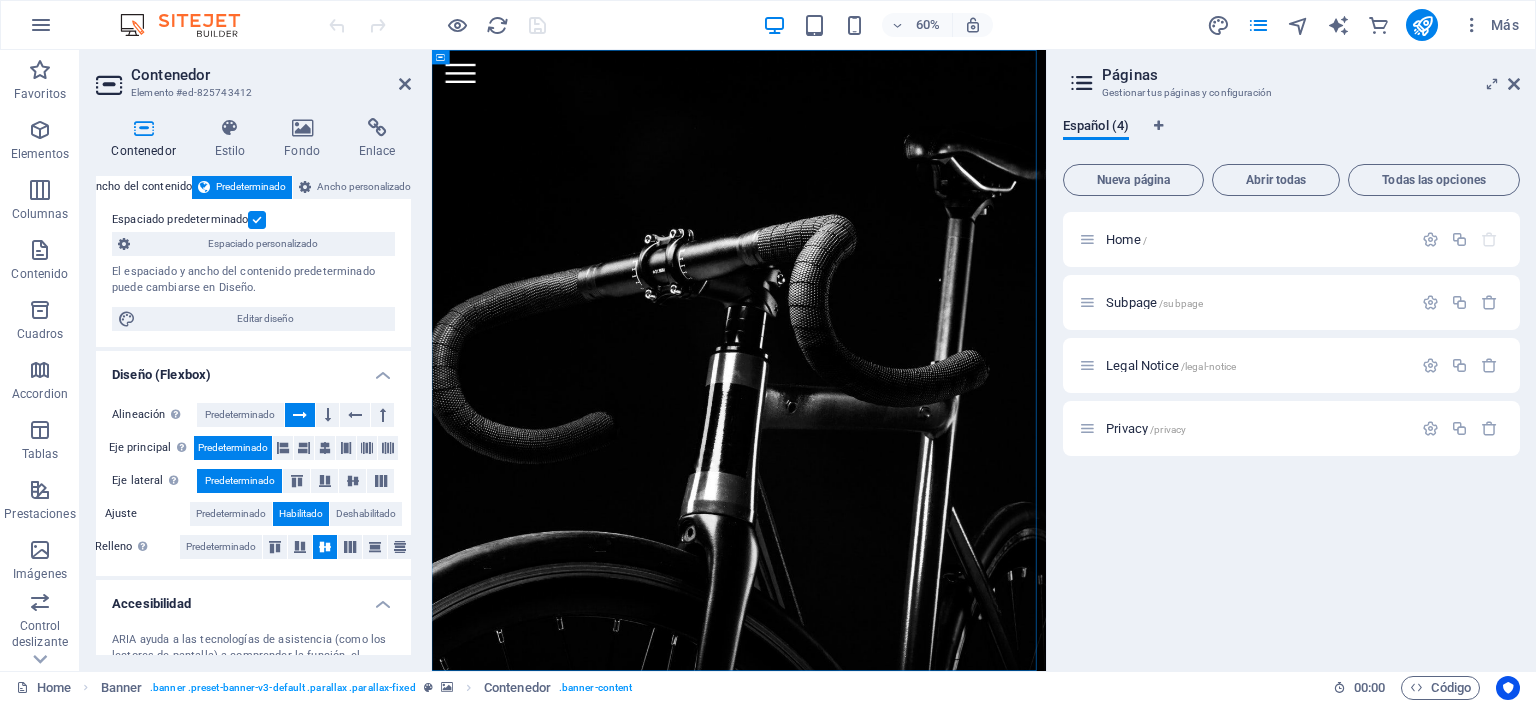 scroll, scrollTop: 0, scrollLeft: 0, axis: both 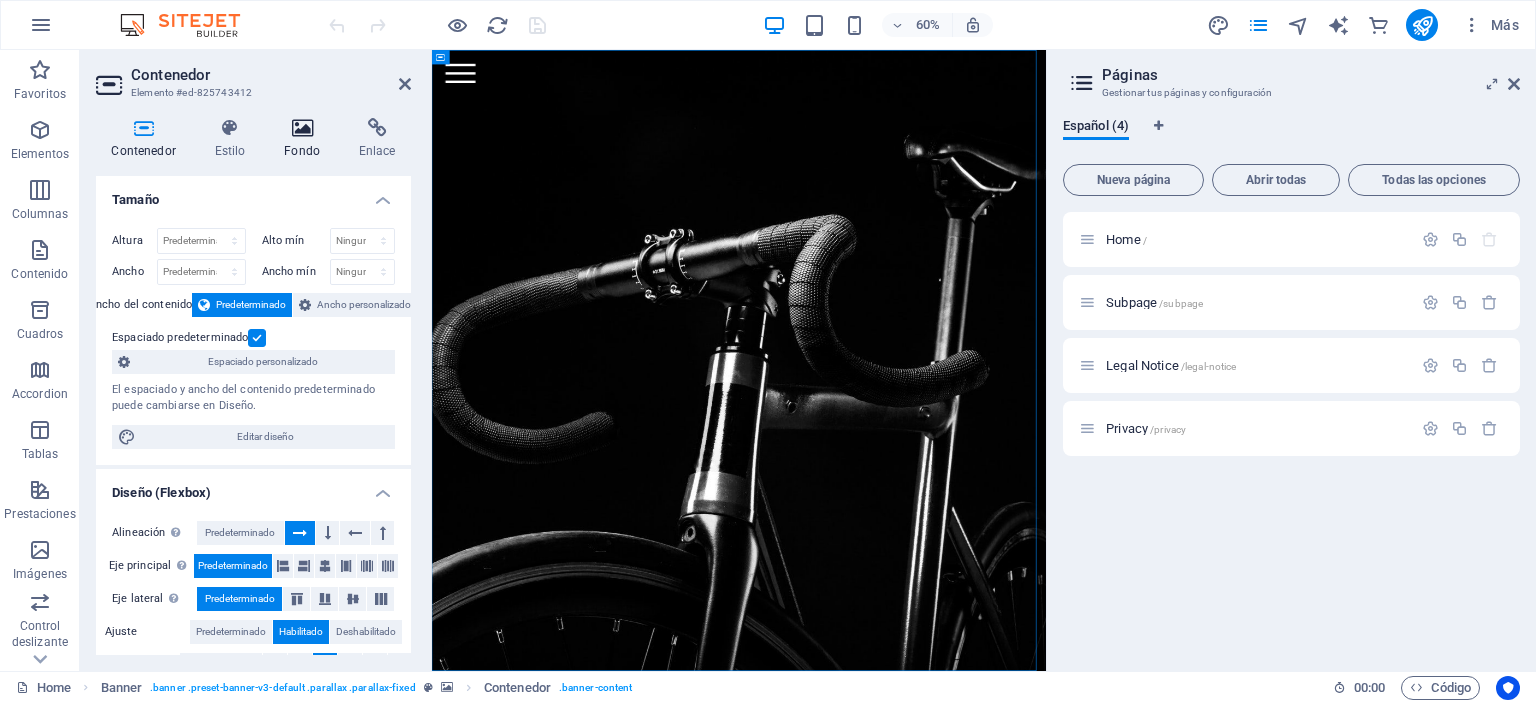 click at bounding box center [302, 128] 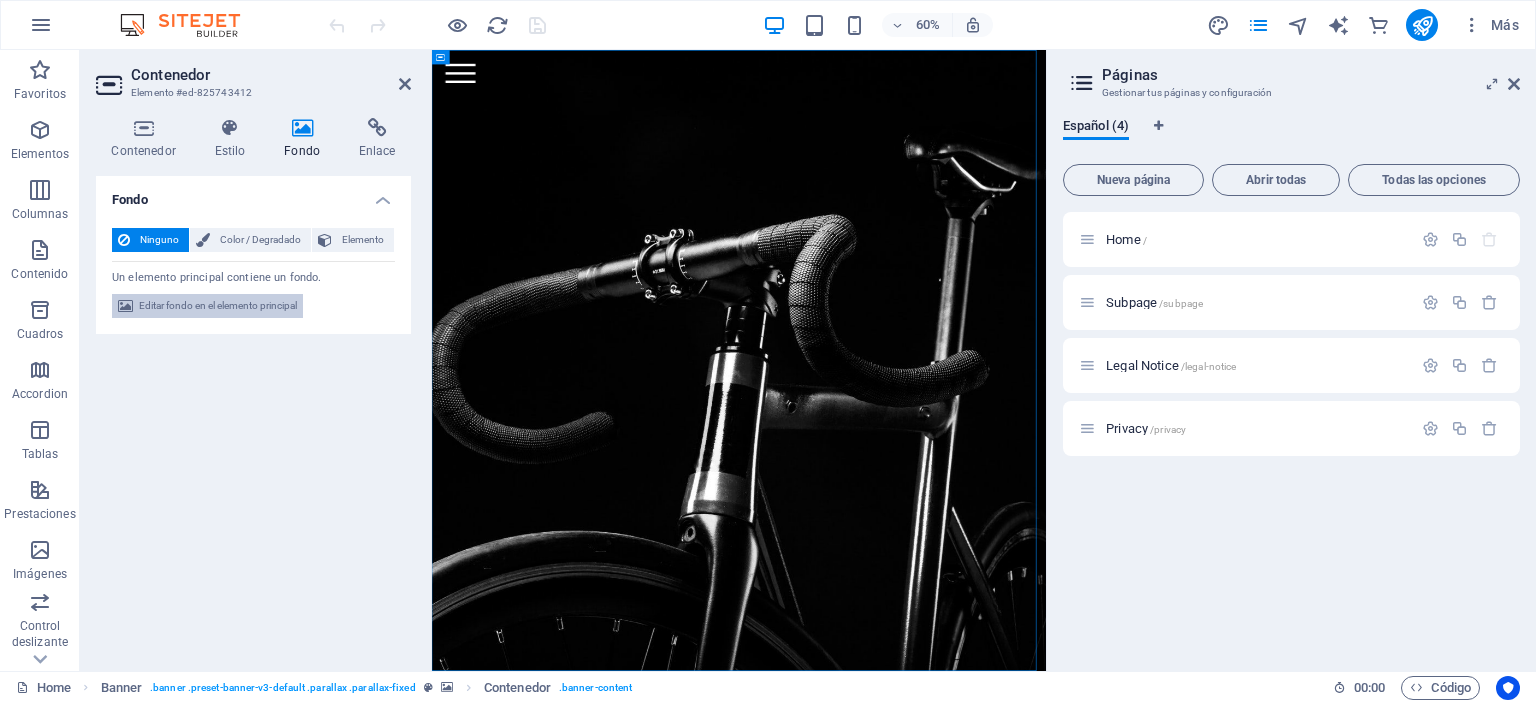 click on "Editar fondo en el elemento principal" at bounding box center (218, 306) 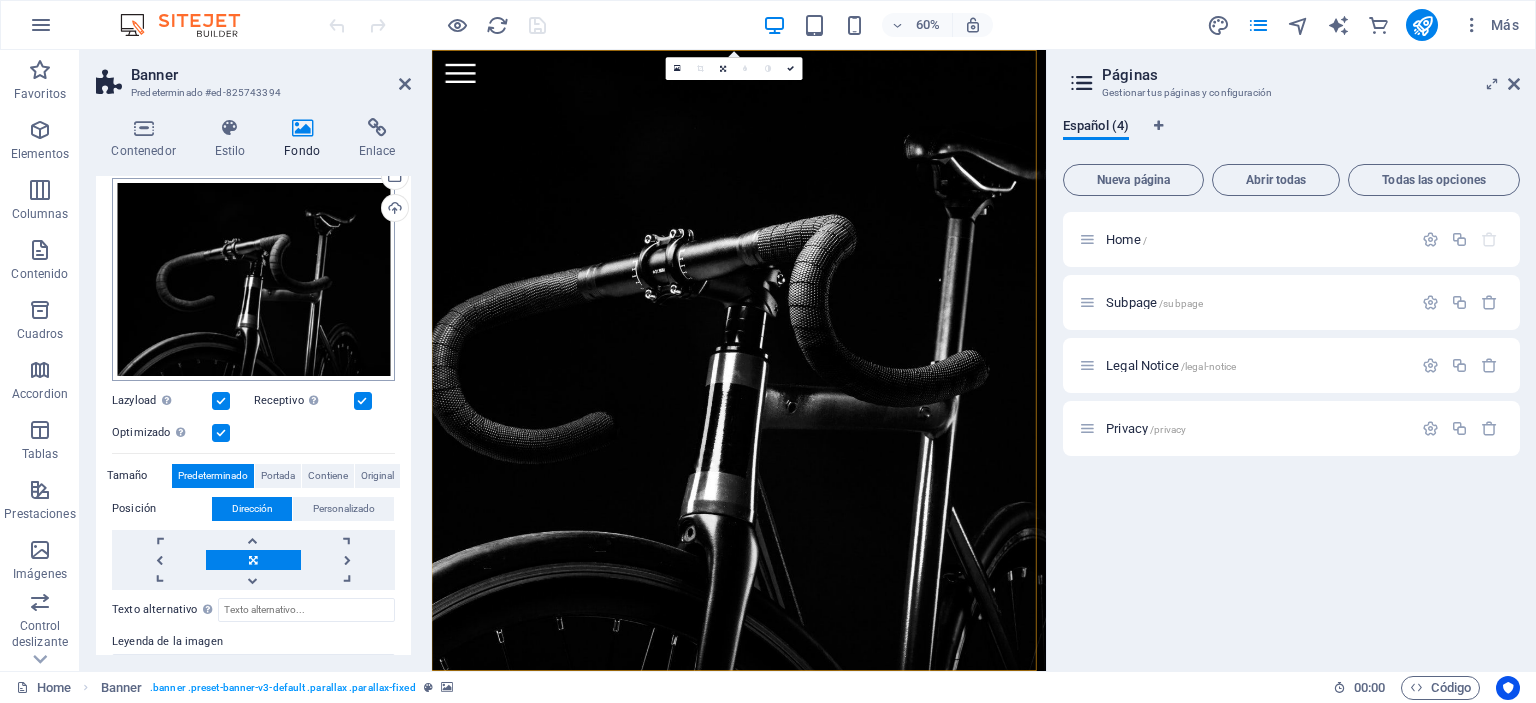 scroll, scrollTop: 0, scrollLeft: 0, axis: both 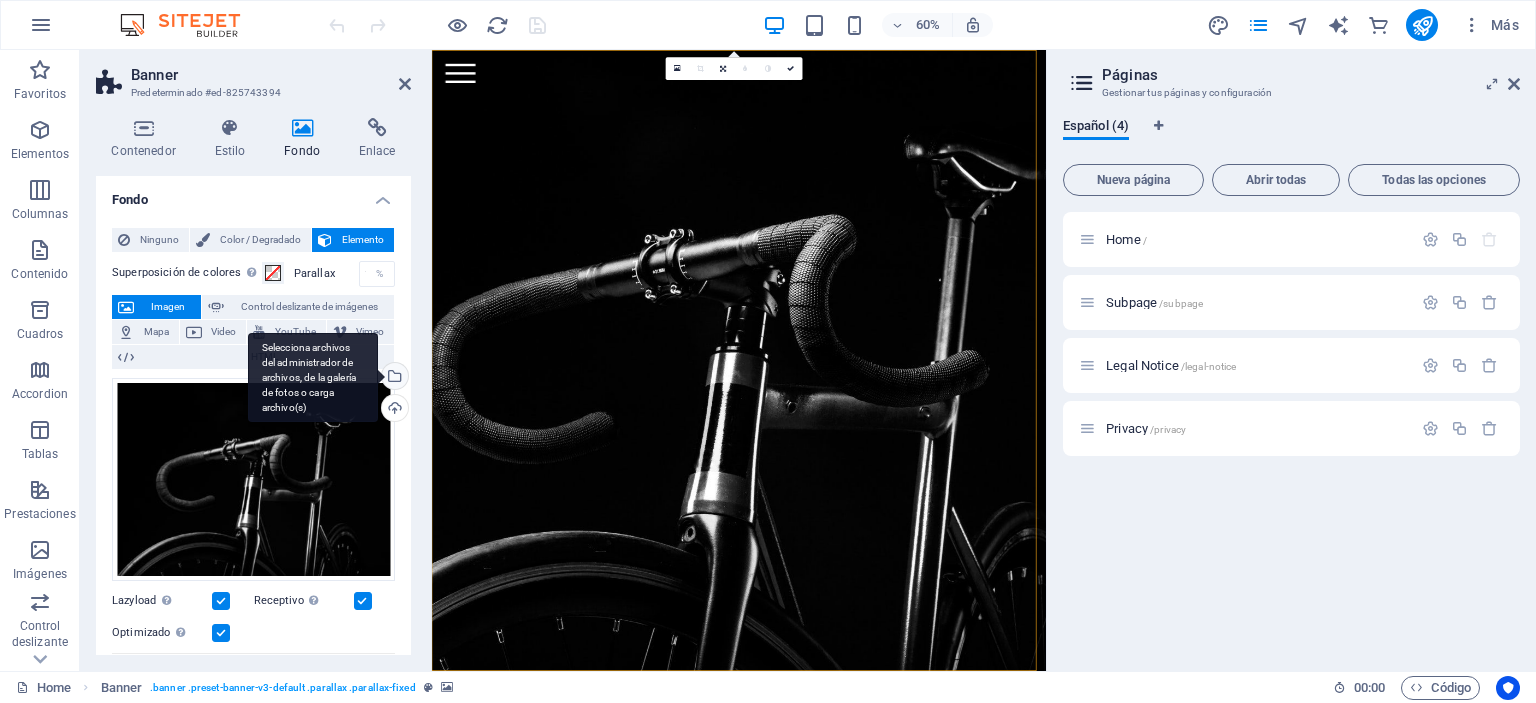click on "Selecciona archivos del administrador de archivos, de la galería de fotos o carga archivo(s)" at bounding box center (393, 378) 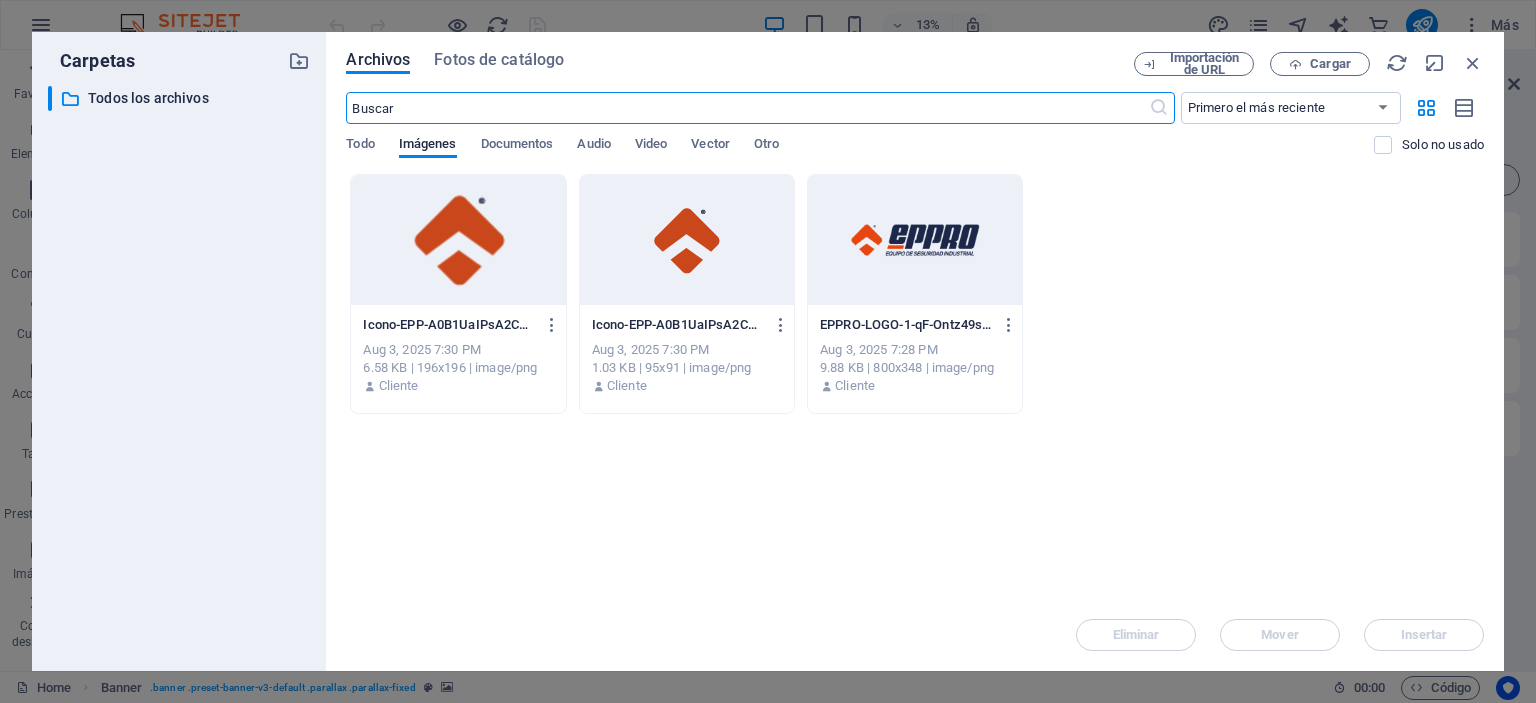 click on "Arrastra archivos aquí para cargarlos de inmediato Icono-EPP-A0B1UaIPsA2CMAlHHpJdvA-s154C-qjy71BrpvC9XaLUQ.png Icono-EPP-A0B1UaIPsA2CMAlHHpJdvA-s154C-qjy71BrpvC9XaLUQ.png Aug 3, 2025 7:30 PM 6.58 KB | 196x196 | image/png Cliente Icono-EPP-A0B1UaIPsA2CMAlHHpJdvA.png Icono-EPP-A0B1UaIPsA2CMAlHHpJdvA.png Aug 3, 2025 7:30 PM 1.03 KB | 95x91 | image/png Cliente EPPRO-LOGO-1-qF-Ontz49s07wN18jf3r3g.png EPPRO-LOGO-1-qF-Ontz49s07wN18jf3r3g.png Aug 3, 2025 7:28 PM 9.88 KB | 800x348 | image/png Cliente" at bounding box center [915, 386] 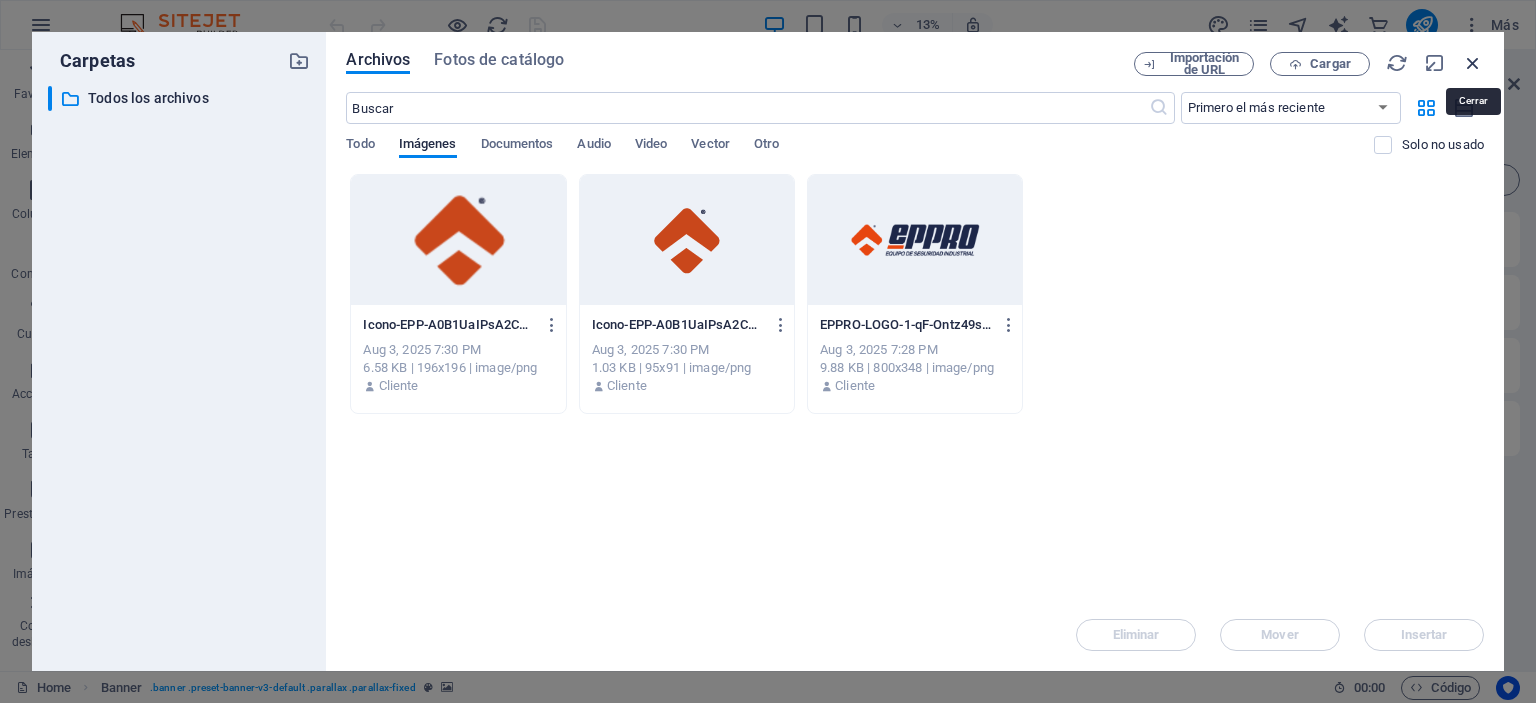 click at bounding box center [1473, 63] 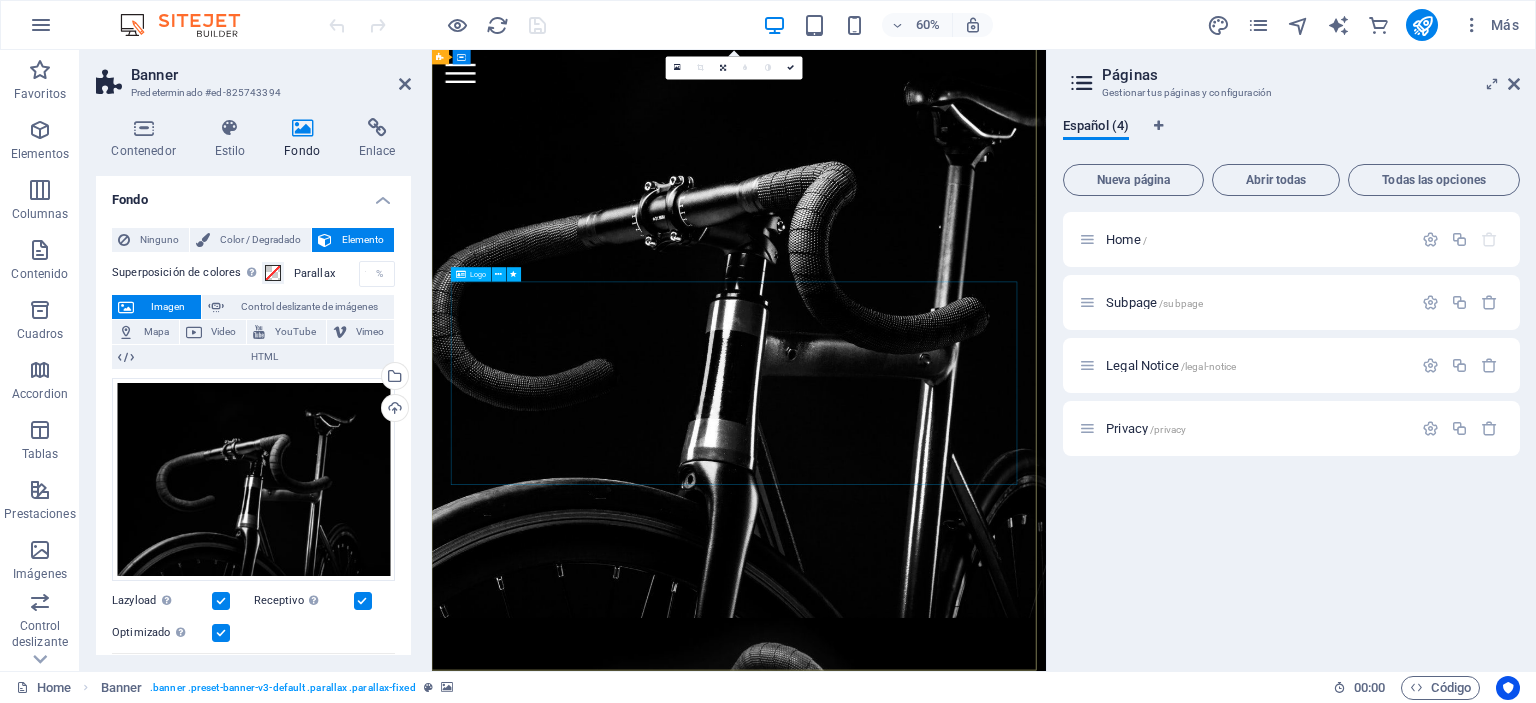 scroll, scrollTop: 0, scrollLeft: 0, axis: both 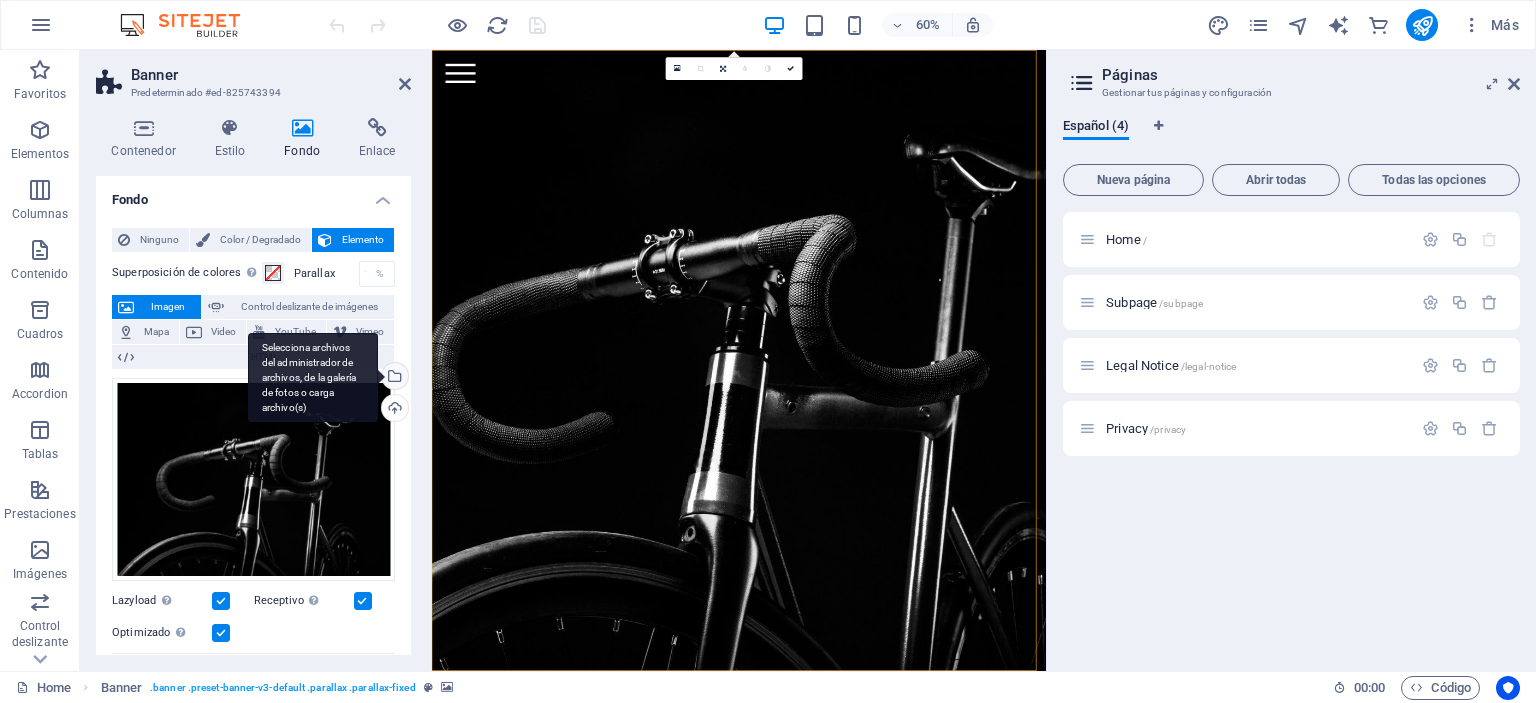 click on "Selecciona archivos del administrador de archivos, de la galería de fotos o carga archivo(s)" at bounding box center (393, 378) 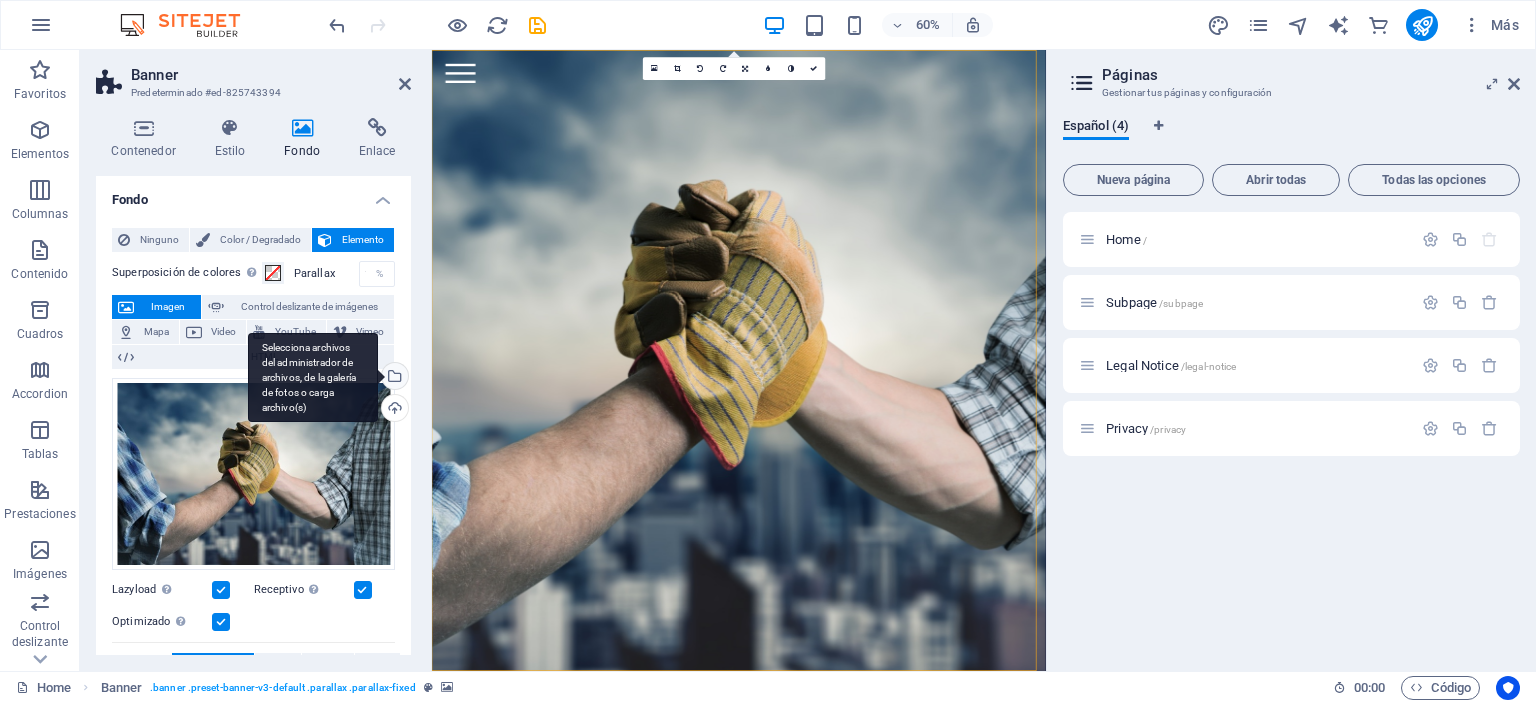 click on "Selecciona archivos del administrador de archivos, de la galería de fotos o carga archivo(s)" at bounding box center (393, 378) 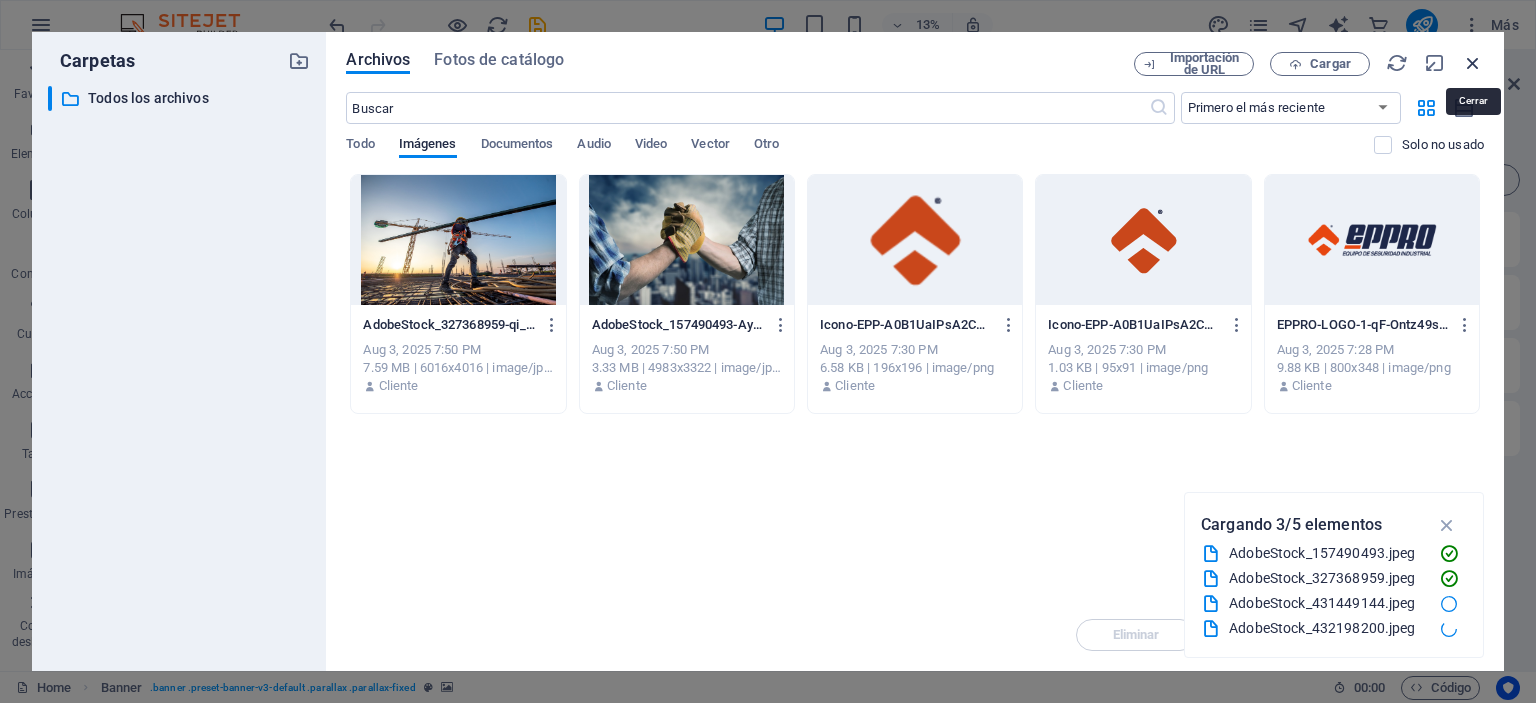 click at bounding box center (1473, 63) 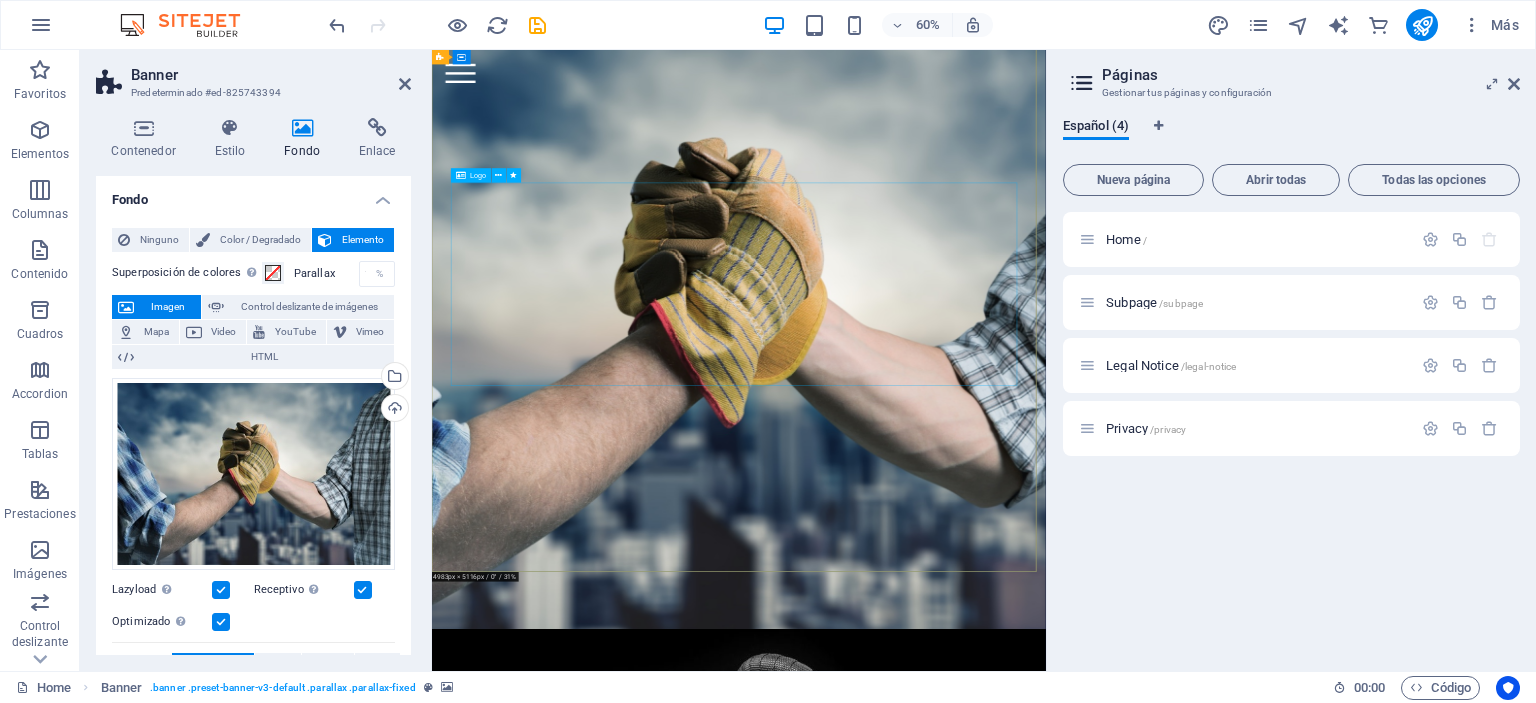 scroll, scrollTop: 0, scrollLeft: 0, axis: both 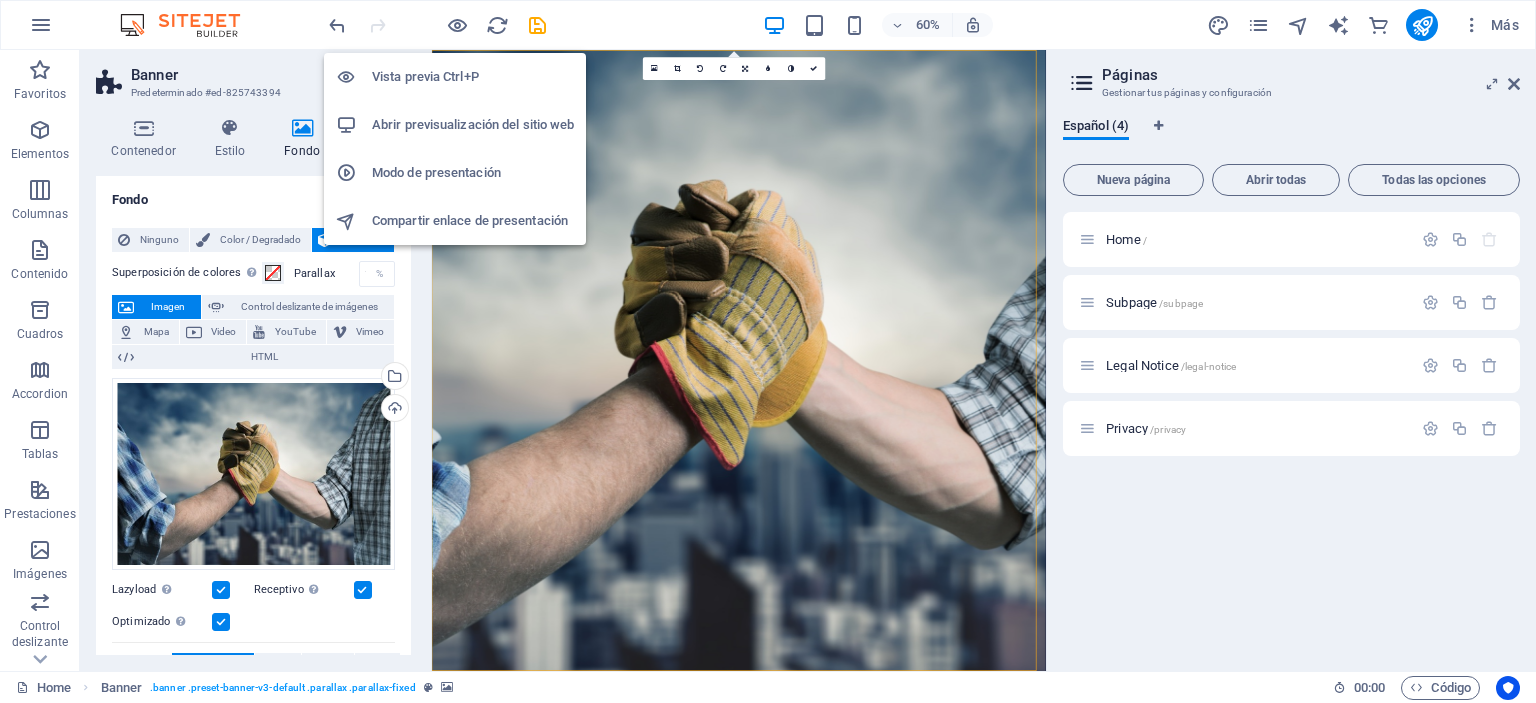 click on "Abrir previsualización del sitio web" at bounding box center (473, 125) 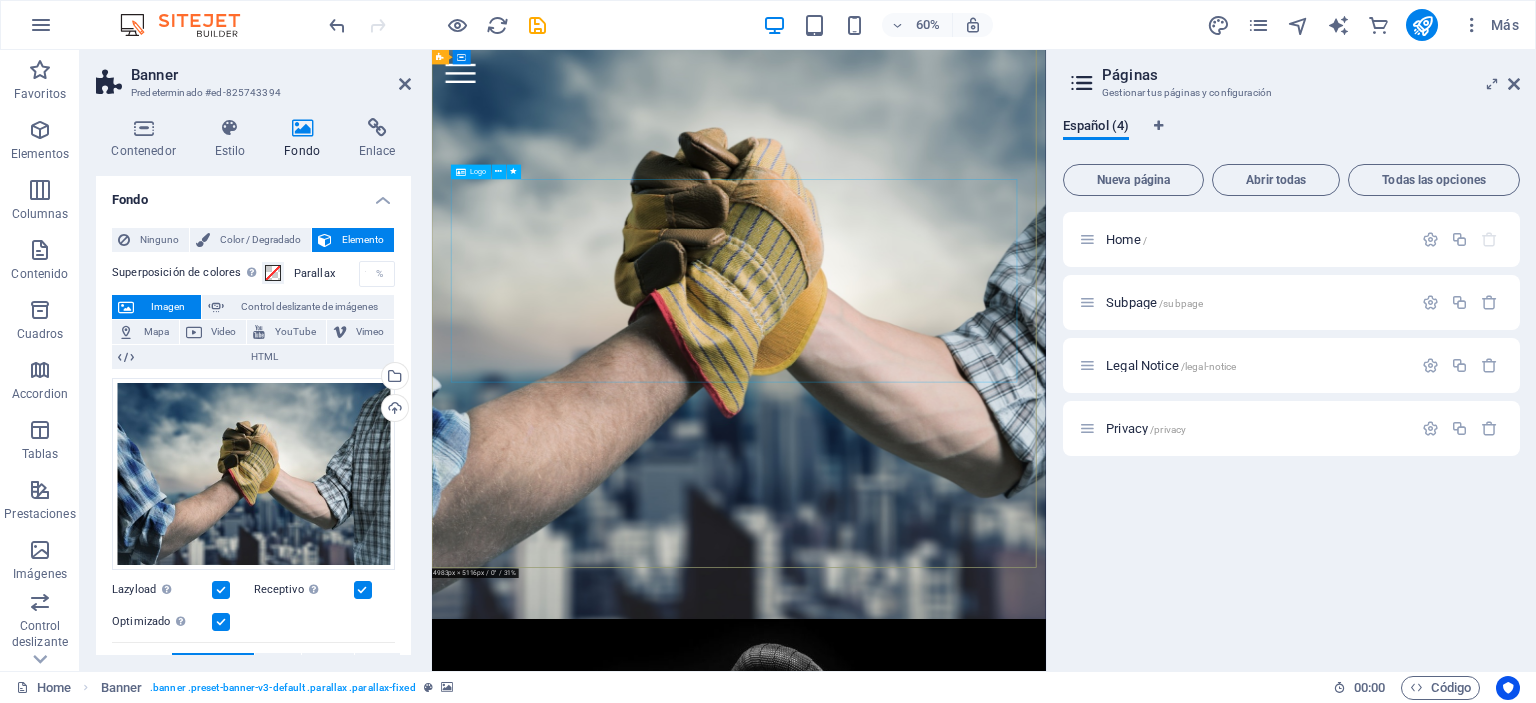 scroll, scrollTop: 0, scrollLeft: 0, axis: both 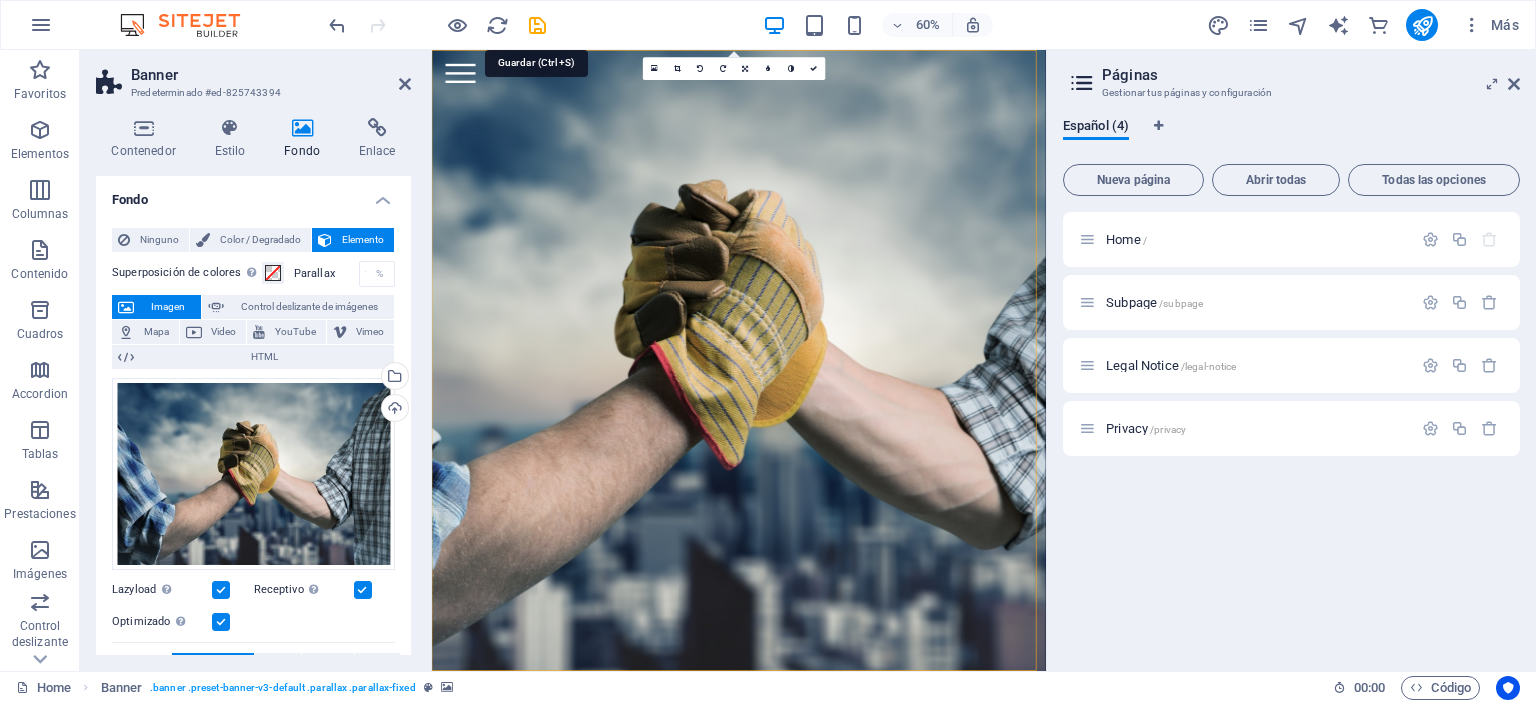 click at bounding box center (537, 25) 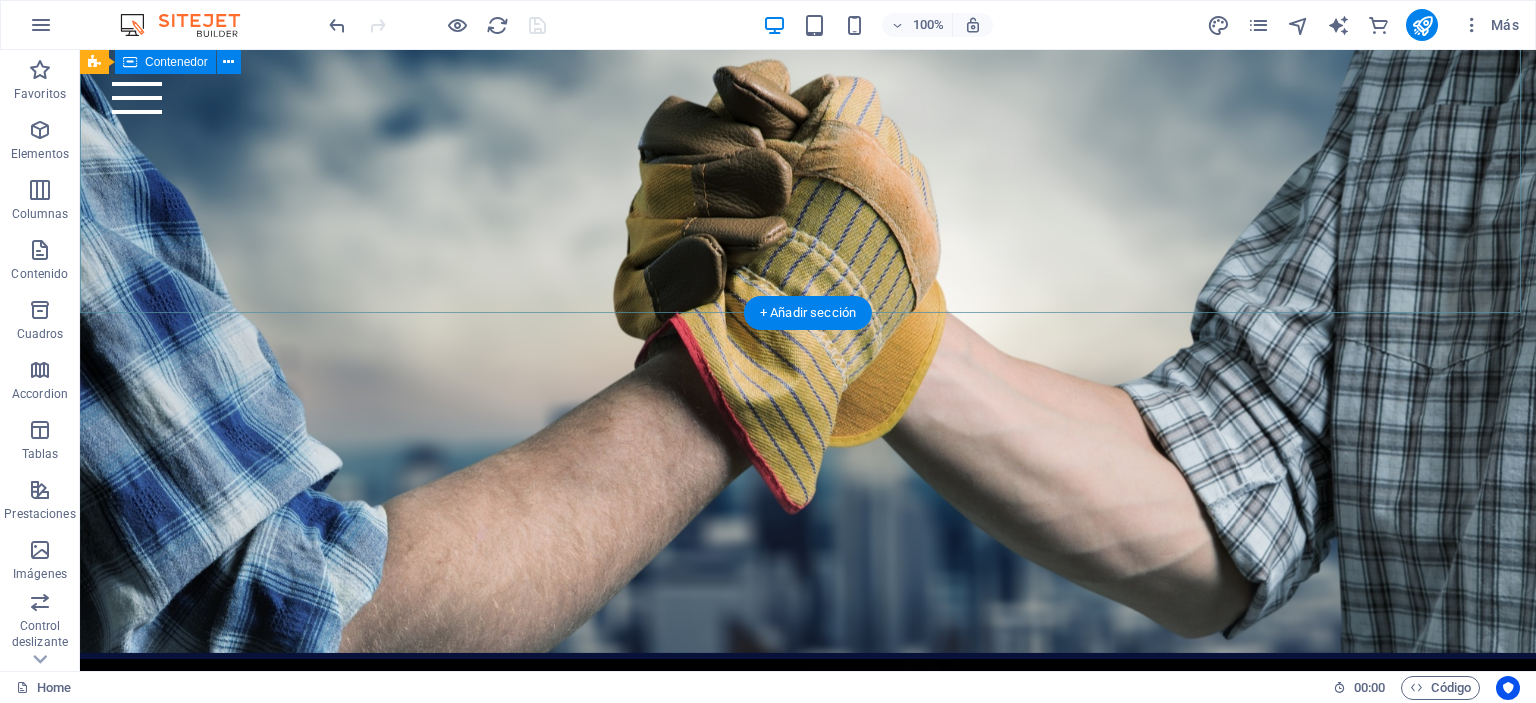 scroll, scrollTop: 0, scrollLeft: 0, axis: both 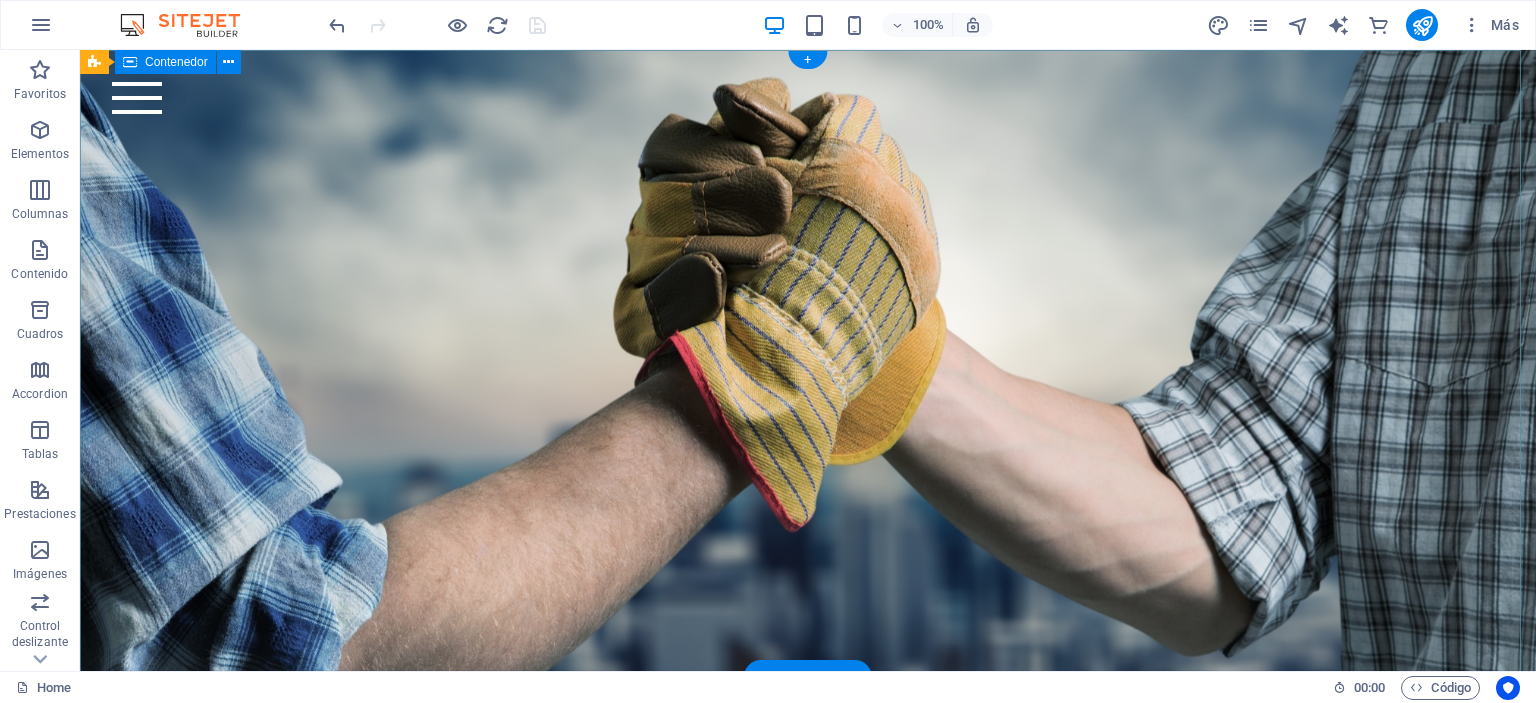 click at bounding box center [808, 363] 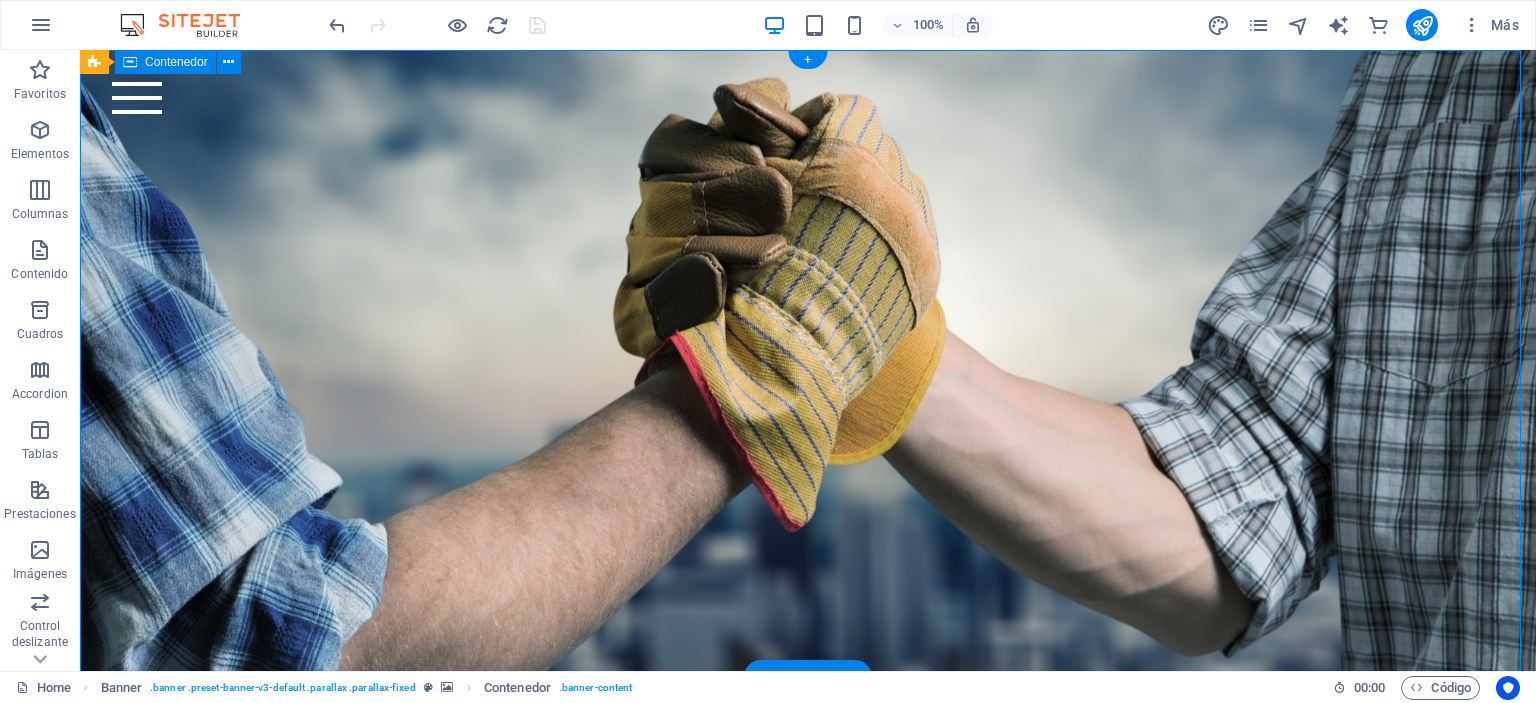 click at bounding box center (808, 363) 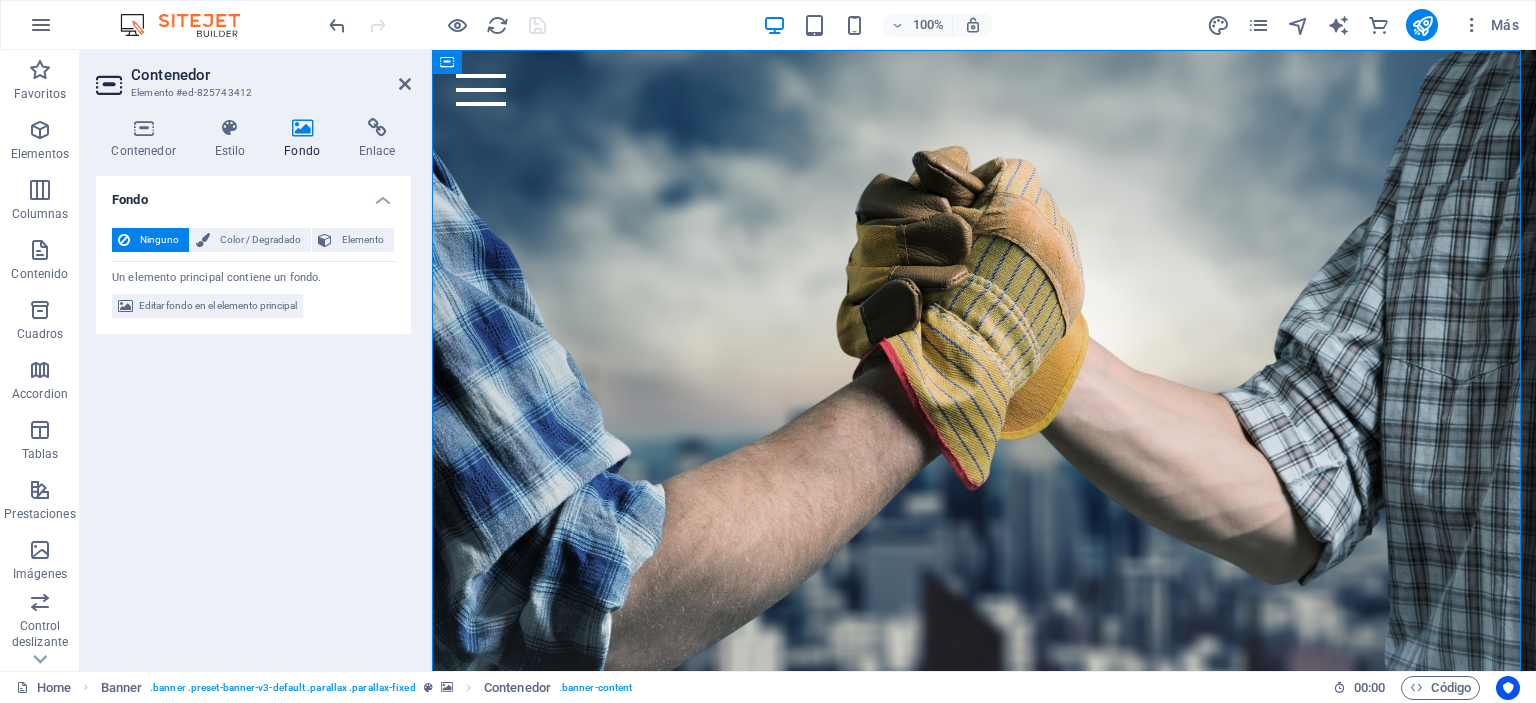 click at bounding box center [302, 128] 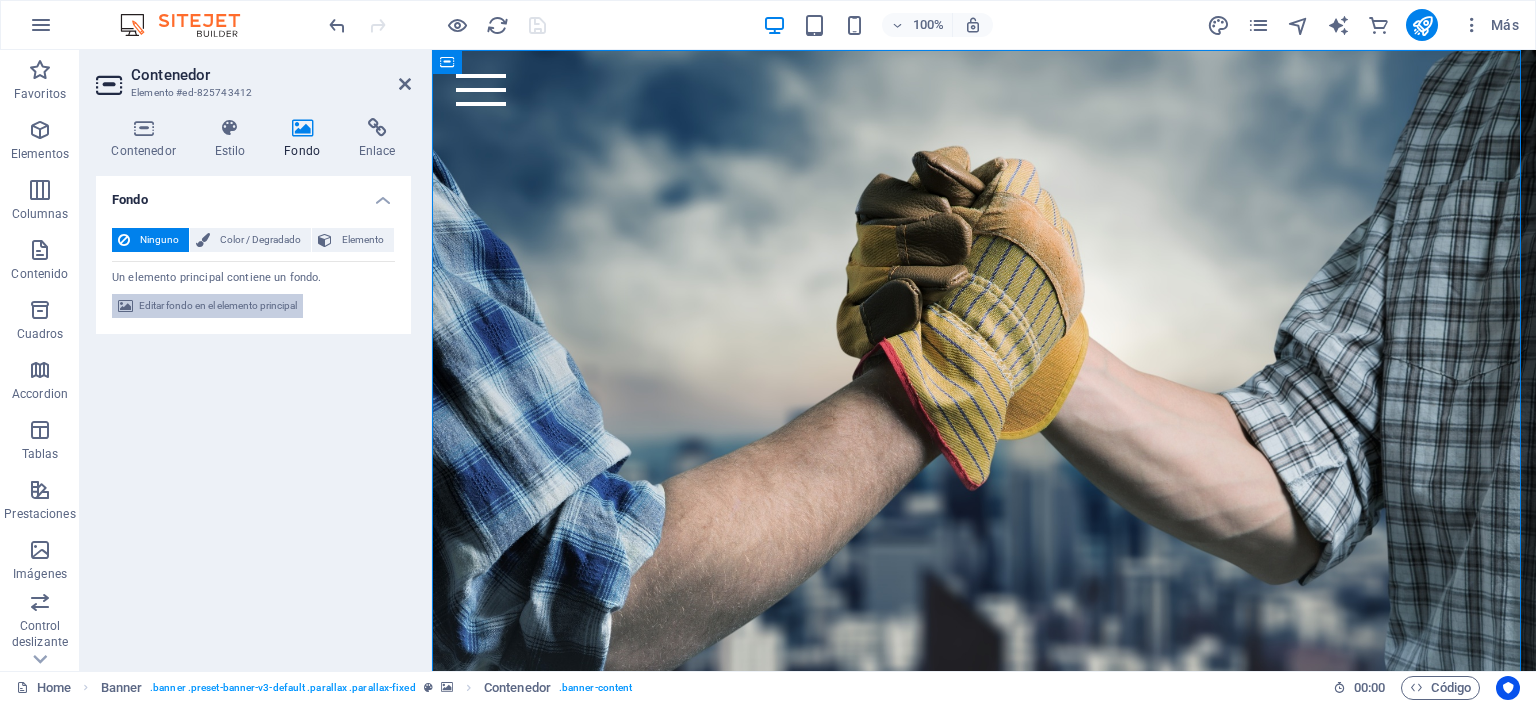 click on "Editar fondo en el elemento principal" at bounding box center (218, 306) 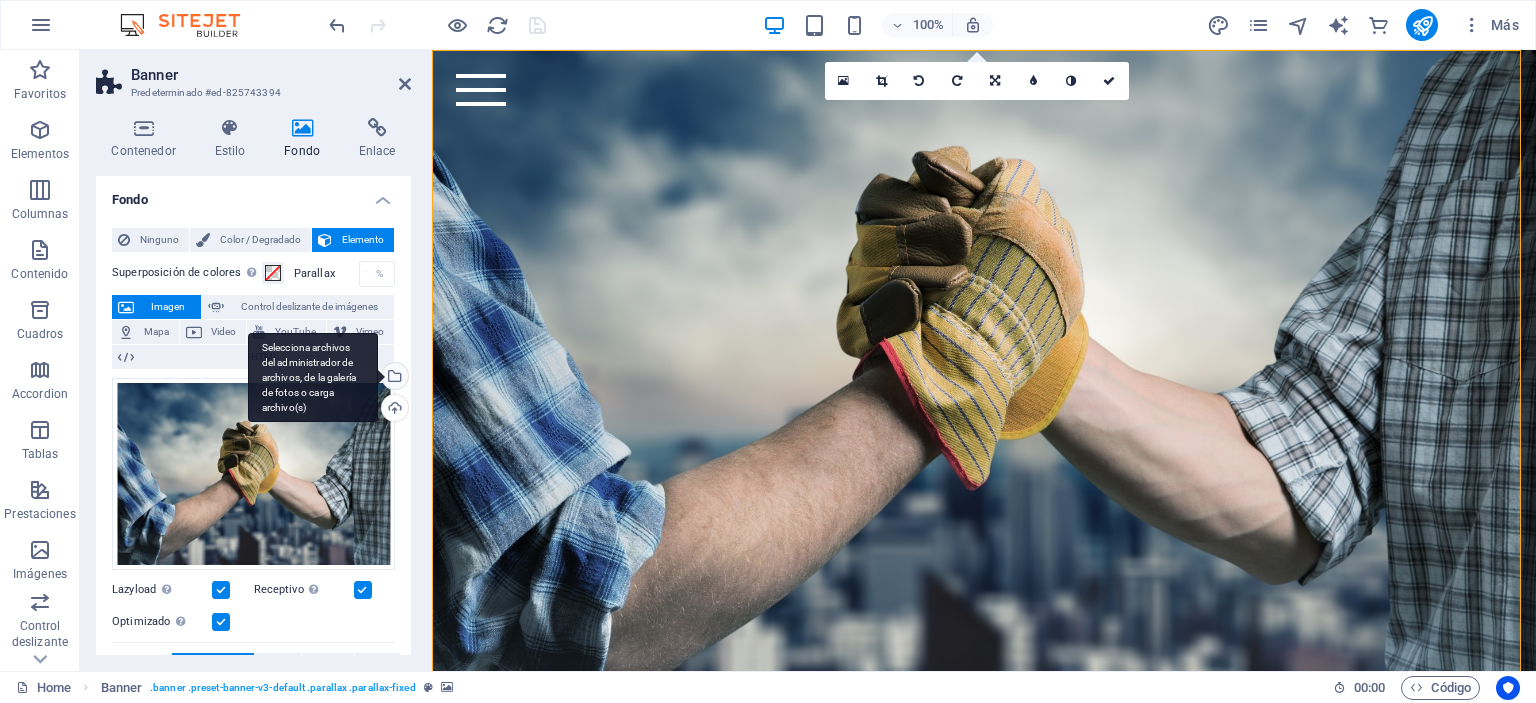 click on "Selecciona archivos del administrador de archivos, de la galería de fotos o carga archivo(s)" at bounding box center [393, 378] 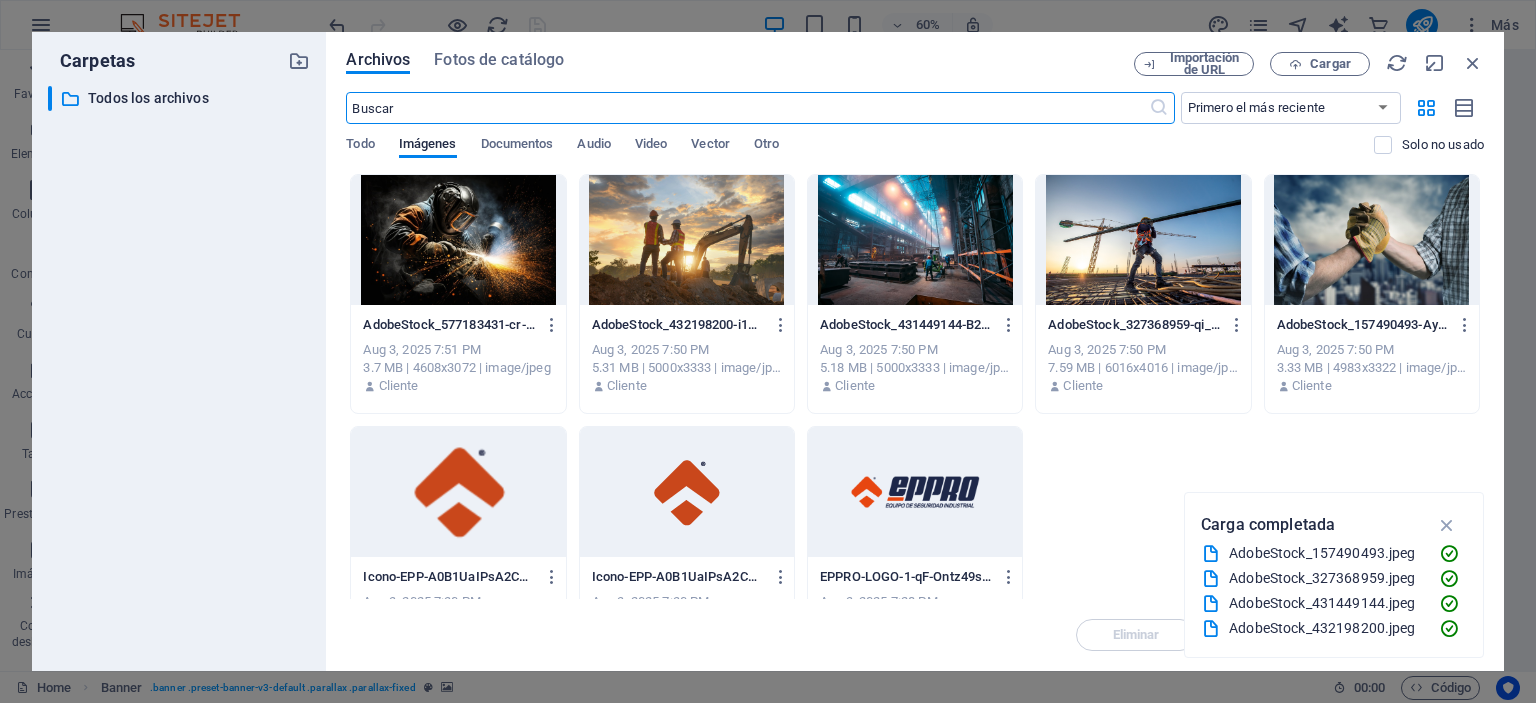 click at bounding box center [458, 240] 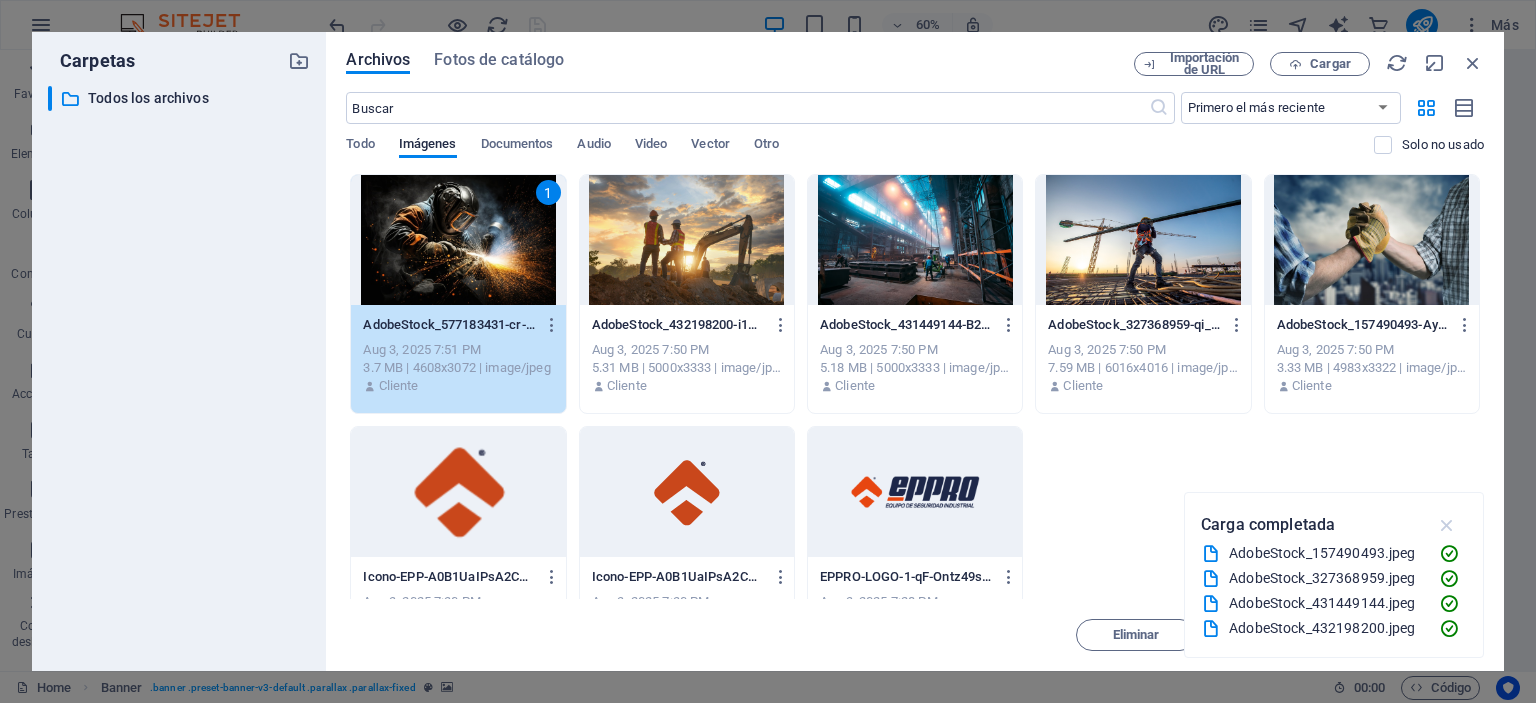 click at bounding box center (1447, 525) 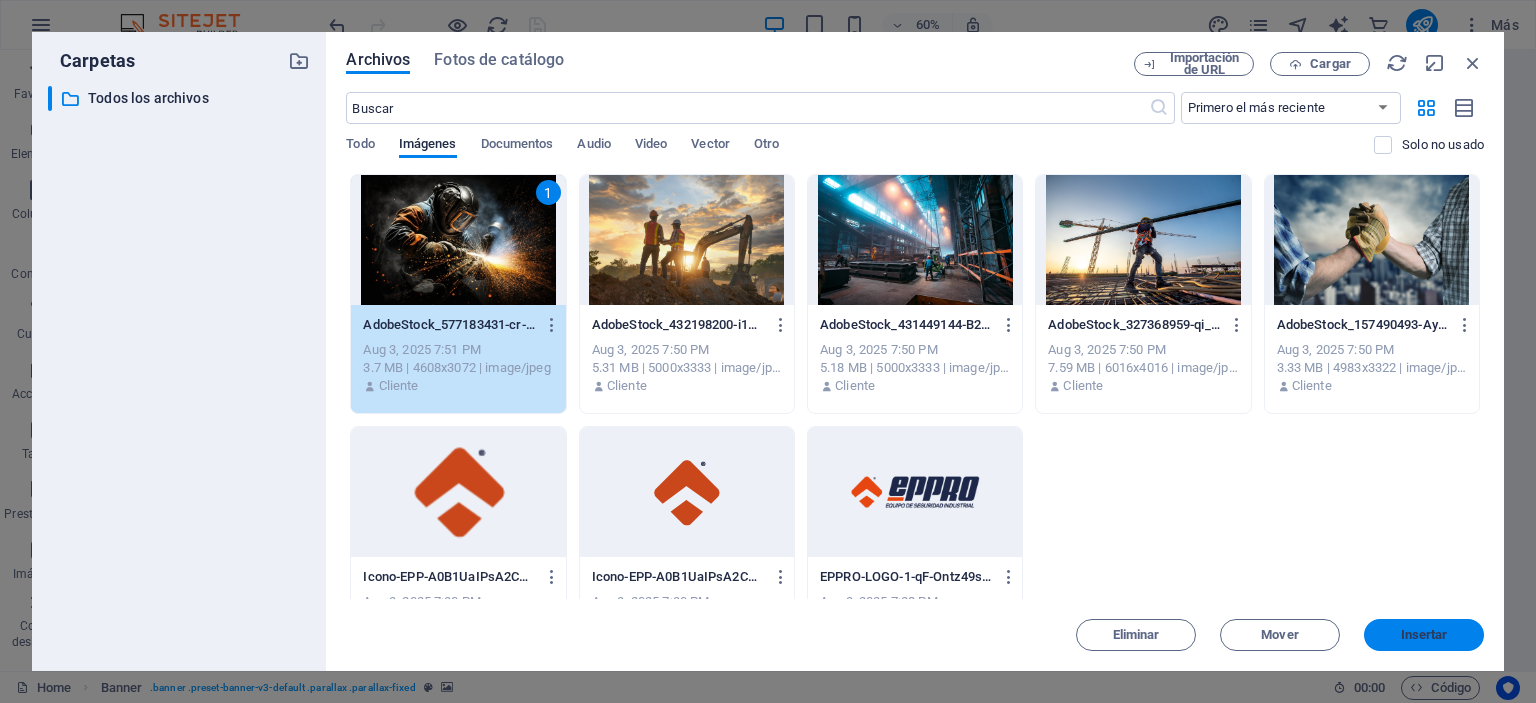 click on "Insertar" at bounding box center (1424, 635) 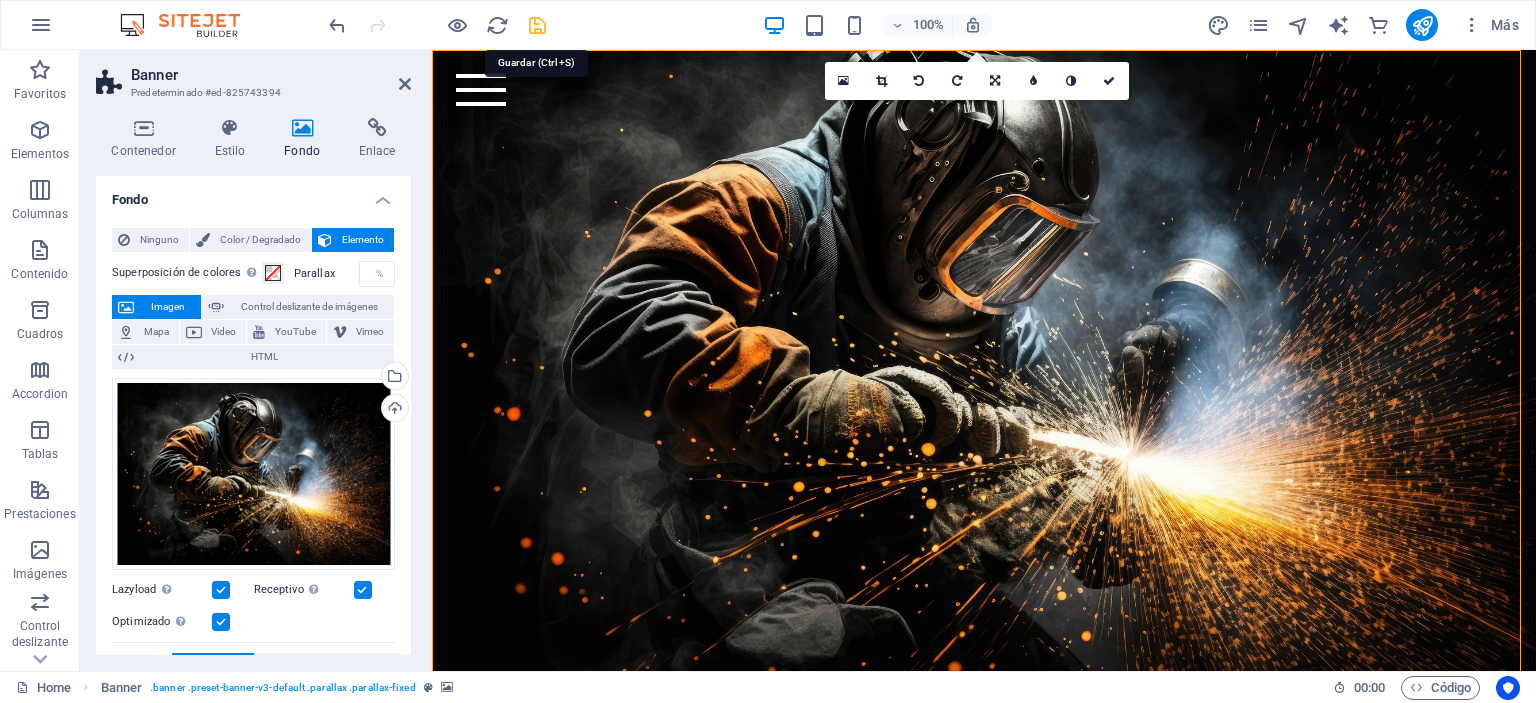 click at bounding box center [537, 25] 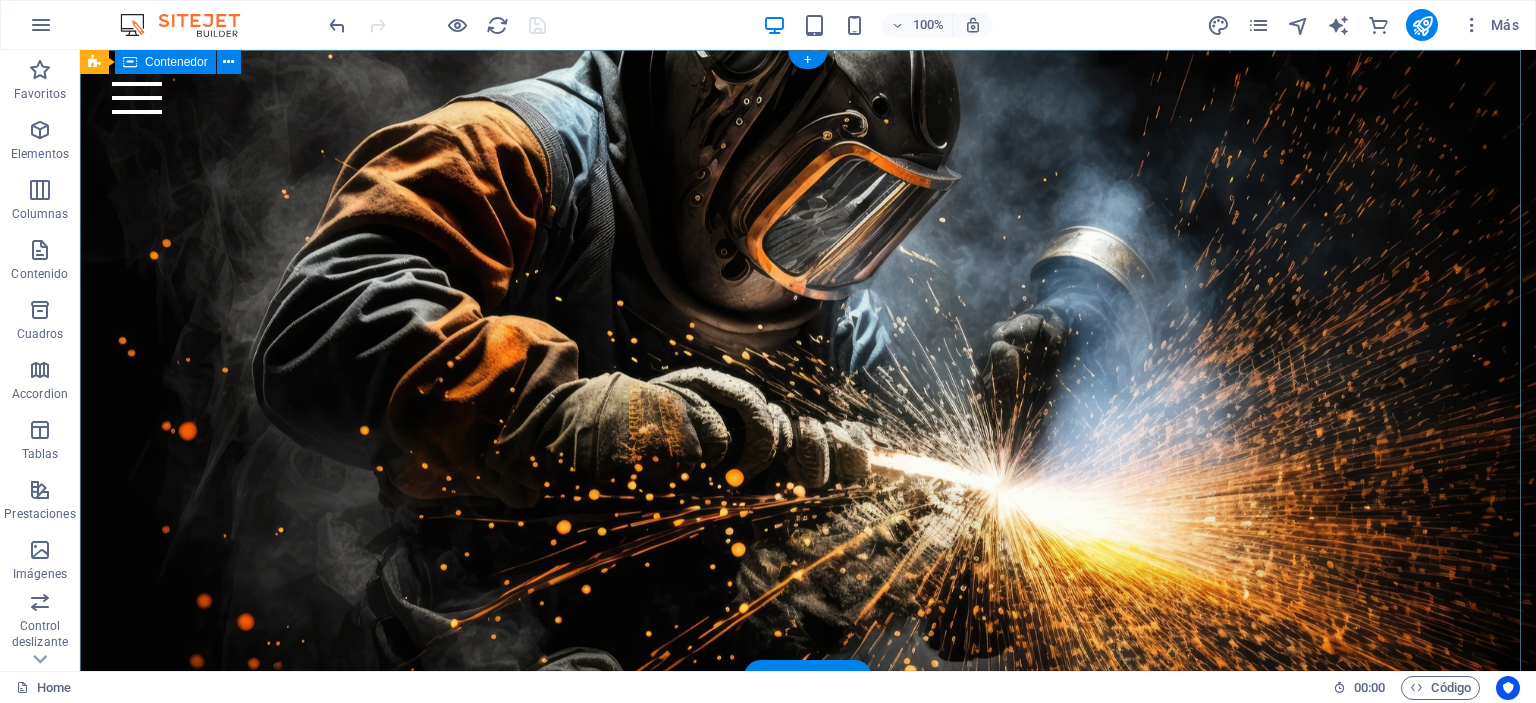 click at bounding box center [808, 363] 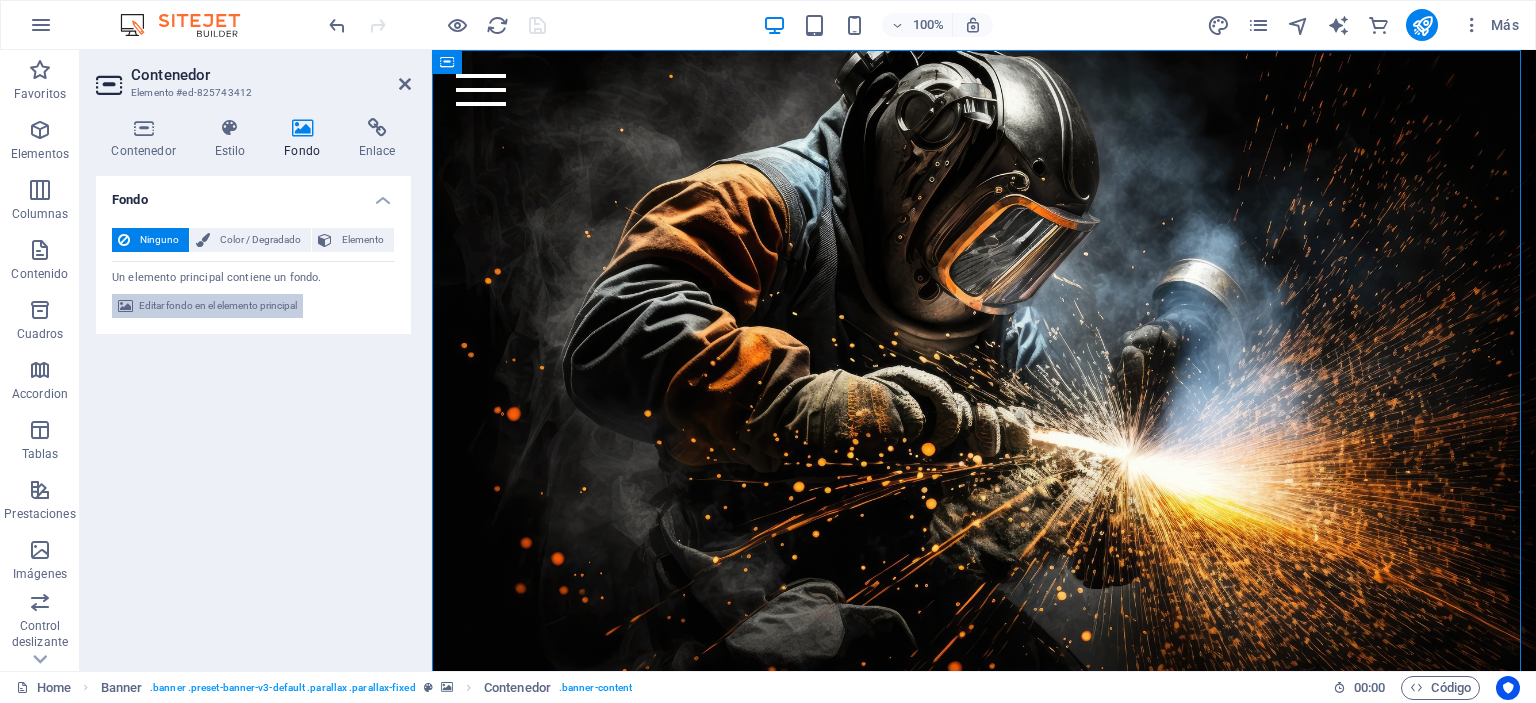 click on "Editar fondo en el elemento principal" at bounding box center (218, 306) 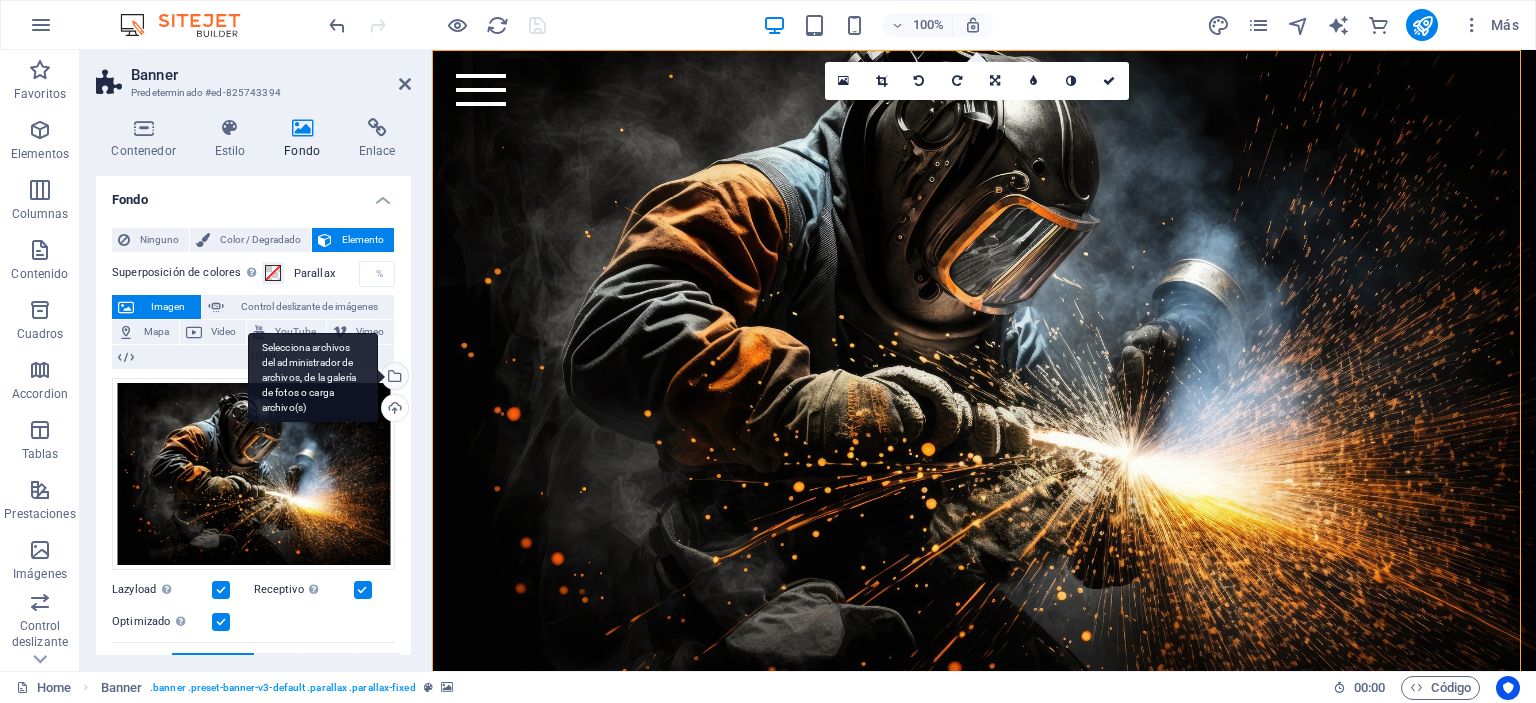 click on "Selecciona archivos del administrador de archivos, de la galería de fotos o carga archivo(s)" at bounding box center (313, 378) 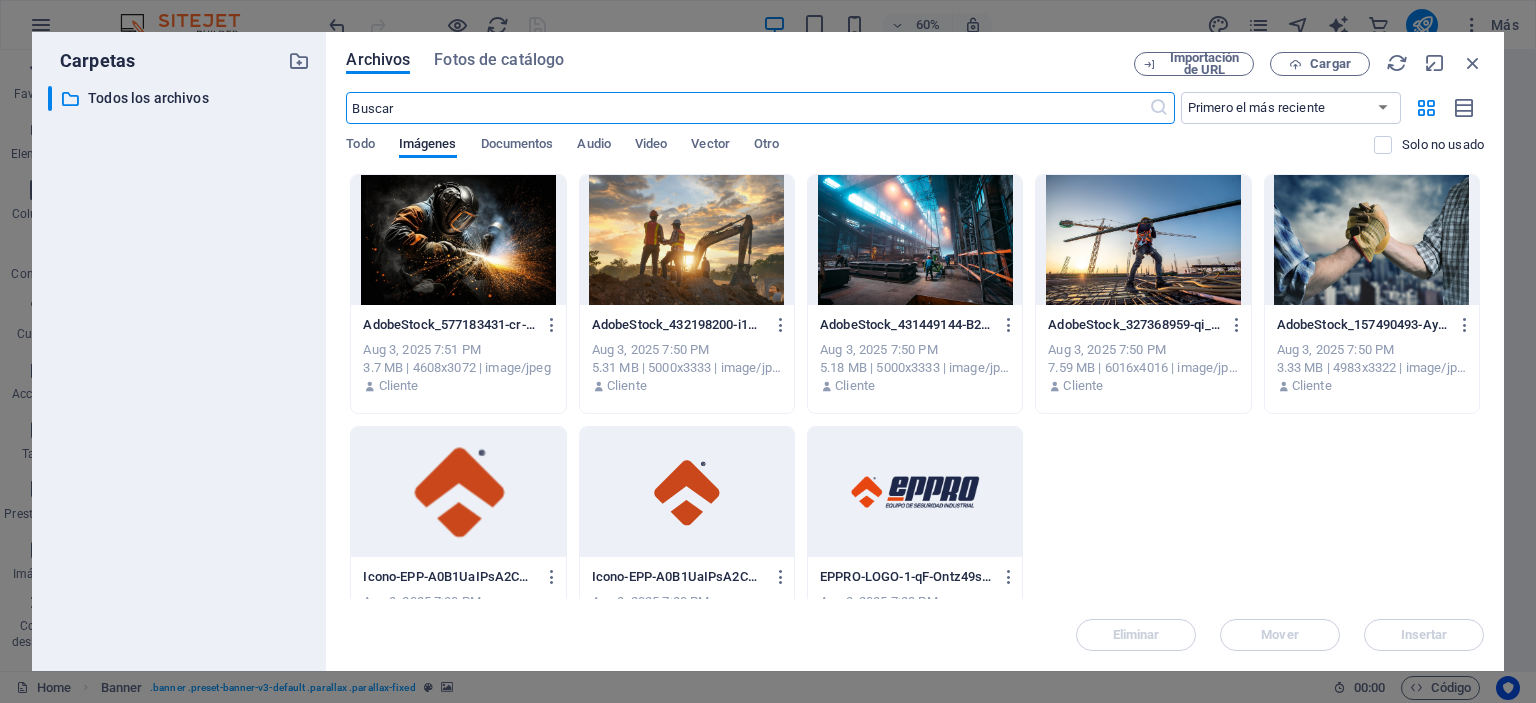 click at bounding box center (915, 240) 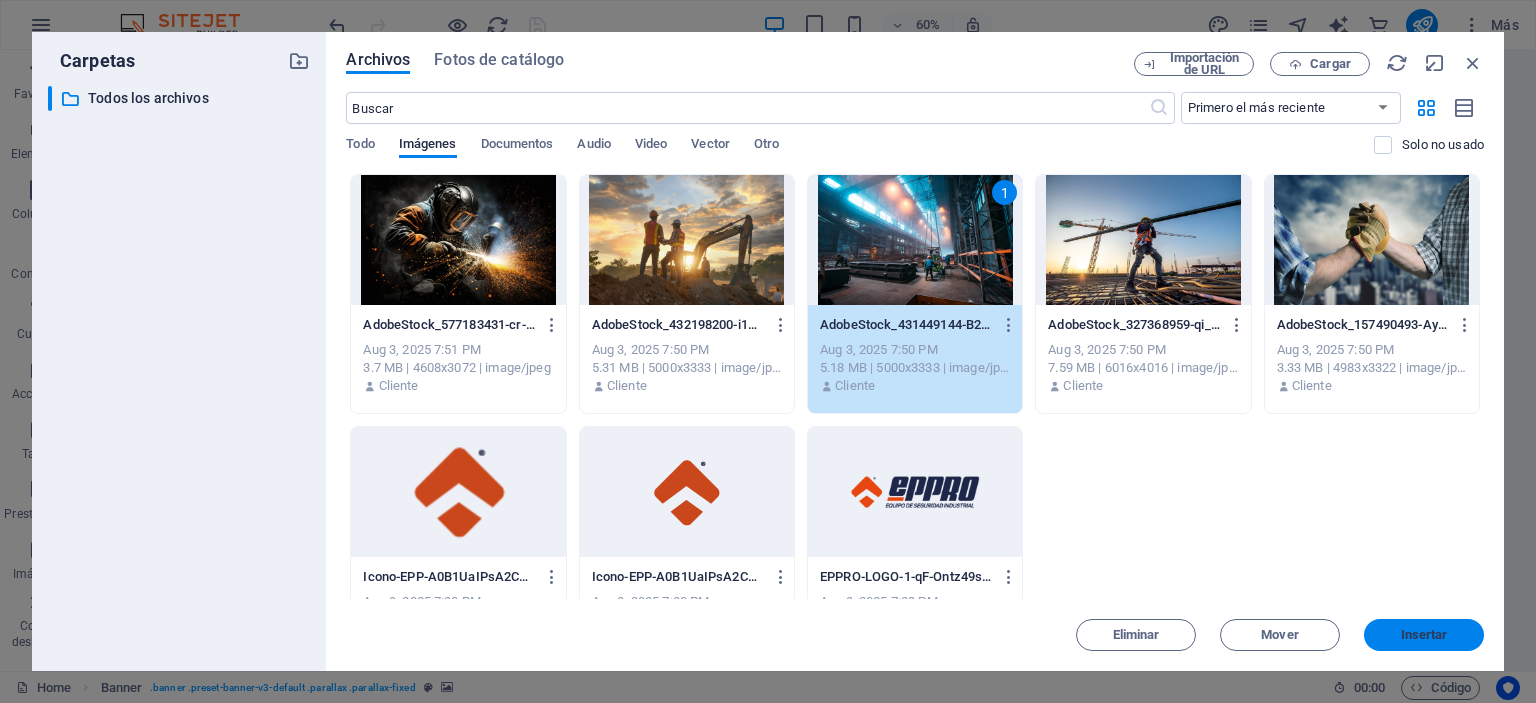 click on "Insertar" at bounding box center [1424, 635] 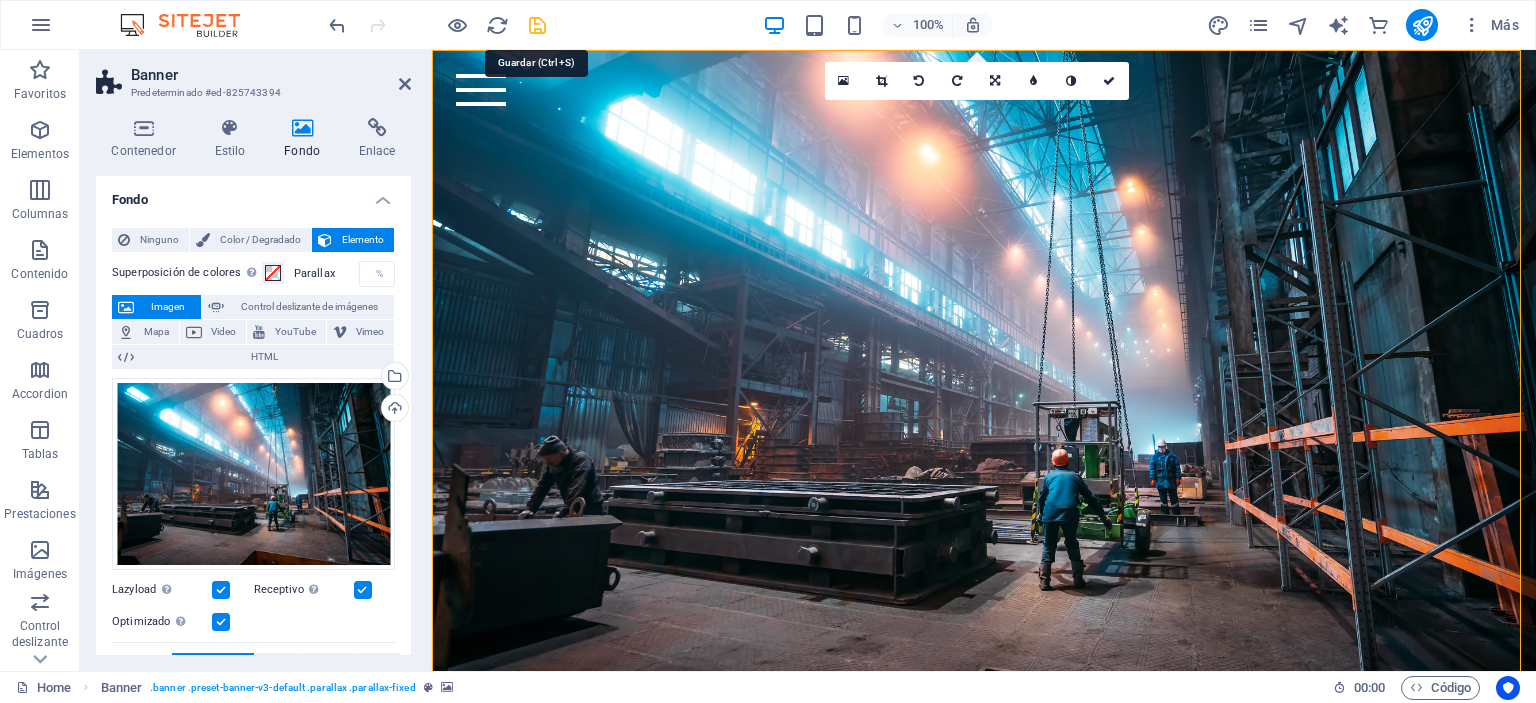 click at bounding box center [537, 25] 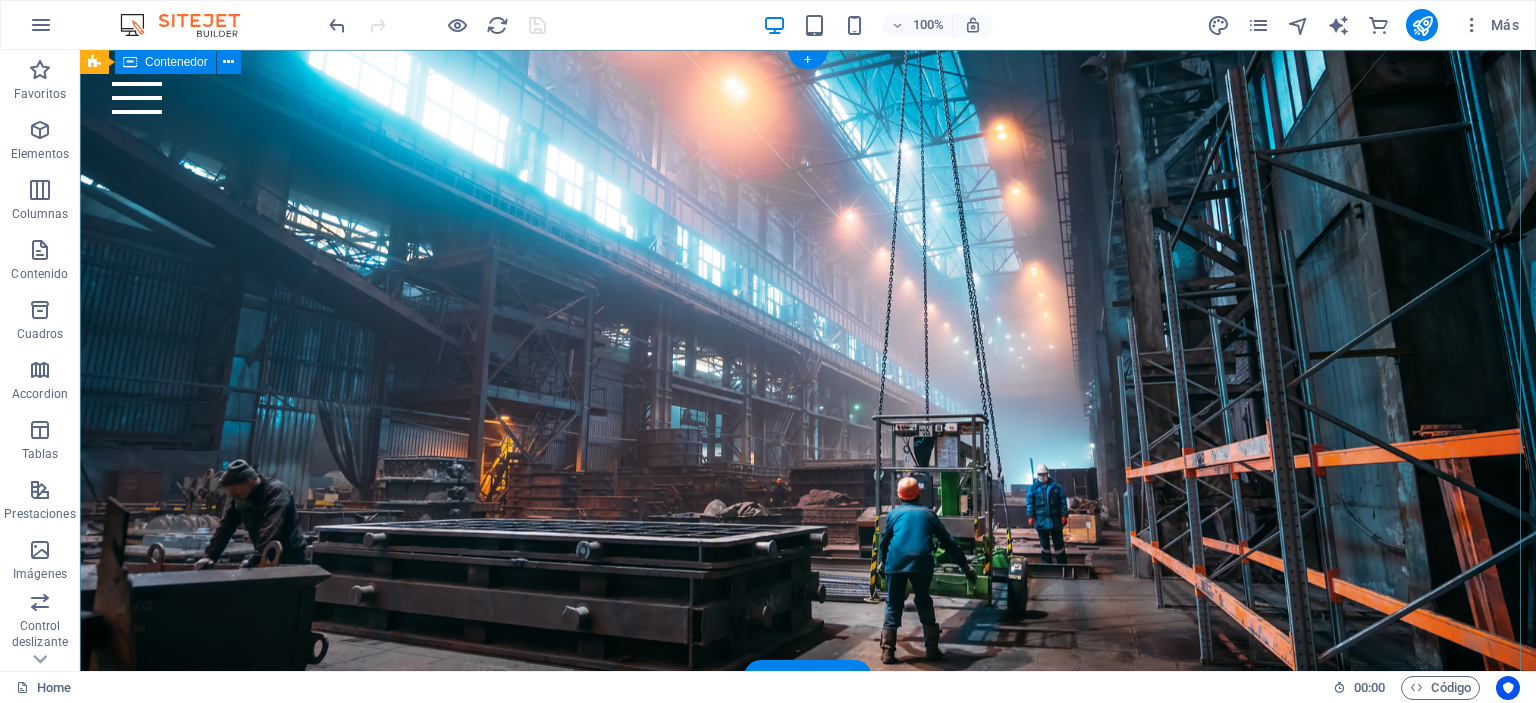 click at bounding box center (808, 363) 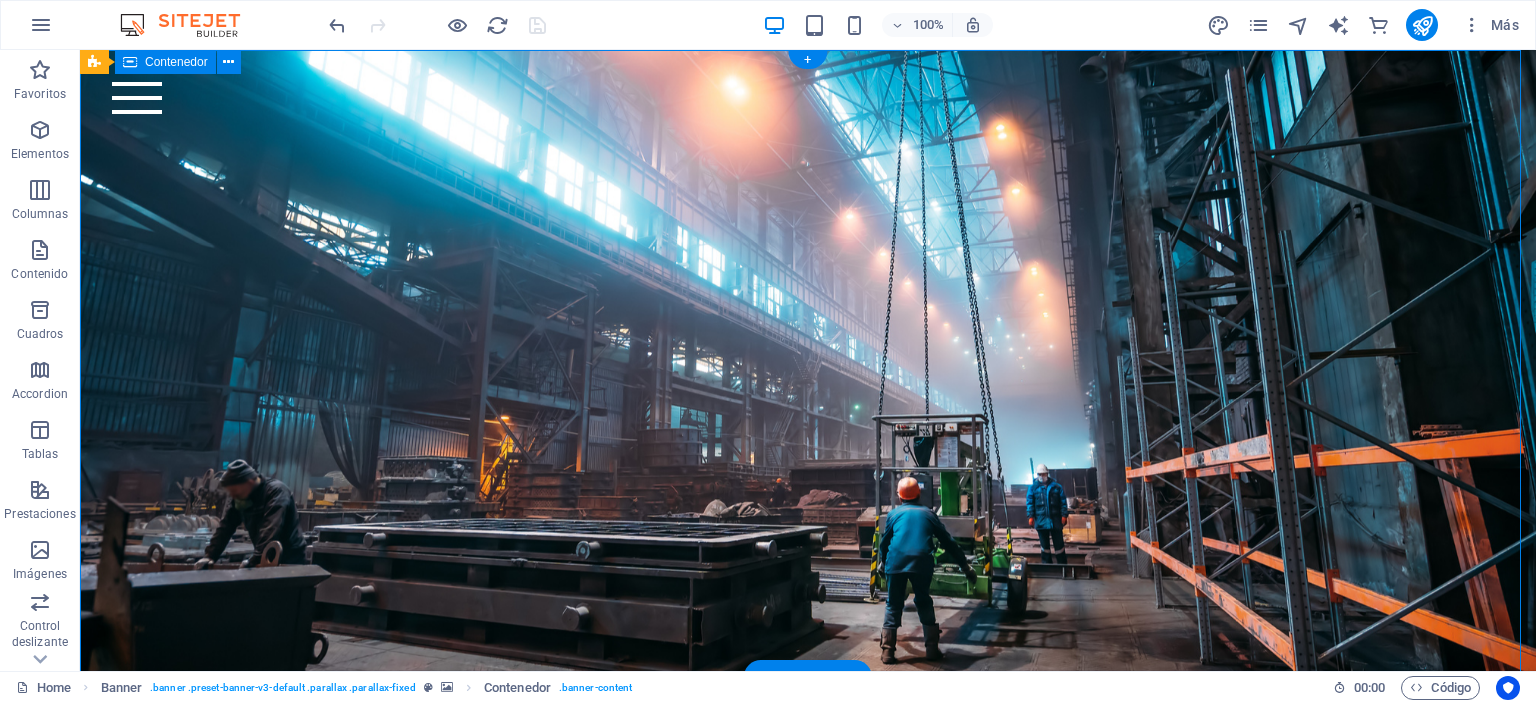 click at bounding box center [808, 363] 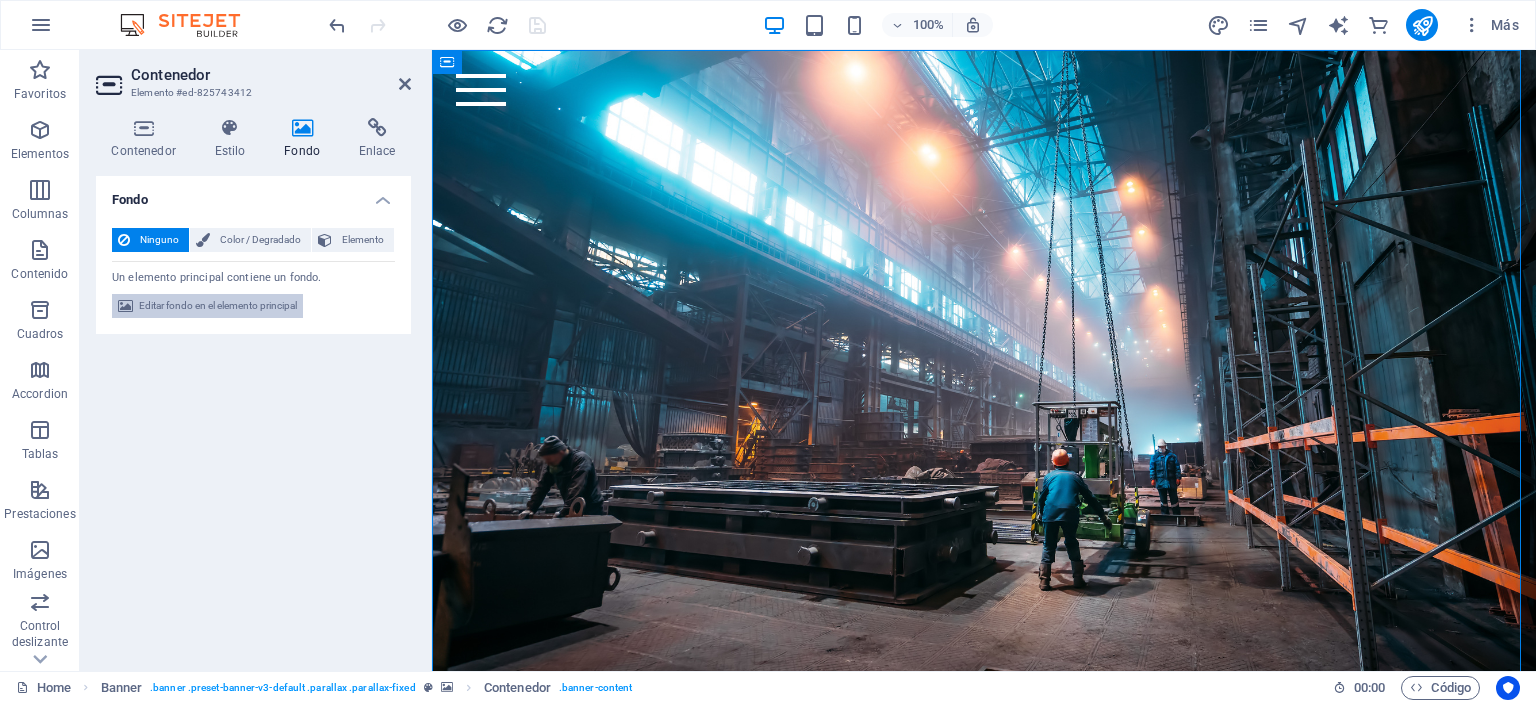 click on "Editar fondo en el elemento principal" at bounding box center (218, 306) 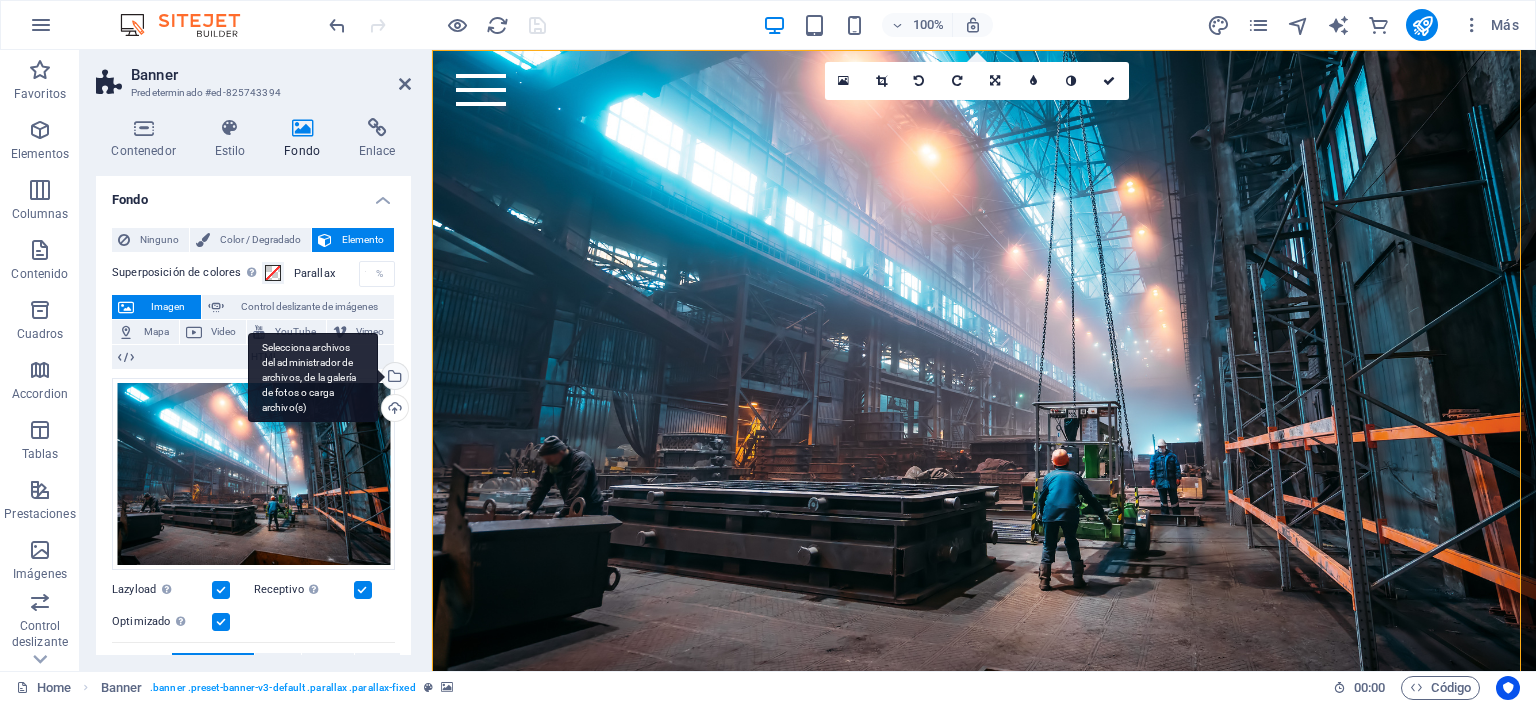 click on "Selecciona archivos del administrador de archivos, de la galería de fotos o carga archivo(s)" at bounding box center [313, 378] 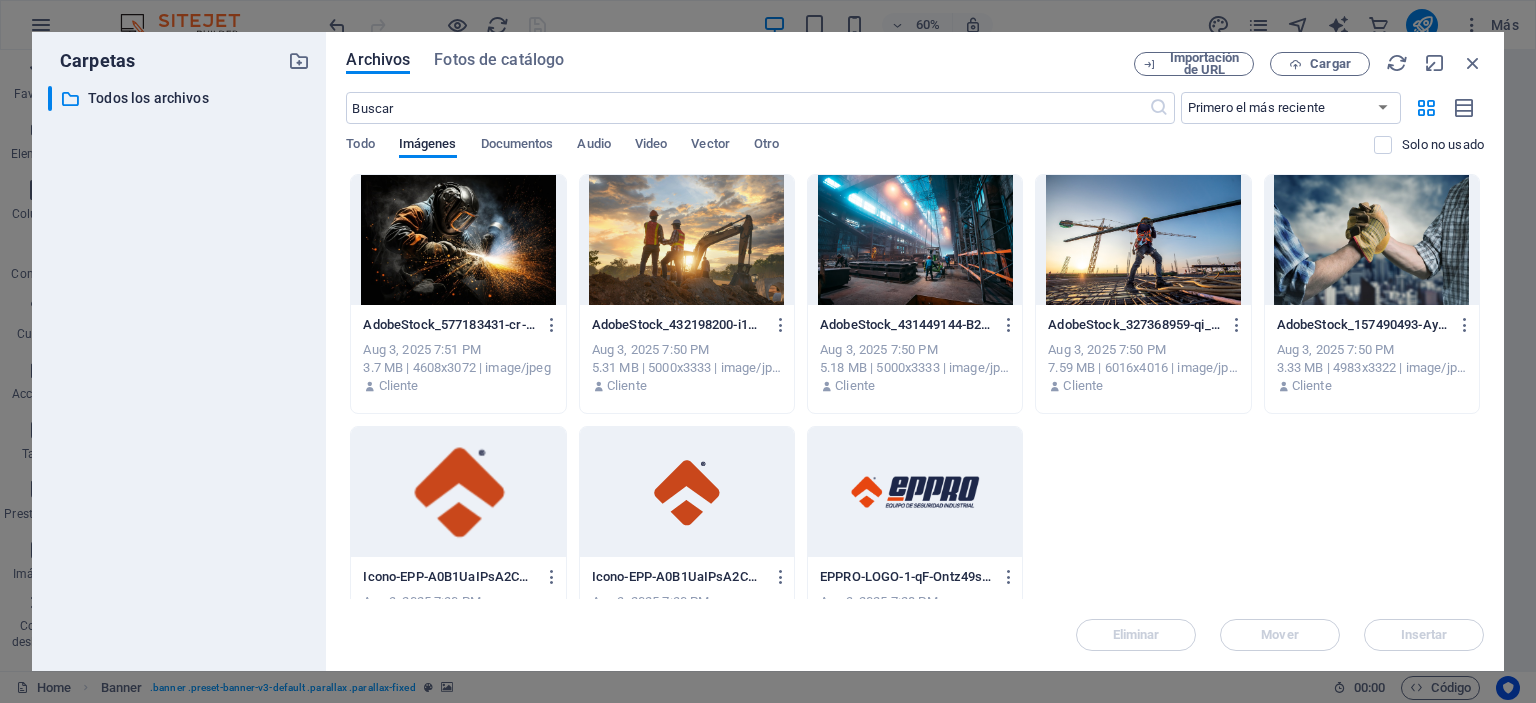 click at bounding box center (687, 240) 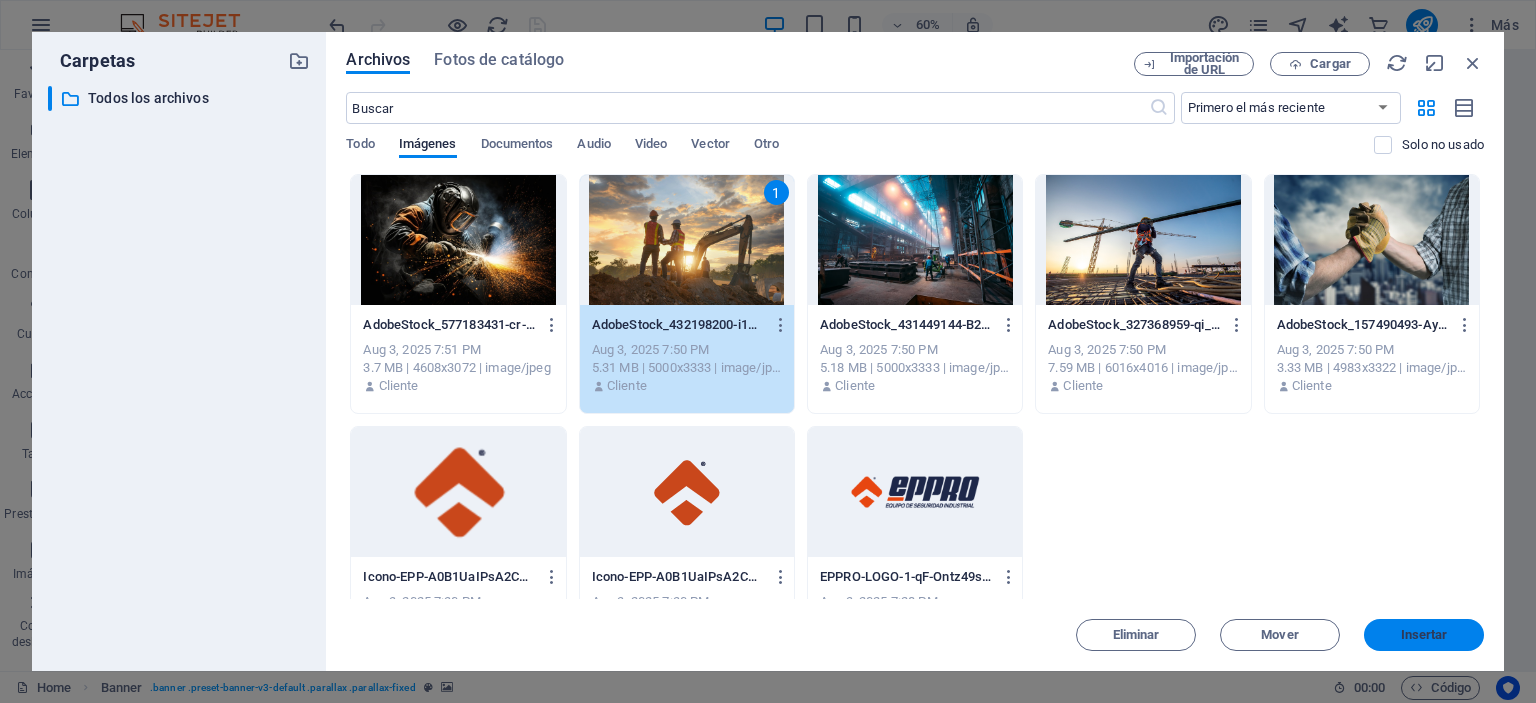 click on "Insertar" at bounding box center (1424, 635) 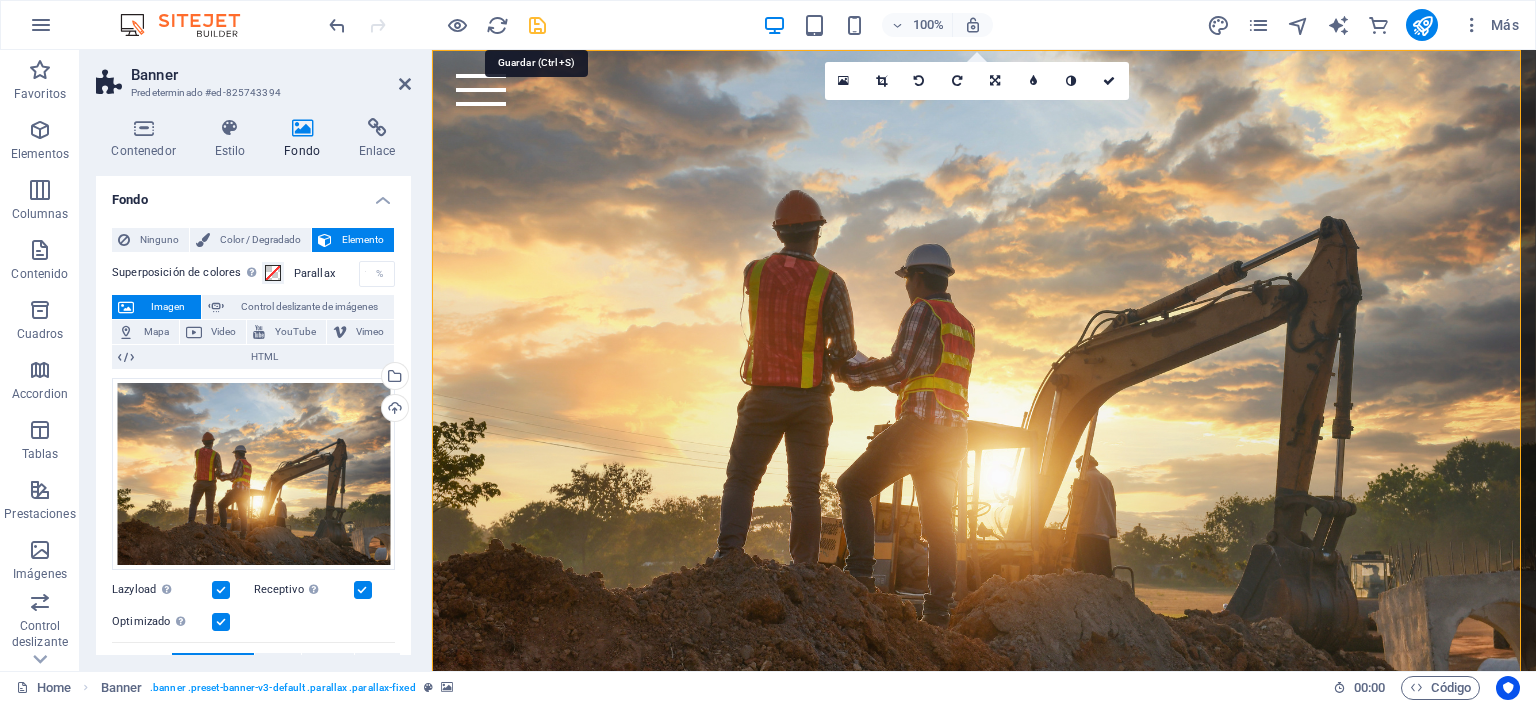 click at bounding box center (537, 25) 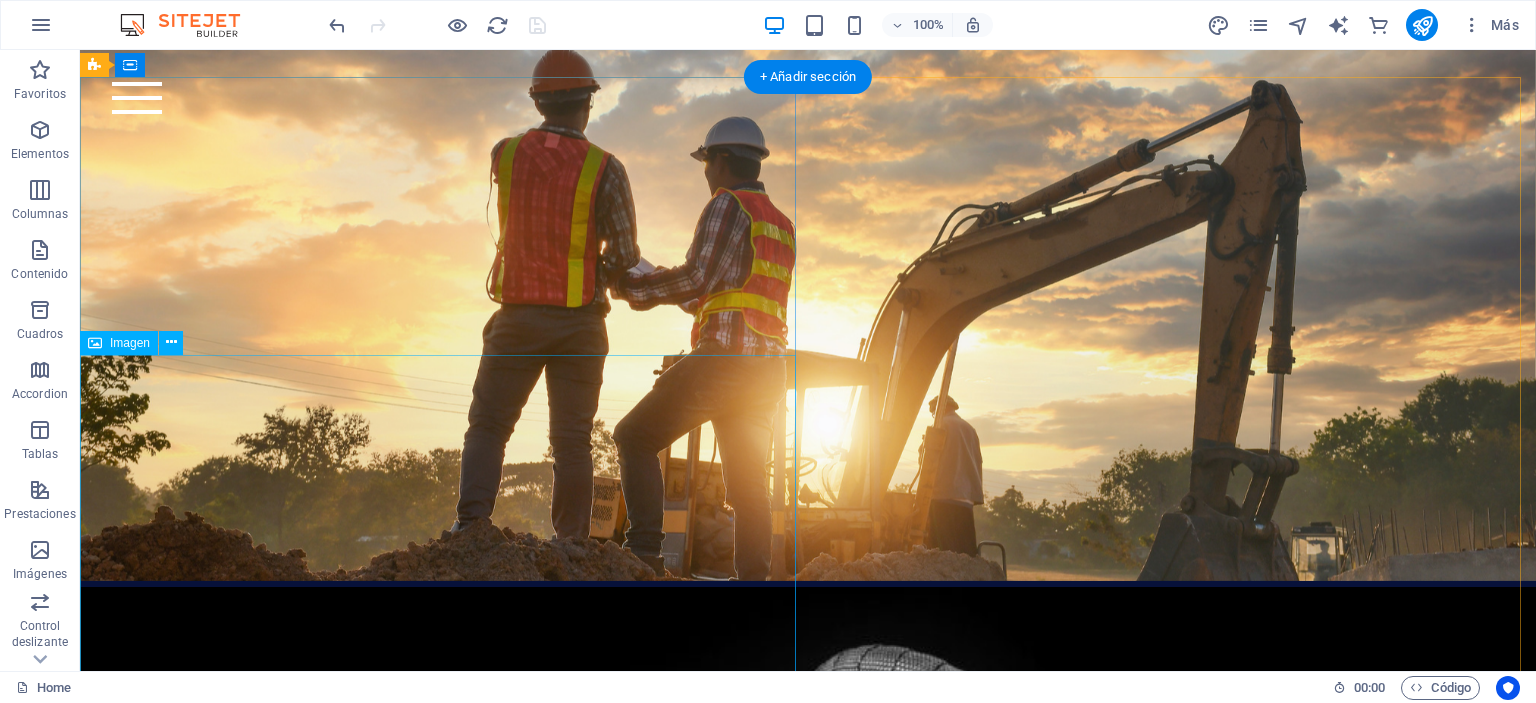 scroll, scrollTop: 0, scrollLeft: 0, axis: both 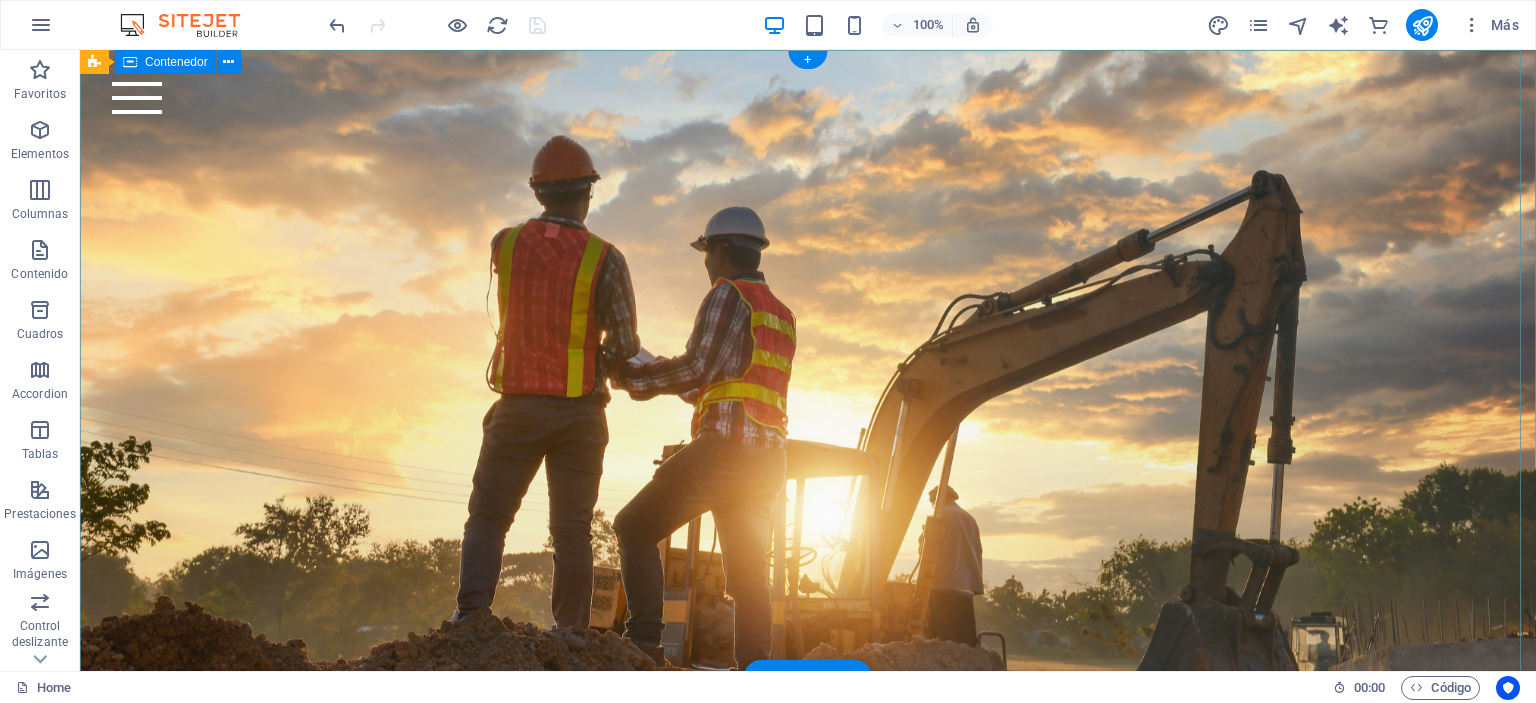 click at bounding box center (808, 363) 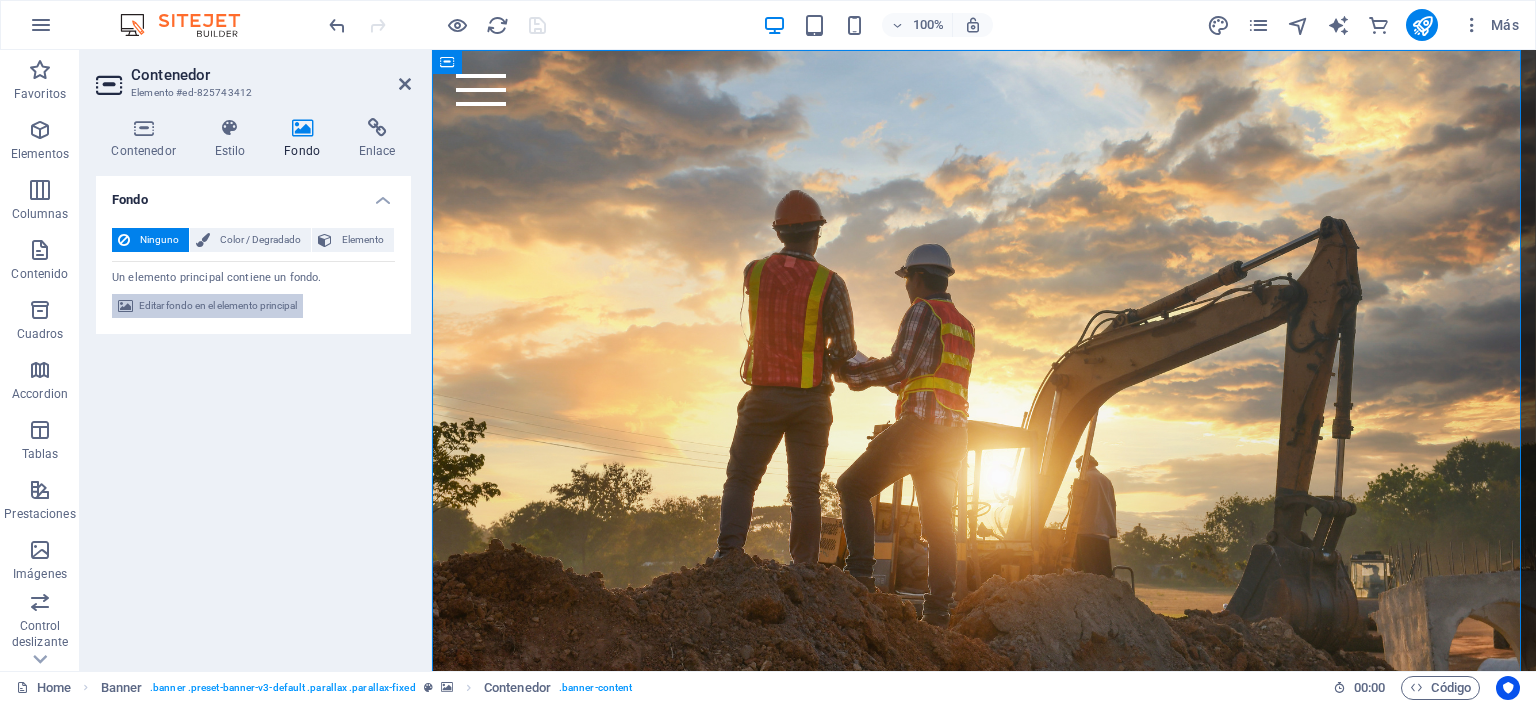 click on "Editar fondo en el elemento principal" at bounding box center [218, 306] 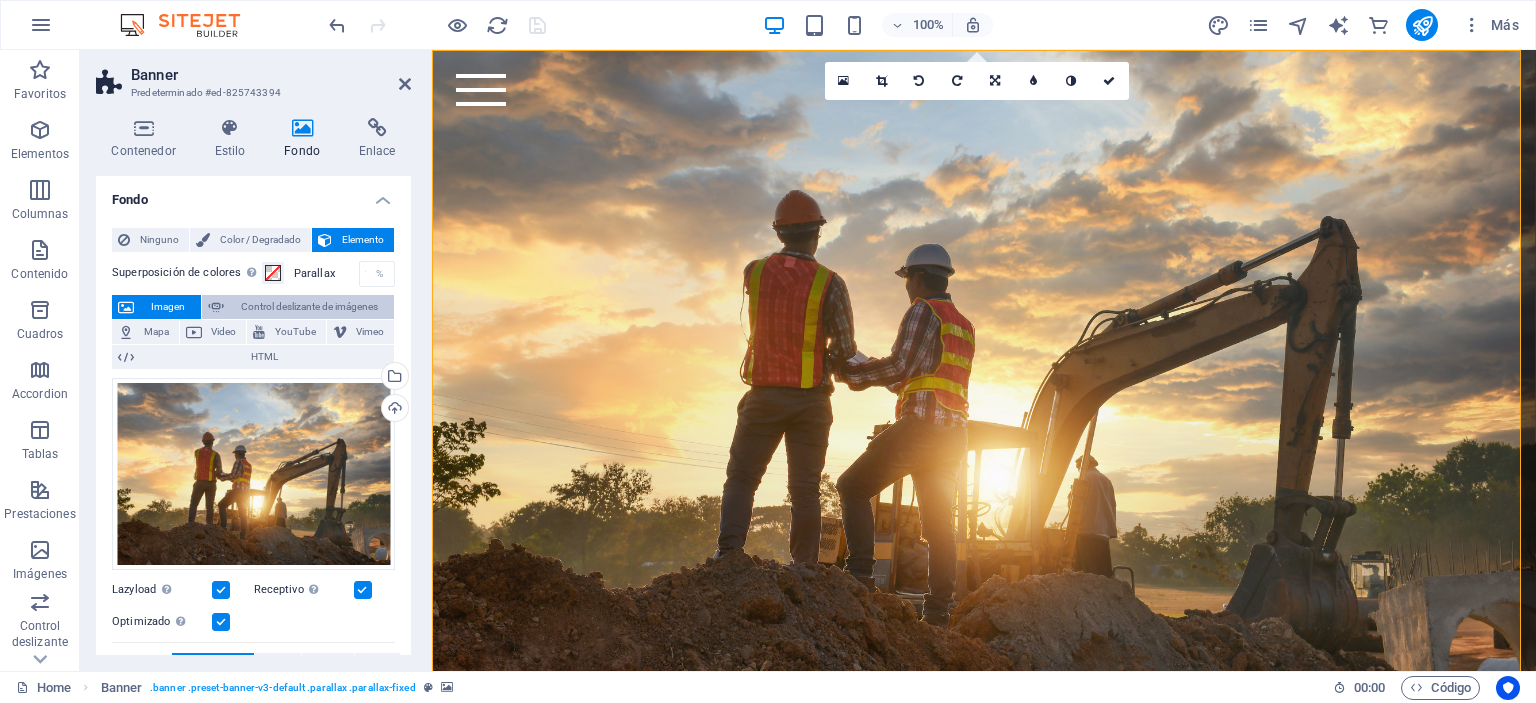 click on "Control deslizante de imágenes" at bounding box center (309, 307) 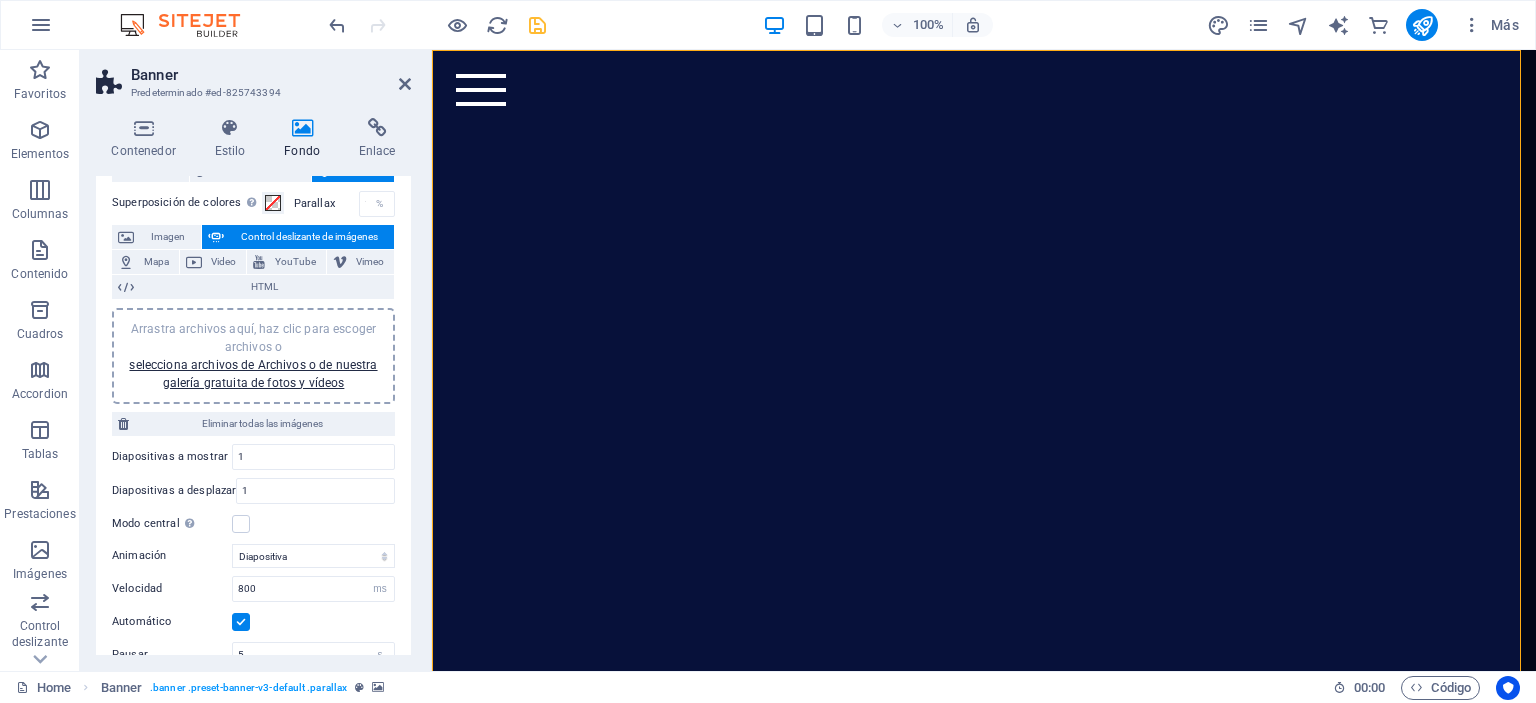 scroll, scrollTop: 0, scrollLeft: 0, axis: both 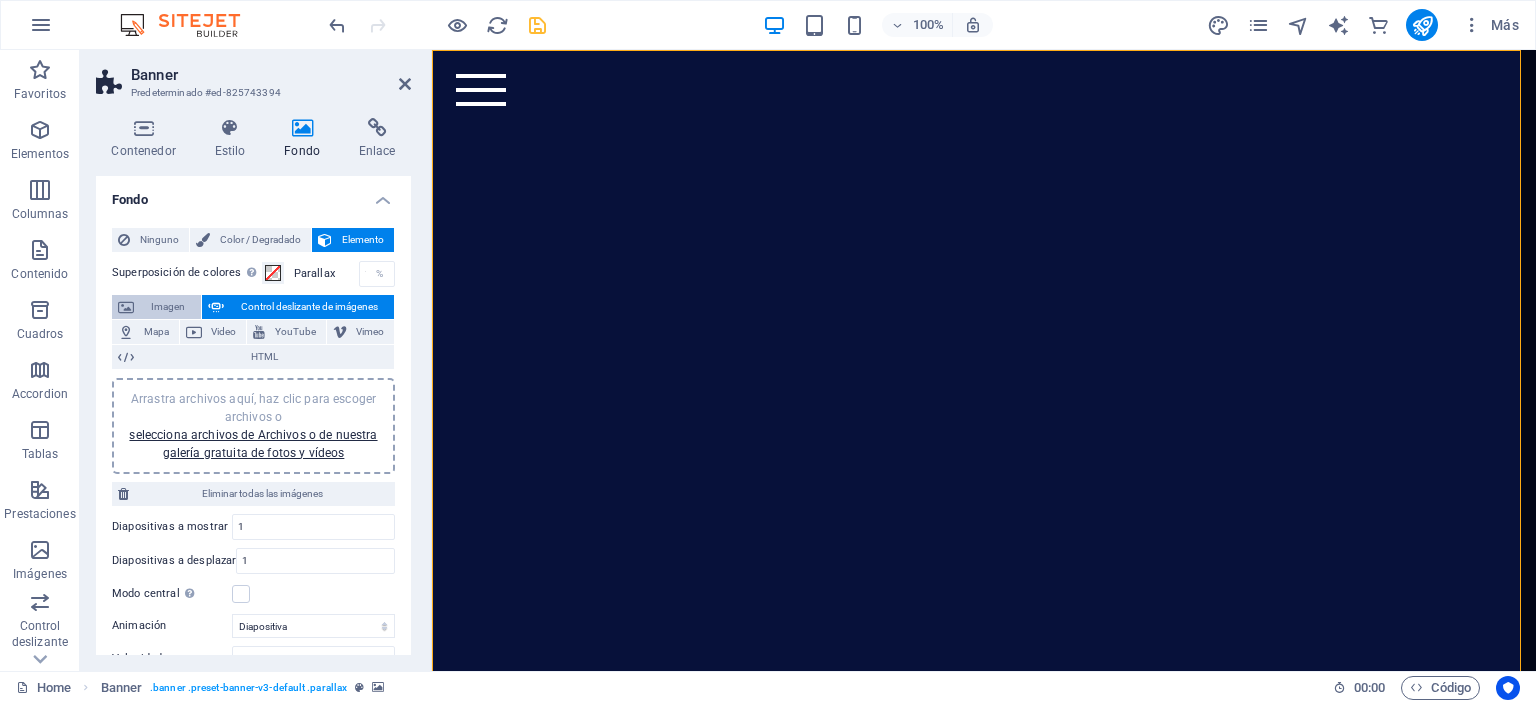 click on "Imagen" at bounding box center (167, 307) 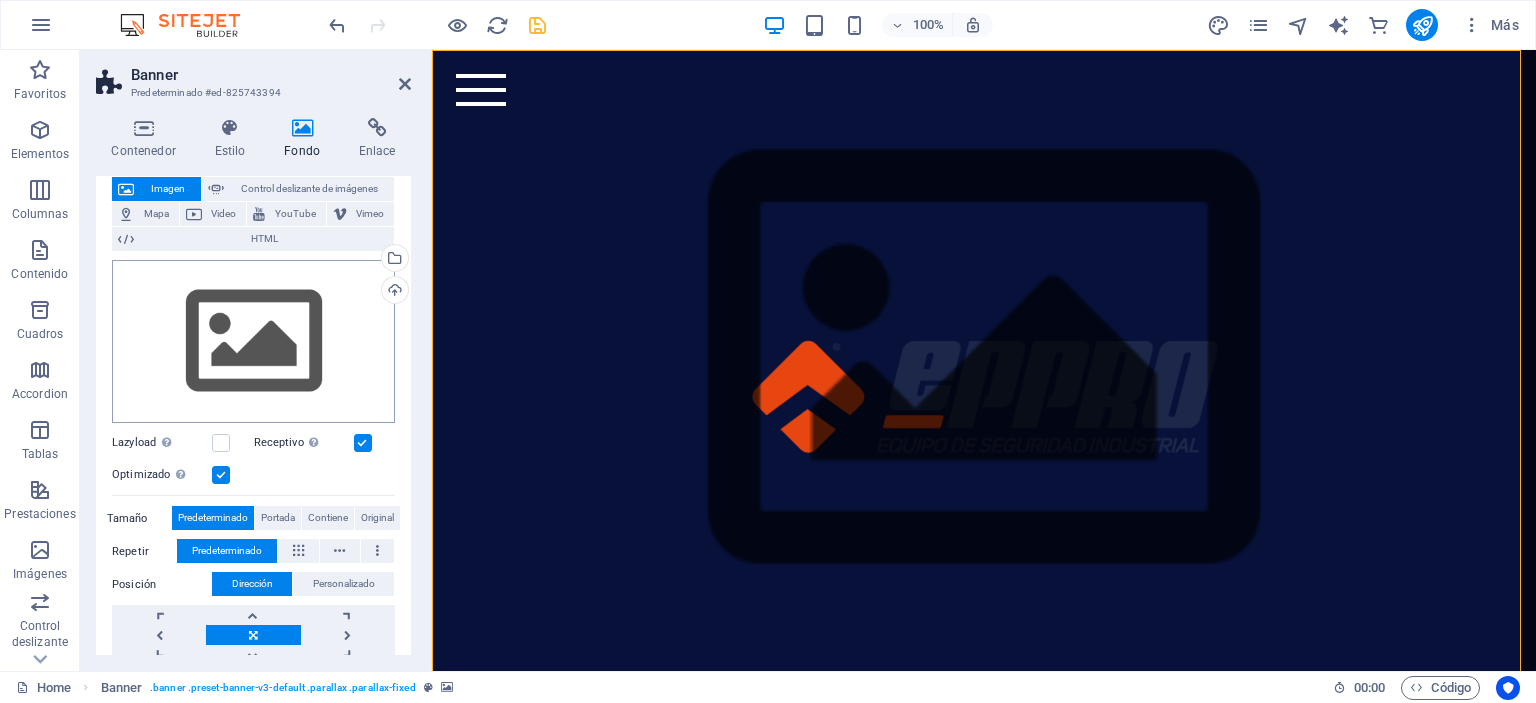 scroll, scrollTop: 0, scrollLeft: 0, axis: both 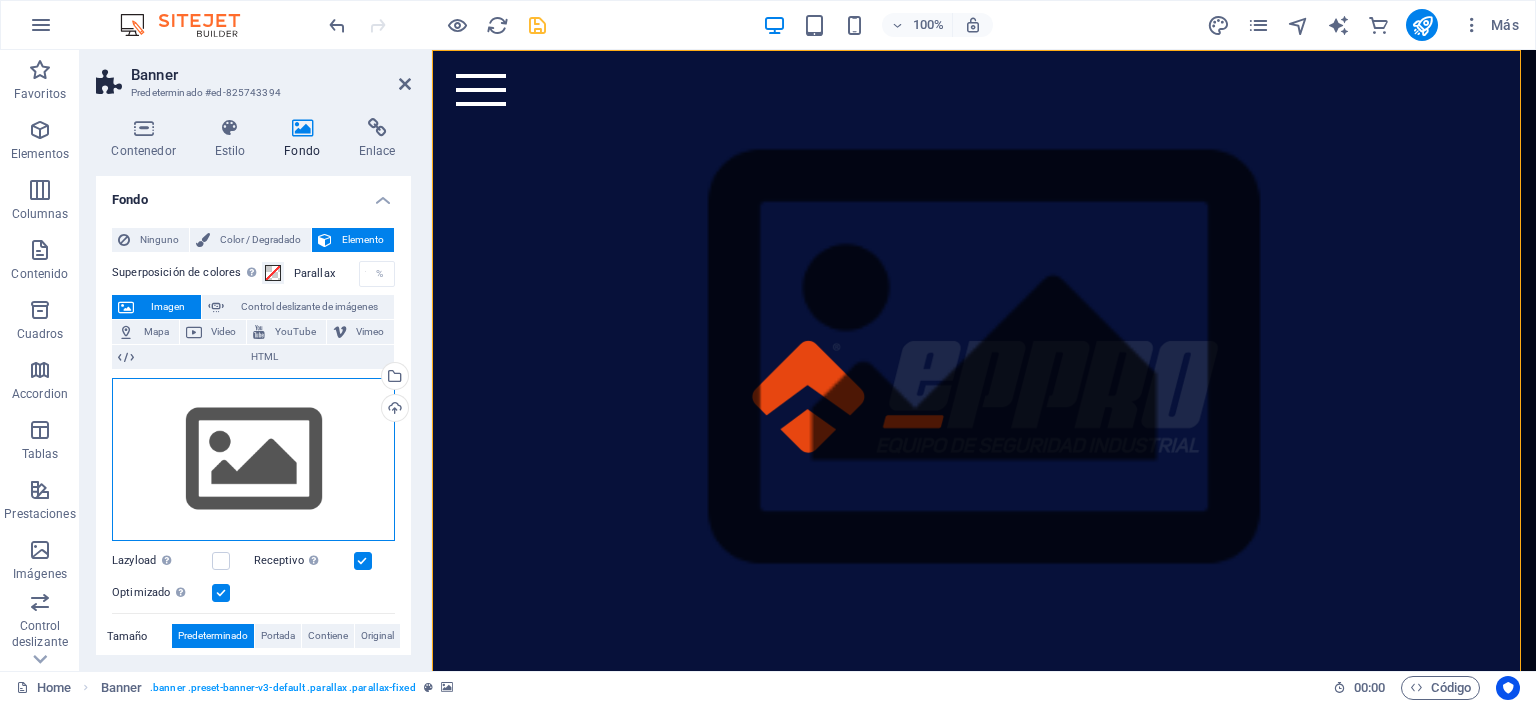 click on "Arrastra archivos aquí, haz clic para escoger archivos o  selecciona archivos de Archivos o de nuestra galería gratuita de fotos y vídeos" at bounding box center [253, 460] 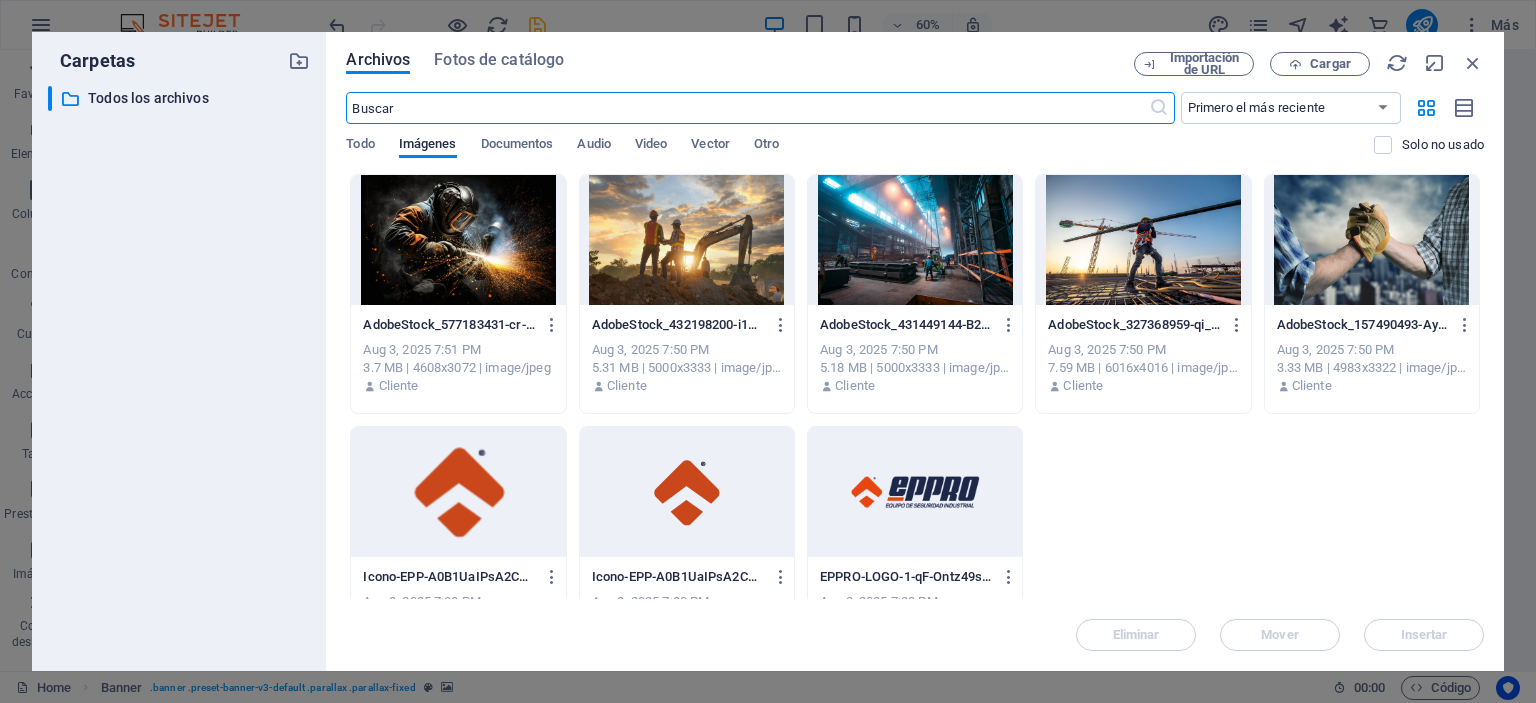 click at bounding box center [458, 240] 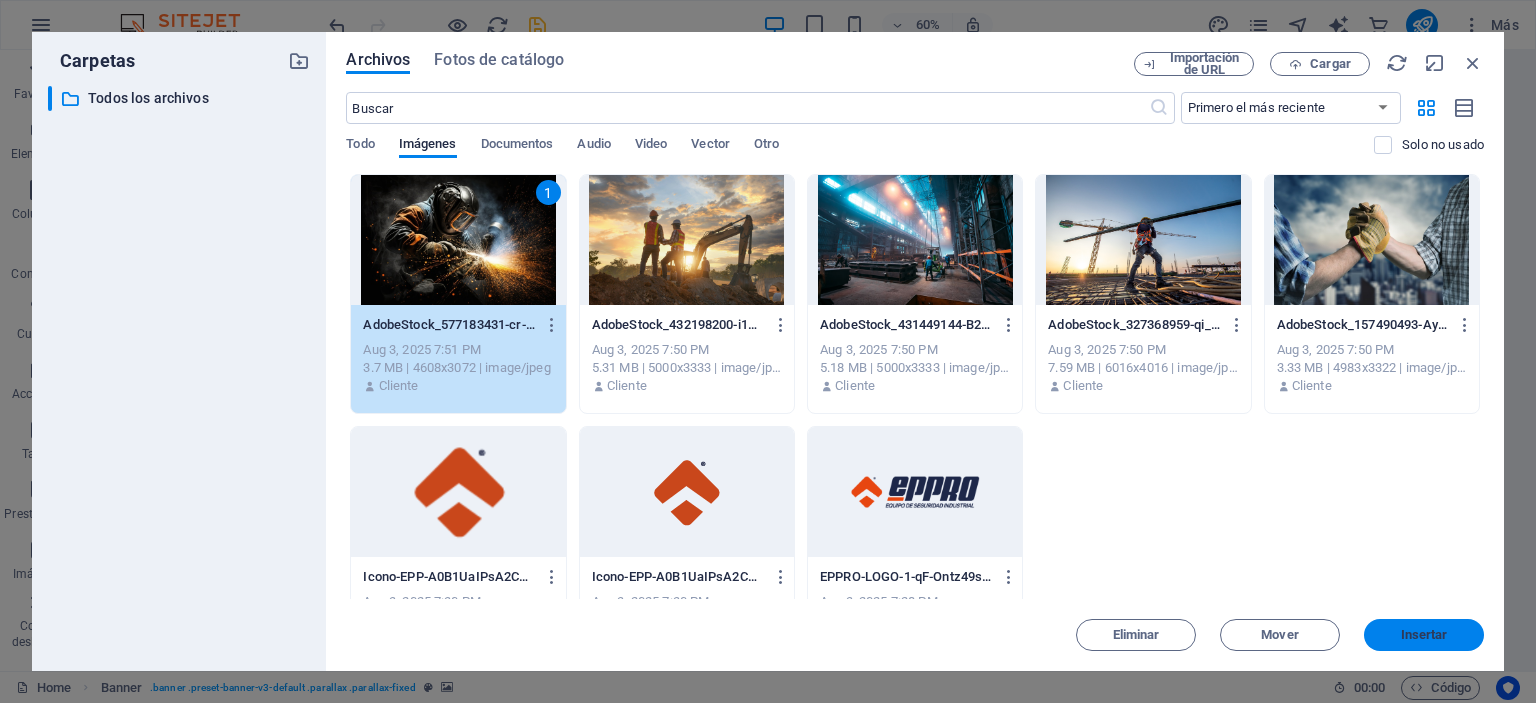 click on "Insertar" at bounding box center (1424, 635) 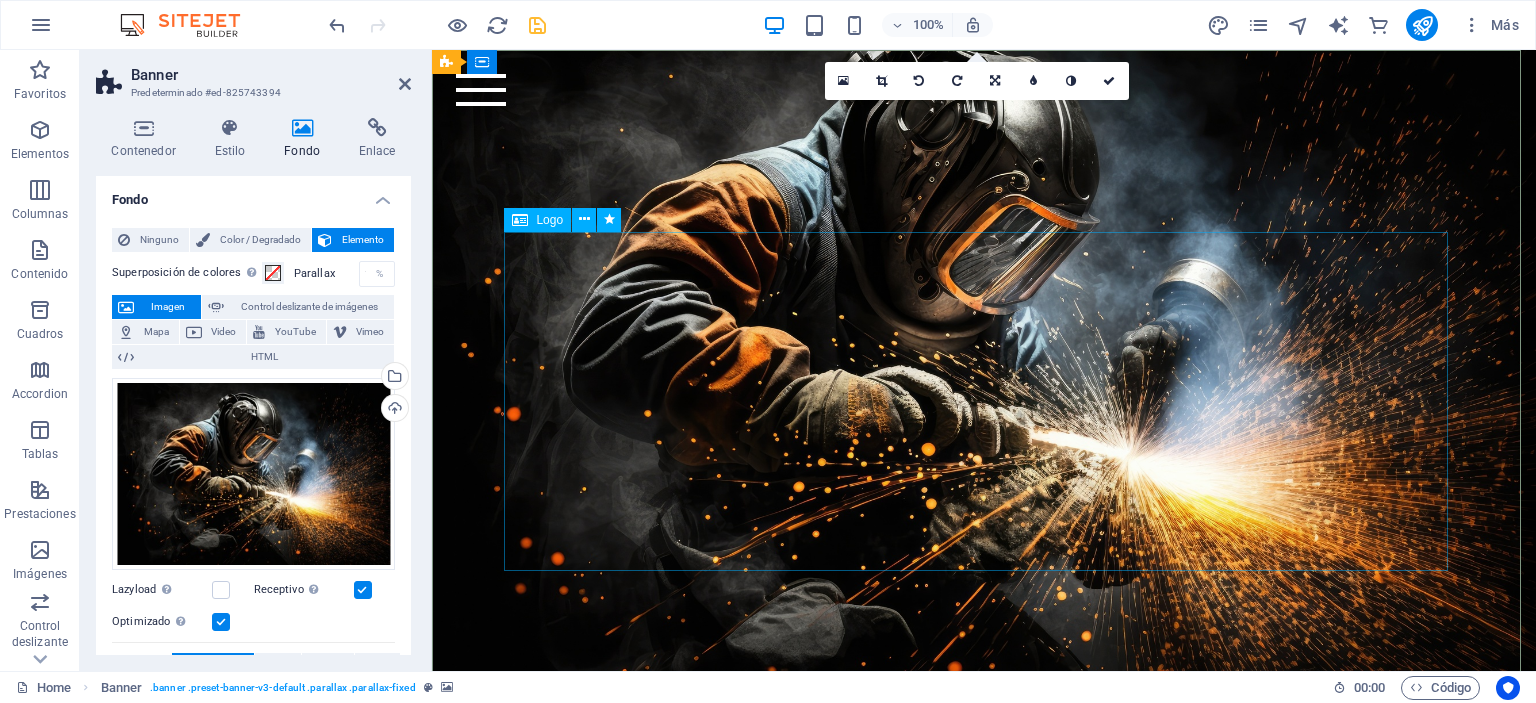 click at bounding box center [984, 396] 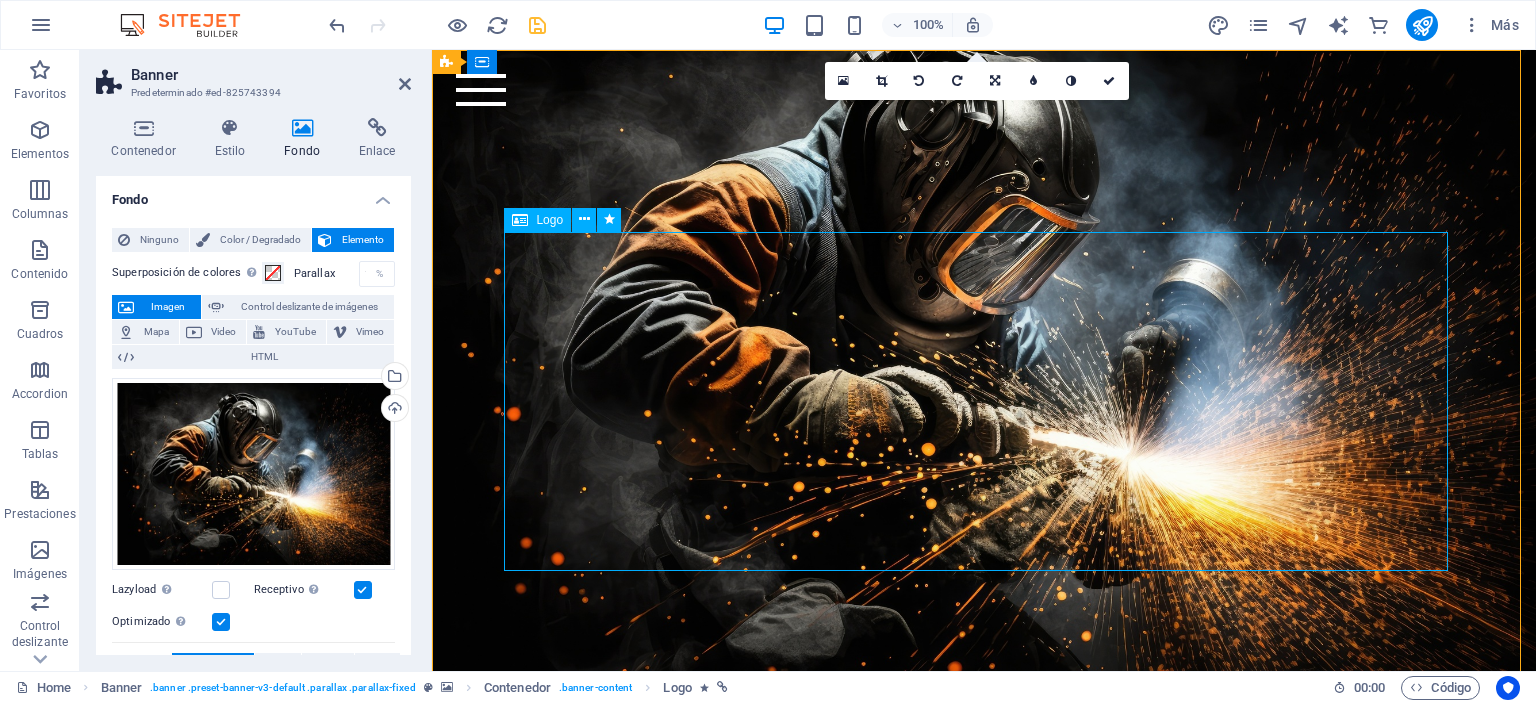 click at bounding box center (984, 396) 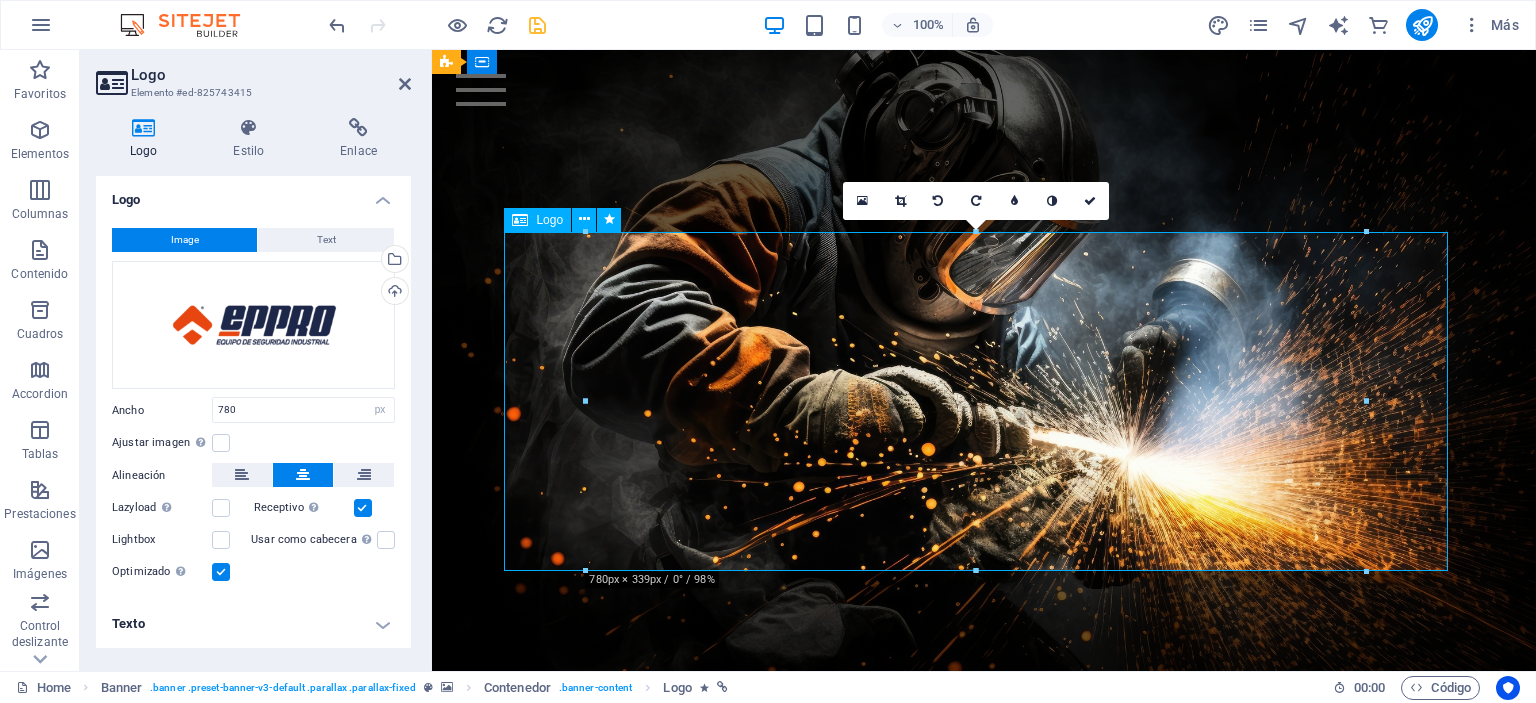 click at bounding box center (984, 396) 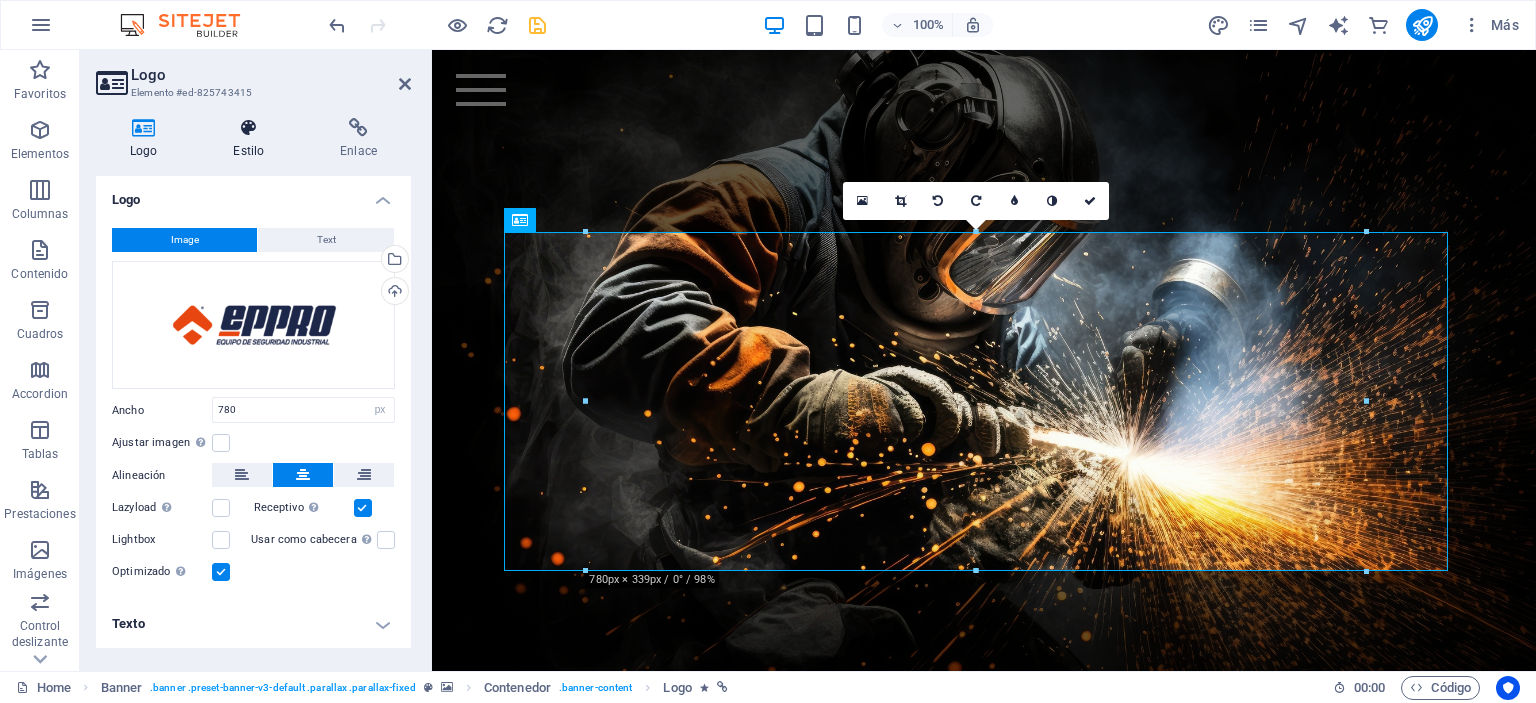click at bounding box center (248, 128) 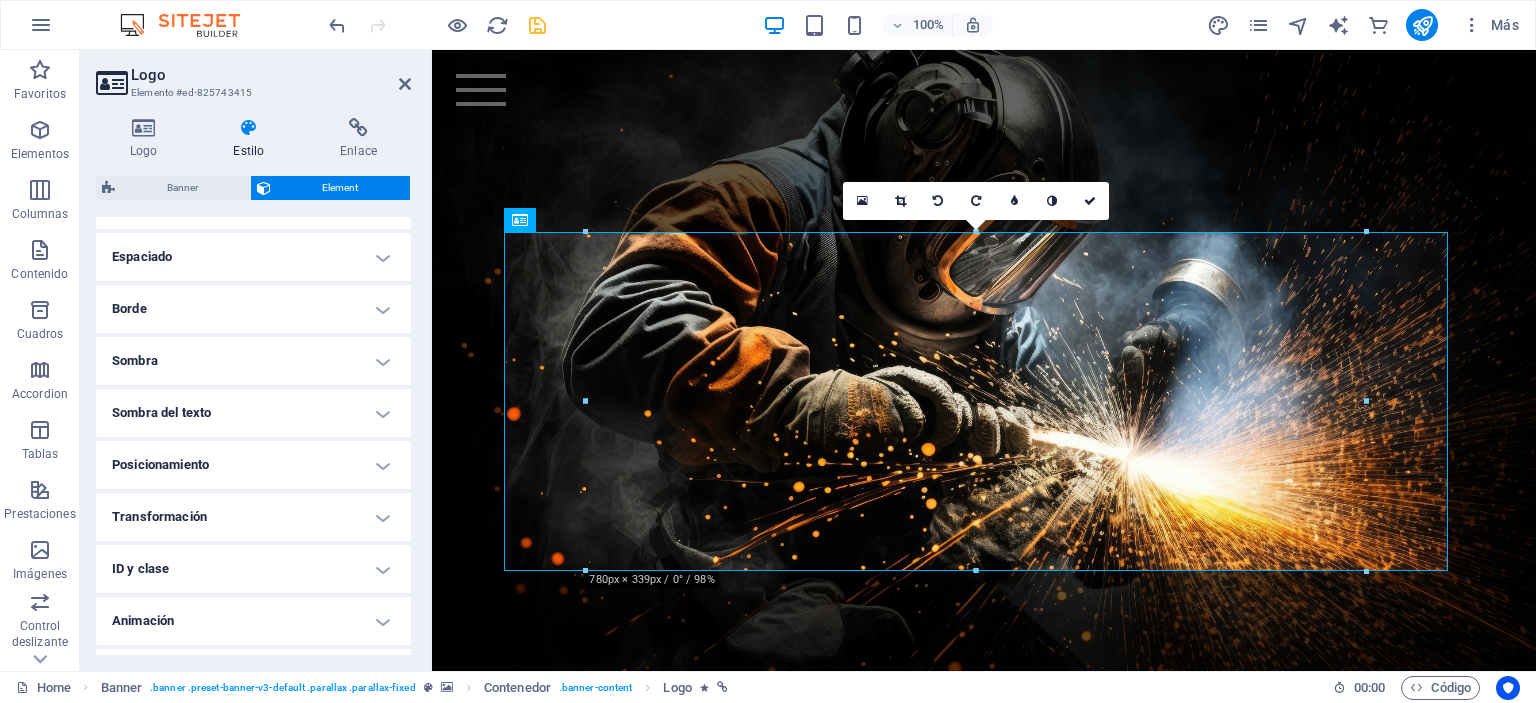 scroll, scrollTop: 400, scrollLeft: 0, axis: vertical 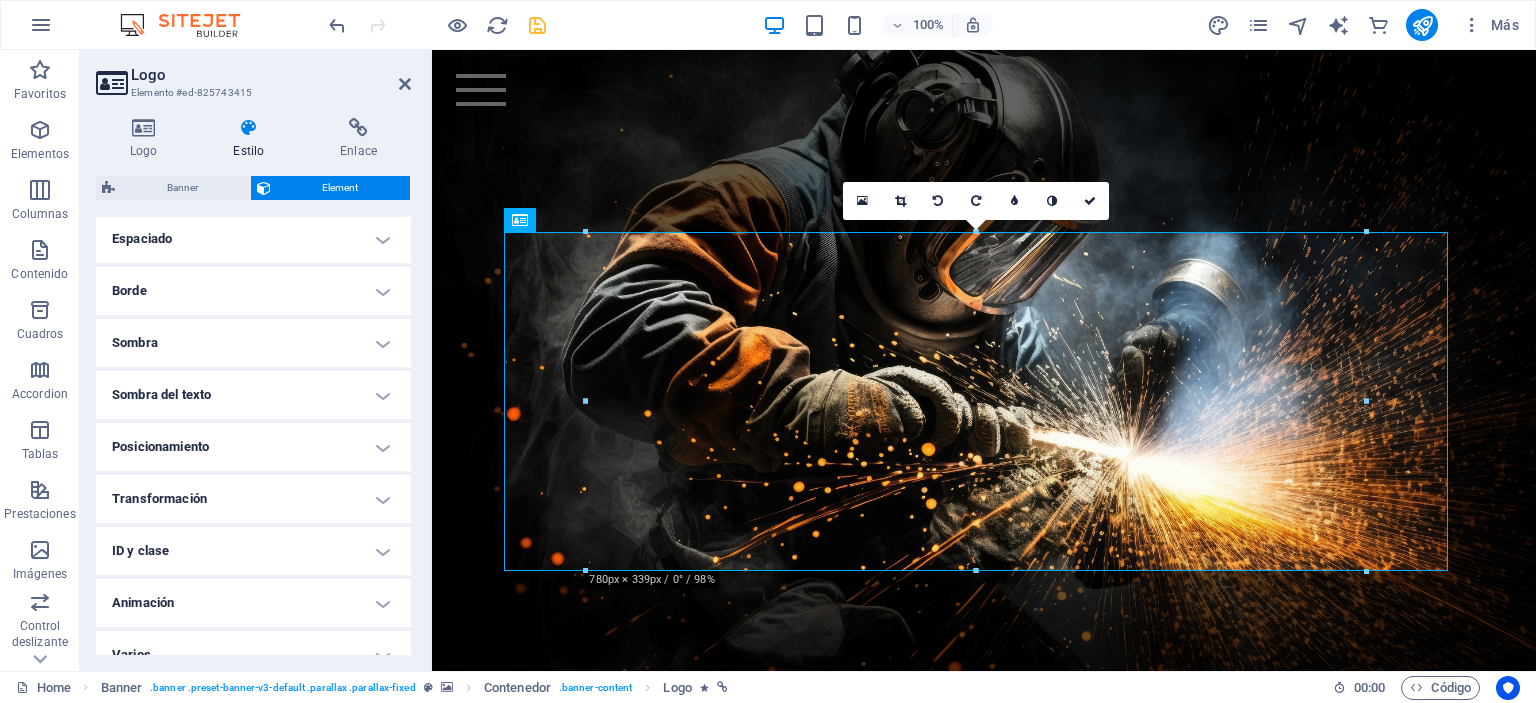 click on "Sombra" at bounding box center (253, 343) 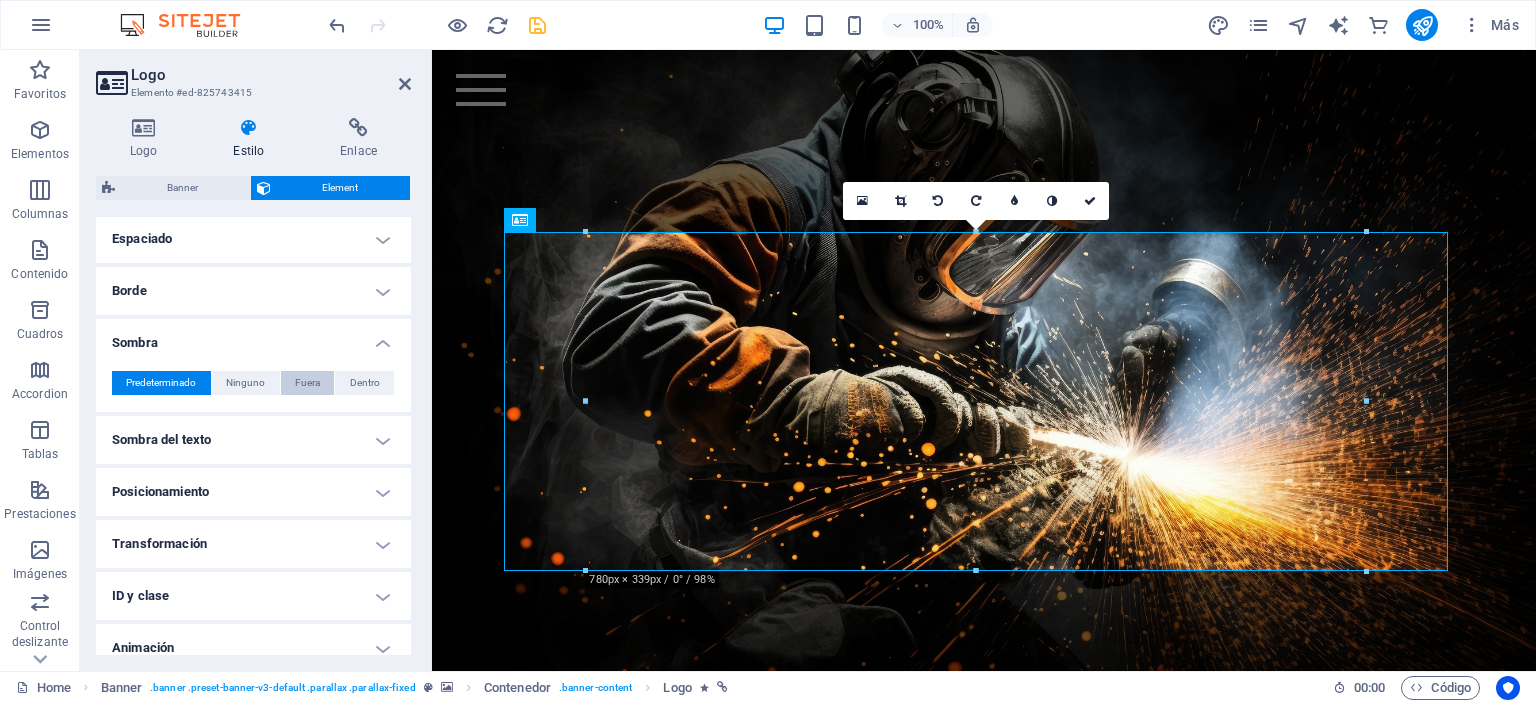 click on "Fuera" at bounding box center [307, 383] 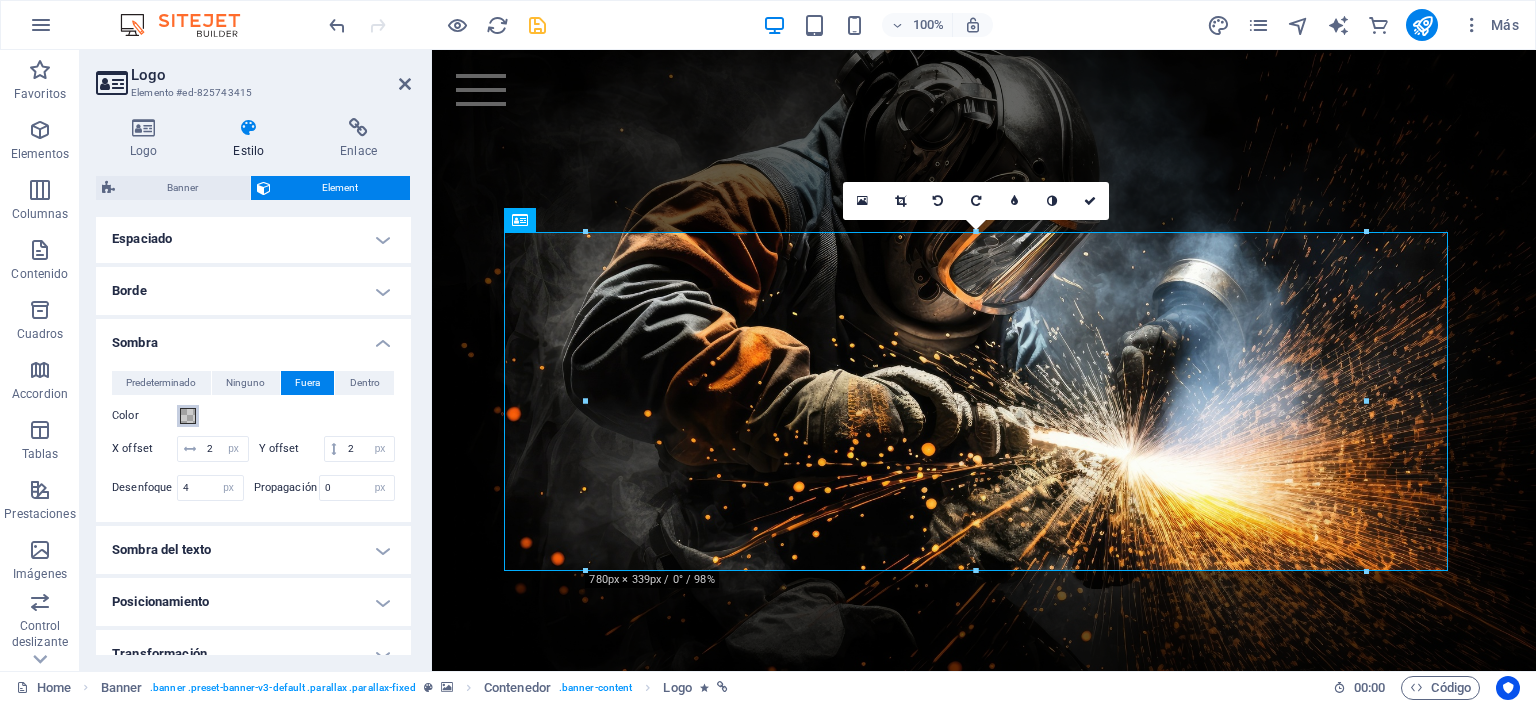 click at bounding box center (188, 416) 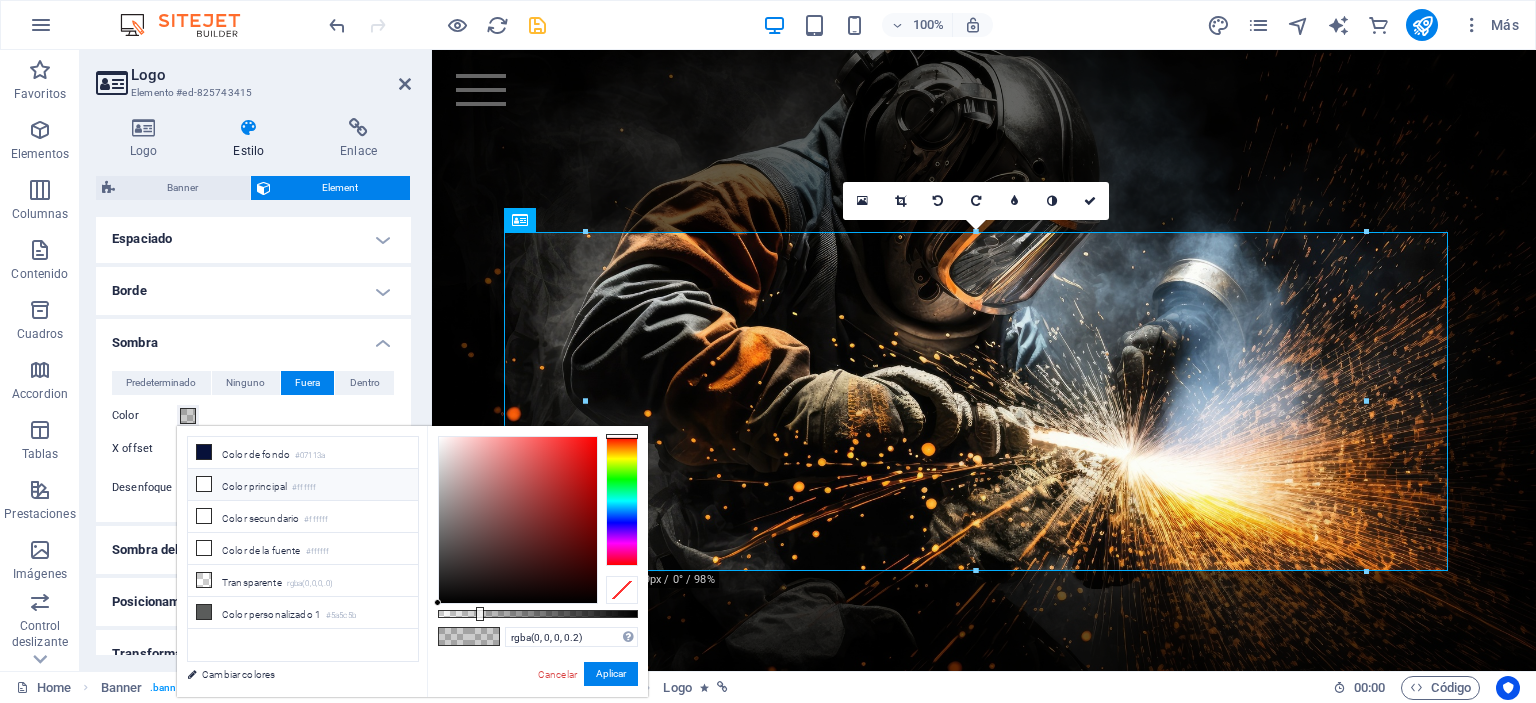 click at bounding box center [204, 484] 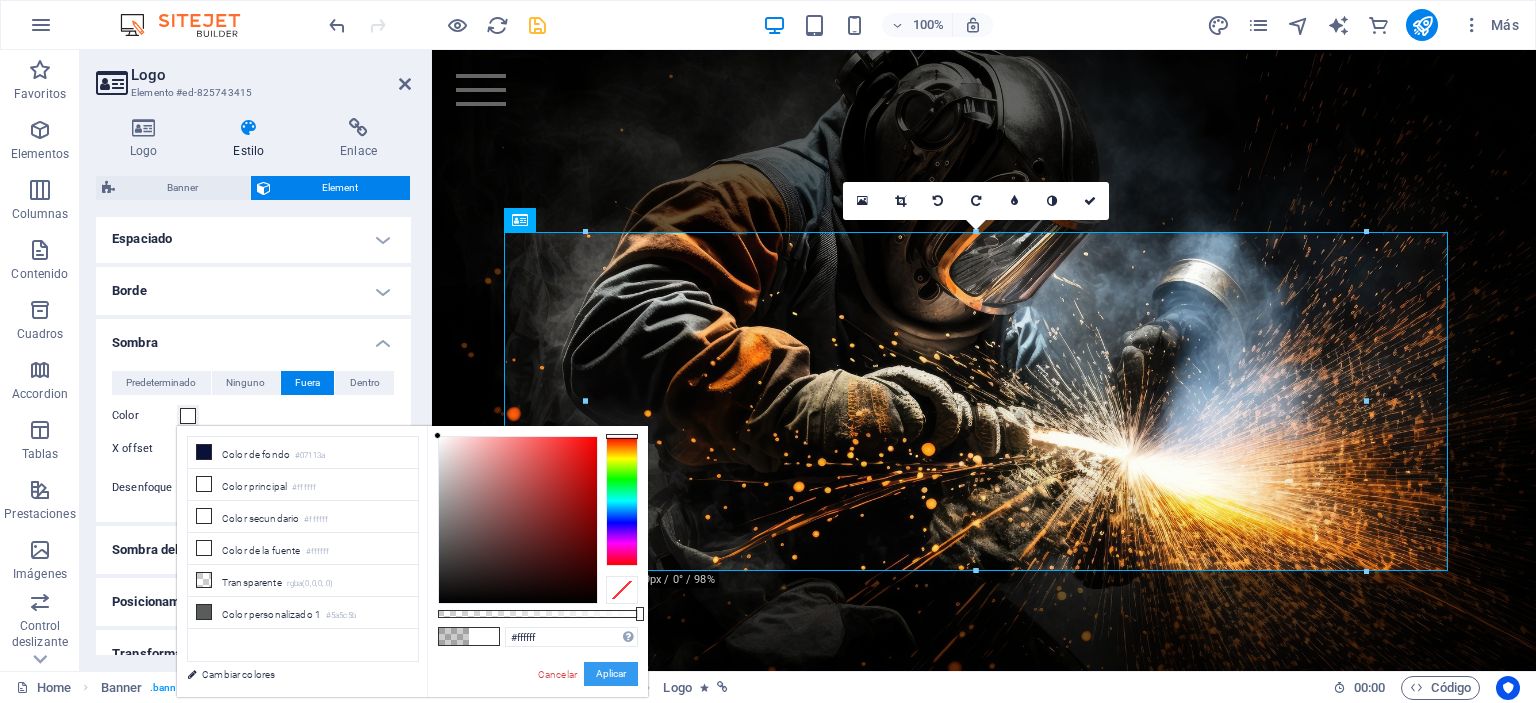 click on "Aplicar" at bounding box center [611, 674] 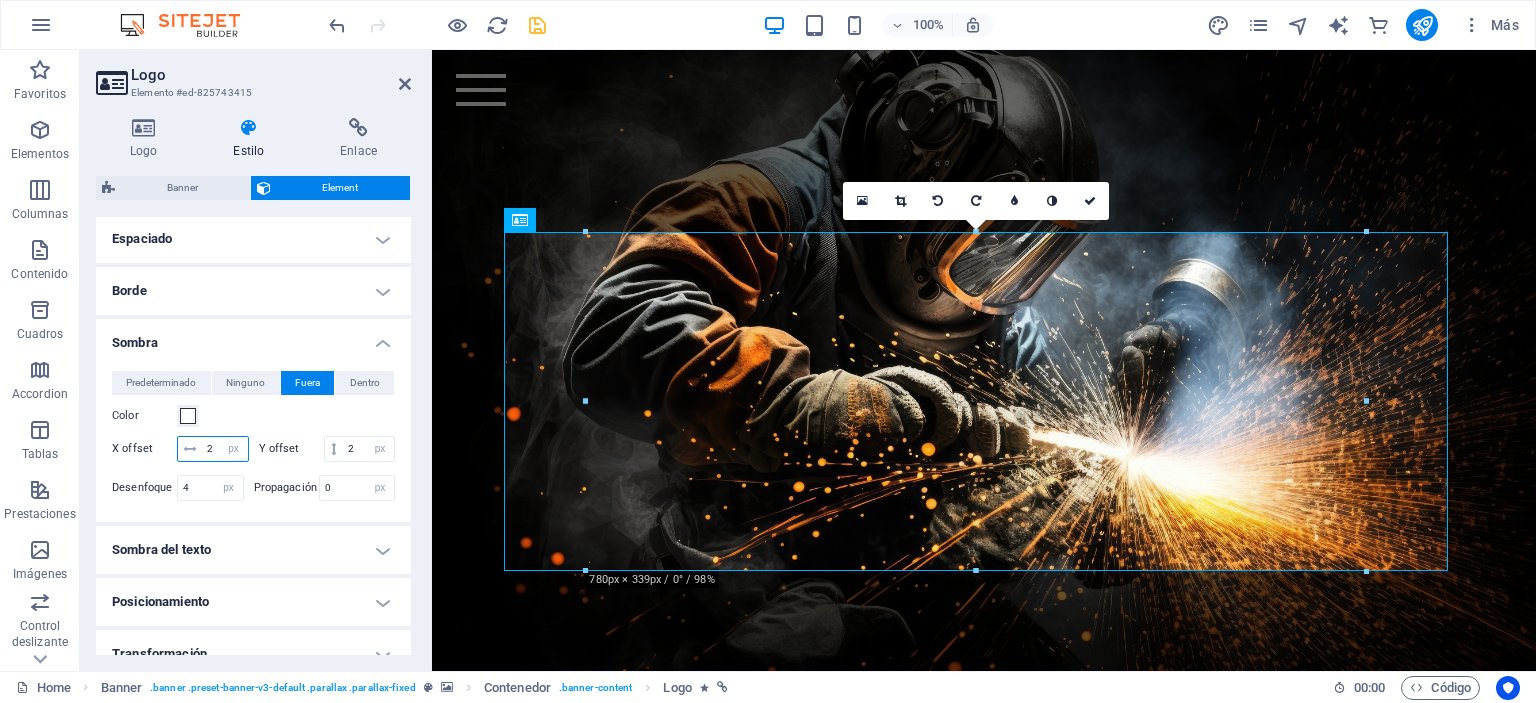 click on "2" at bounding box center [225, 449] 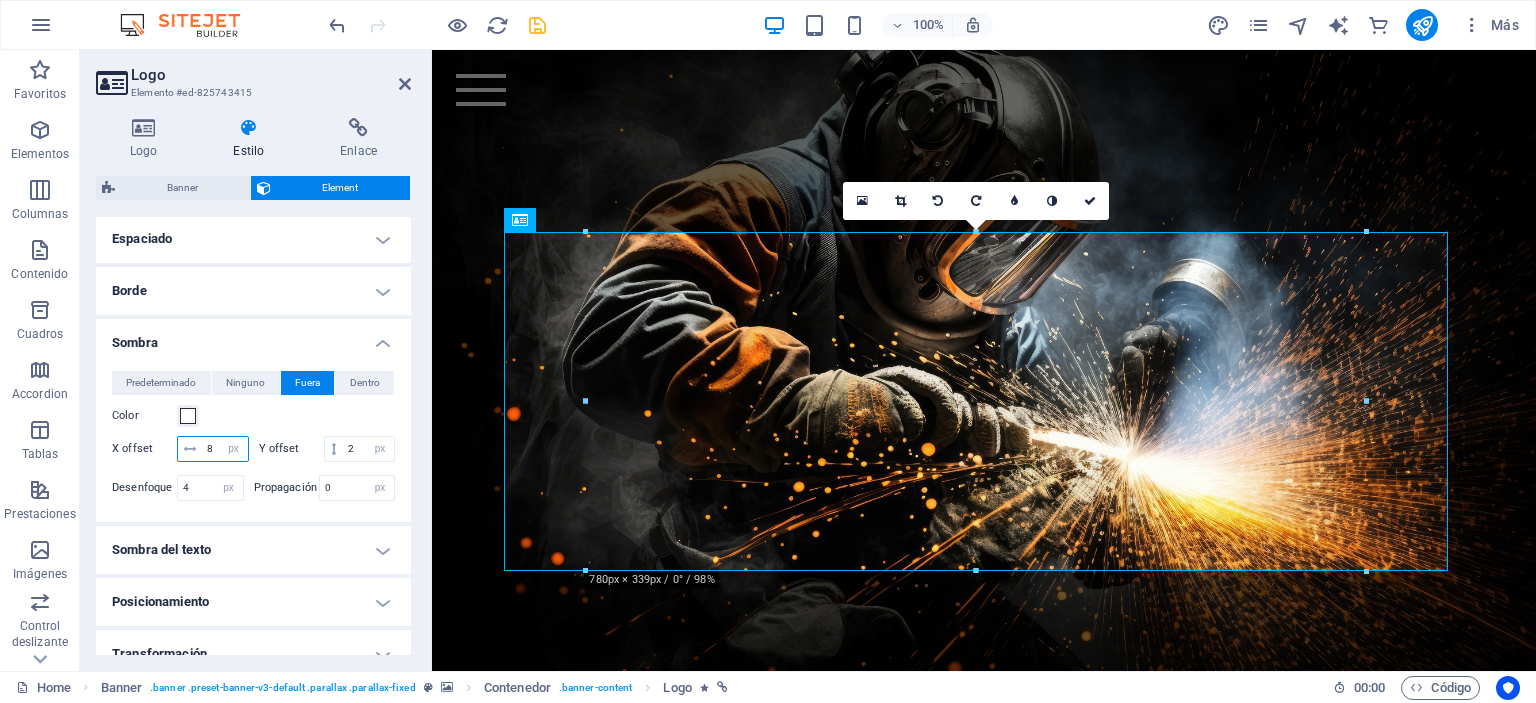 type on "8" 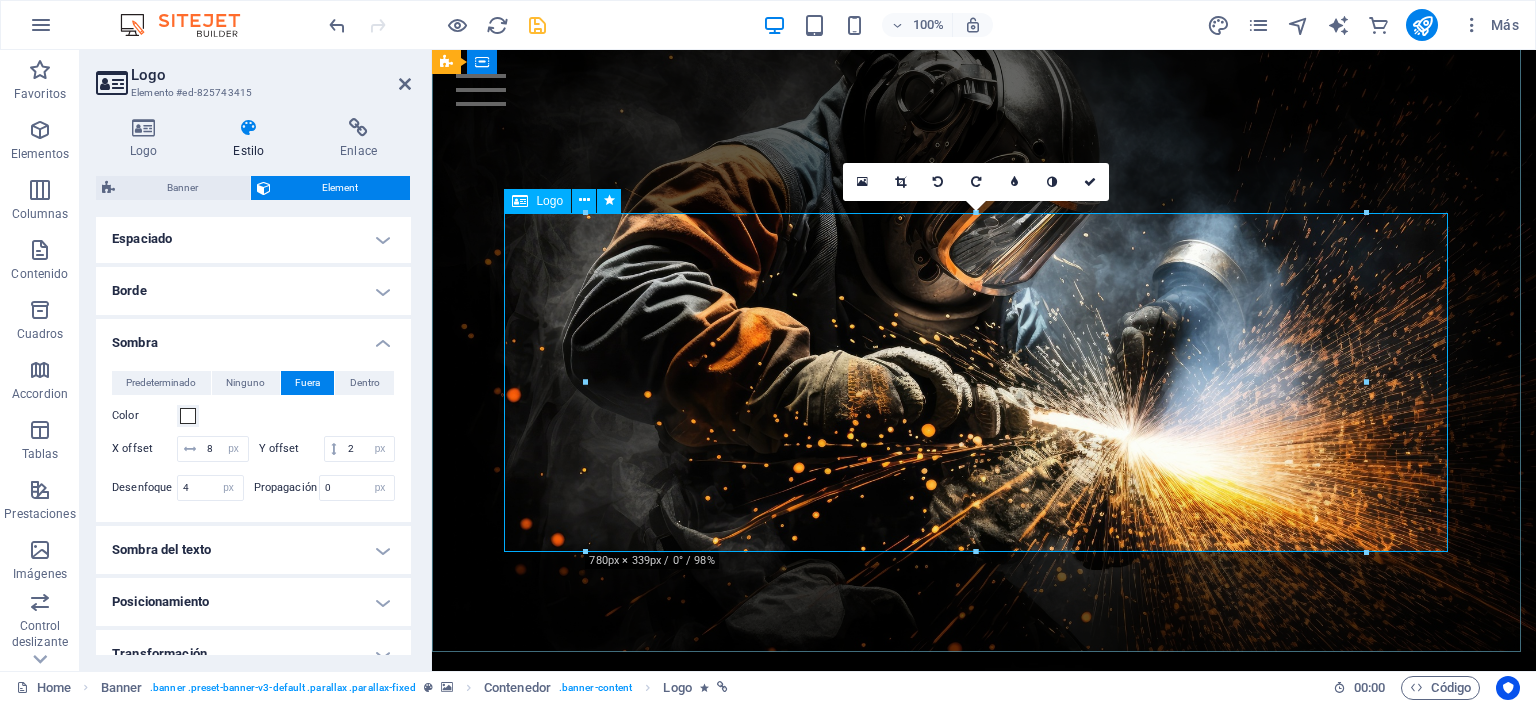 scroll, scrollTop: 0, scrollLeft: 0, axis: both 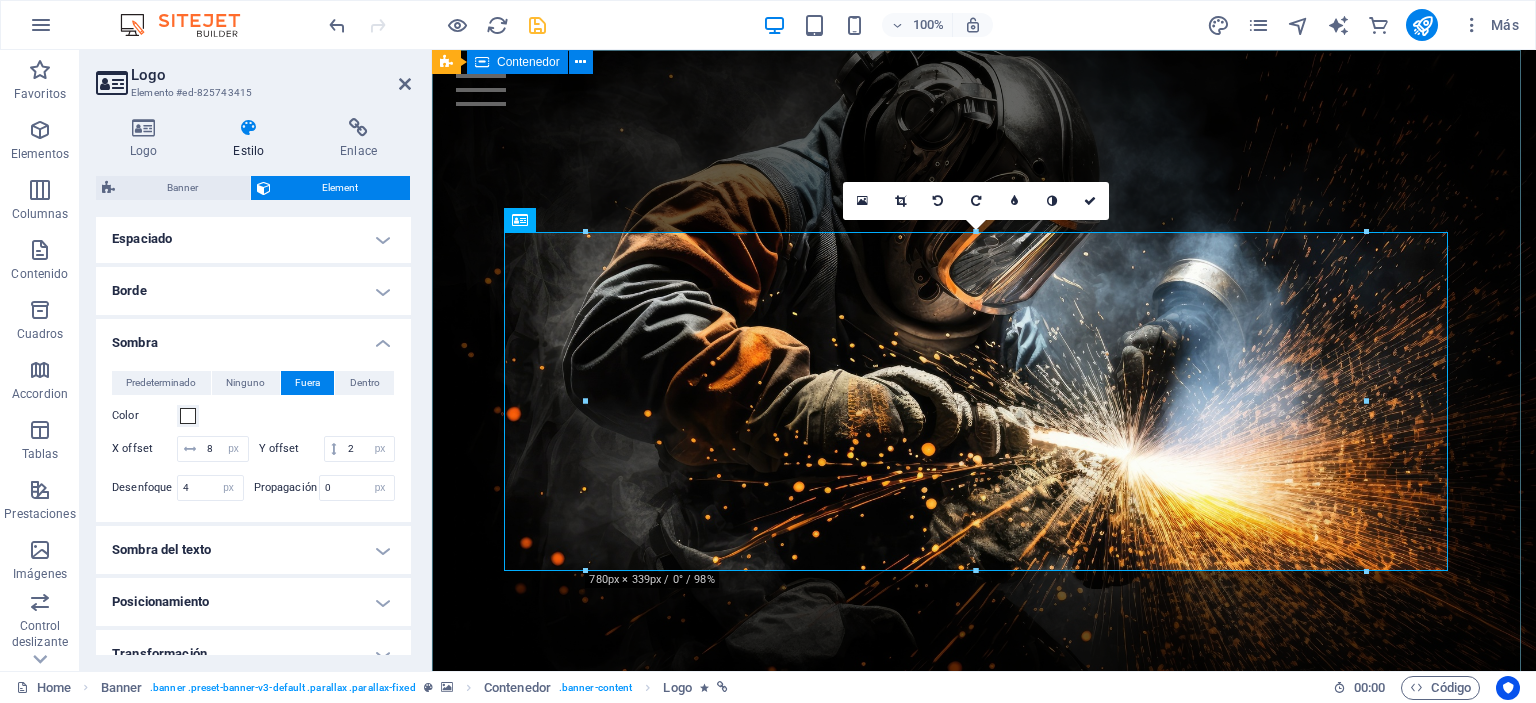 click at bounding box center [984, 356] 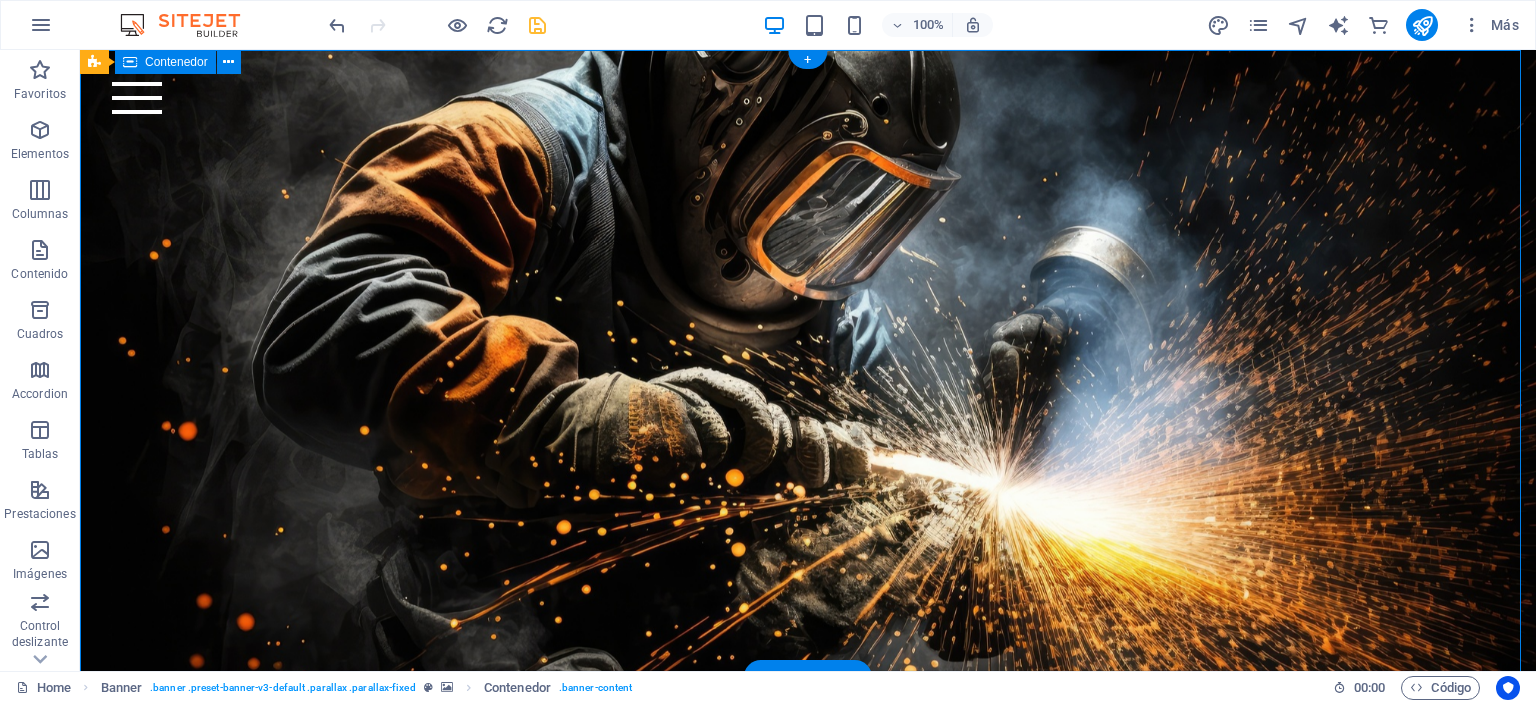 click at bounding box center (808, 363) 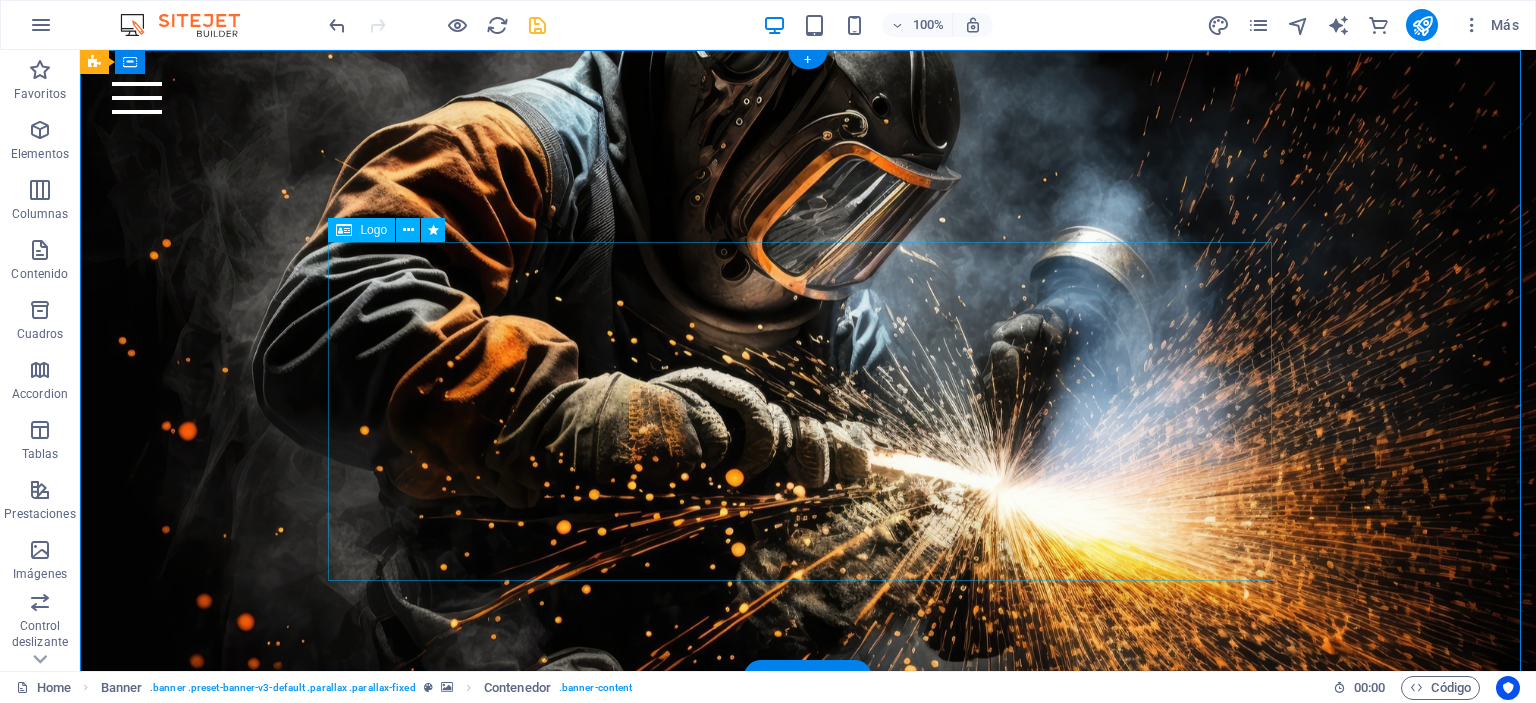 click at bounding box center (808, 411) 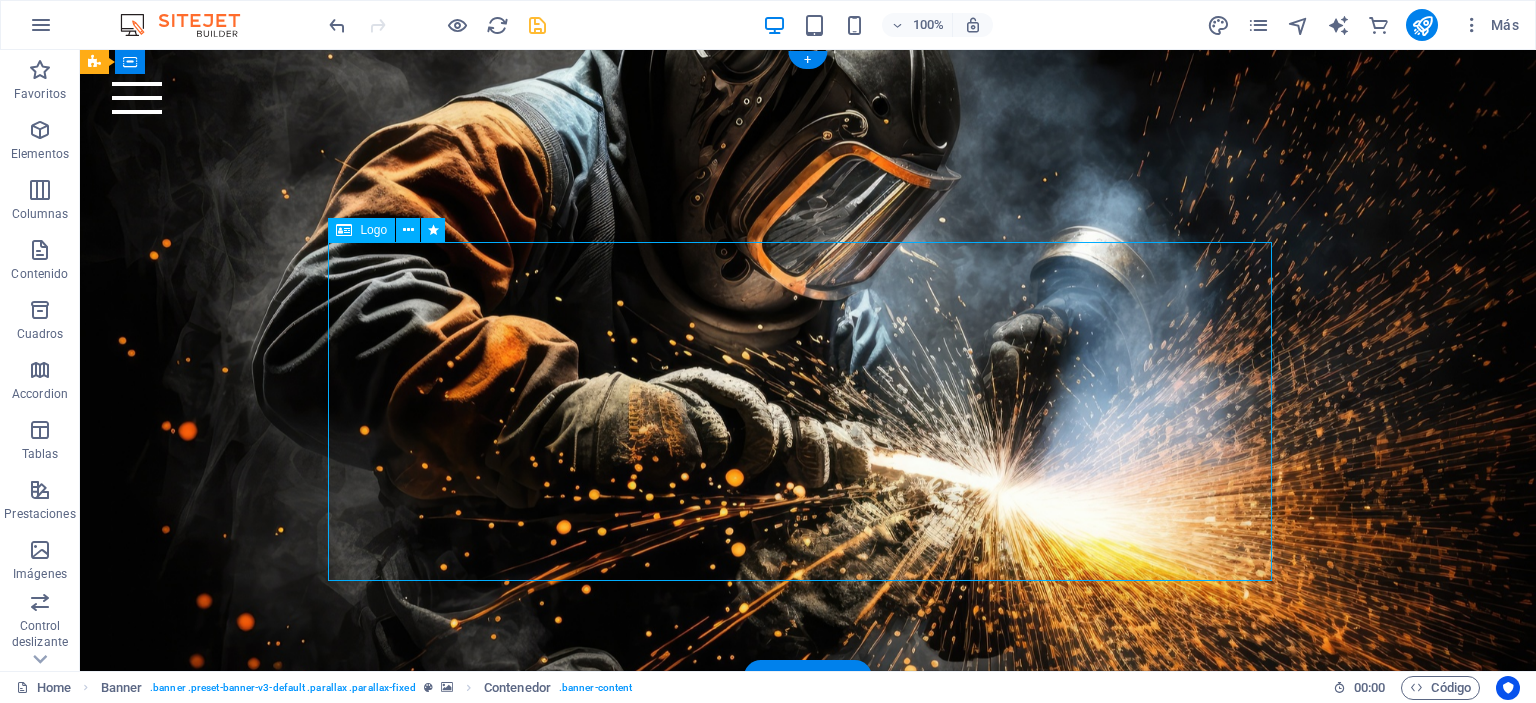 click at bounding box center [808, 411] 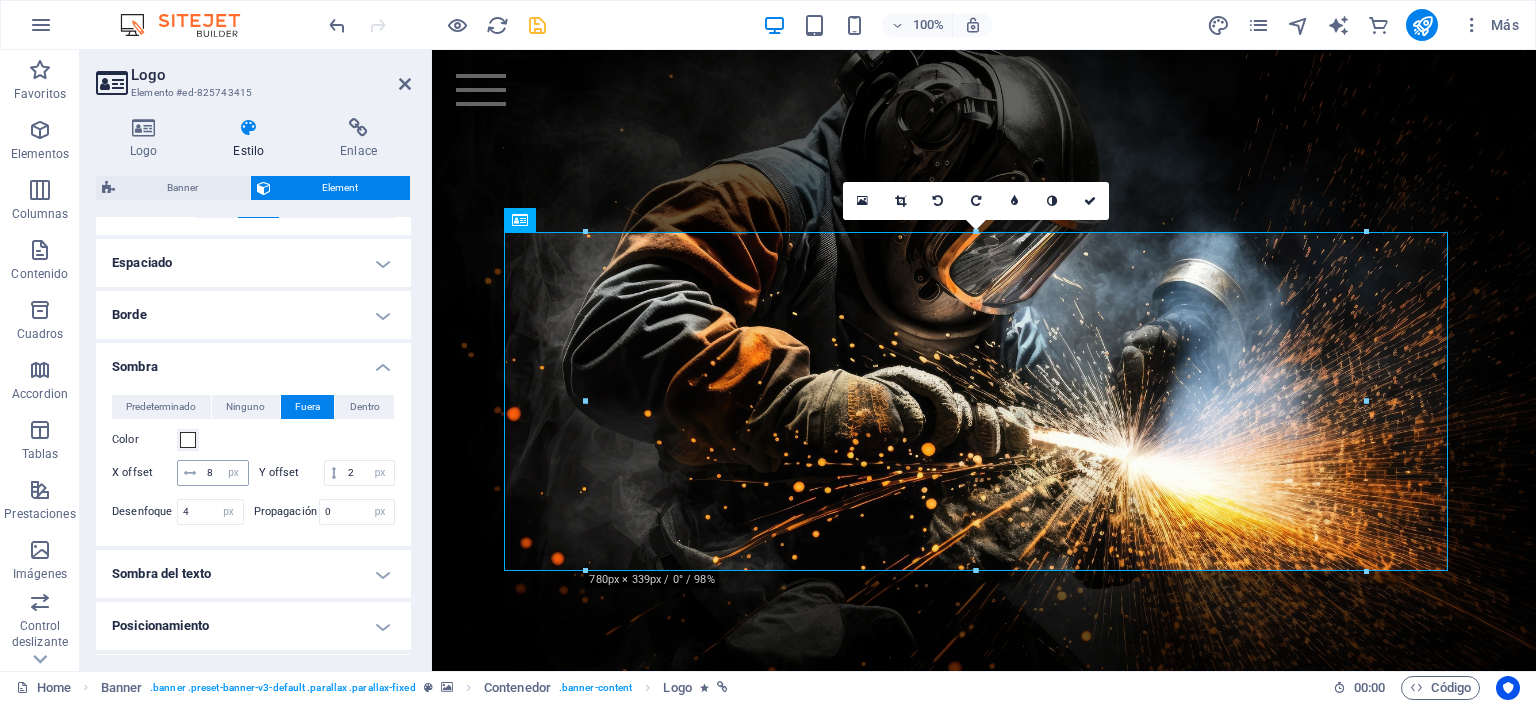 scroll, scrollTop: 400, scrollLeft: 0, axis: vertical 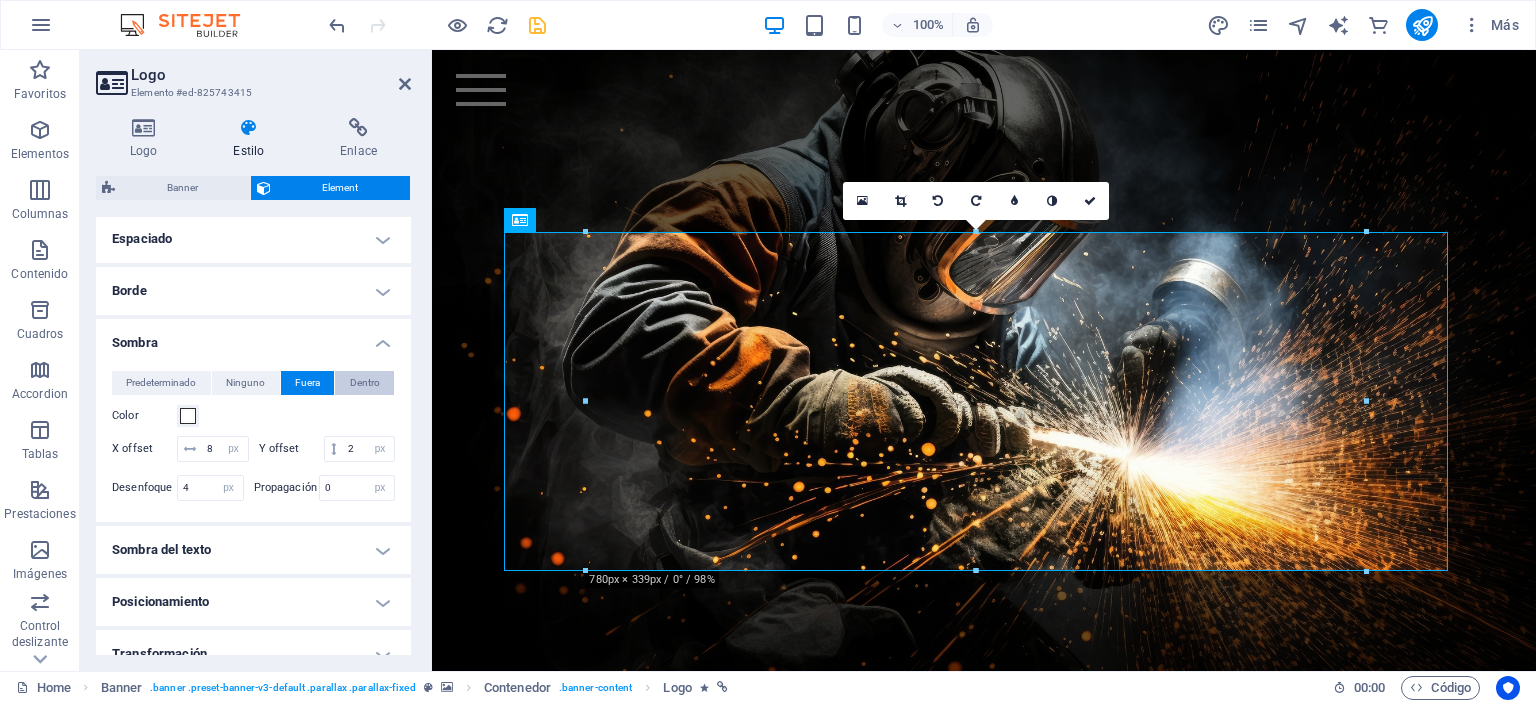 click on "Dentro" at bounding box center (365, 383) 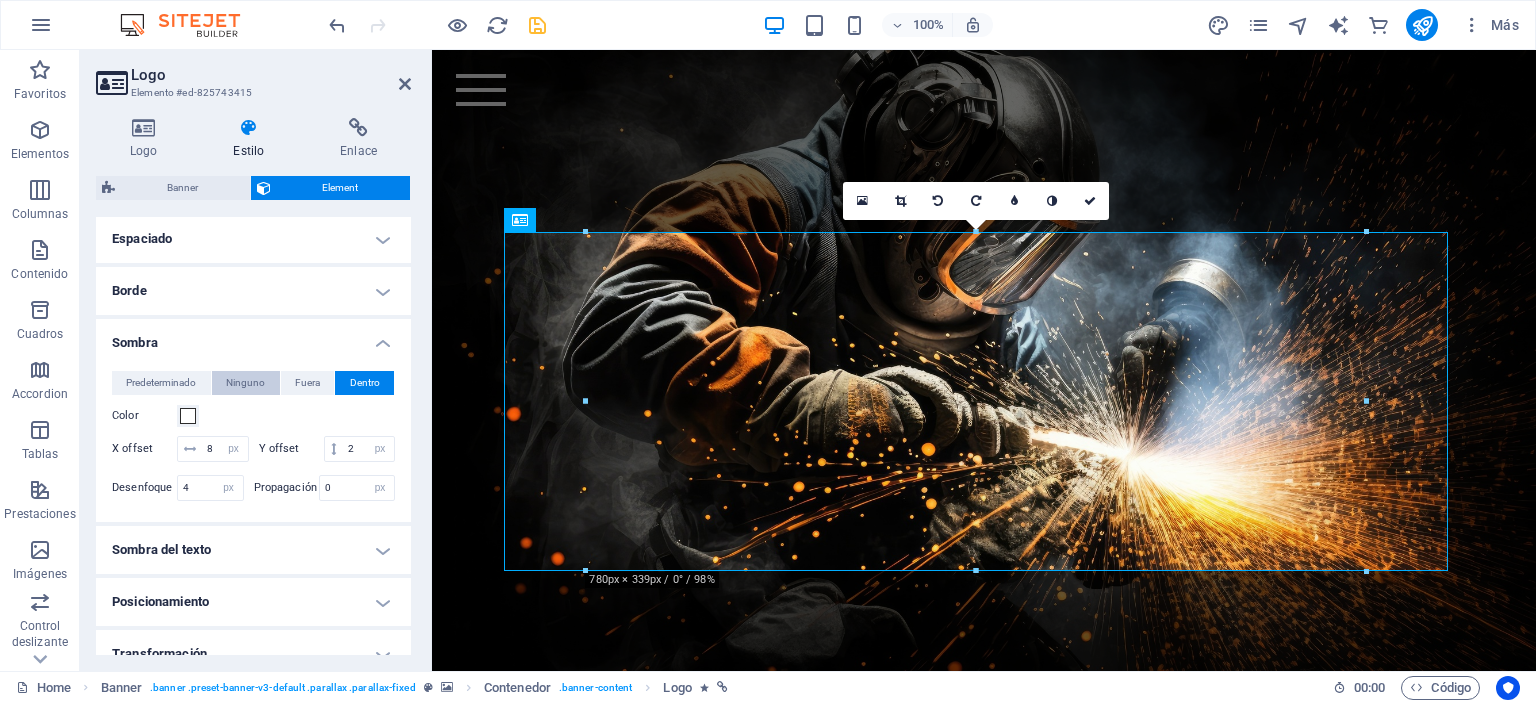 click on "Ninguno" at bounding box center (245, 383) 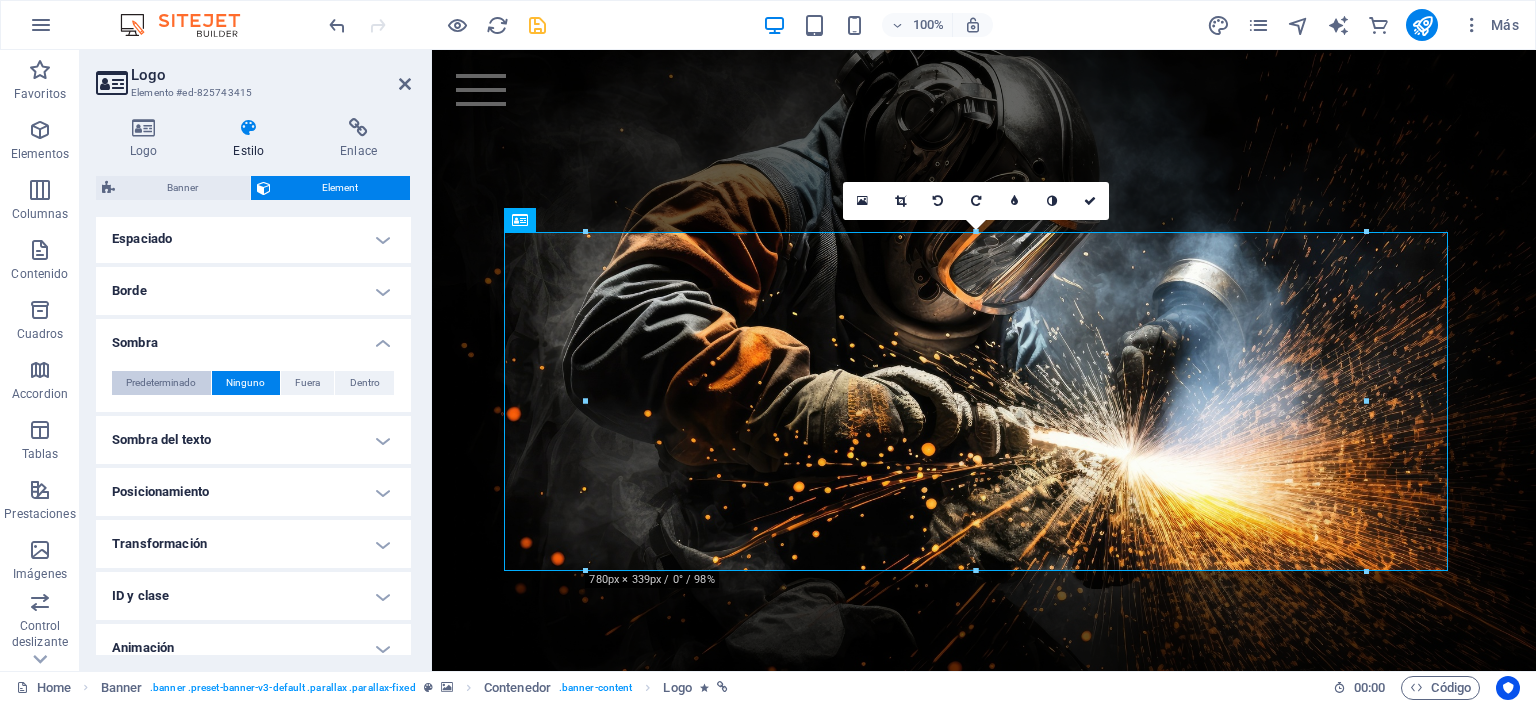 click on "Predeterminado" at bounding box center [161, 383] 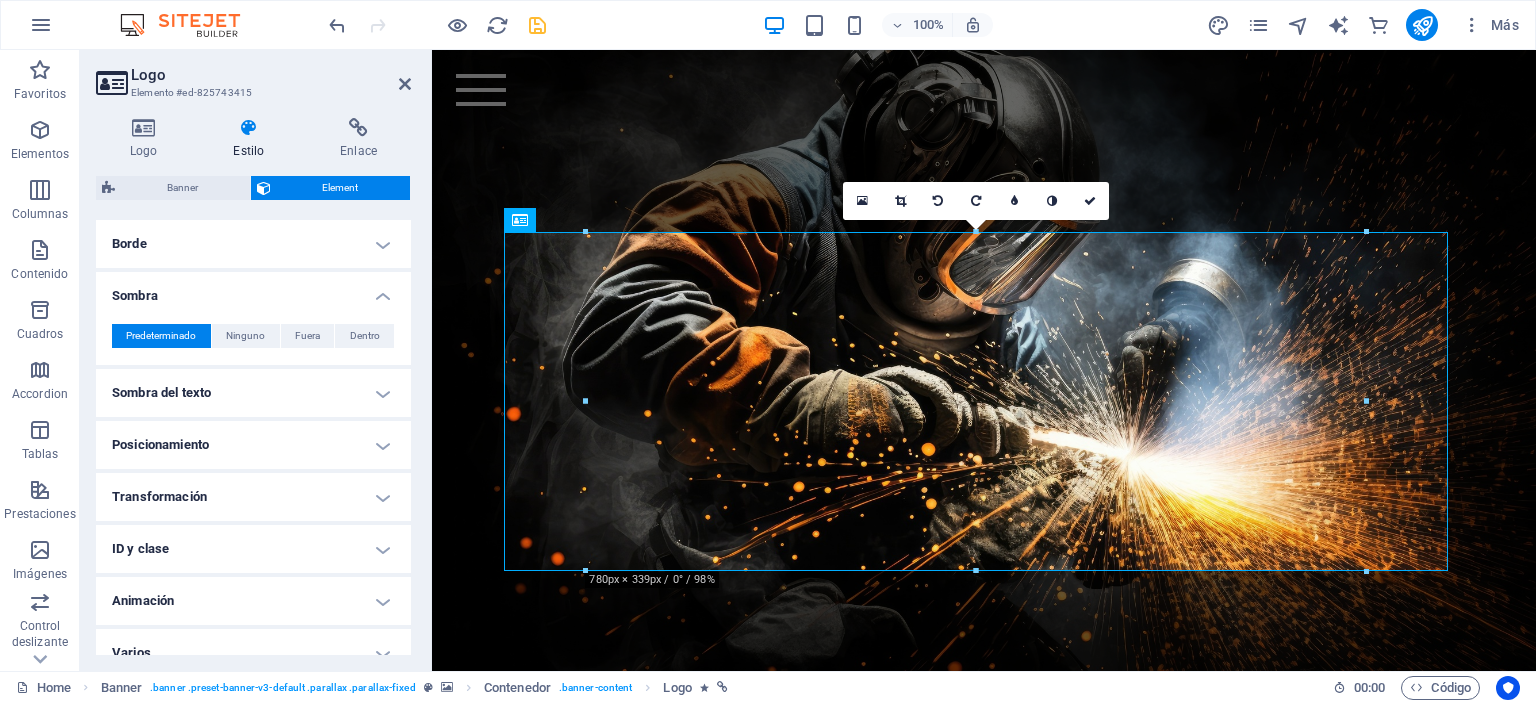 scroll, scrollTop: 468, scrollLeft: 0, axis: vertical 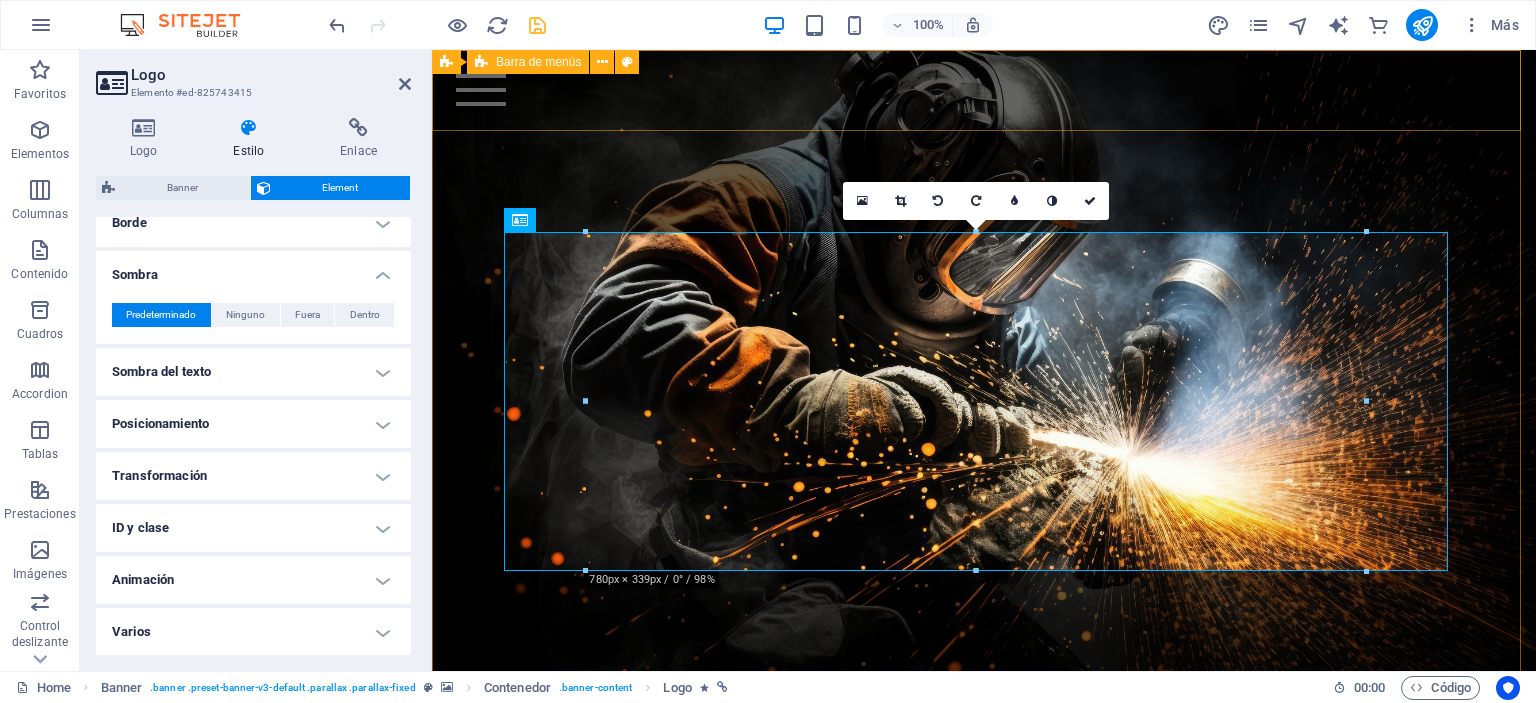 click on "Home Bicycle Details About us Pricing Shop Contact" at bounding box center [984, 90] 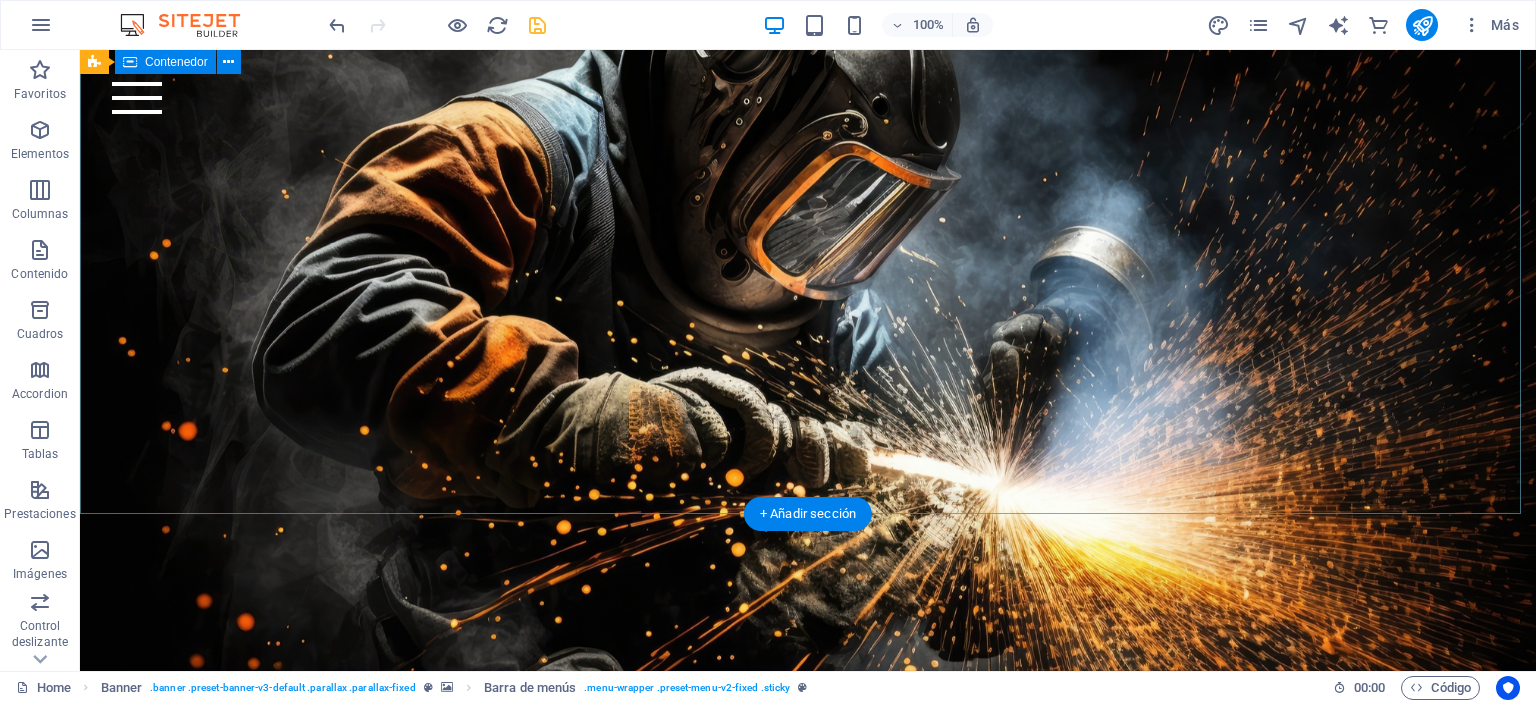 scroll, scrollTop: 0, scrollLeft: 0, axis: both 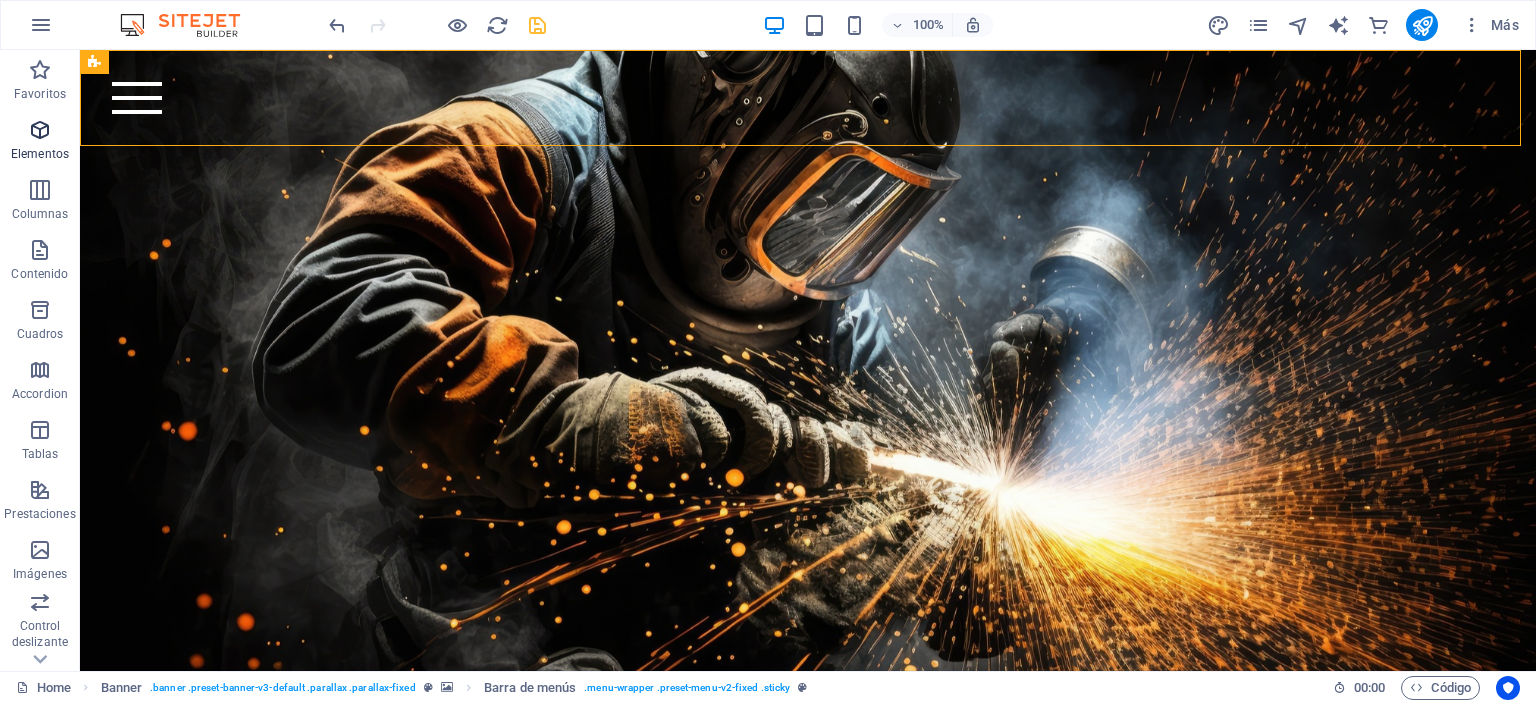 click at bounding box center (40, 130) 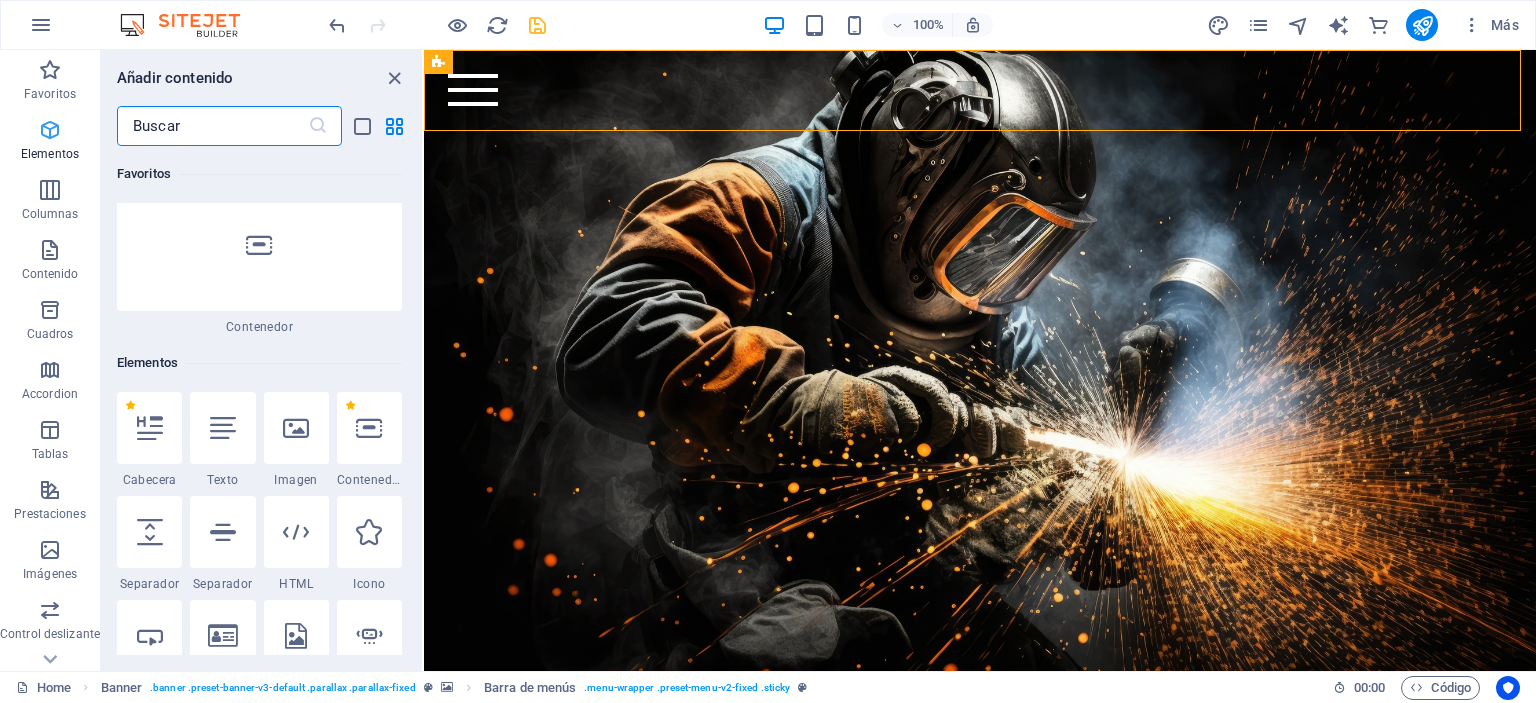scroll, scrollTop: 376, scrollLeft: 0, axis: vertical 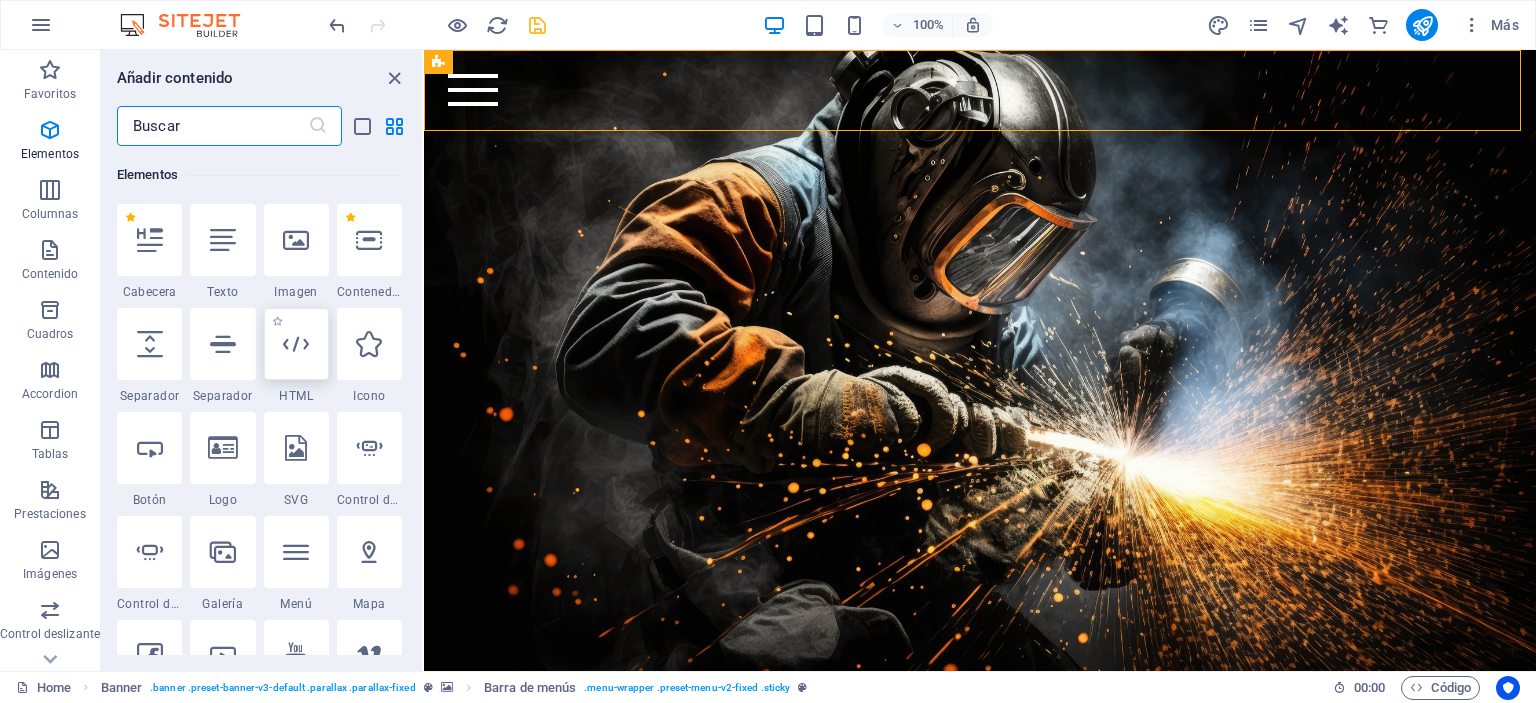 click at bounding box center [296, 344] 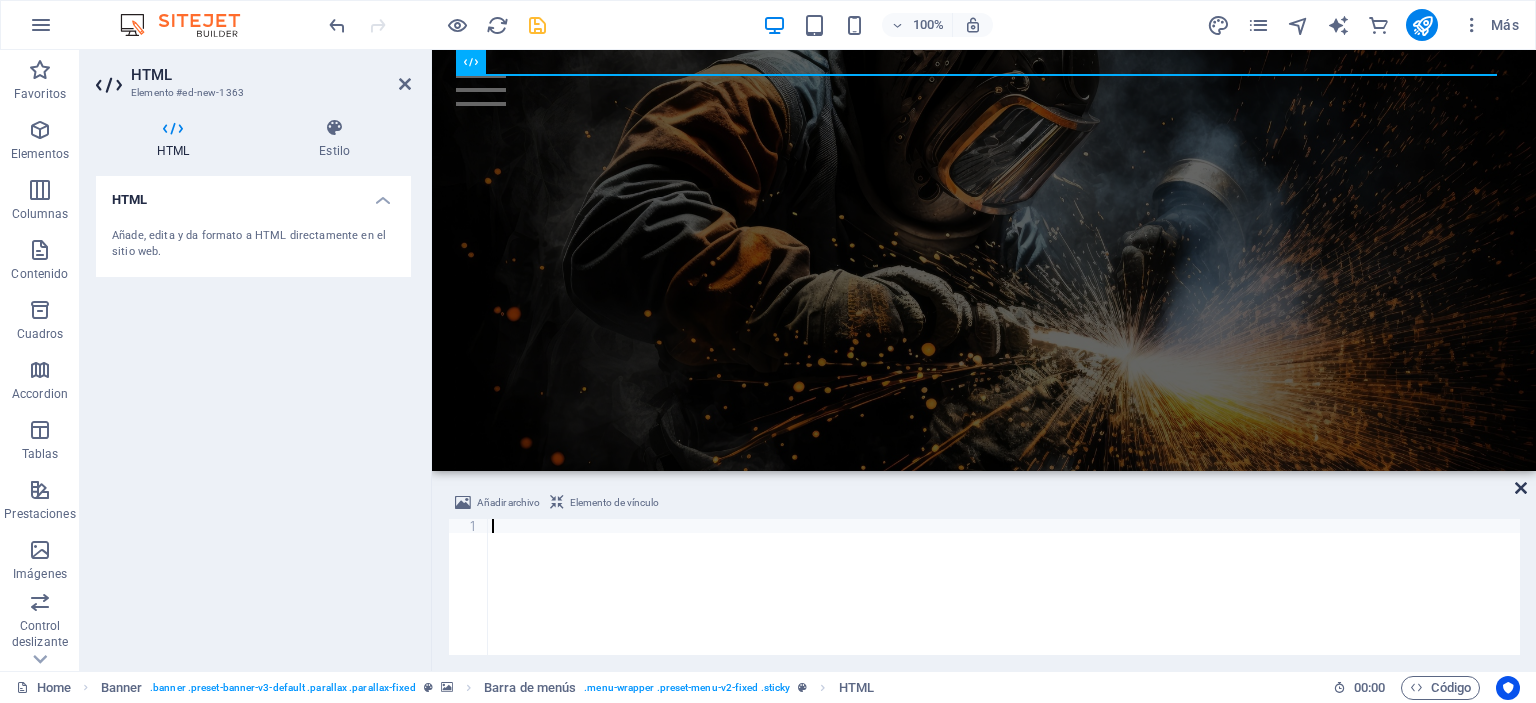 click at bounding box center [1521, 488] 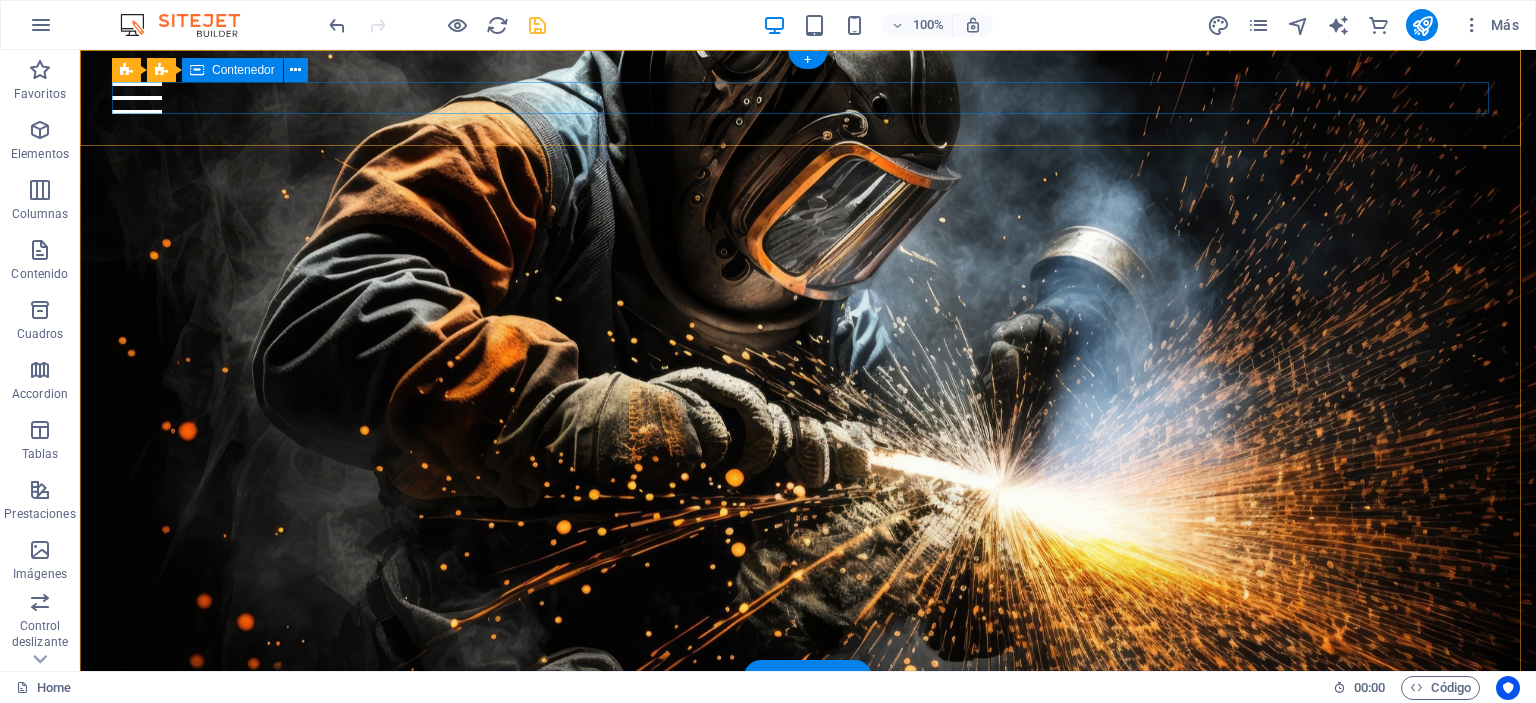 click at bounding box center (808, 98) 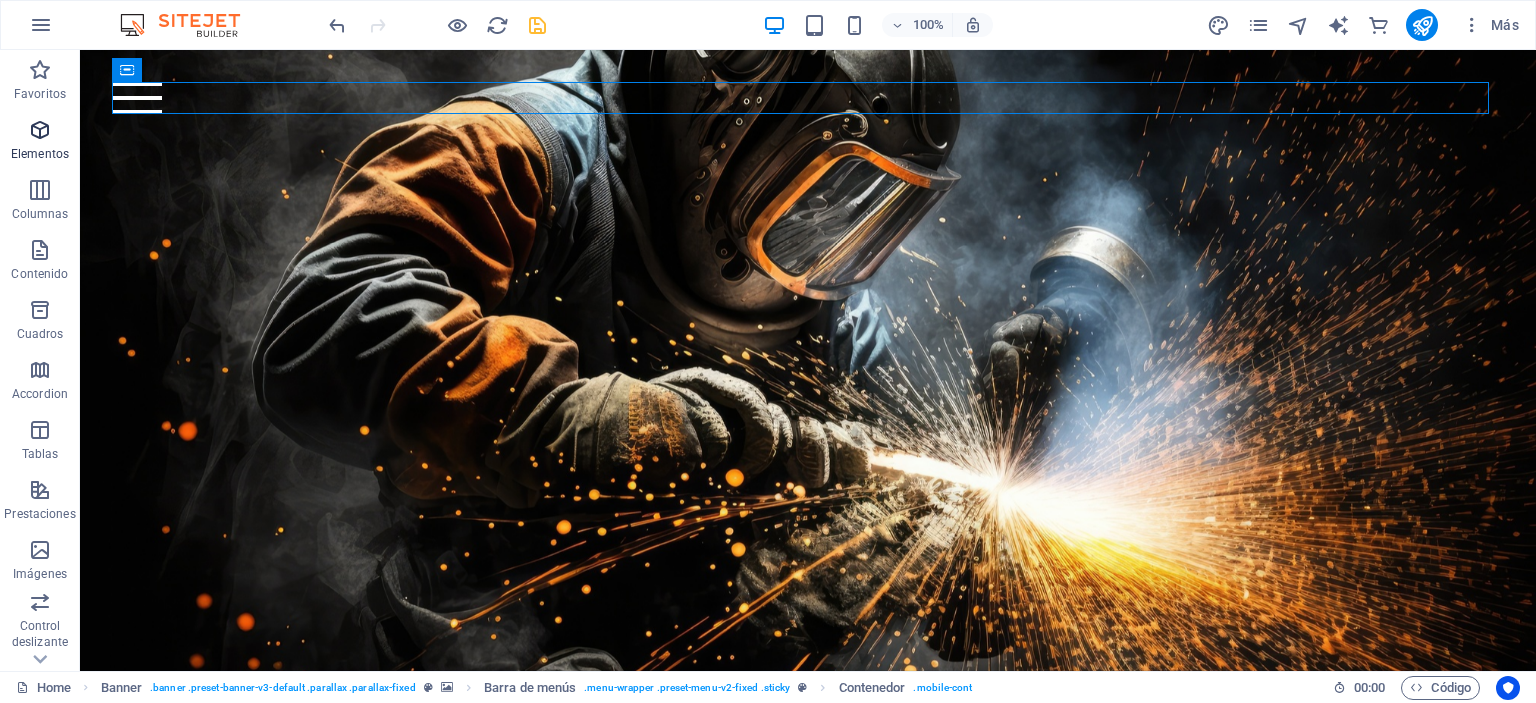 click on "Elementos" at bounding box center (40, 142) 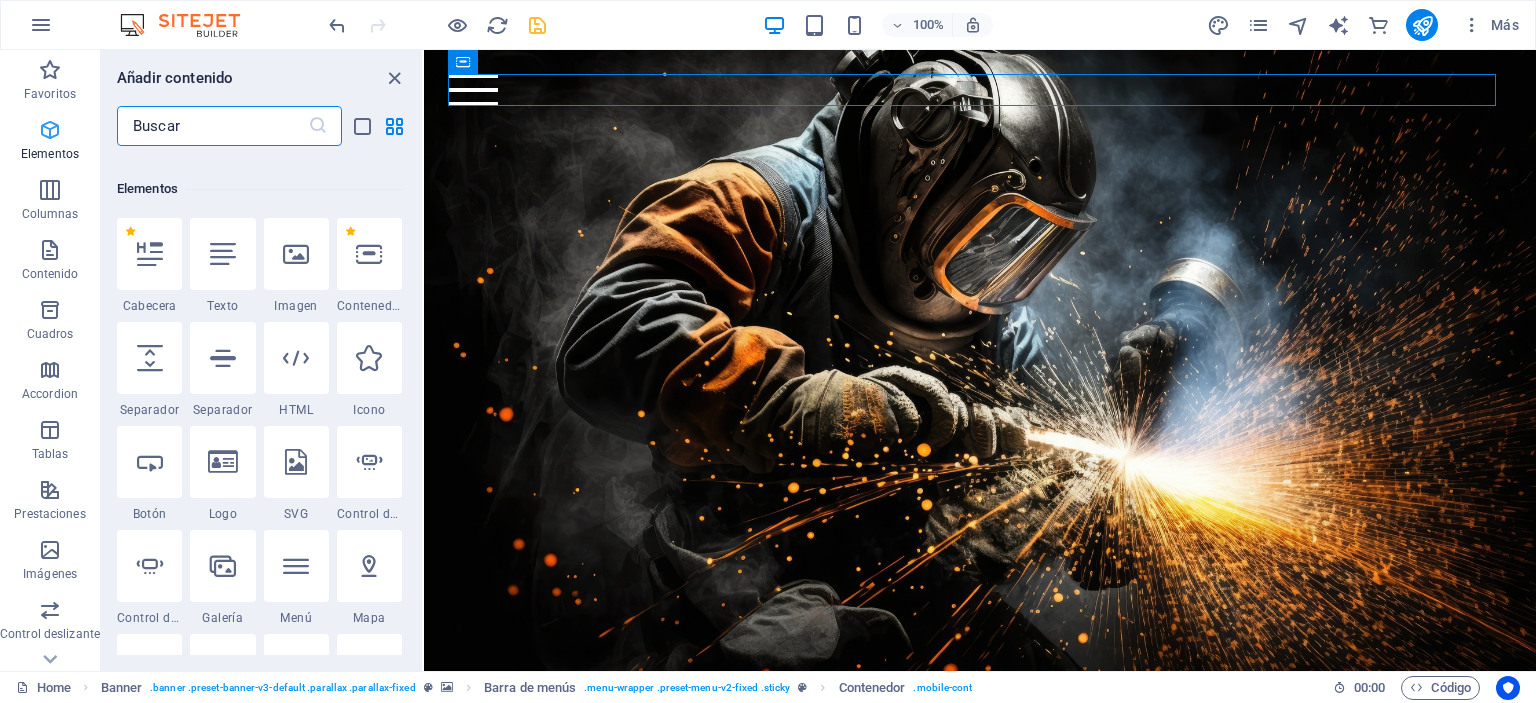 scroll, scrollTop: 376, scrollLeft: 0, axis: vertical 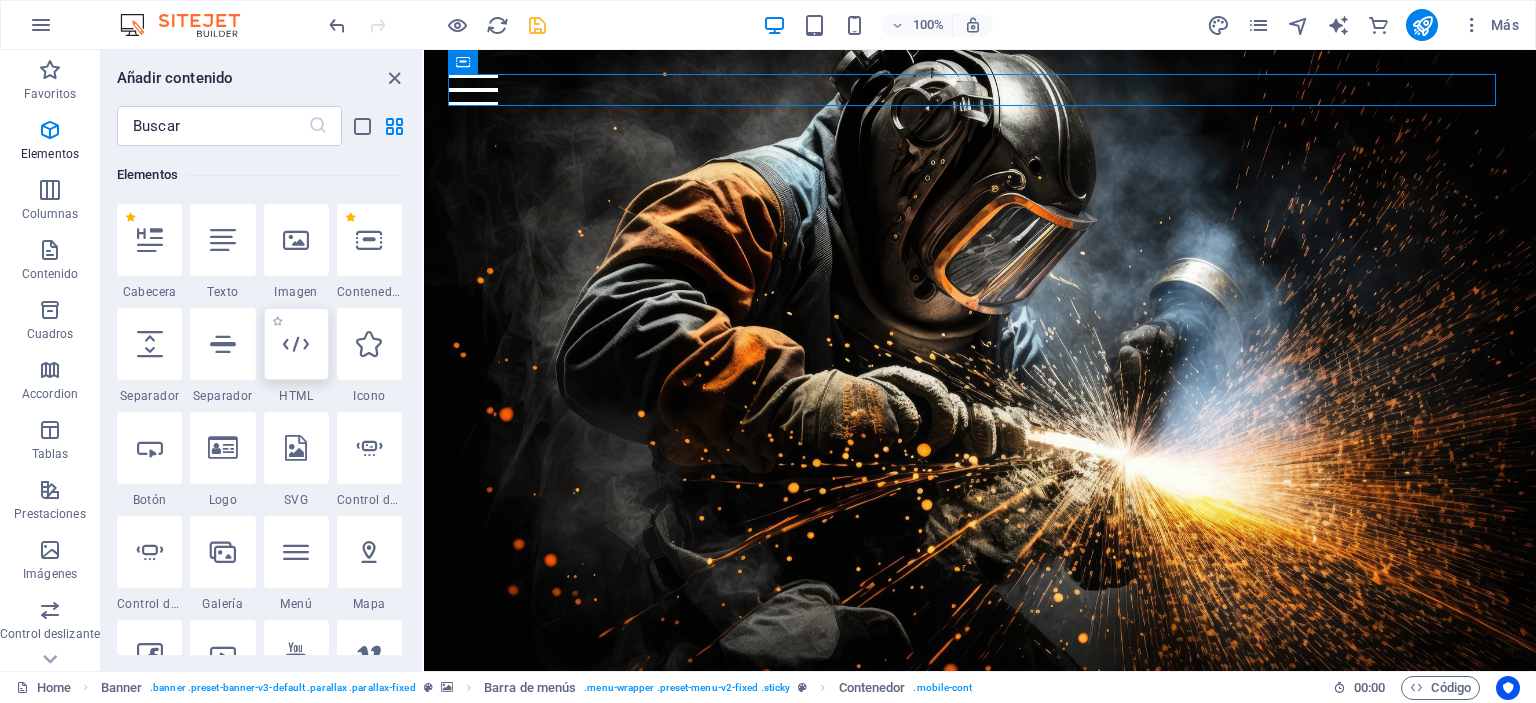 click at bounding box center (296, 344) 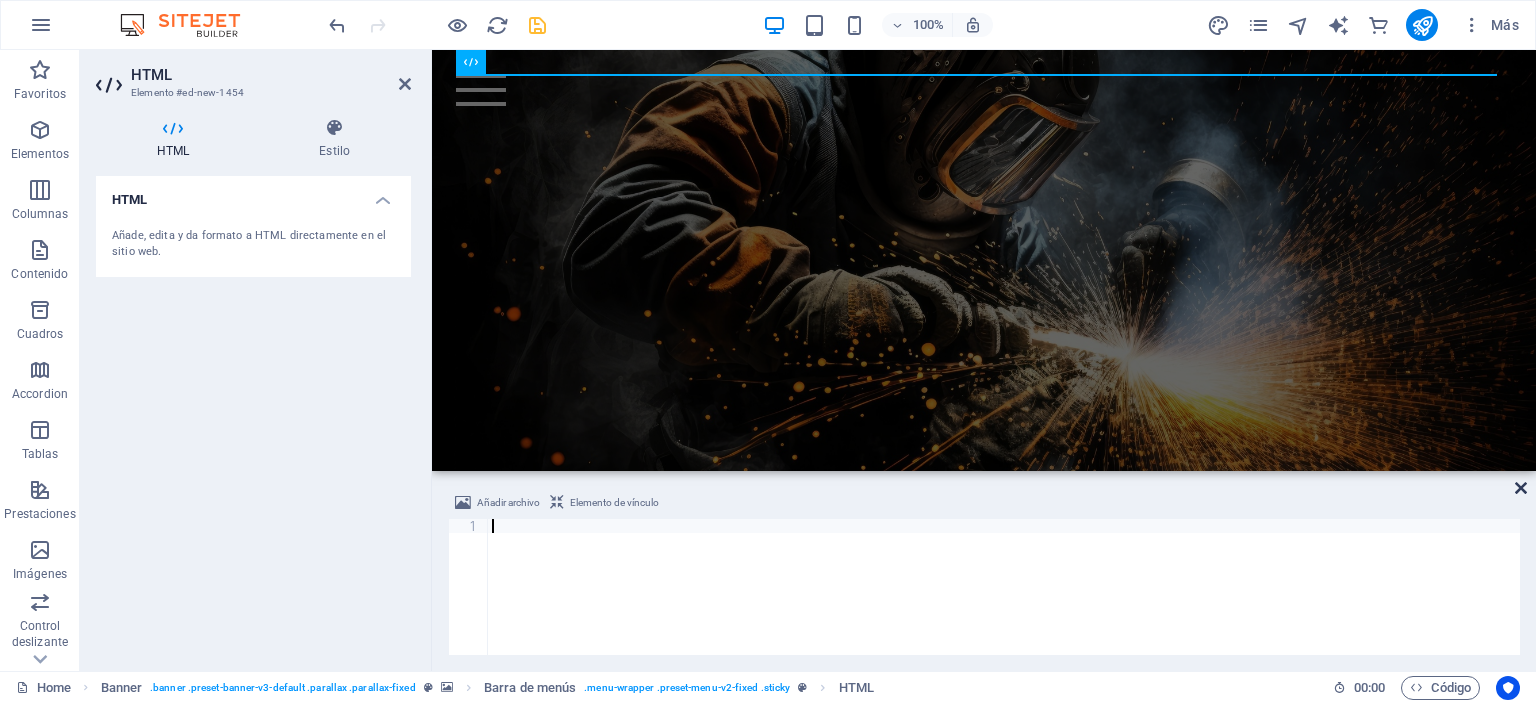 click at bounding box center (1521, 488) 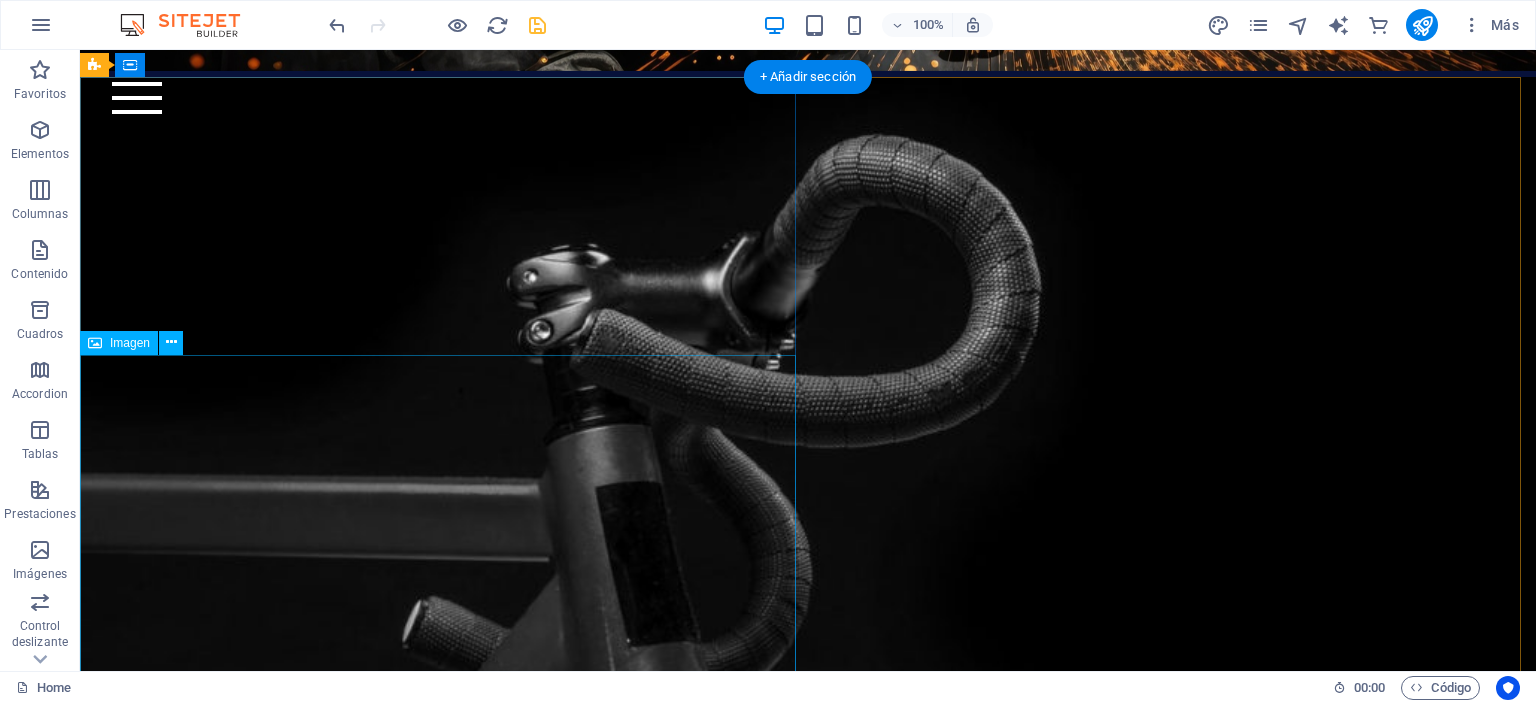 scroll, scrollTop: 800, scrollLeft: 0, axis: vertical 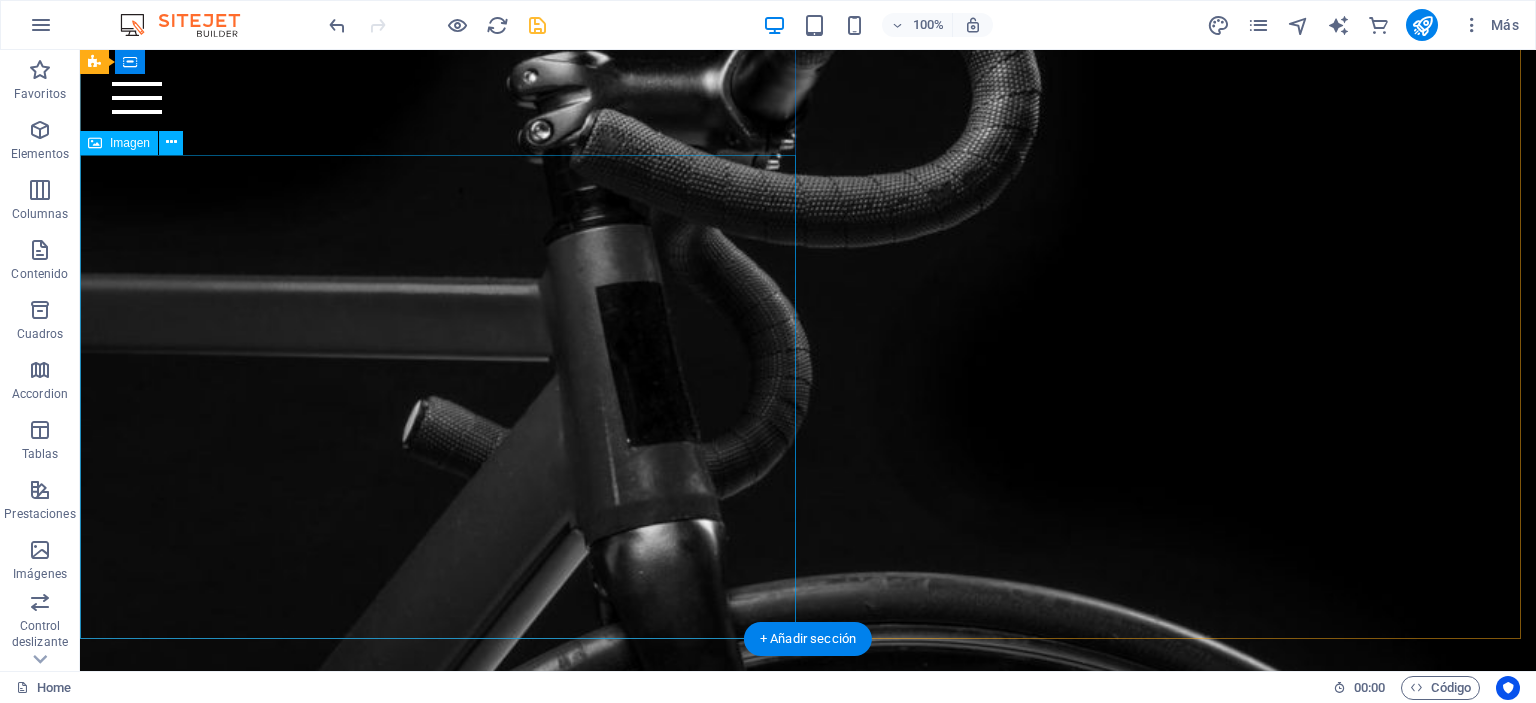 click at bounding box center (808, 369) 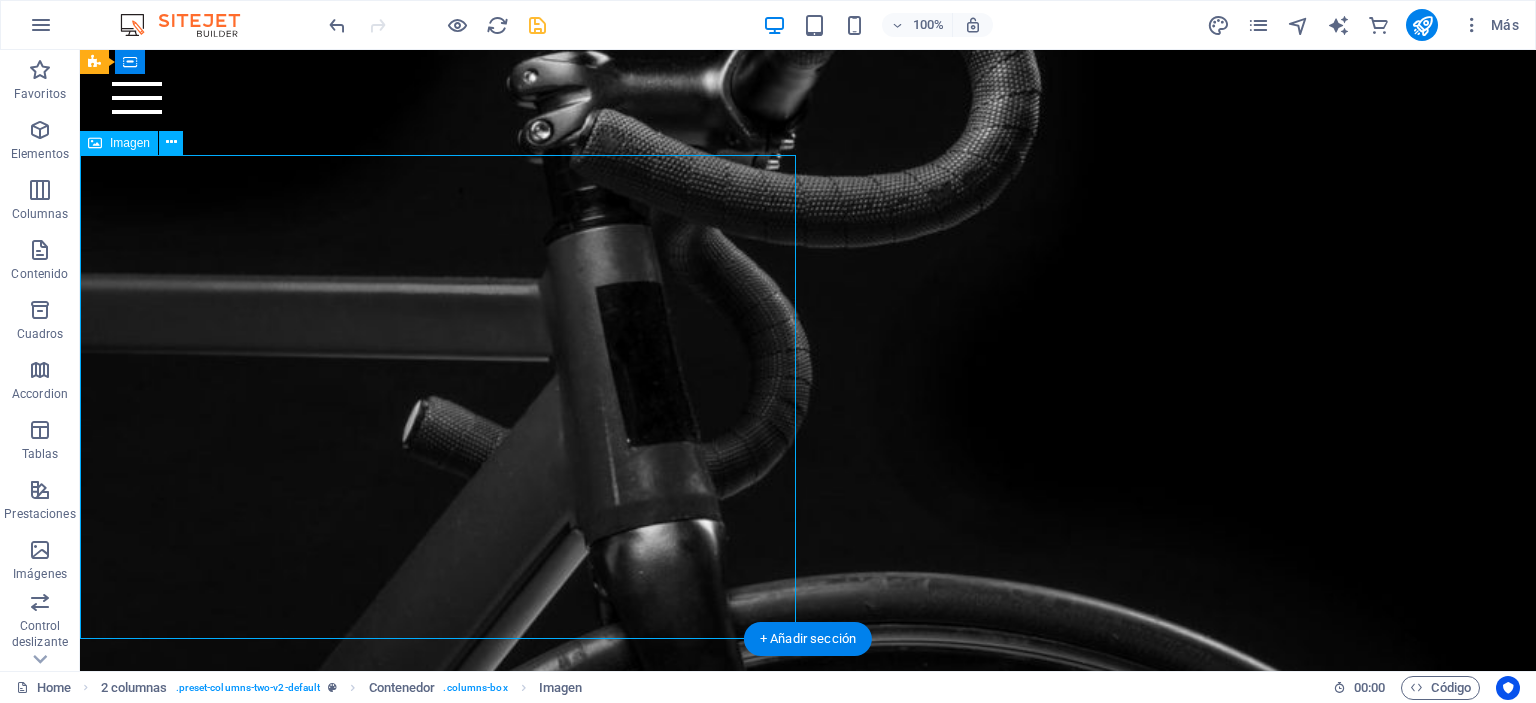 click at bounding box center (808, 369) 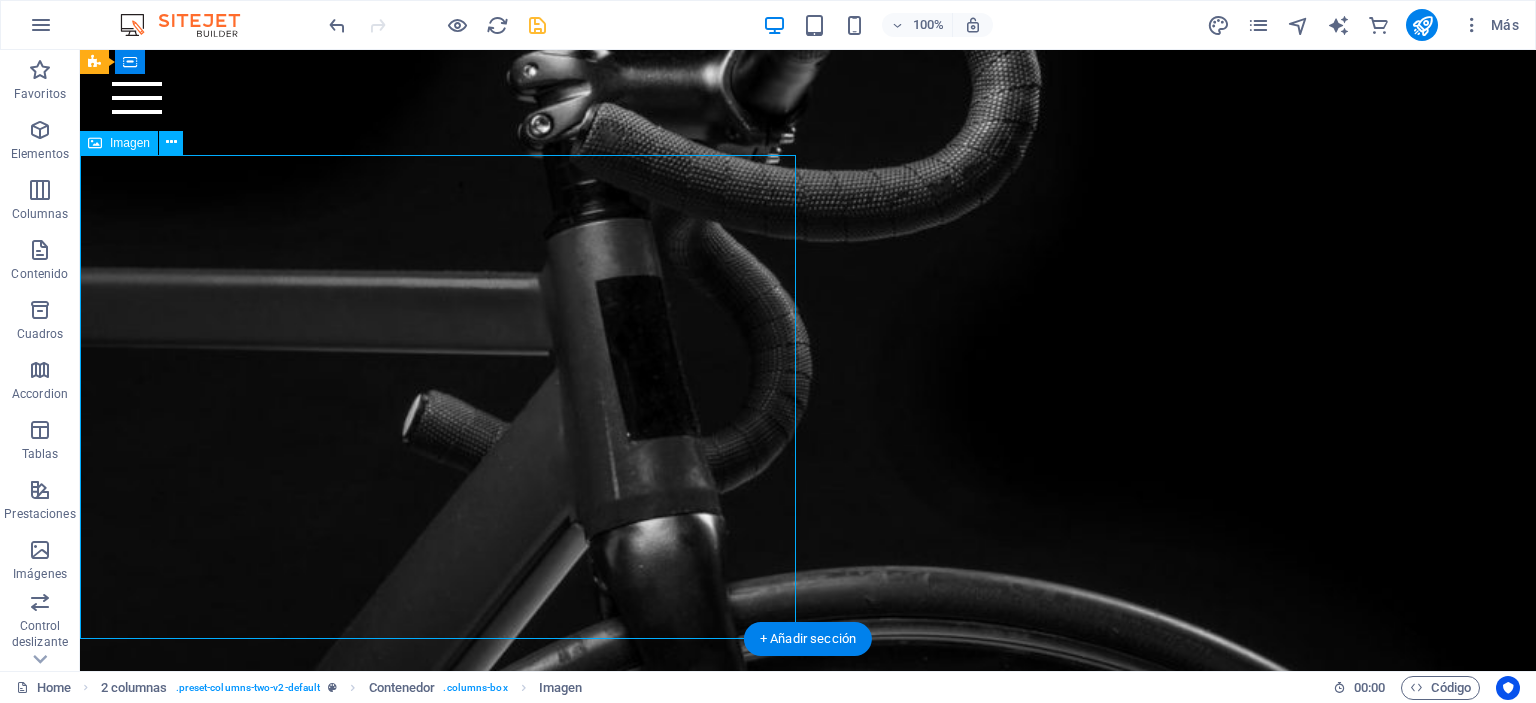 scroll, scrollTop: 1091, scrollLeft: 0, axis: vertical 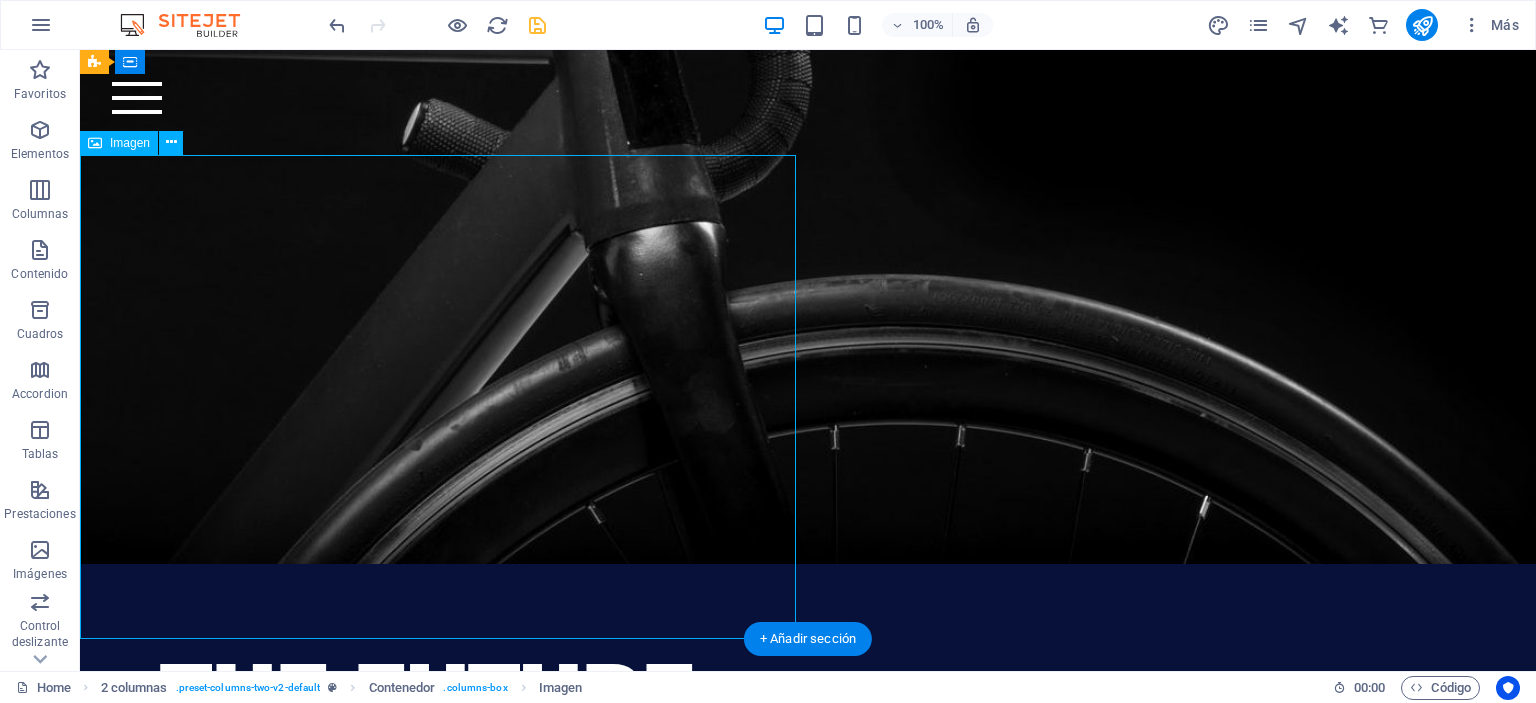 select on "%" 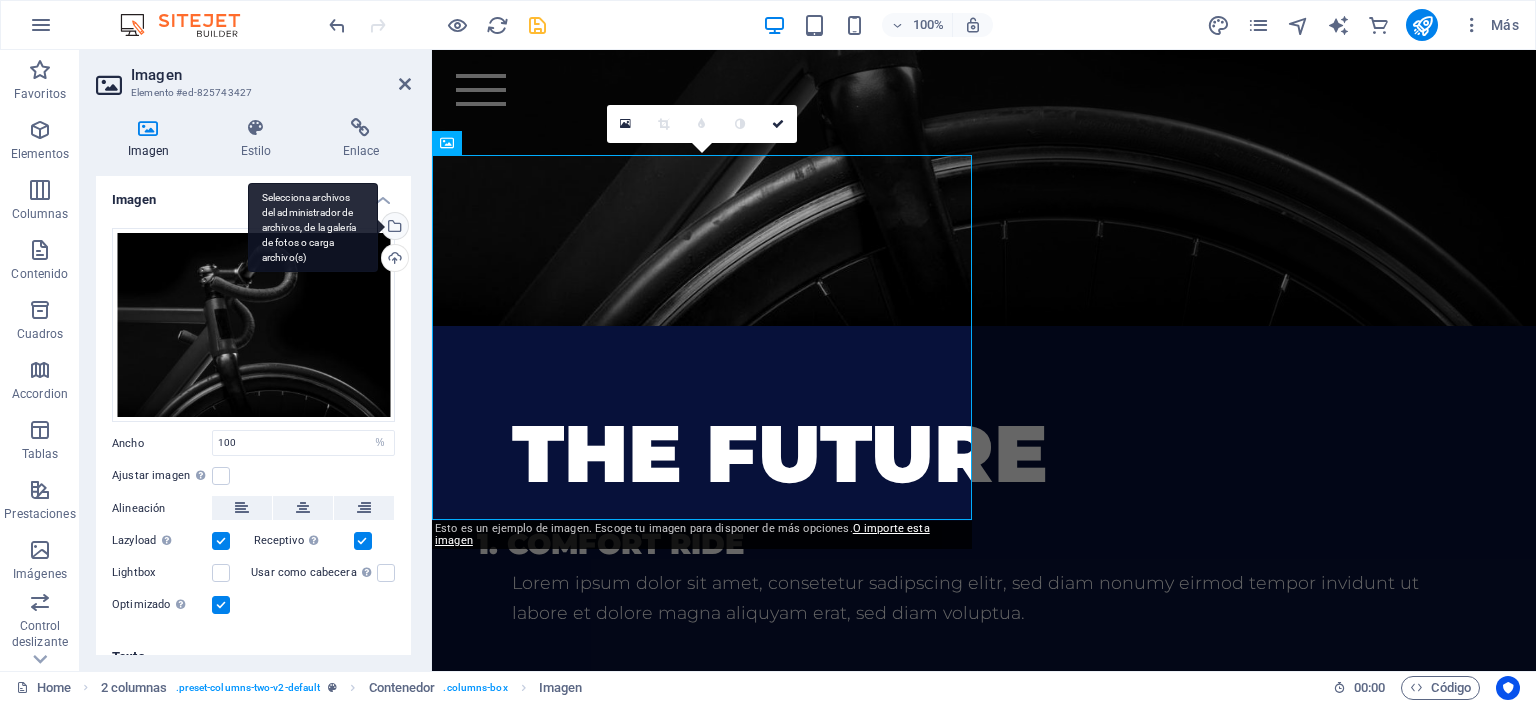 click on "Selecciona archivos del administrador de archivos, de la galería de fotos o carga archivo(s)" at bounding box center [393, 228] 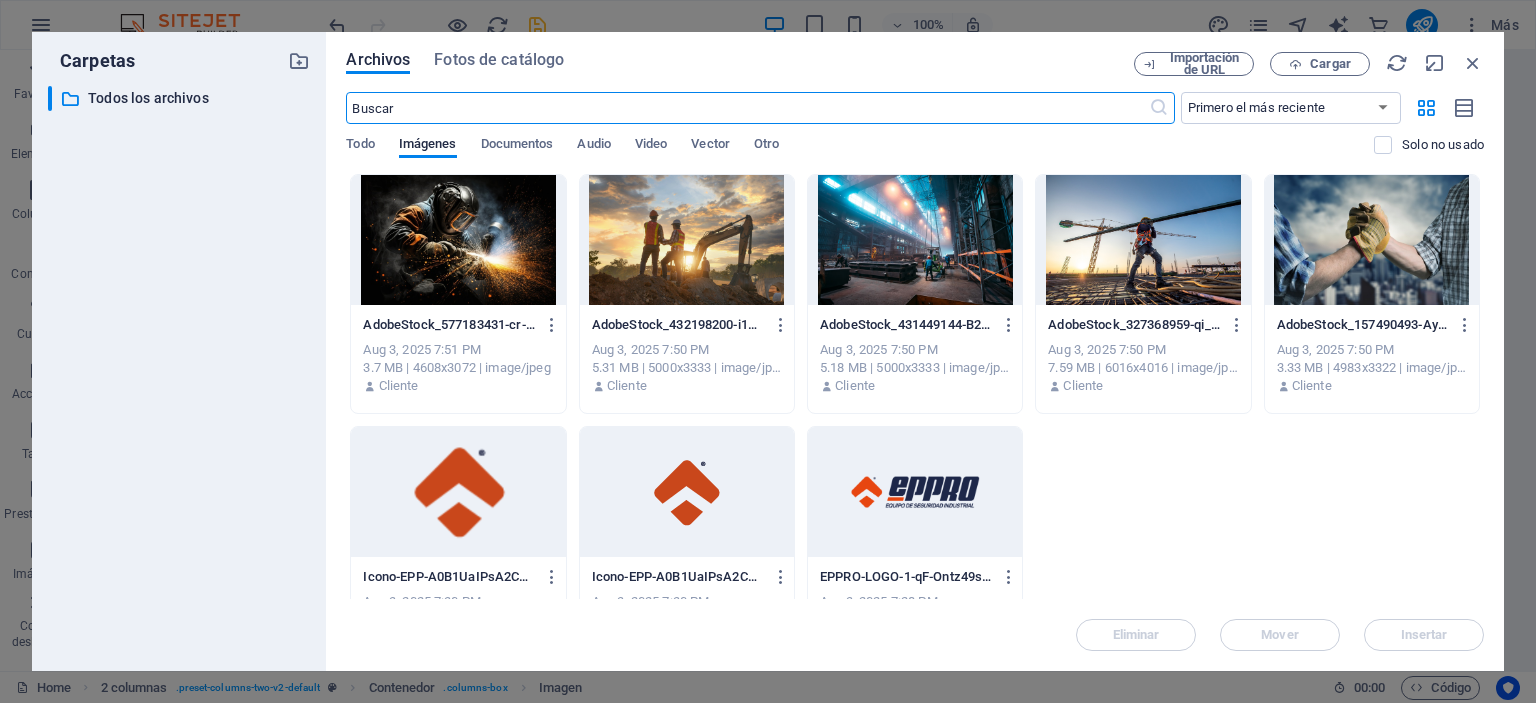 scroll, scrollTop: 1622, scrollLeft: 0, axis: vertical 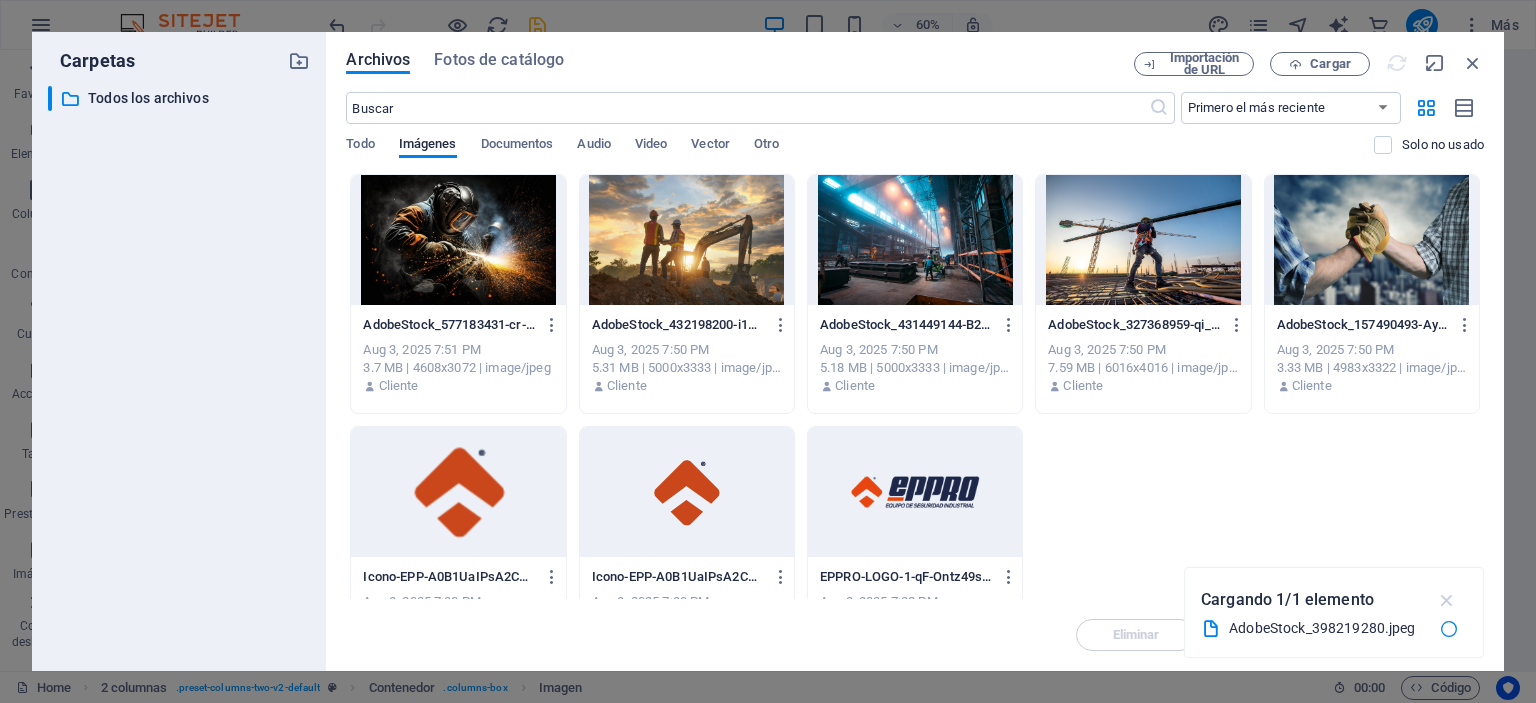 click at bounding box center [1447, 600] 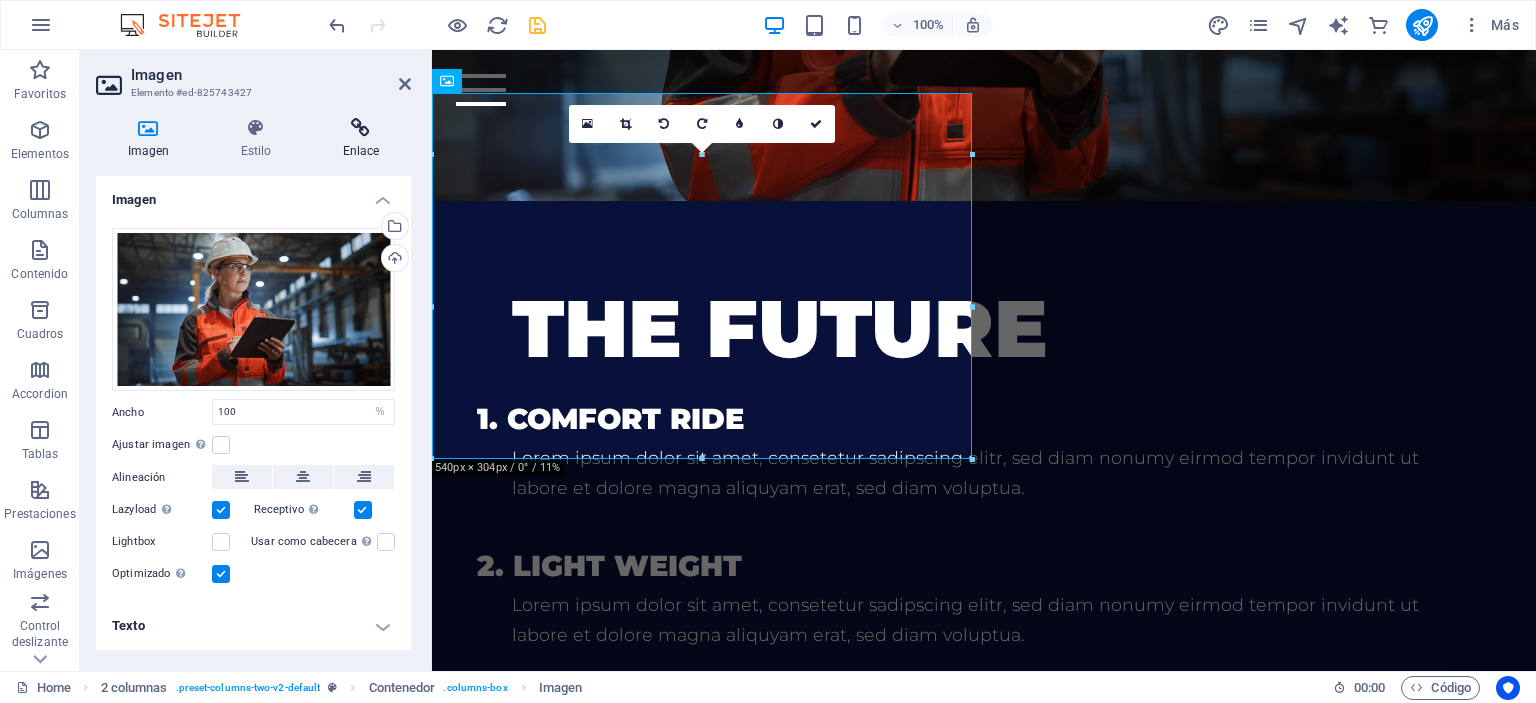 scroll, scrollTop: 1152, scrollLeft: 0, axis: vertical 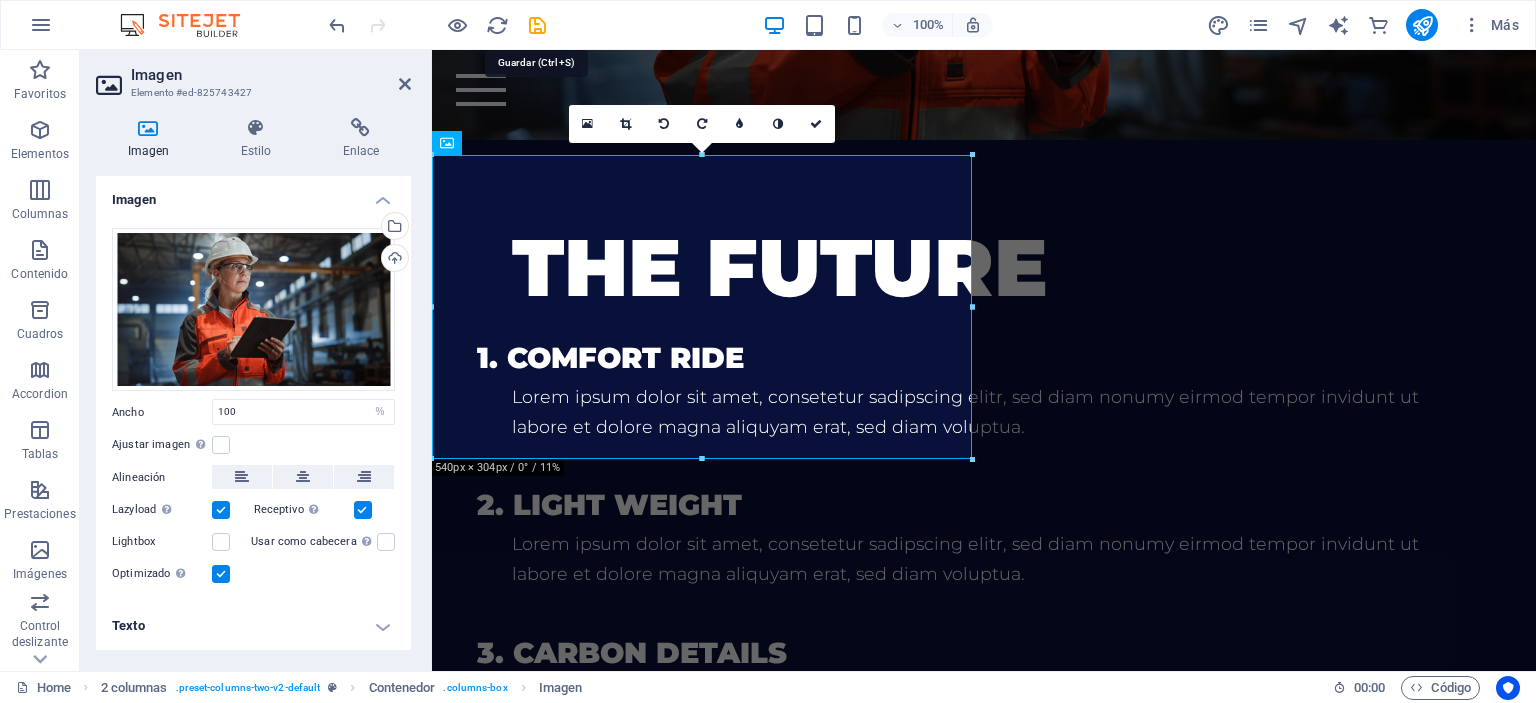 click at bounding box center (537, 25) 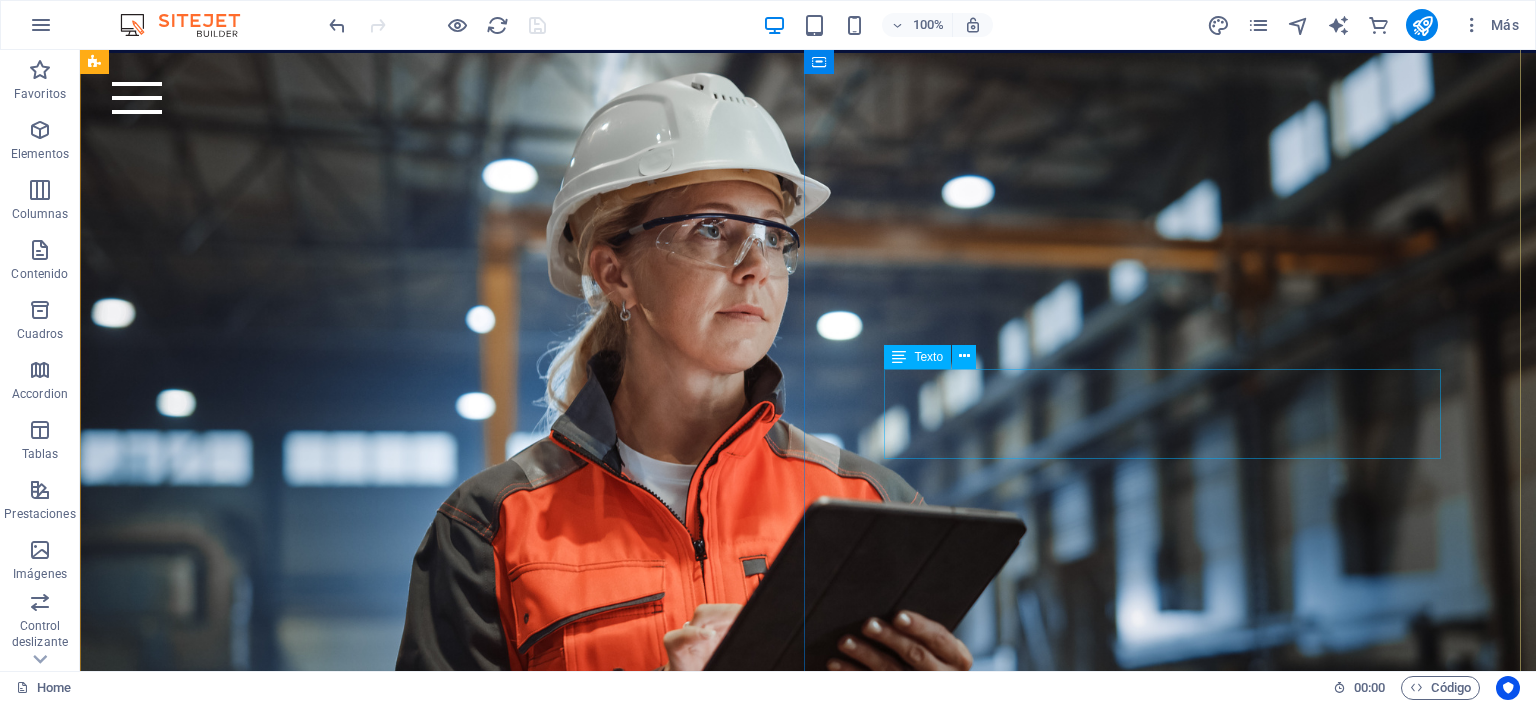 scroll, scrollTop: 600, scrollLeft: 0, axis: vertical 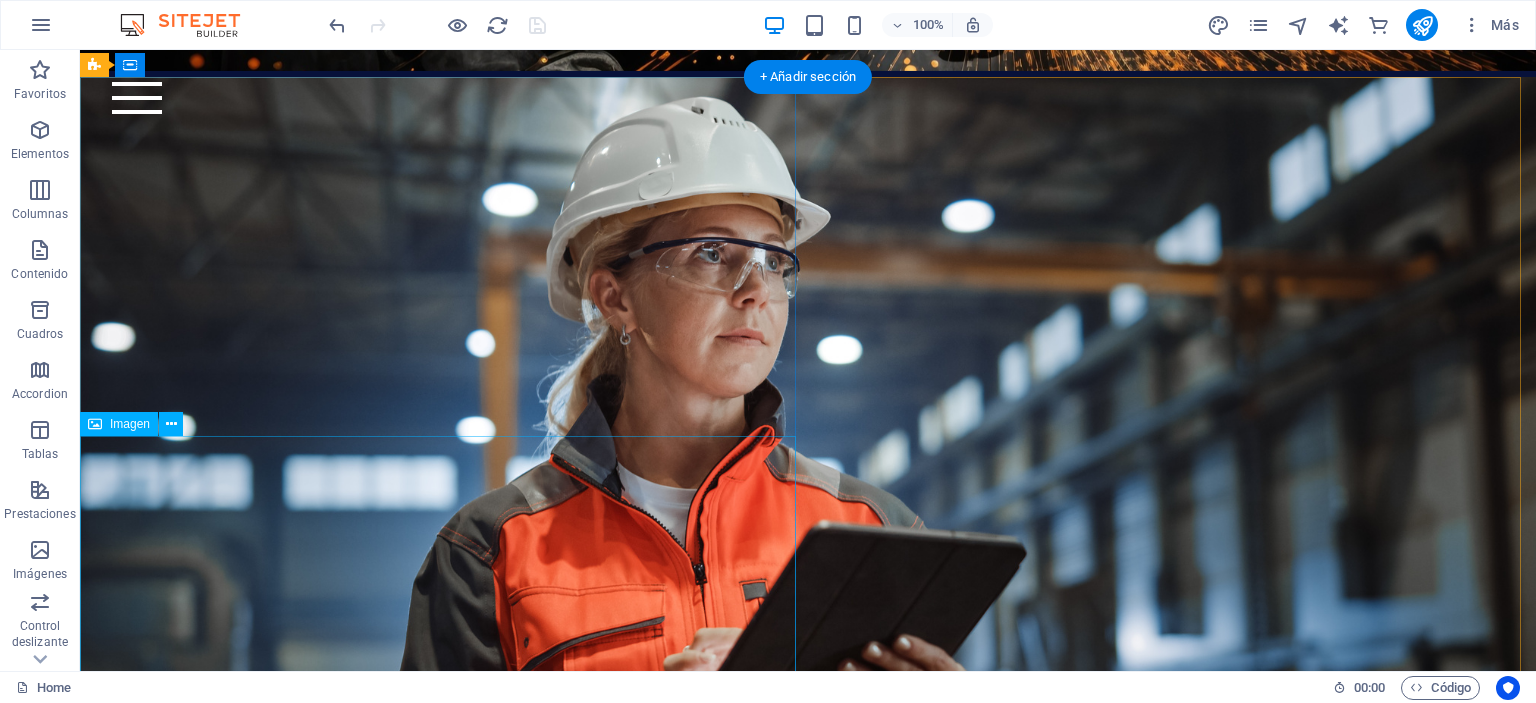 click at bounding box center [808, 486] 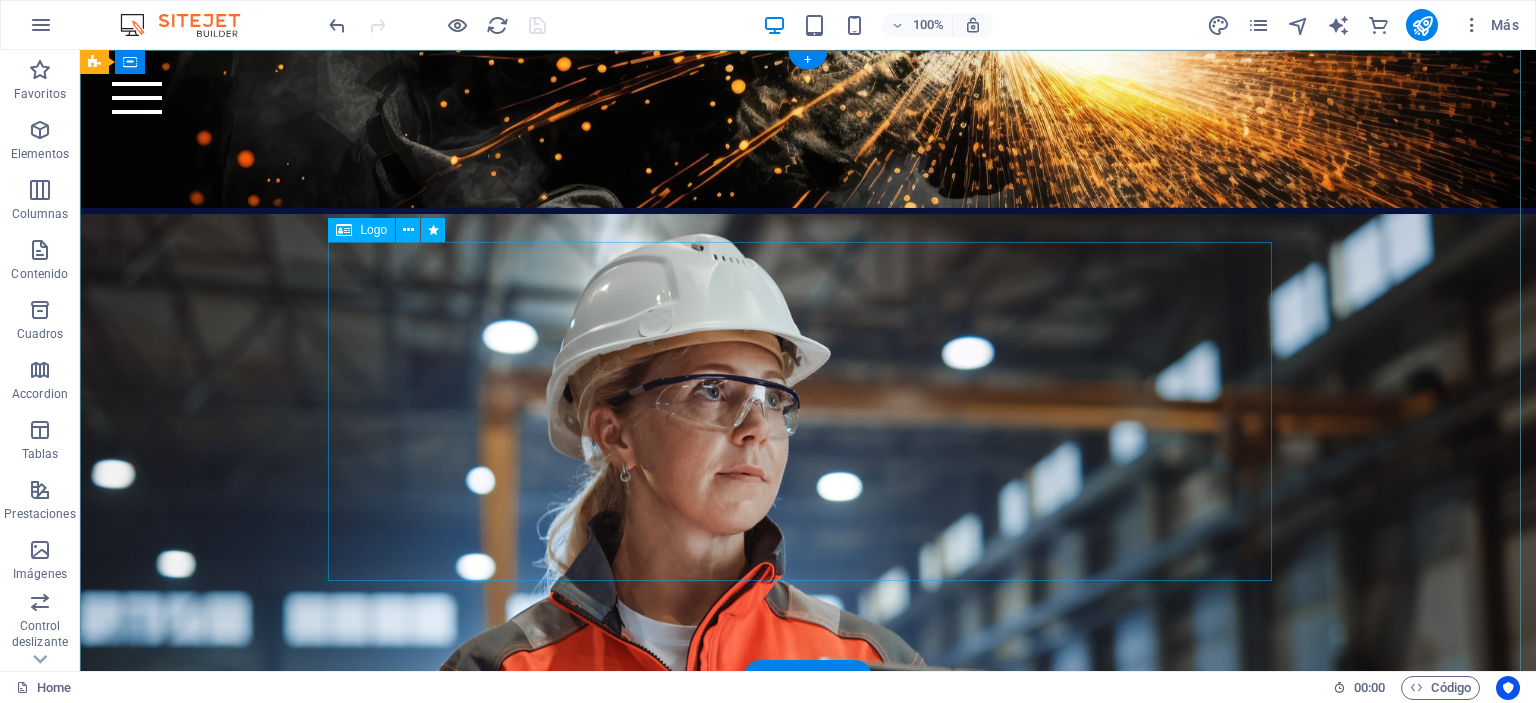 scroll, scrollTop: 600, scrollLeft: 0, axis: vertical 